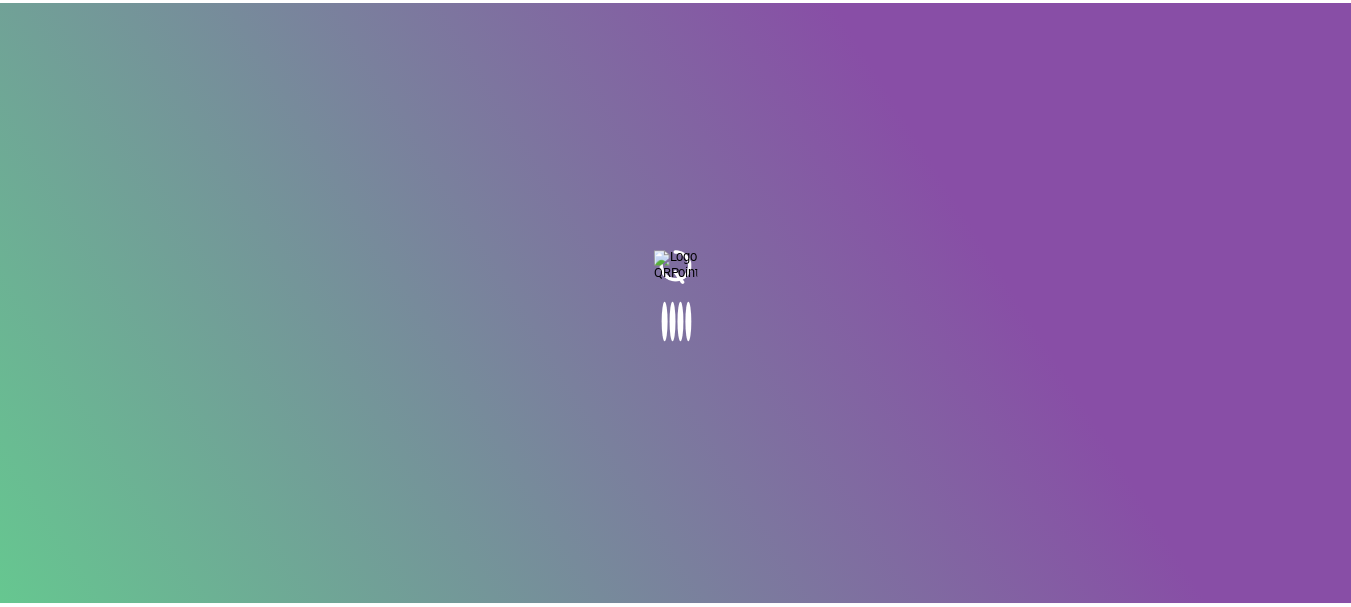 scroll, scrollTop: 0, scrollLeft: 0, axis: both 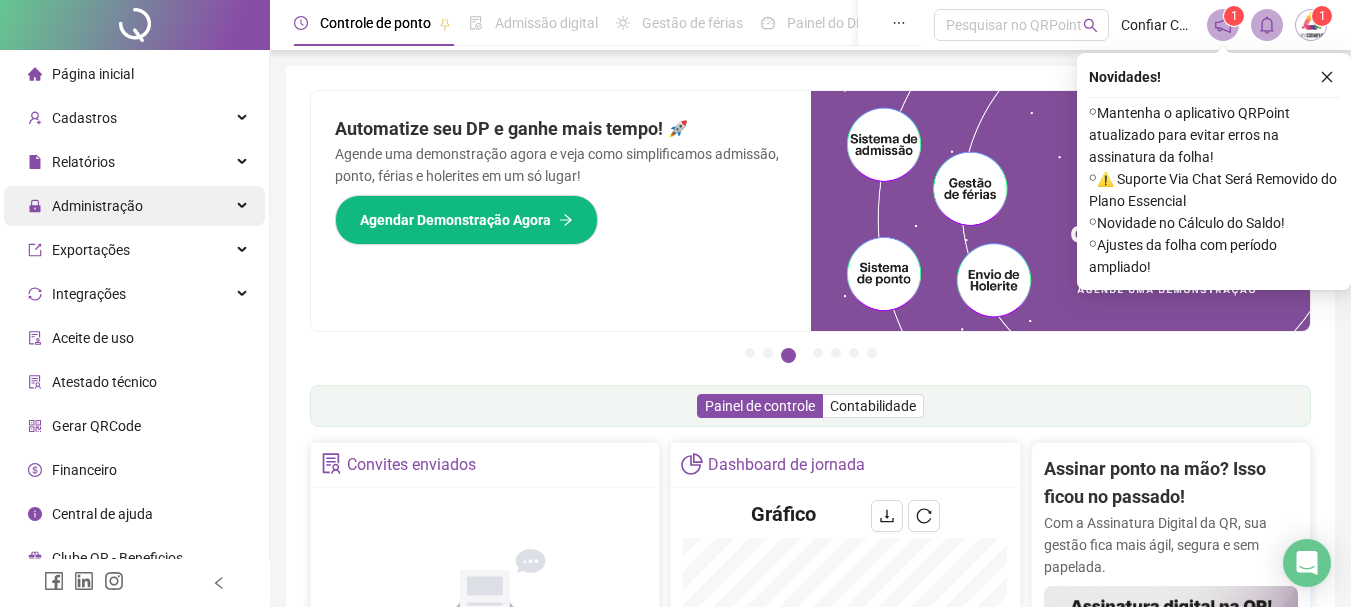 click on "Administração" at bounding box center [134, 206] 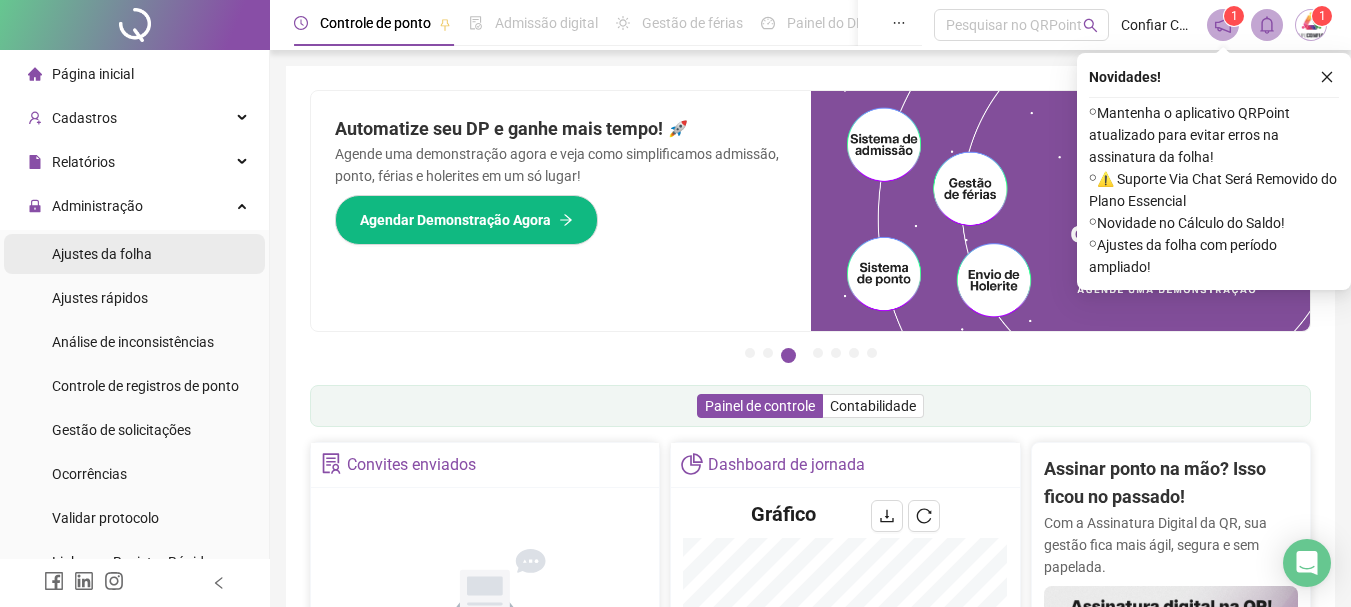 click on "Ajustes da folha" at bounding box center [102, 254] 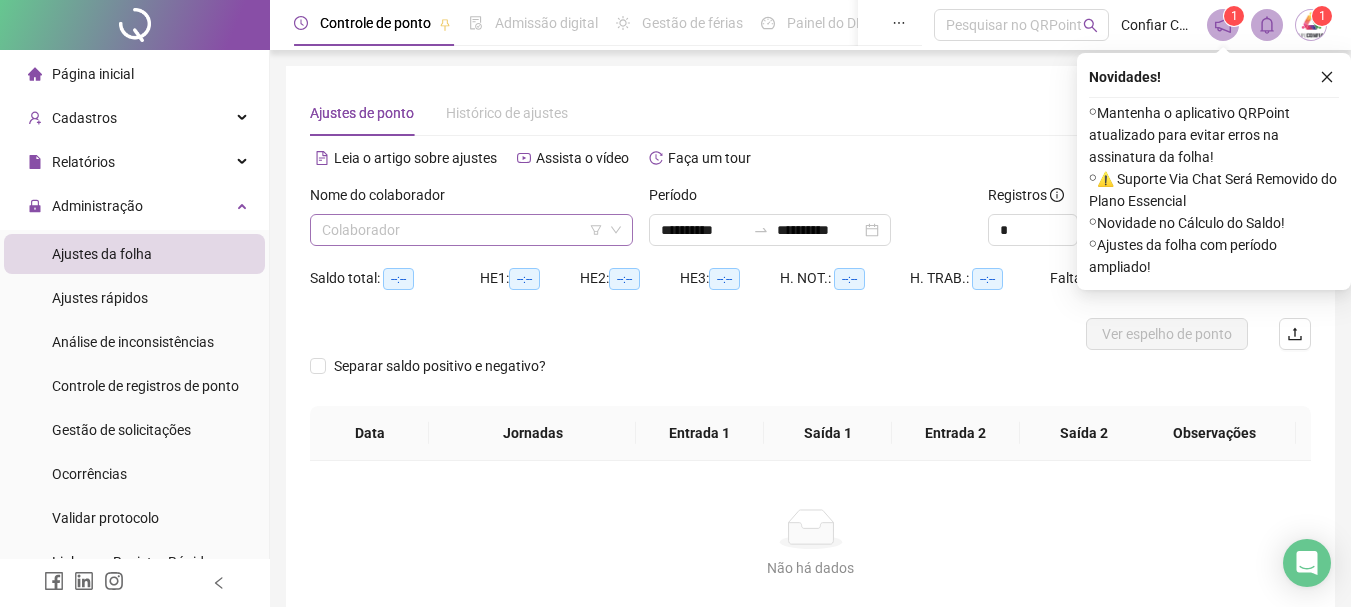 click at bounding box center (462, 230) 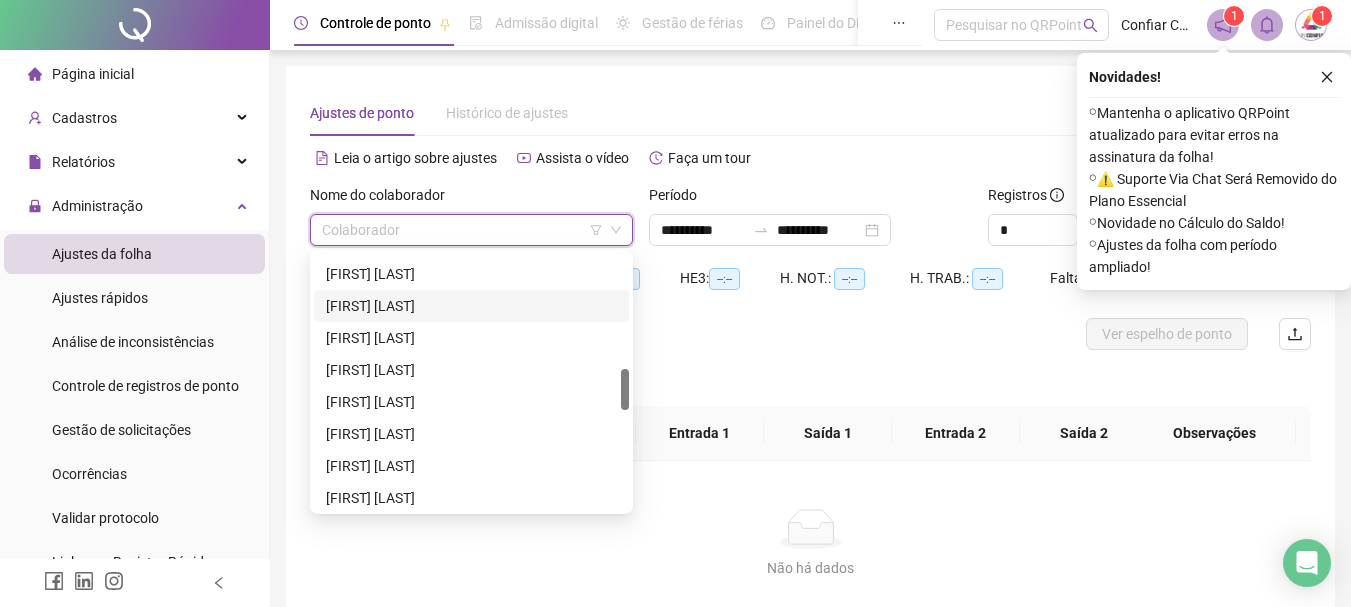 scroll, scrollTop: 600, scrollLeft: 0, axis: vertical 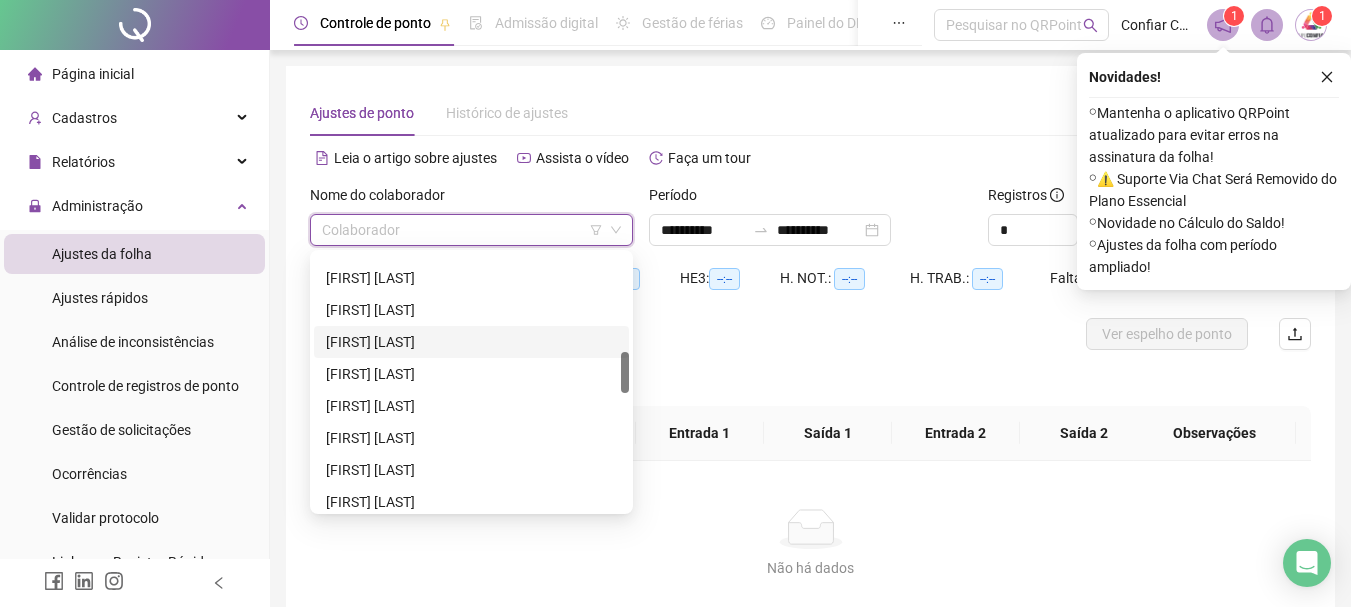 click on "[FIRST] [LAST]" at bounding box center [471, 342] 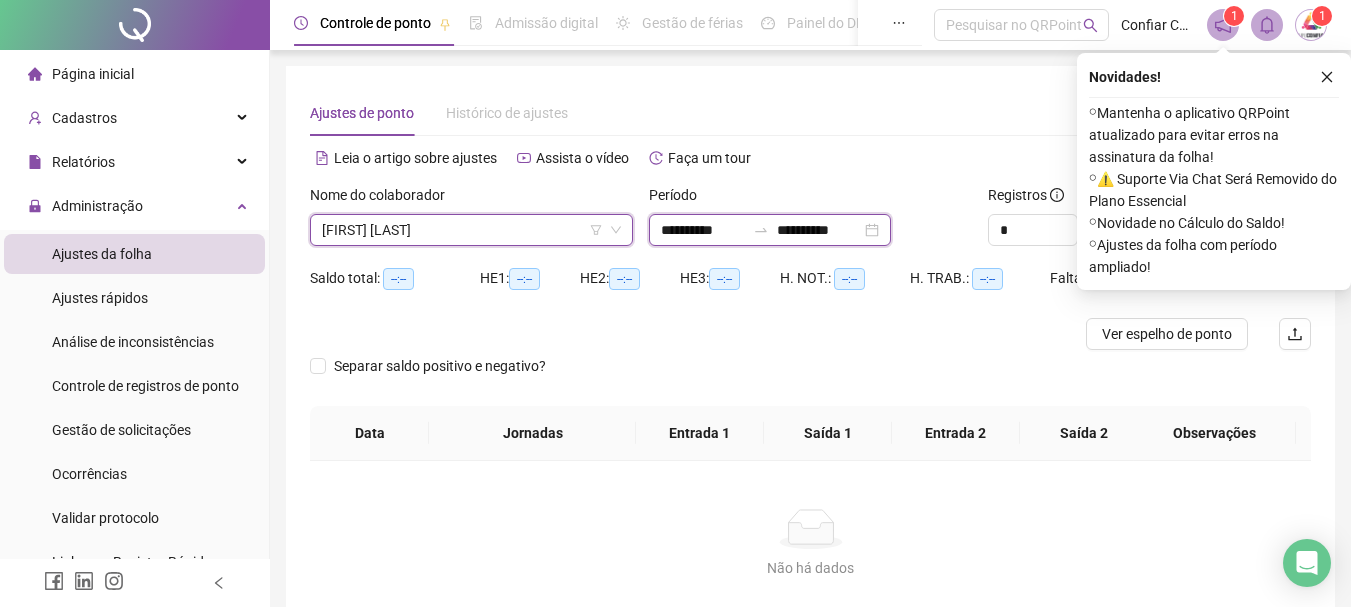 click on "**********" at bounding box center (703, 230) 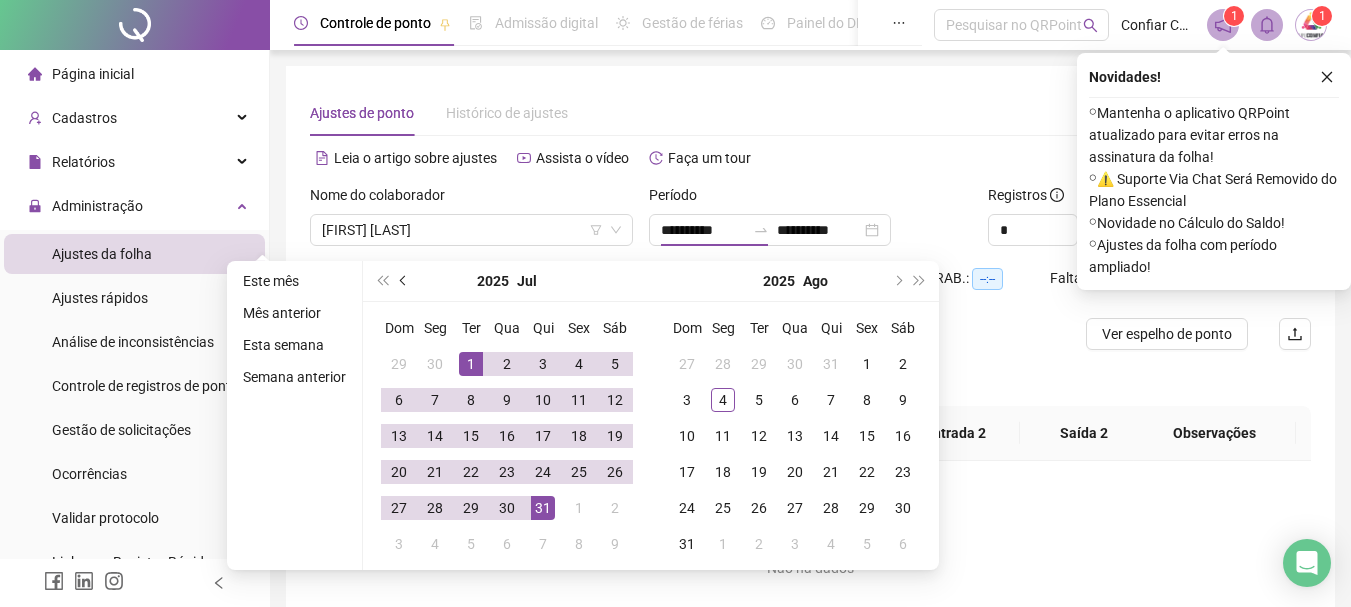 click at bounding box center (405, 281) 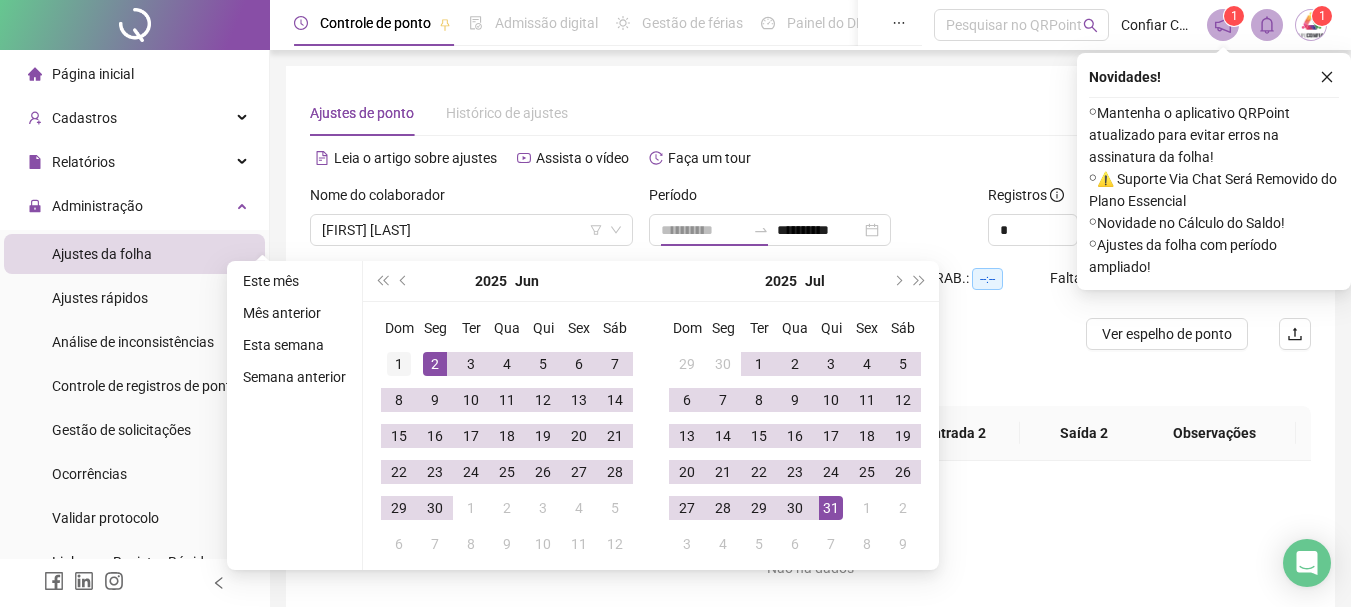 type on "**********" 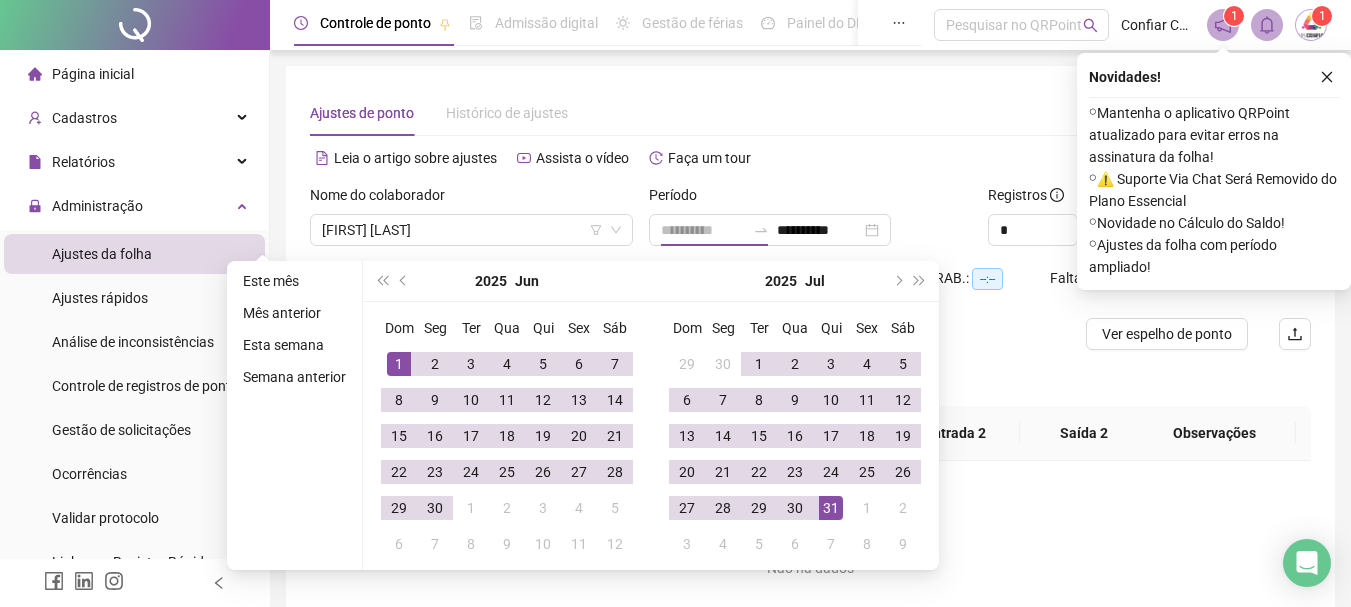 click on "1" at bounding box center [399, 364] 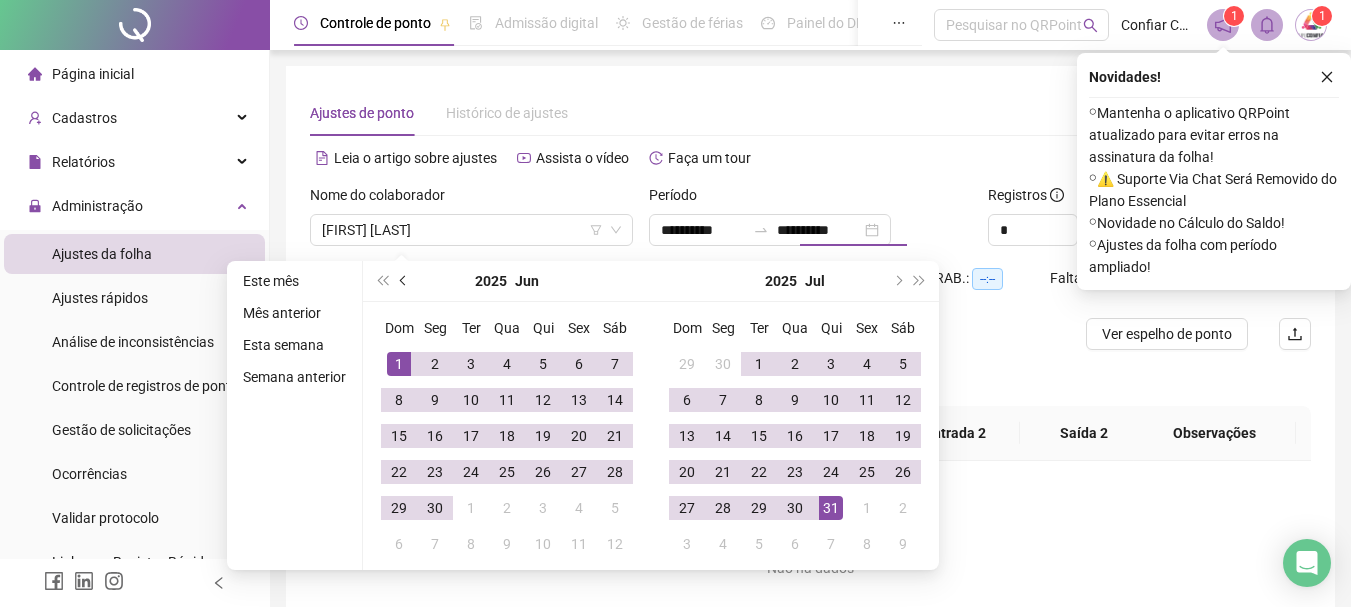 click at bounding box center [404, 281] 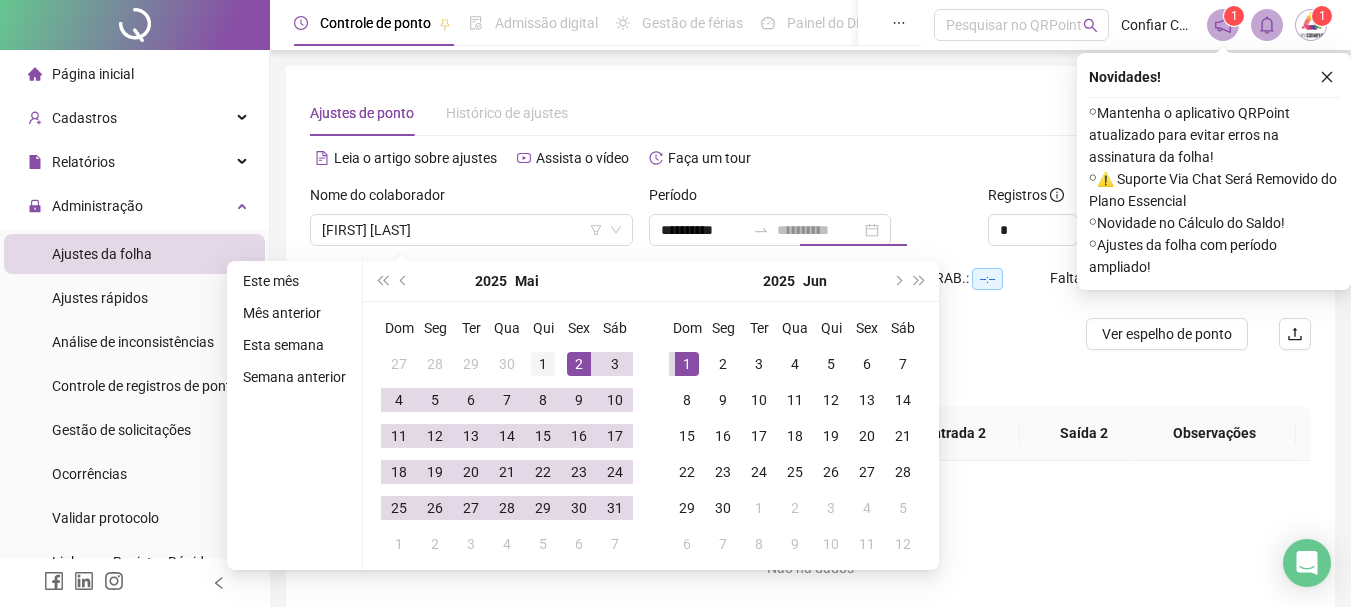 type on "**********" 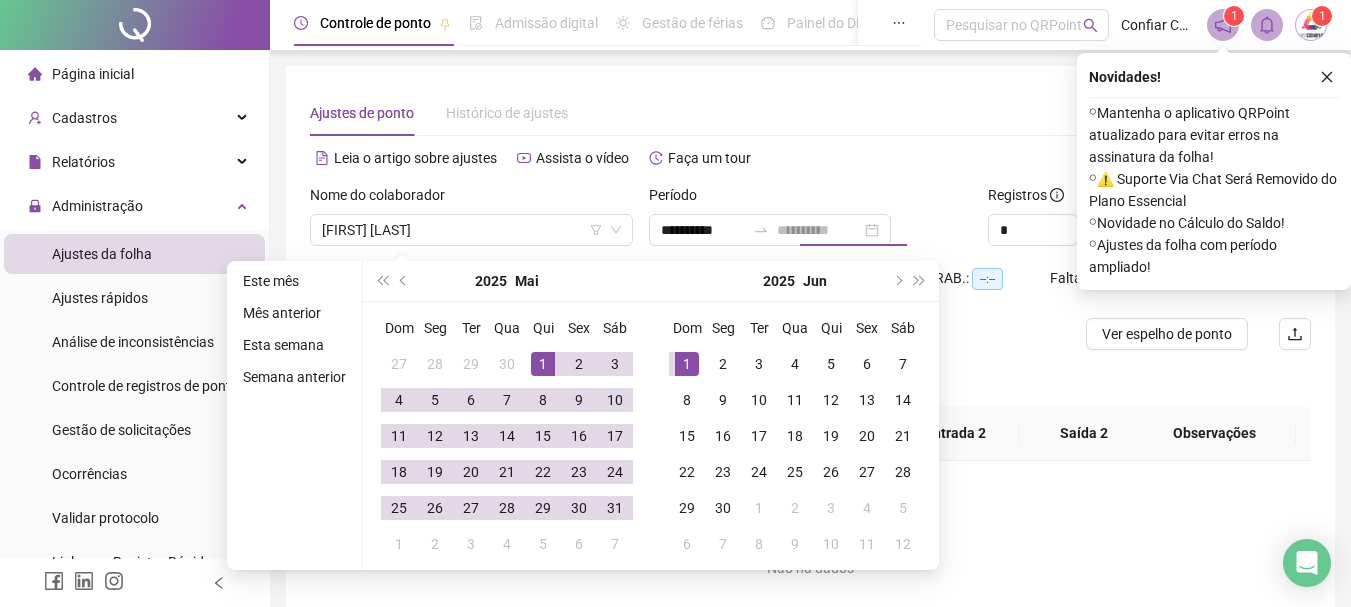 click on "1" at bounding box center (543, 364) 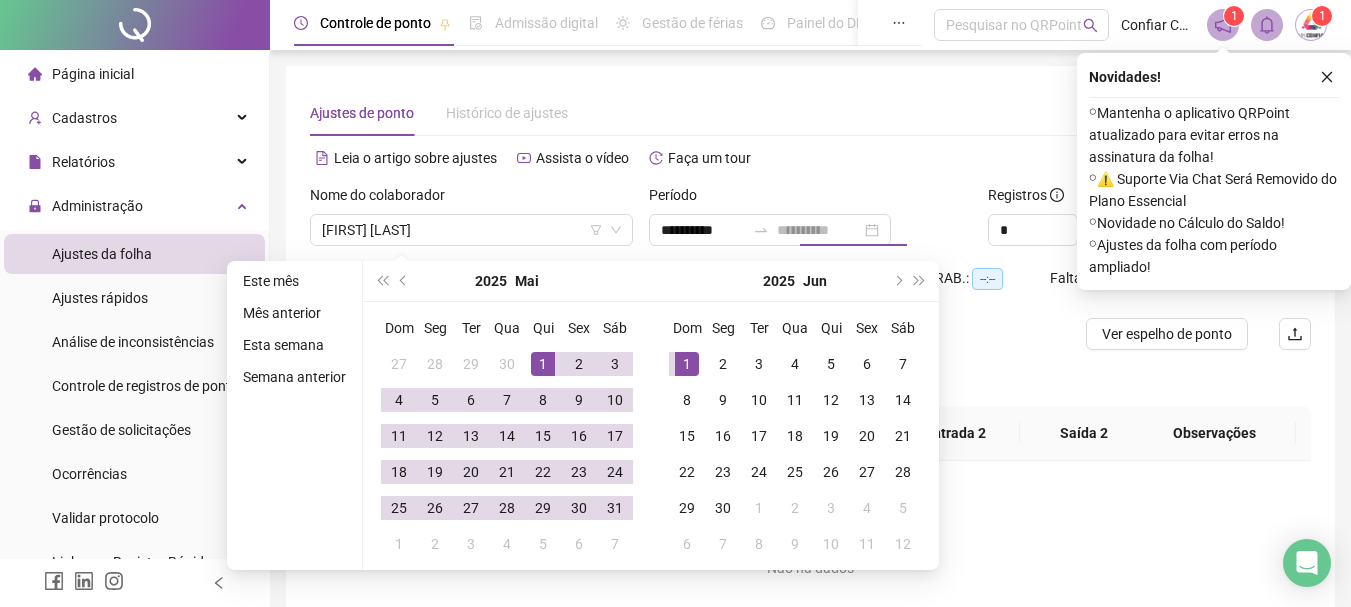 type on "**********" 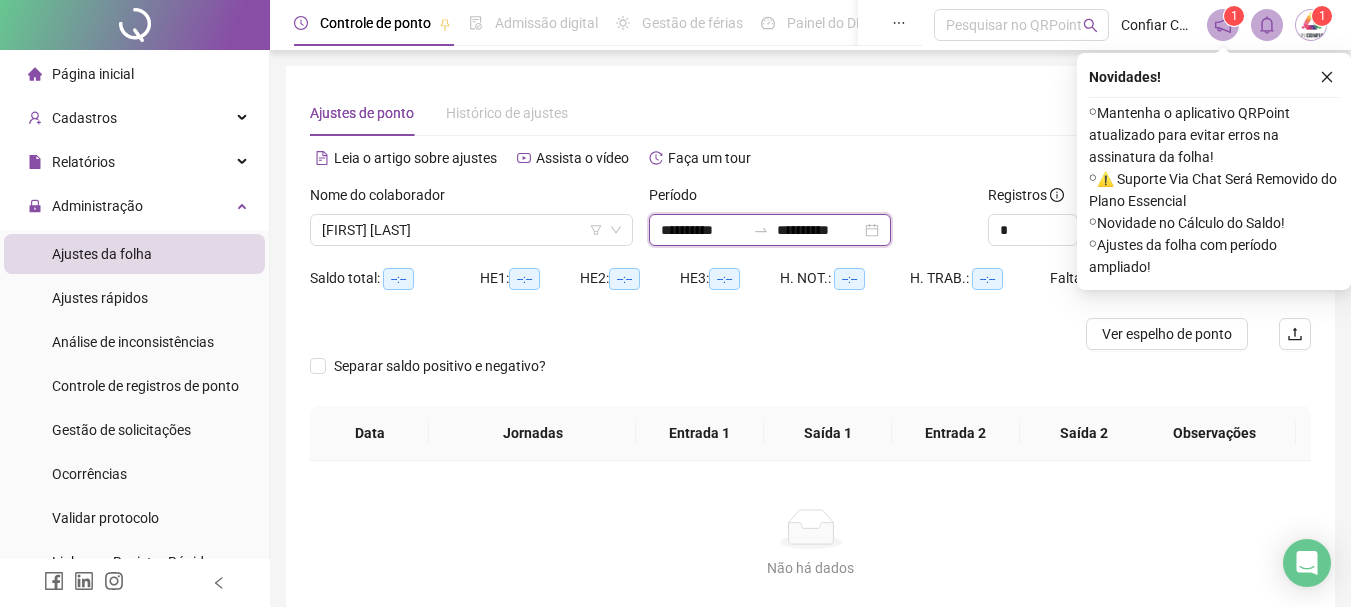 click on "**********" at bounding box center [819, 230] 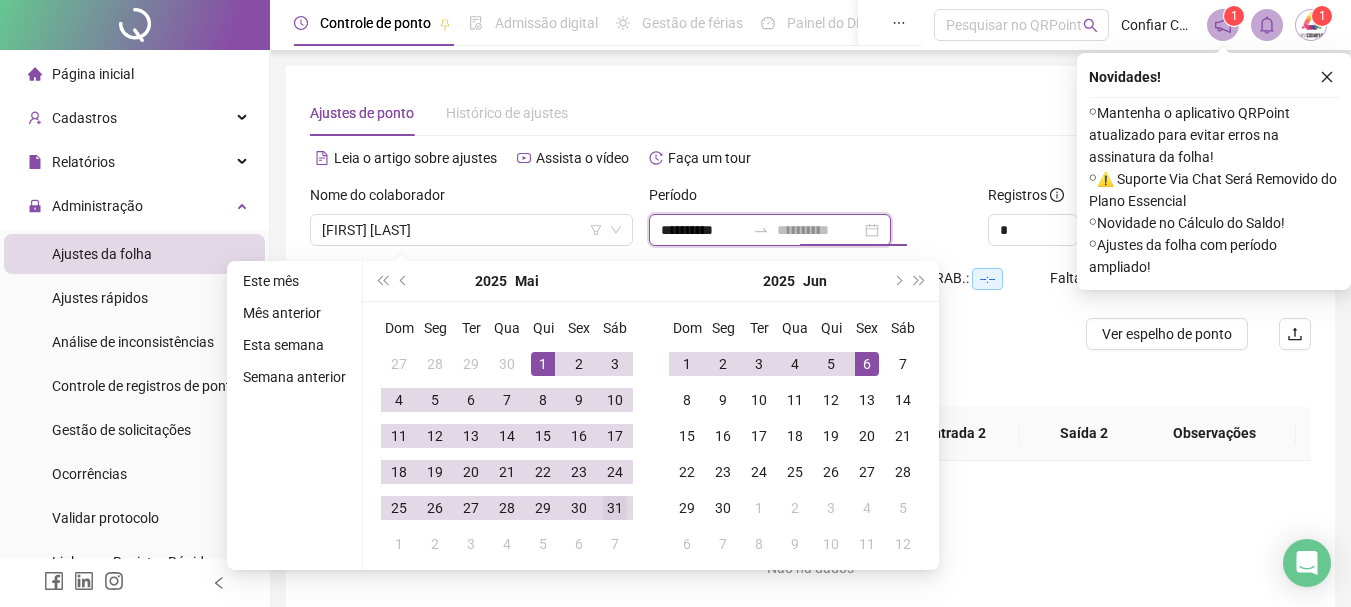 type on "**********" 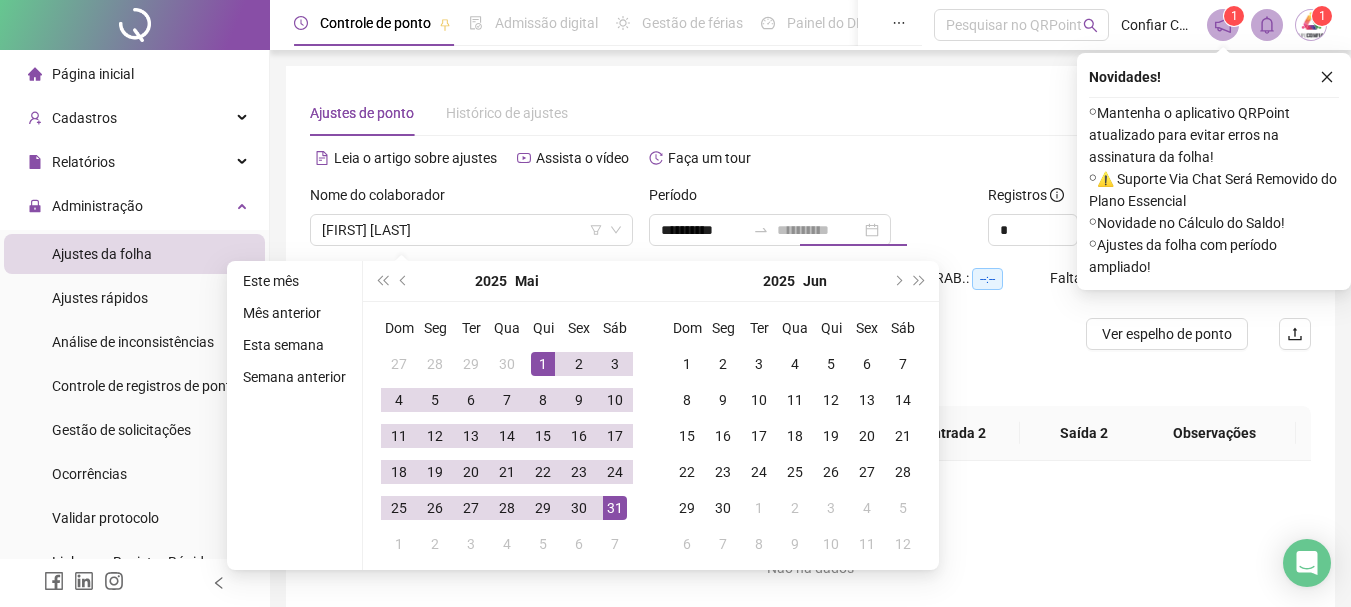 click on "31" at bounding box center (615, 508) 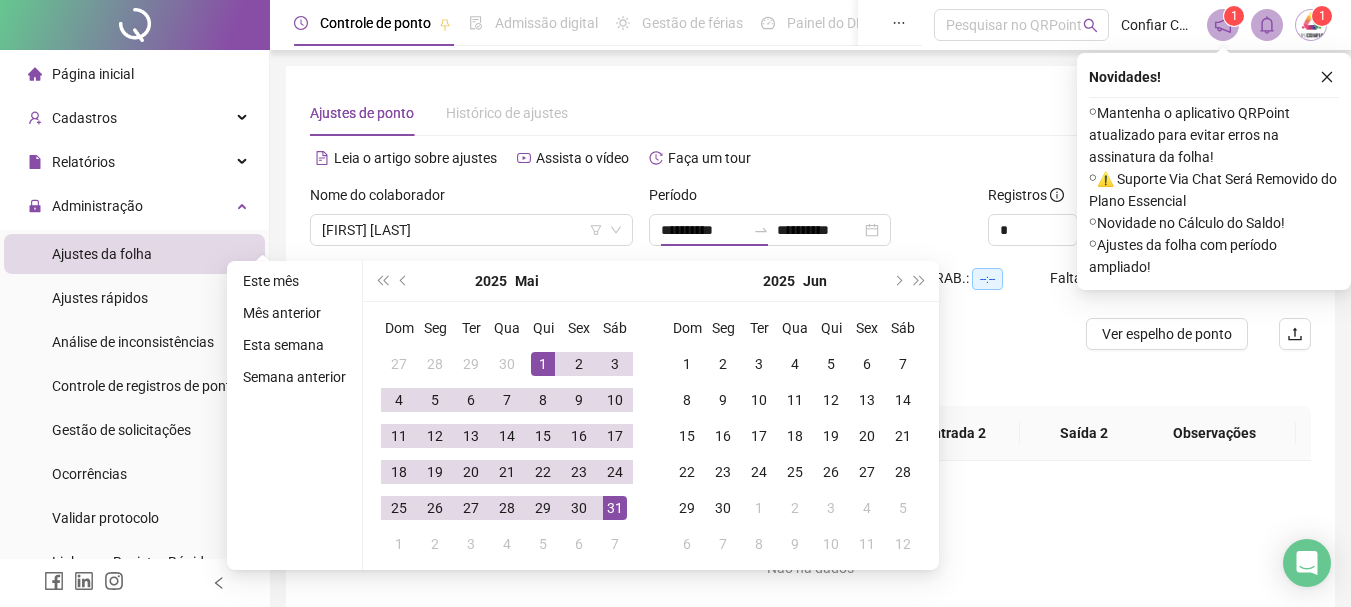 drag, startPoint x: 1331, startPoint y: 74, endPoint x: 1312, endPoint y: 80, distance: 19.924858 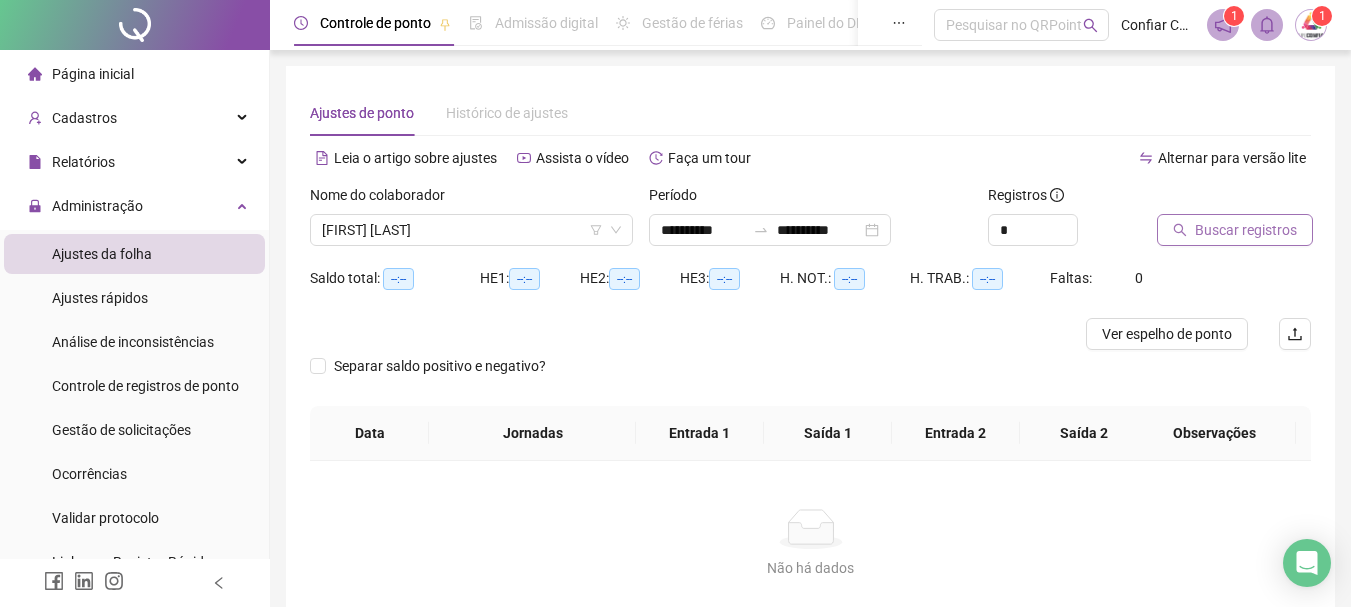 click on "Buscar registros" at bounding box center [1246, 230] 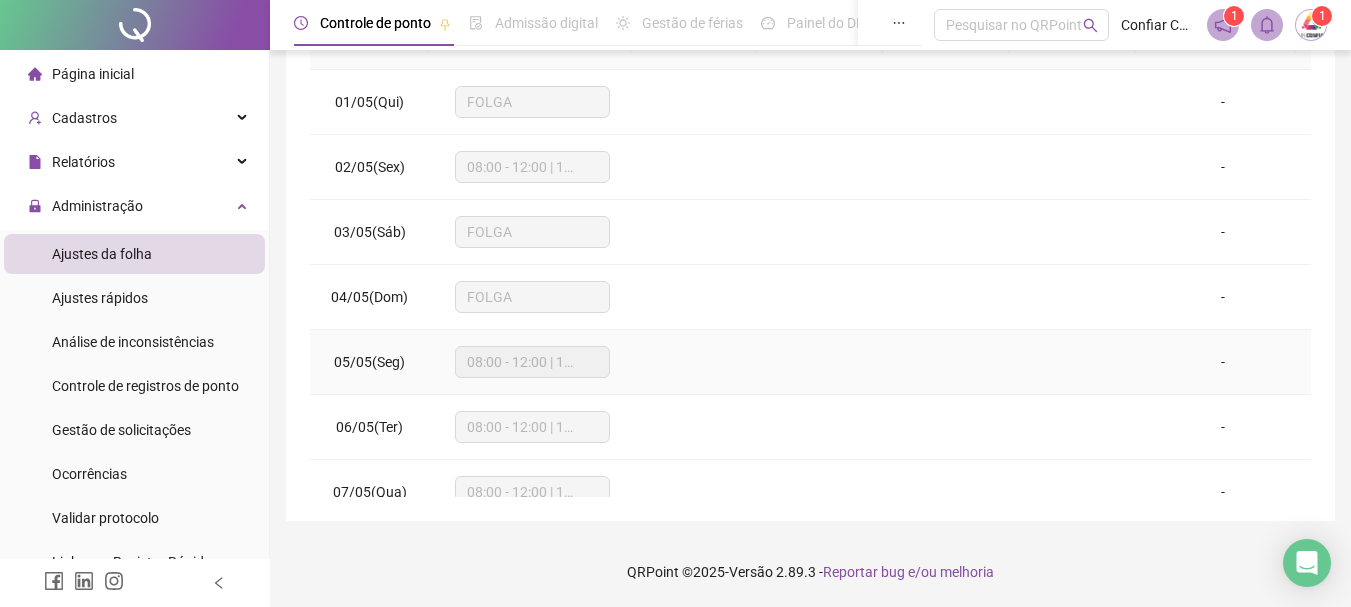 scroll, scrollTop: 0, scrollLeft: 0, axis: both 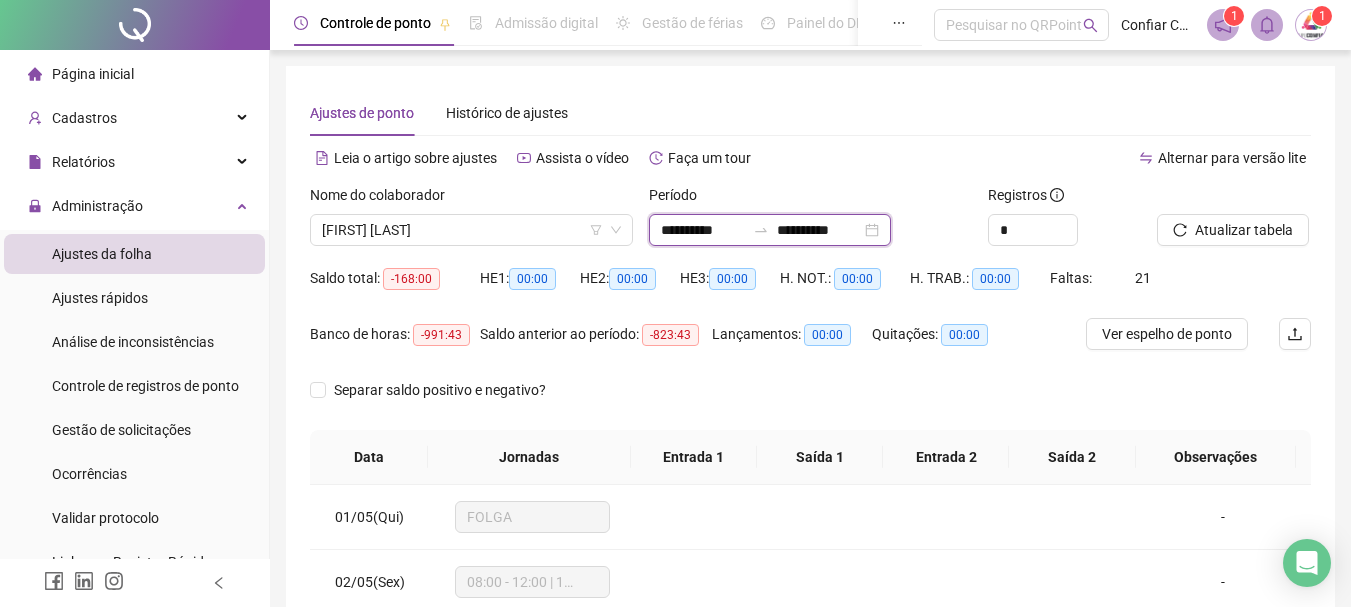 click on "**********" at bounding box center (703, 230) 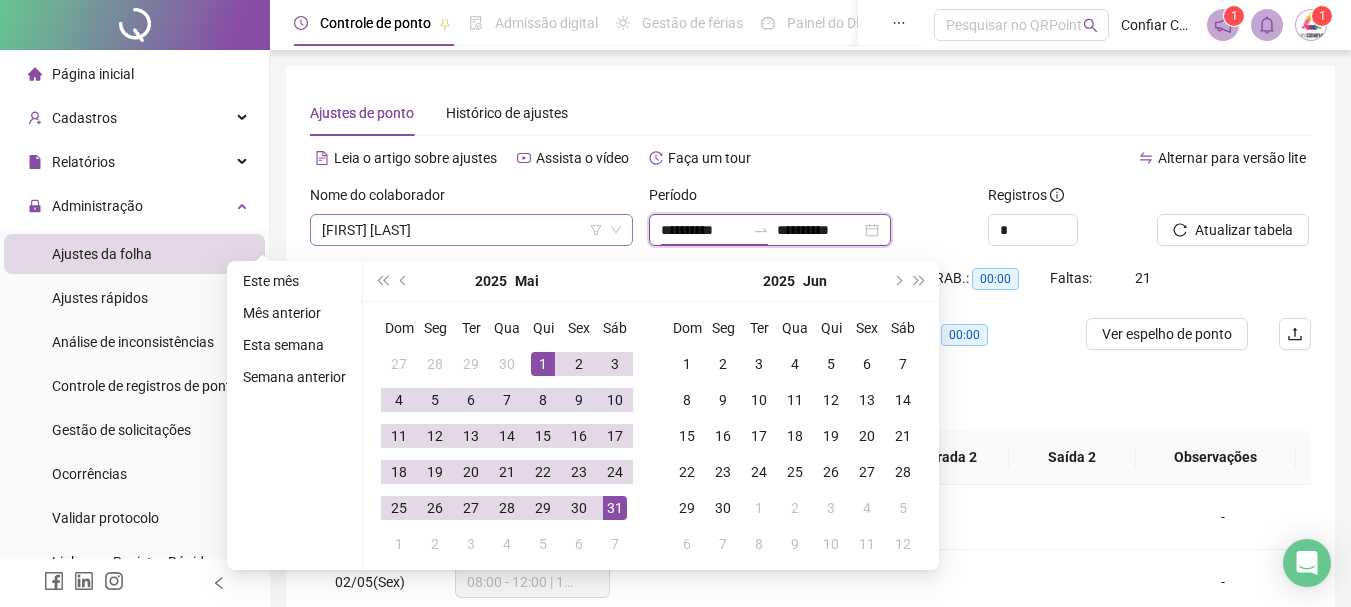 drag, startPoint x: 679, startPoint y: 230, endPoint x: 551, endPoint y: 214, distance: 128.99612 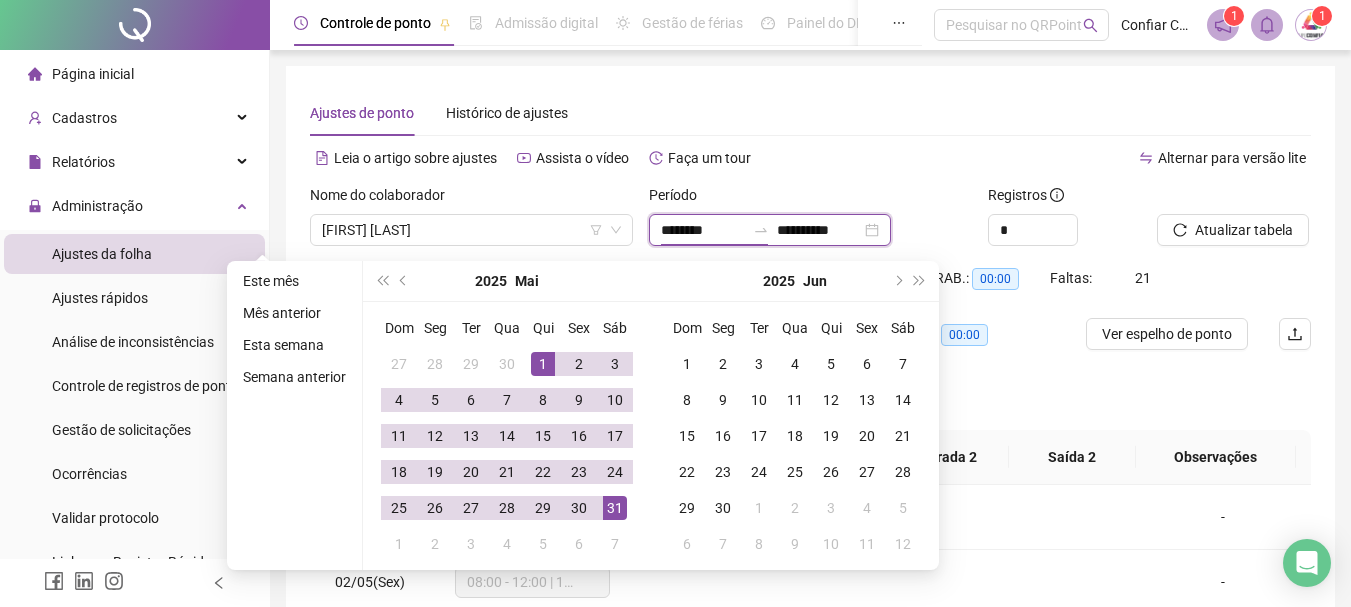 click on "********" at bounding box center (703, 230) 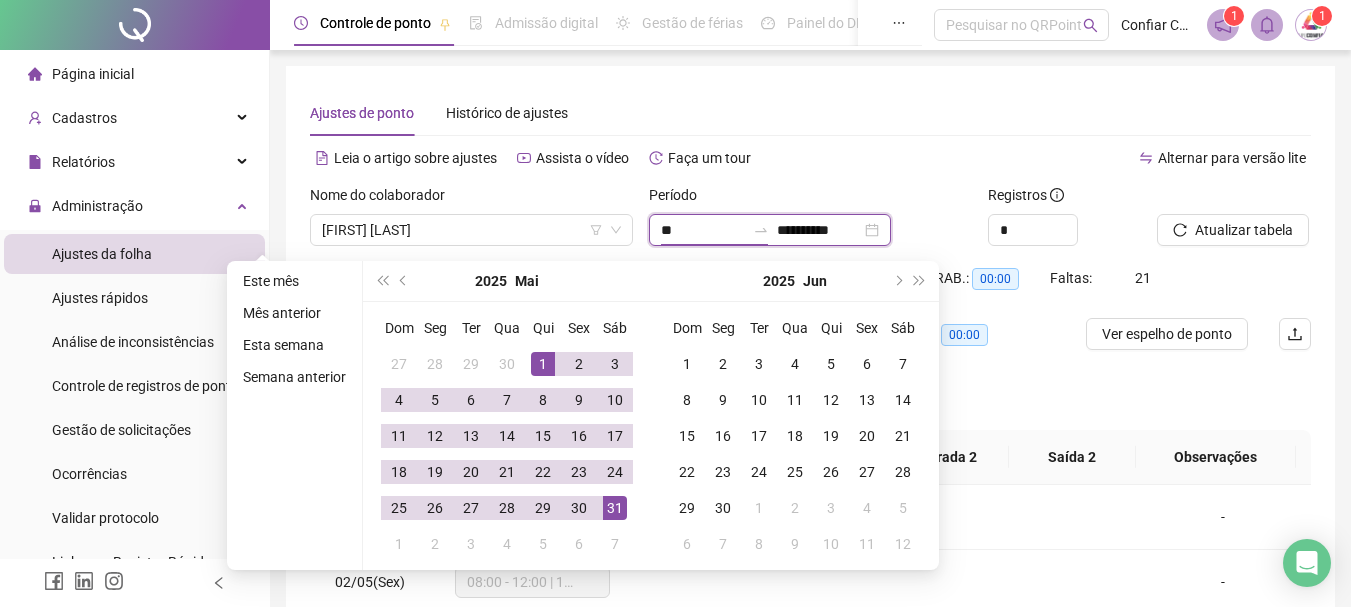 type on "*" 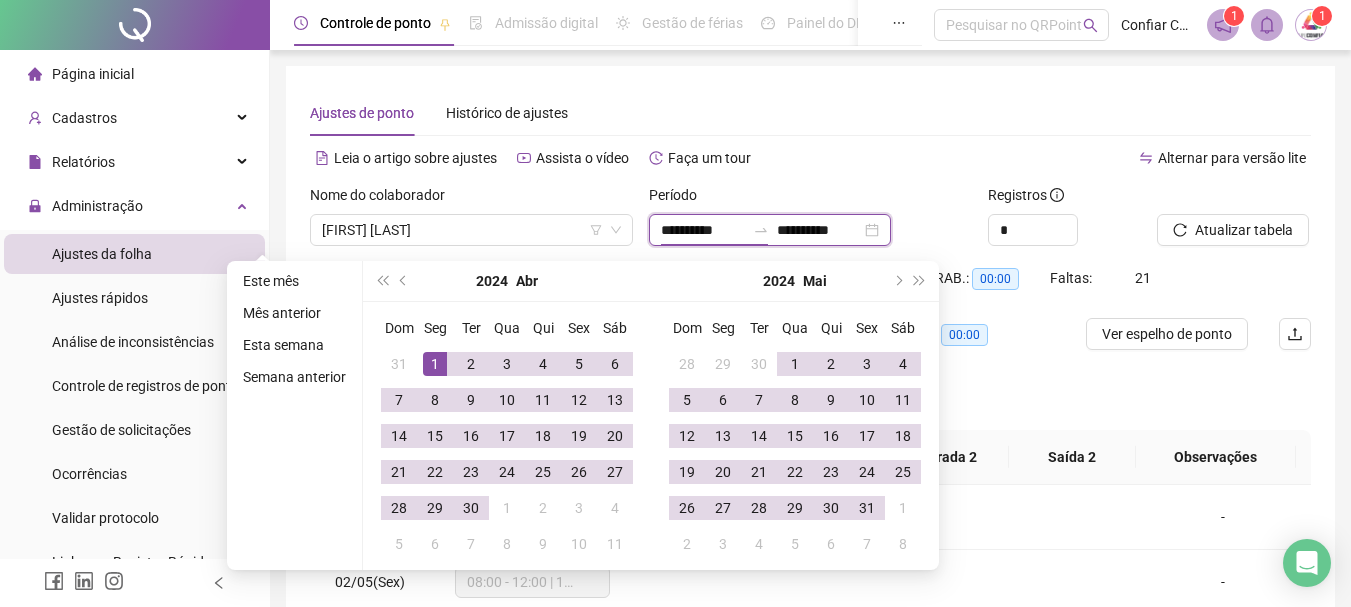 type on "**********" 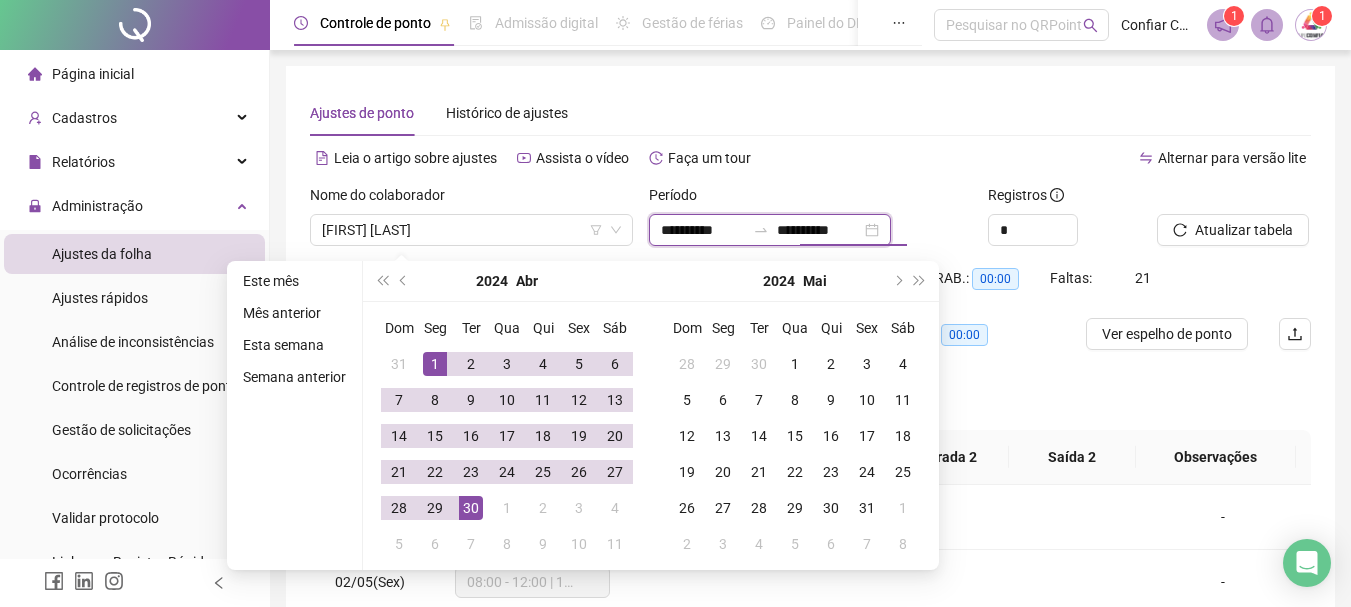 type on "**********" 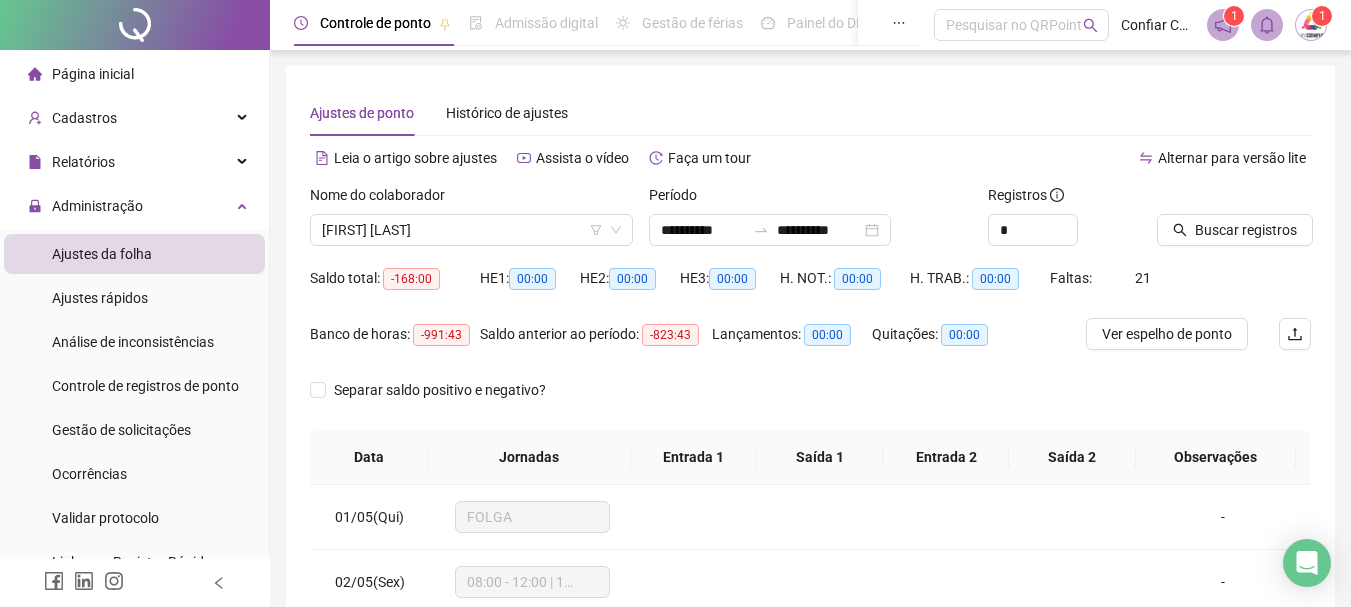 drag, startPoint x: 1243, startPoint y: 229, endPoint x: 779, endPoint y: 359, distance: 481.8672 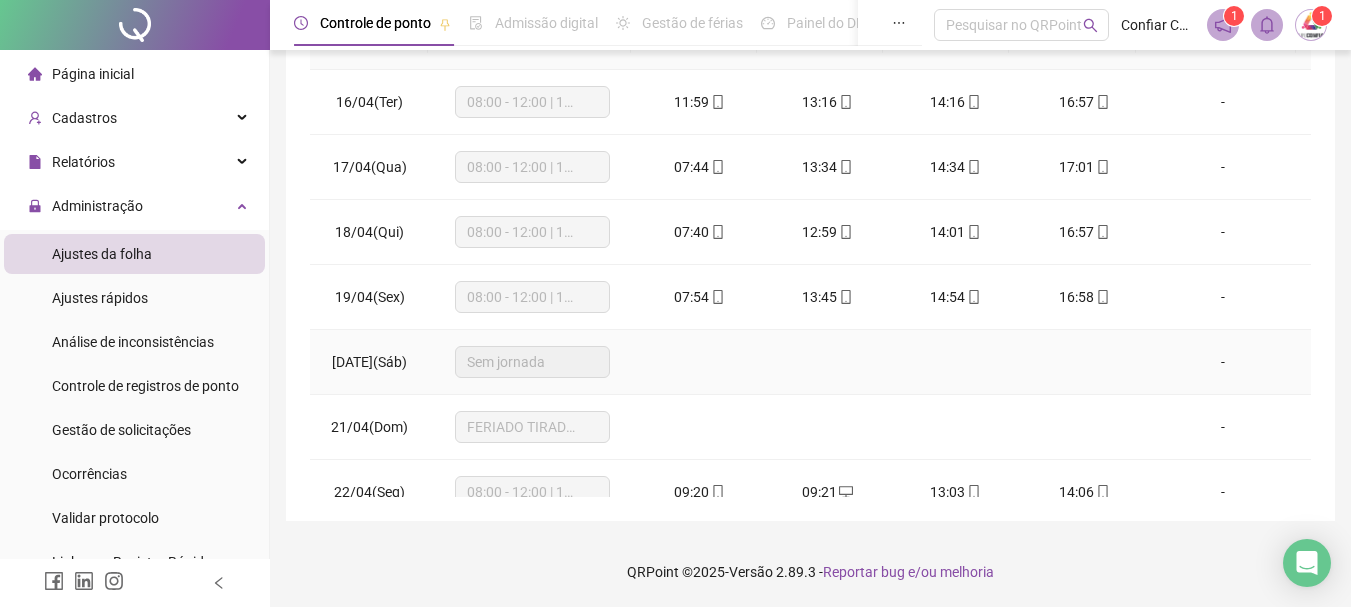 scroll, scrollTop: 0, scrollLeft: 0, axis: both 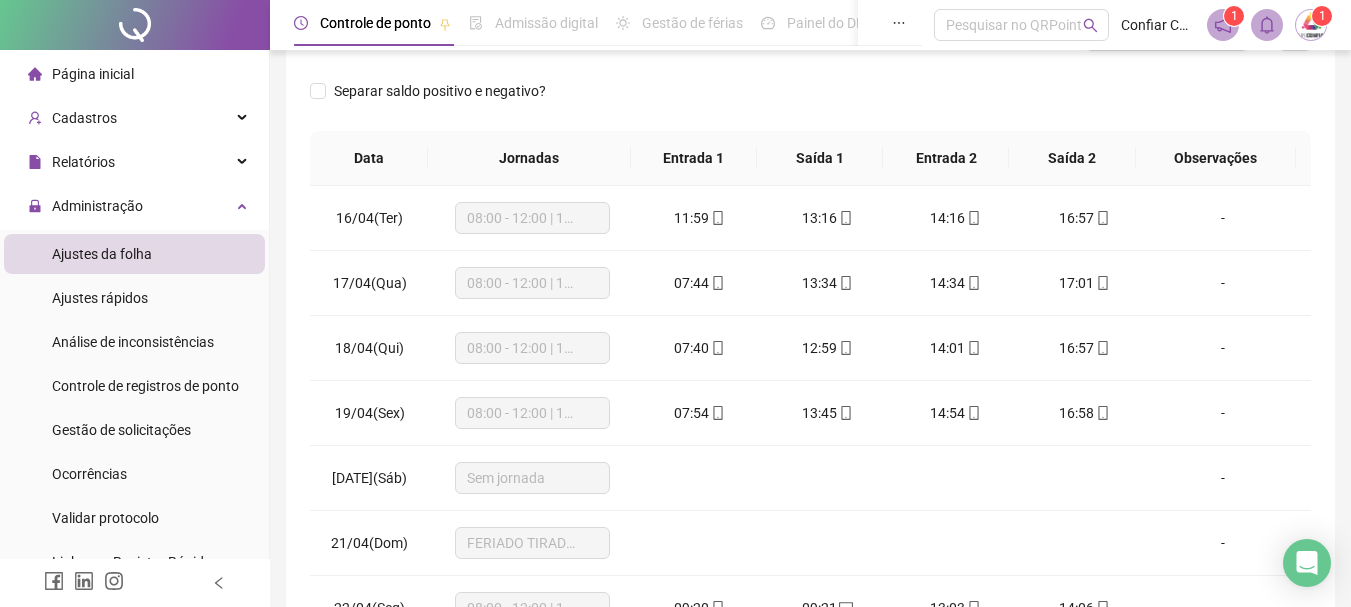drag, startPoint x: 1305, startPoint y: 306, endPoint x: 1322, endPoint y: 368, distance: 64.288414 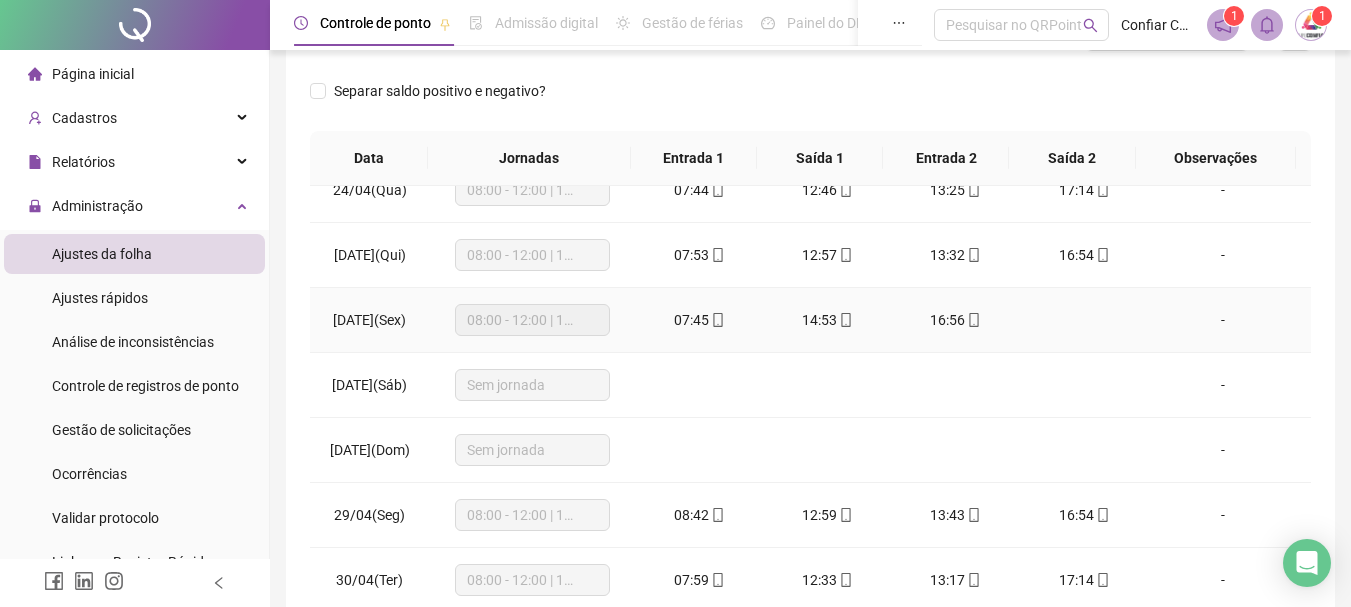 scroll, scrollTop: 518, scrollLeft: 0, axis: vertical 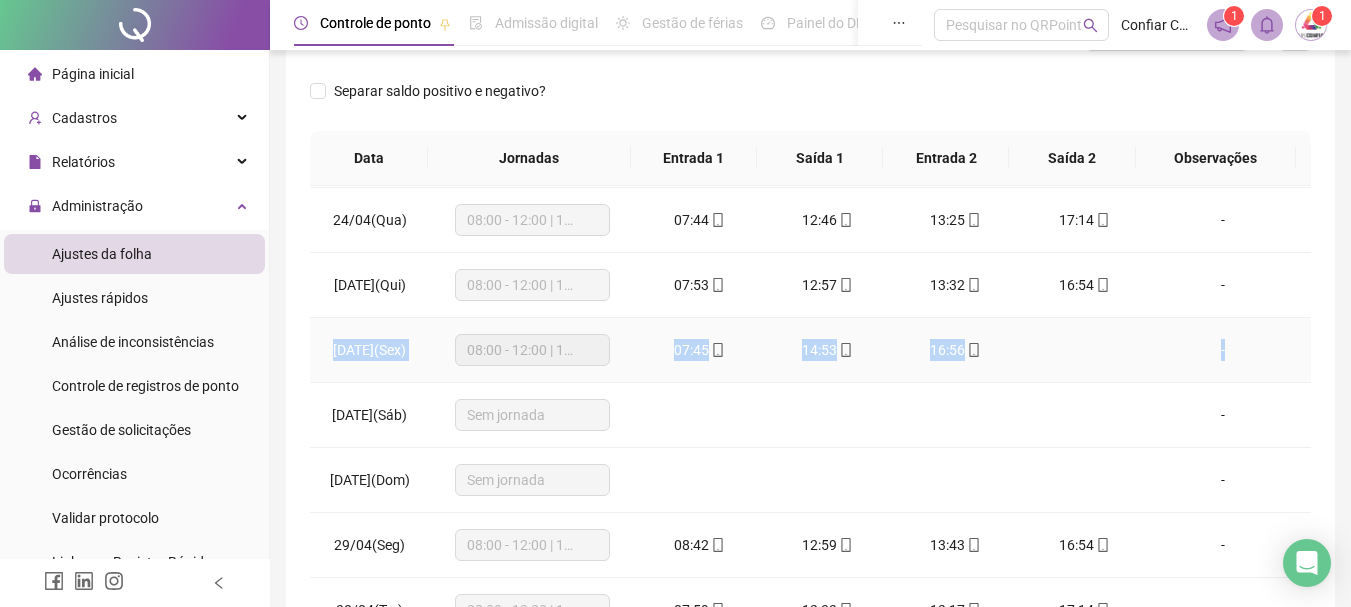 drag, startPoint x: 1284, startPoint y: 344, endPoint x: 1279, endPoint y: 277, distance: 67.18631 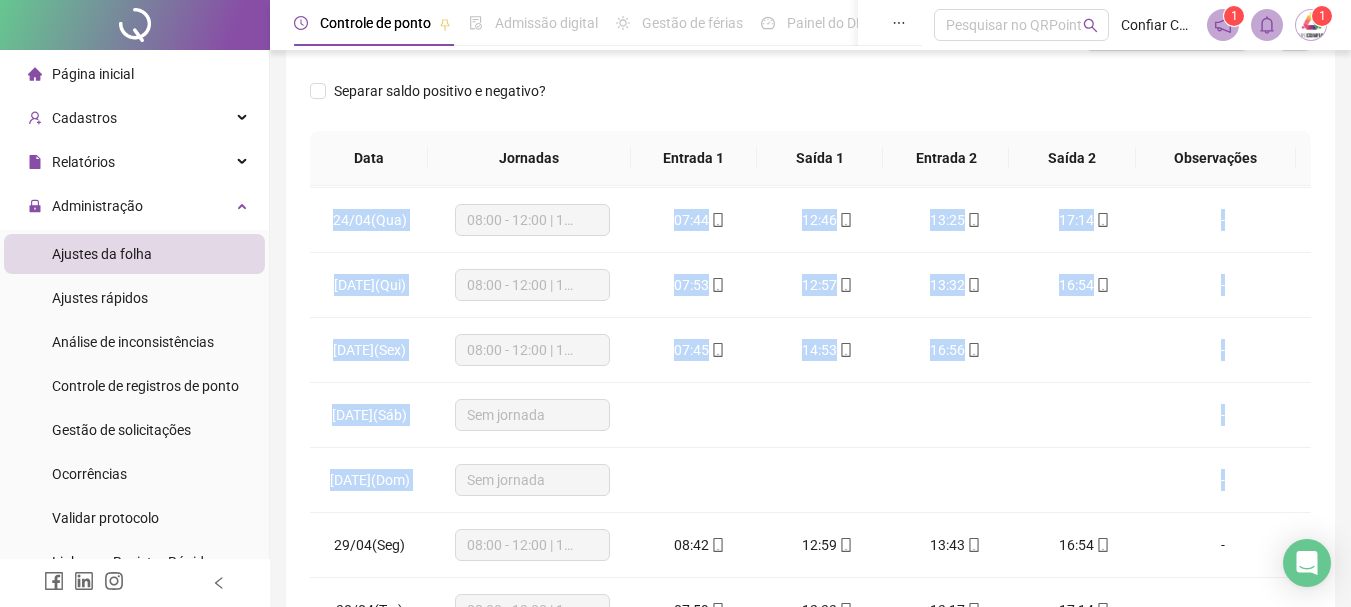 drag, startPoint x: 1291, startPoint y: 462, endPoint x: 1316, endPoint y: 298, distance: 165.89455 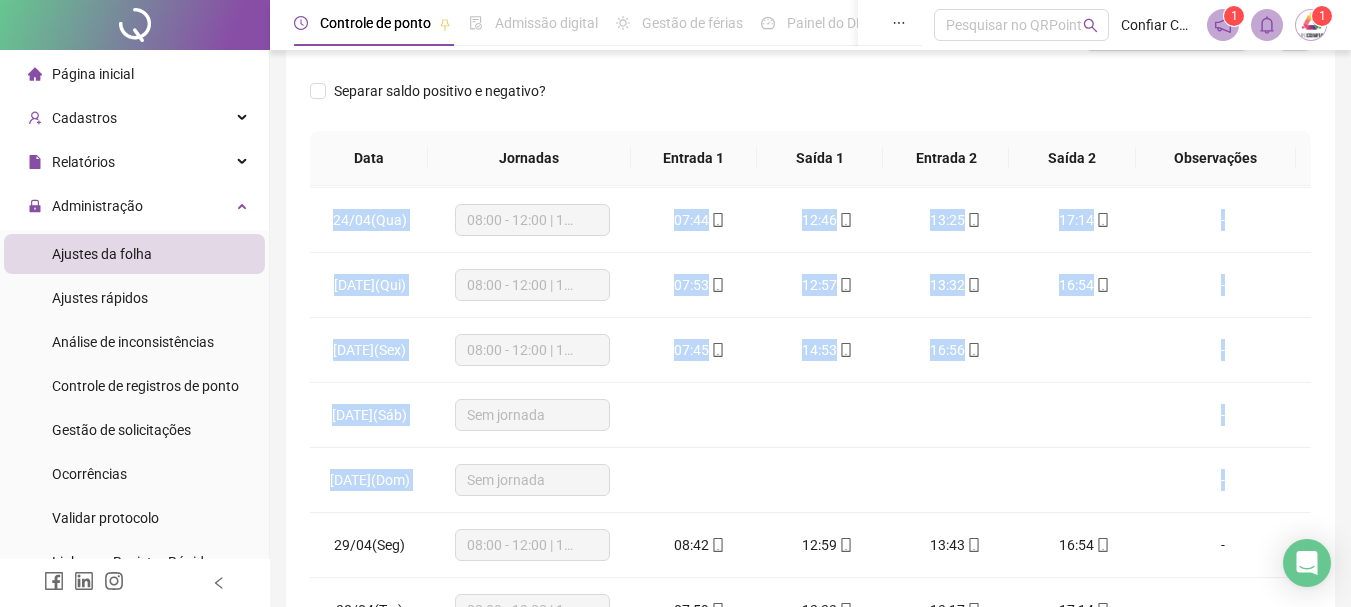 scroll, scrollTop: 0, scrollLeft: 0, axis: both 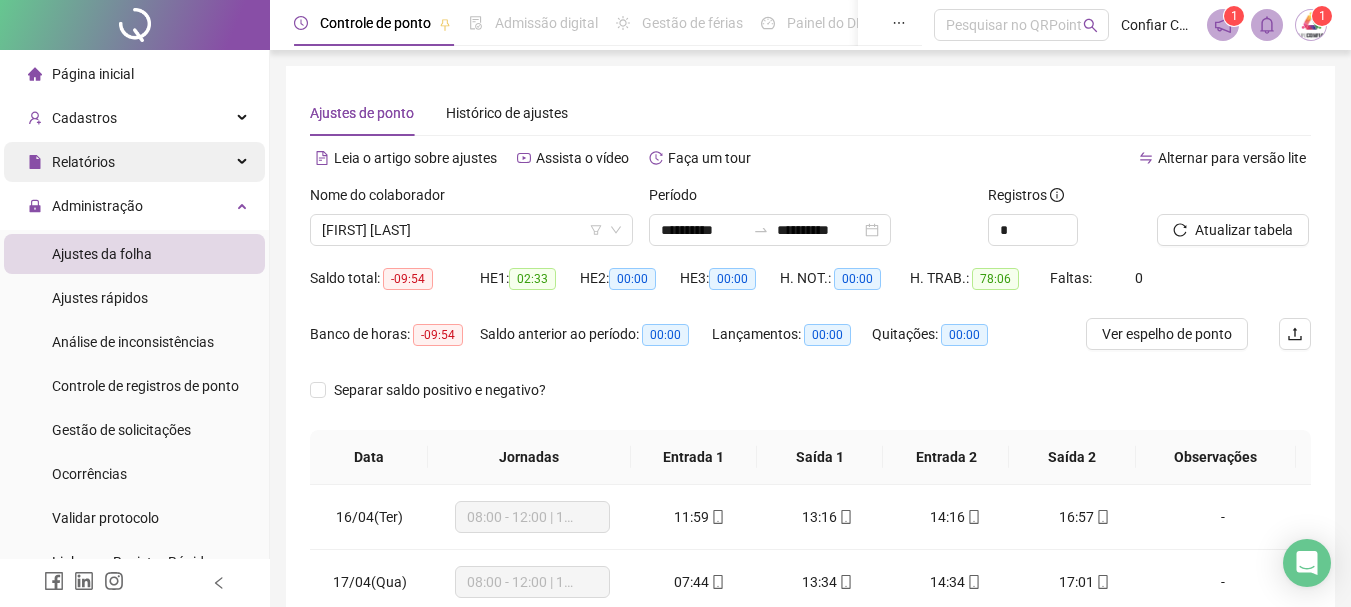 click on "Relatórios" at bounding box center (83, 162) 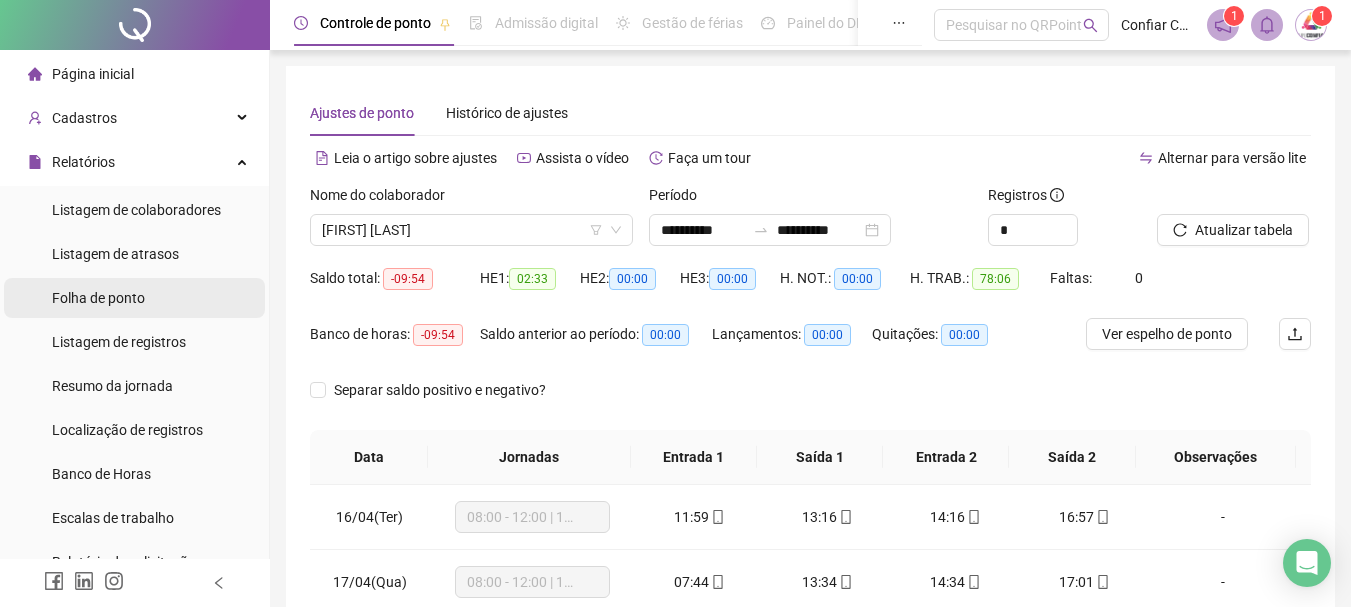 click on "Folha de ponto" at bounding box center [98, 298] 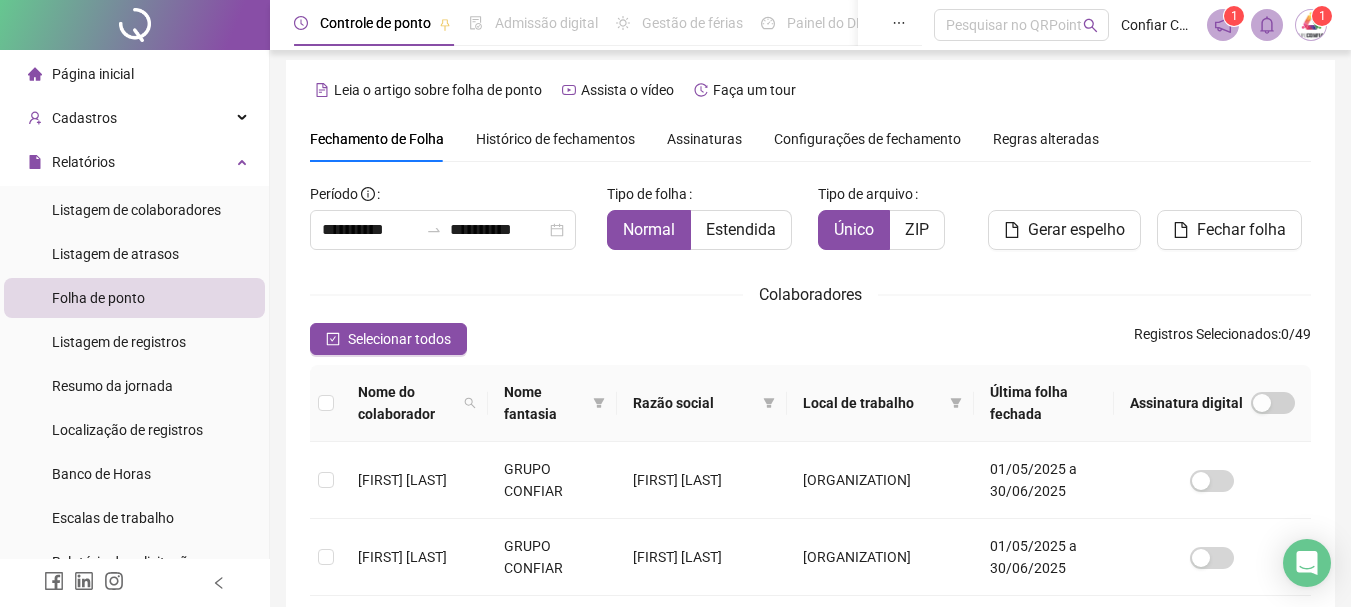 scroll, scrollTop: 106, scrollLeft: 0, axis: vertical 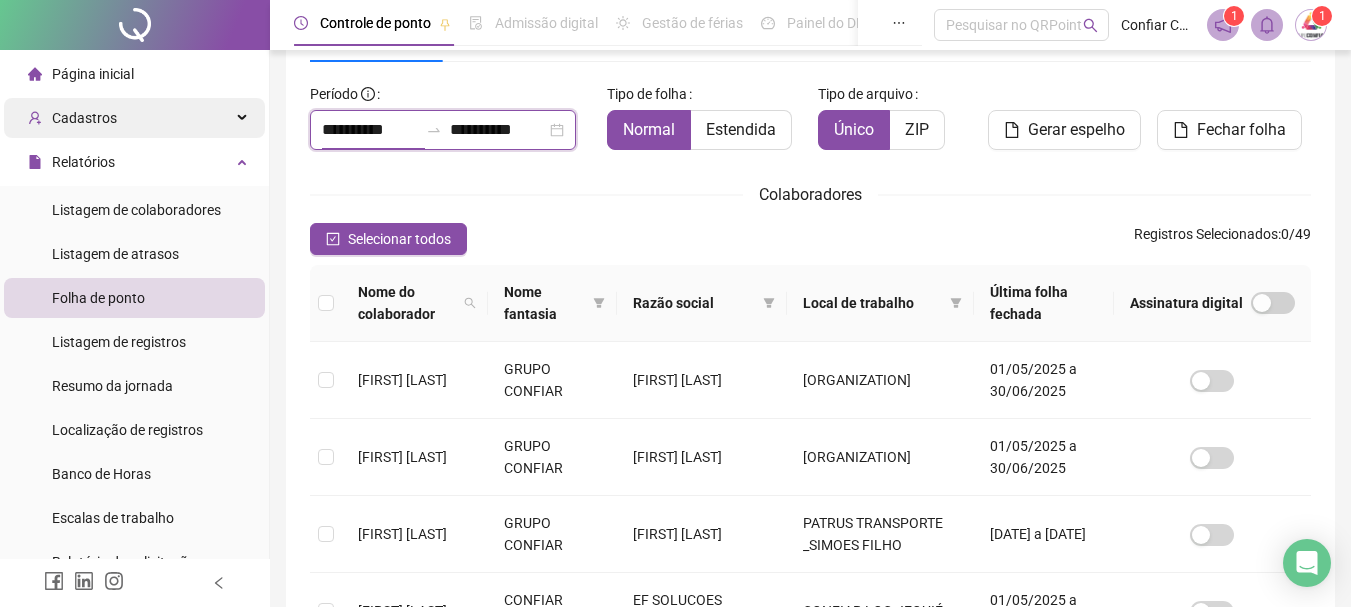 drag, startPoint x: 405, startPoint y: 128, endPoint x: 234, endPoint y: 130, distance: 171.01169 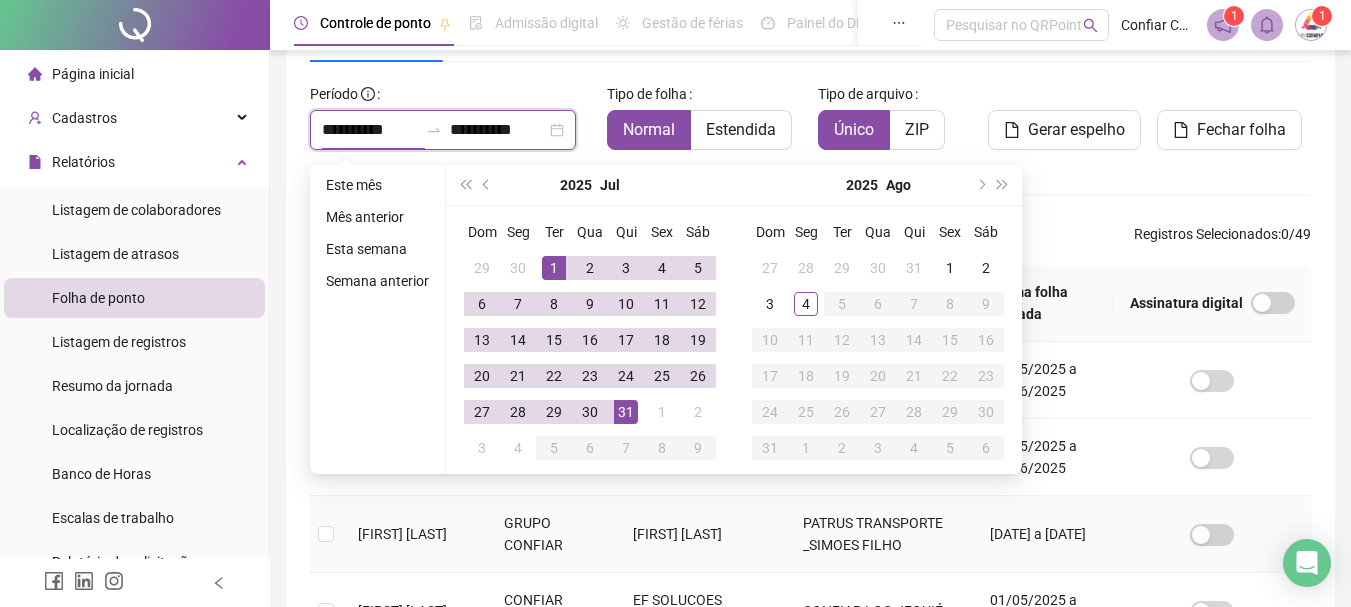 type on "**********" 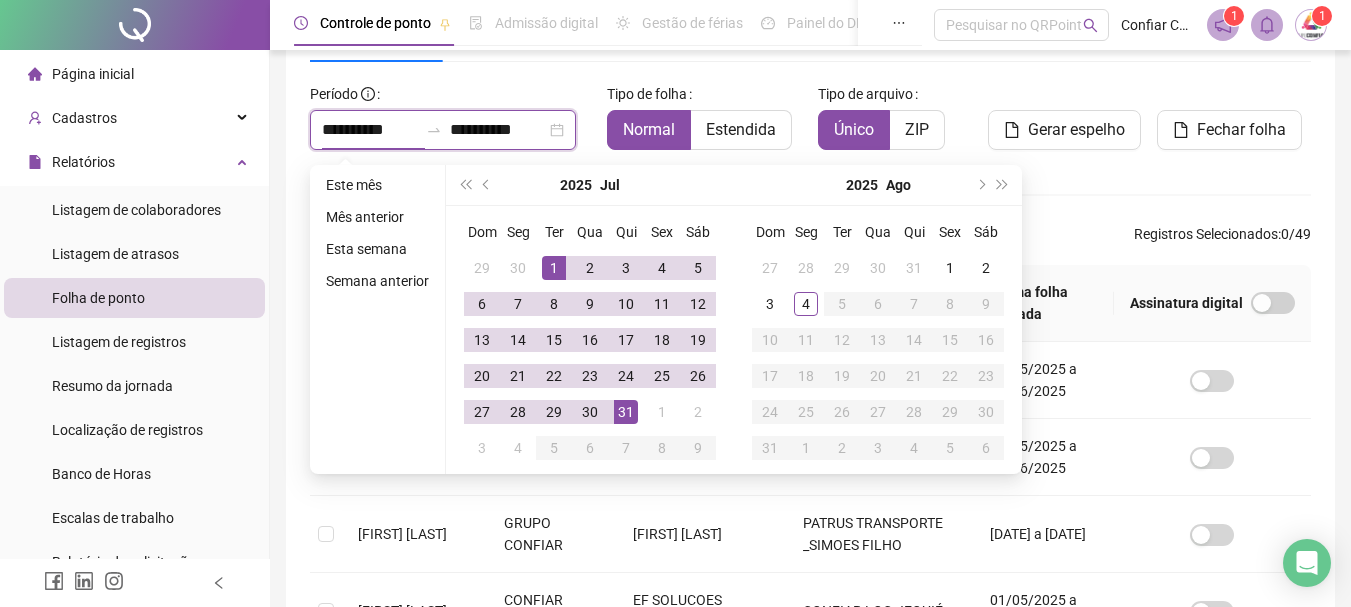 type on "**********" 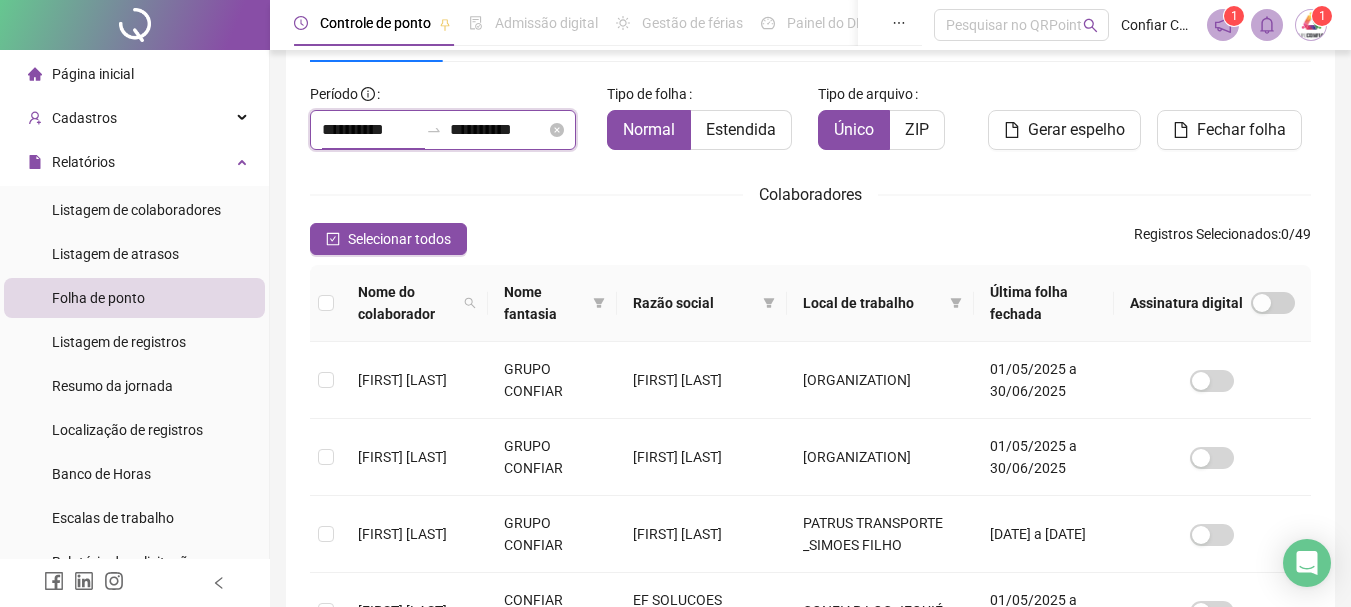click on "**********" at bounding box center (443, 130) 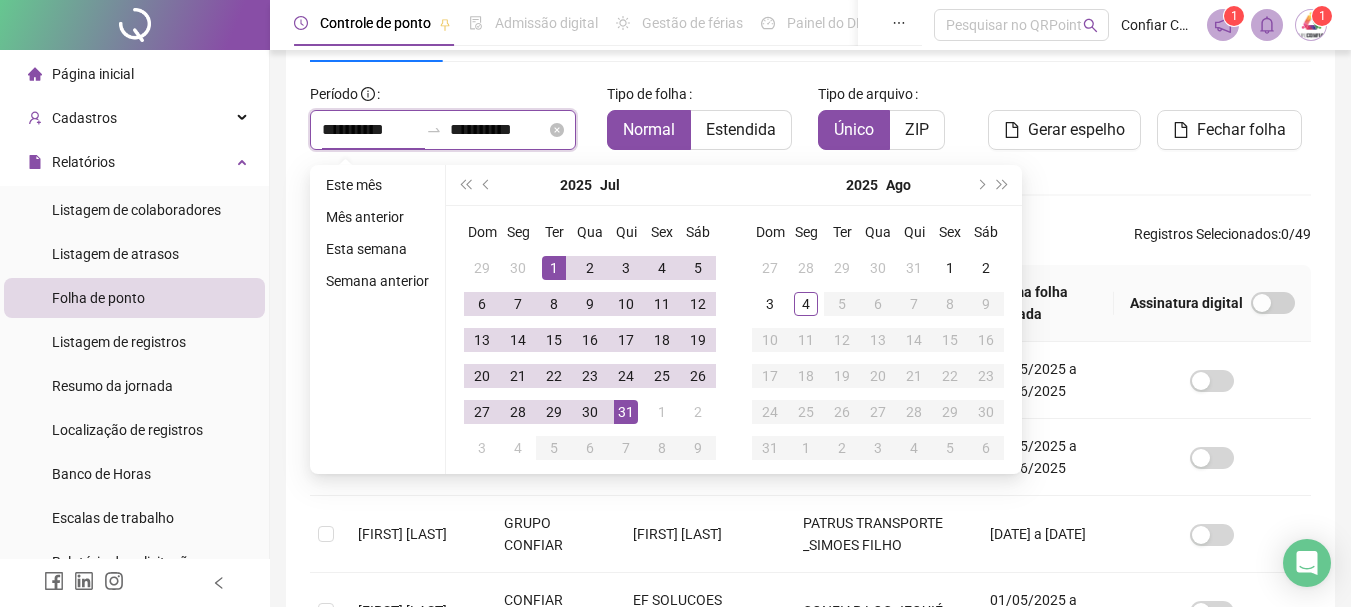 click on "**********" at bounding box center [443, 130] 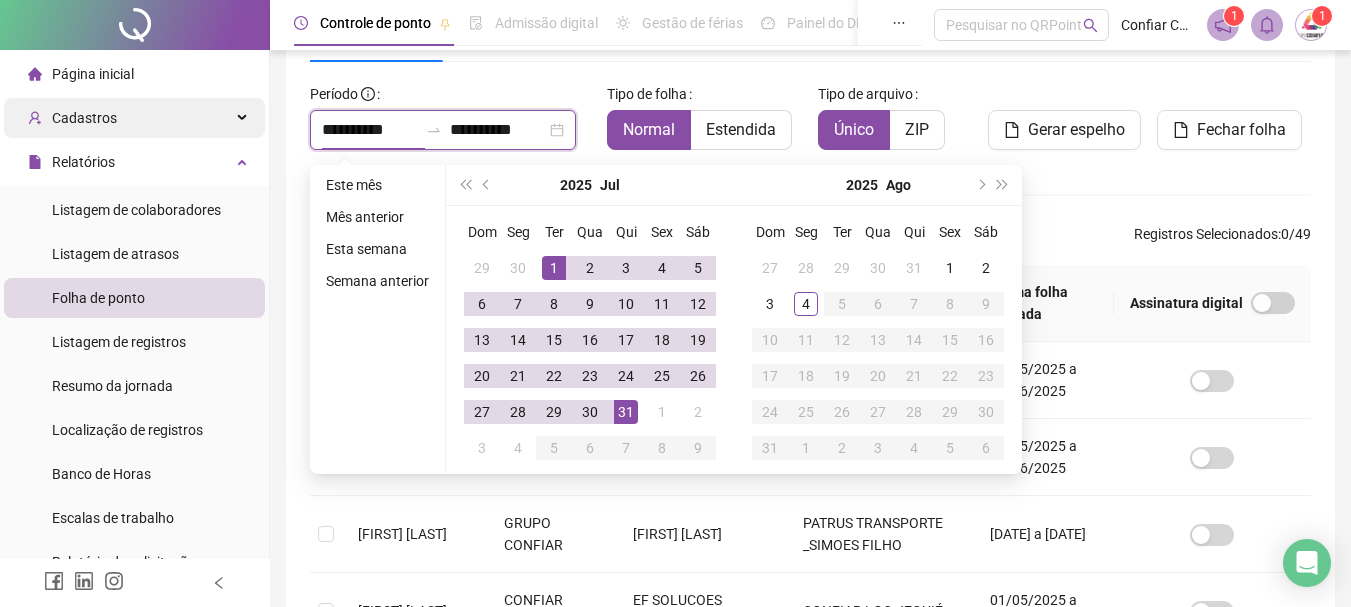 drag, startPoint x: 398, startPoint y: 130, endPoint x: 208, endPoint y: 104, distance: 191.77069 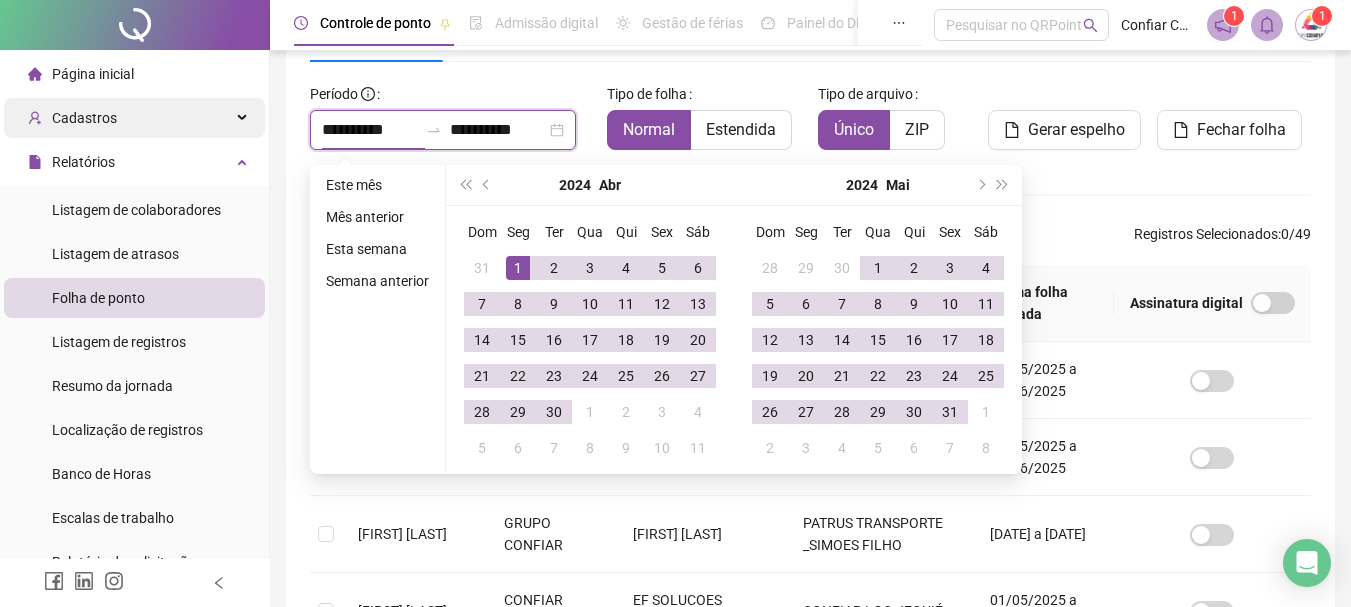 type on "**********" 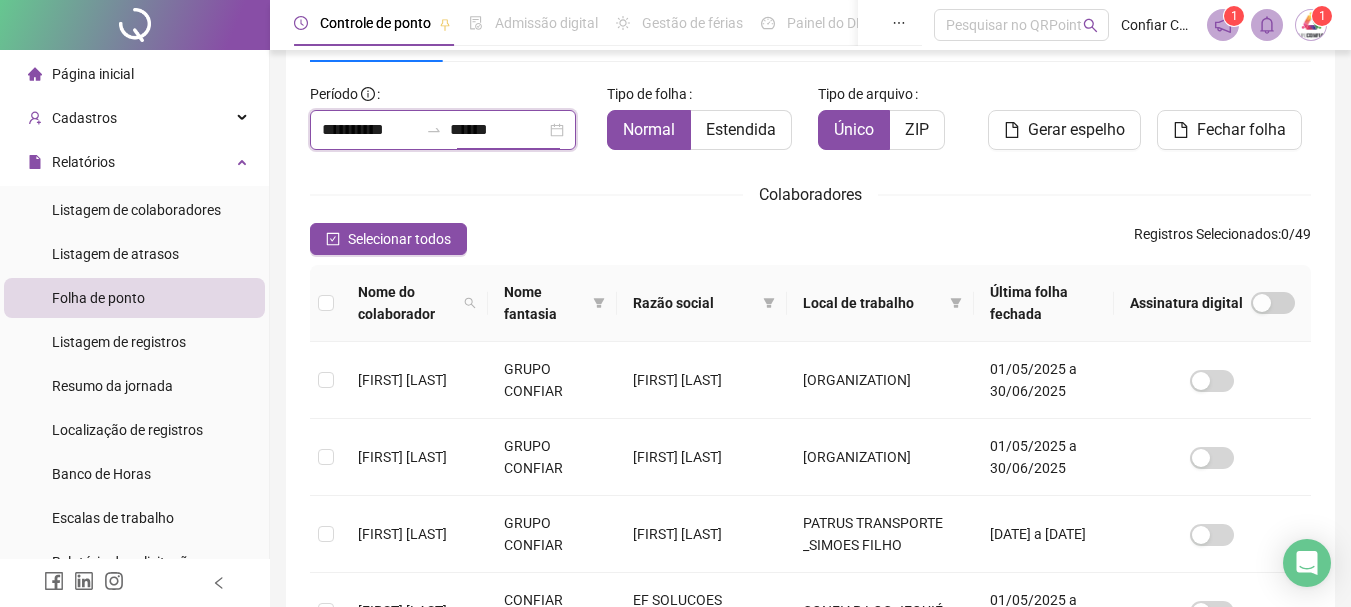 drag, startPoint x: 499, startPoint y: 125, endPoint x: 791, endPoint y: 379, distance: 387.01422 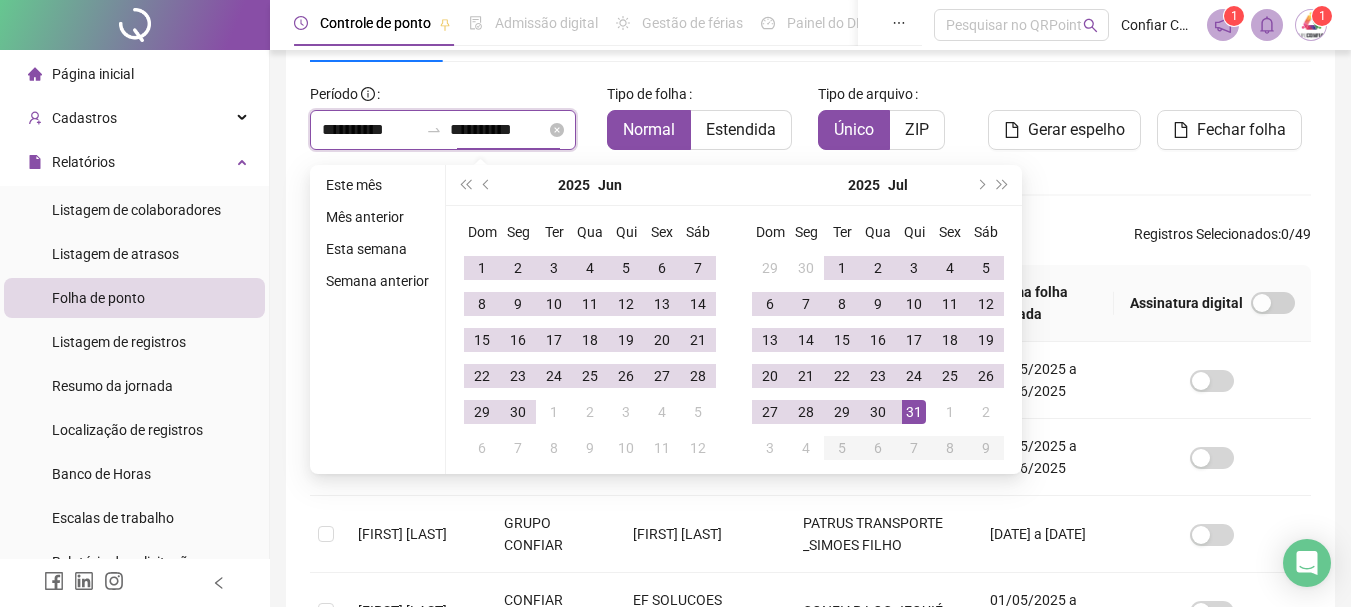 click at bounding box center (434, 130) 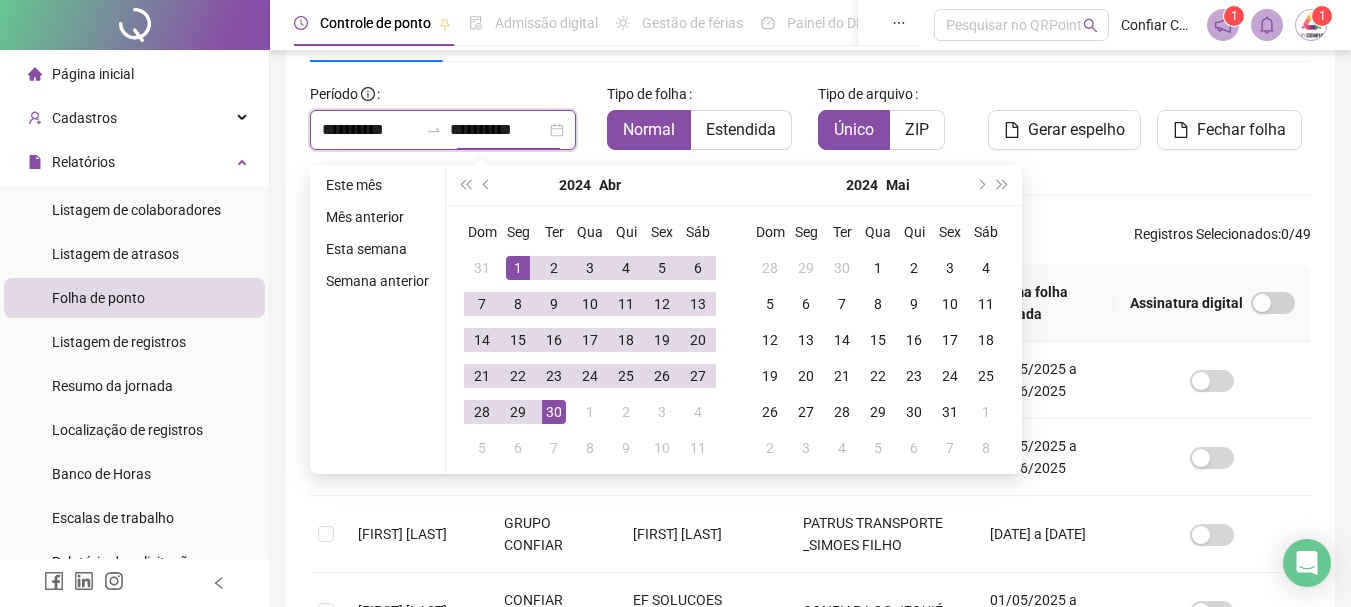 type on "**********" 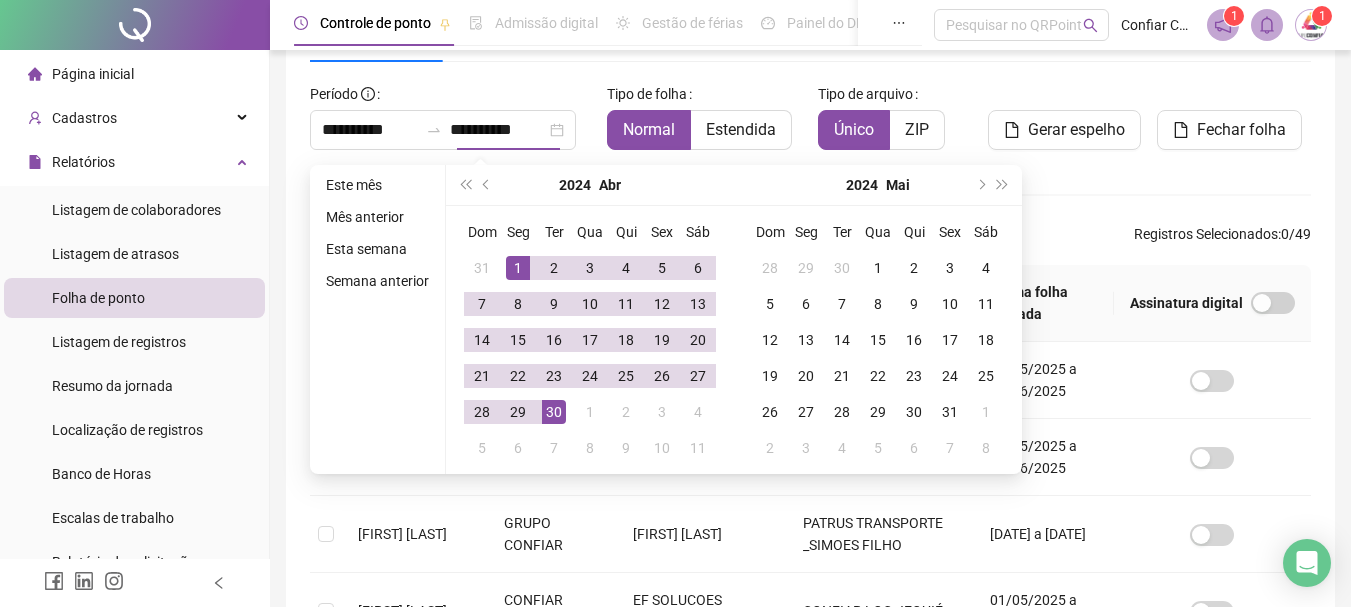 click on "Gerar espelho" at bounding box center (1076, 130) 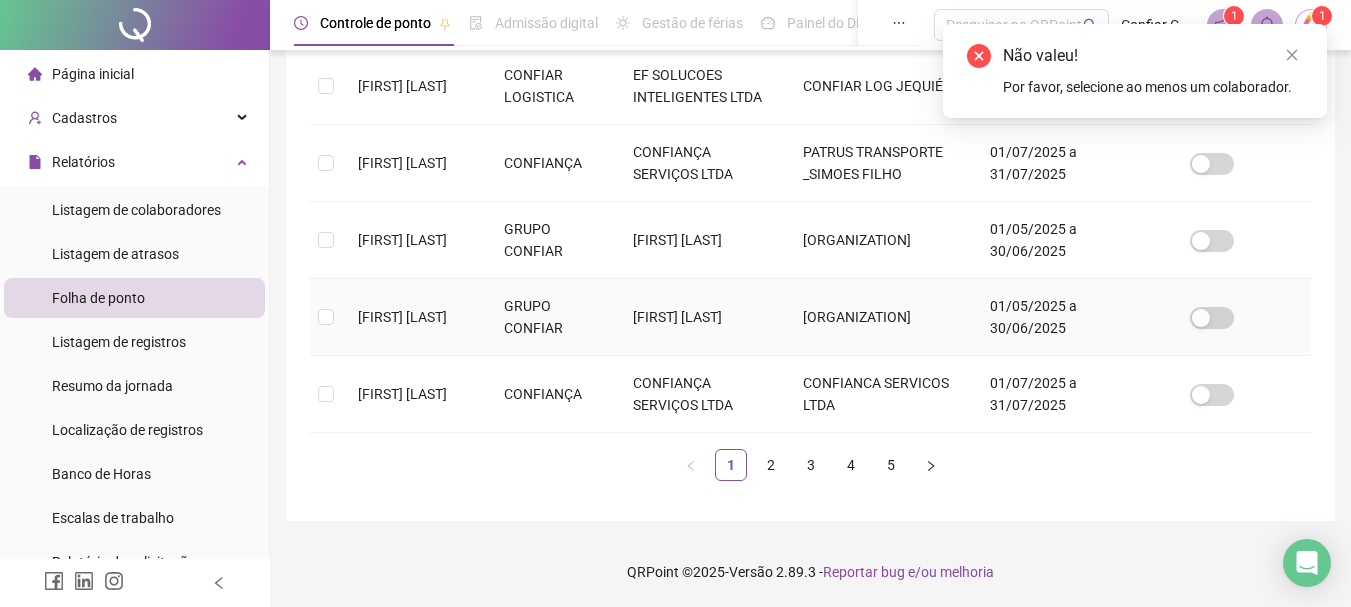 scroll, scrollTop: 917, scrollLeft: 0, axis: vertical 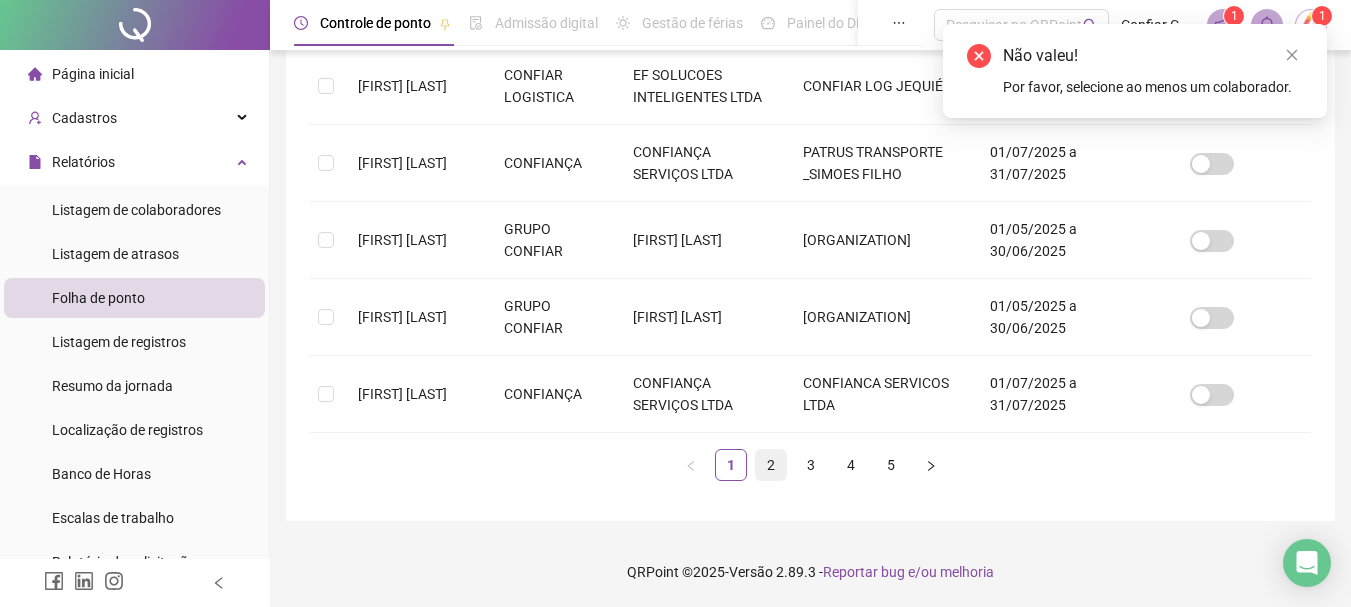 click on "2" at bounding box center [771, 465] 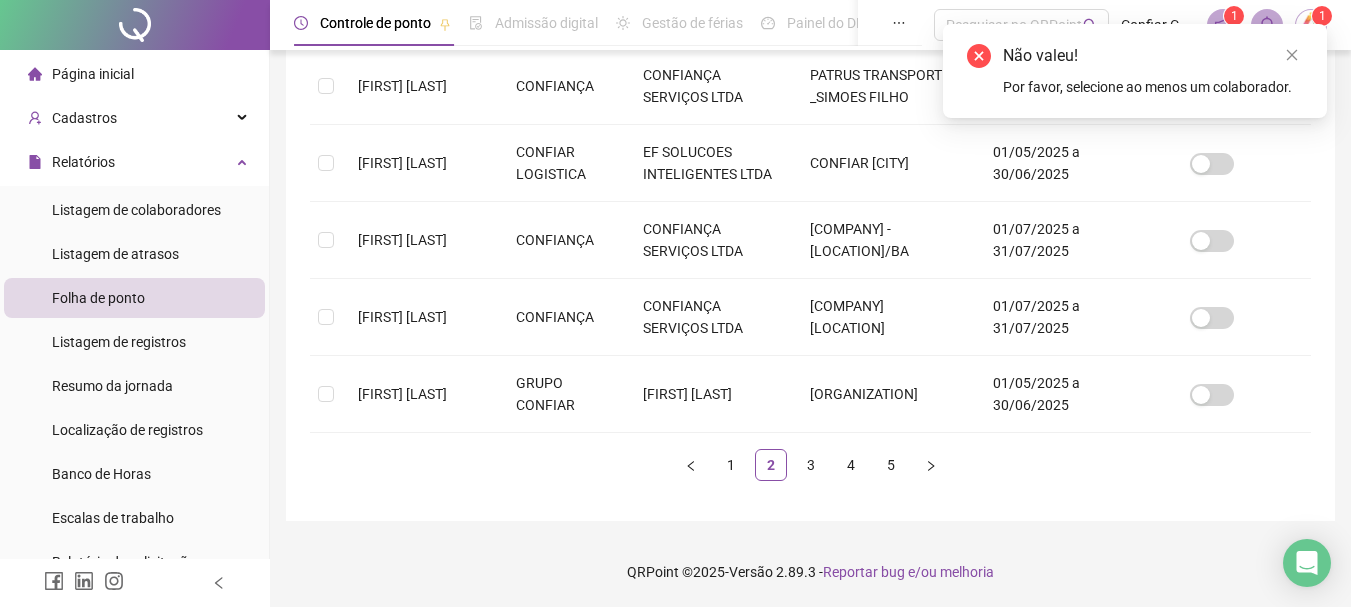 scroll, scrollTop: 106, scrollLeft: 0, axis: vertical 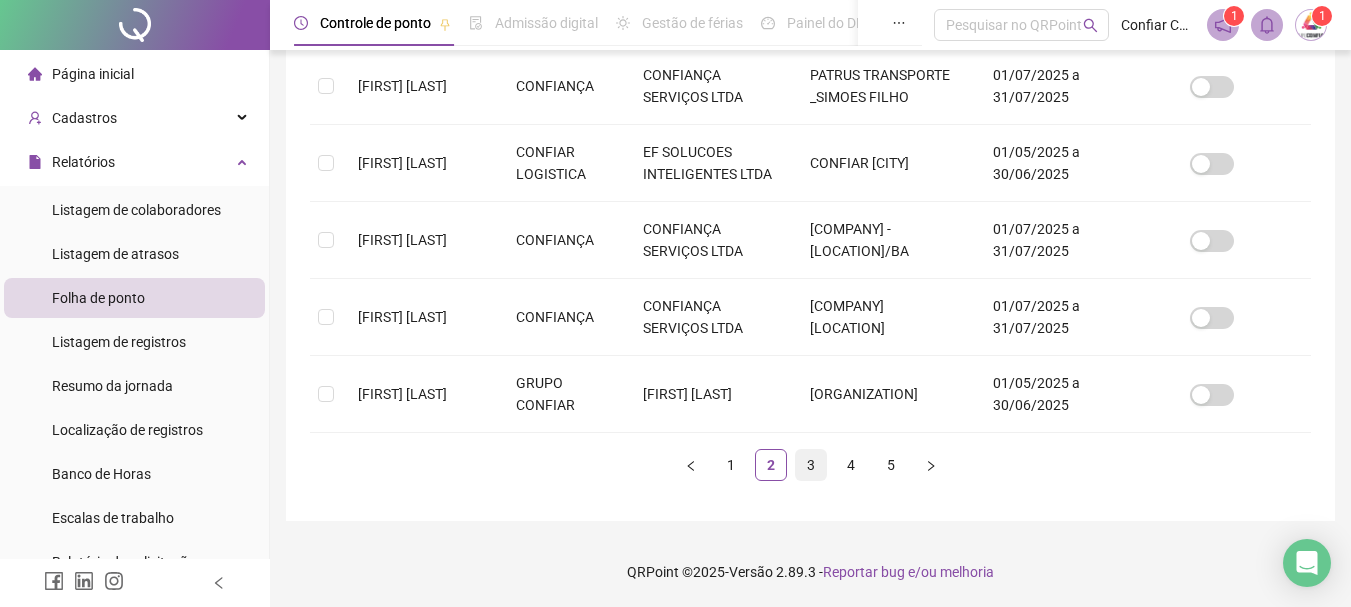 click on "3" at bounding box center (811, 465) 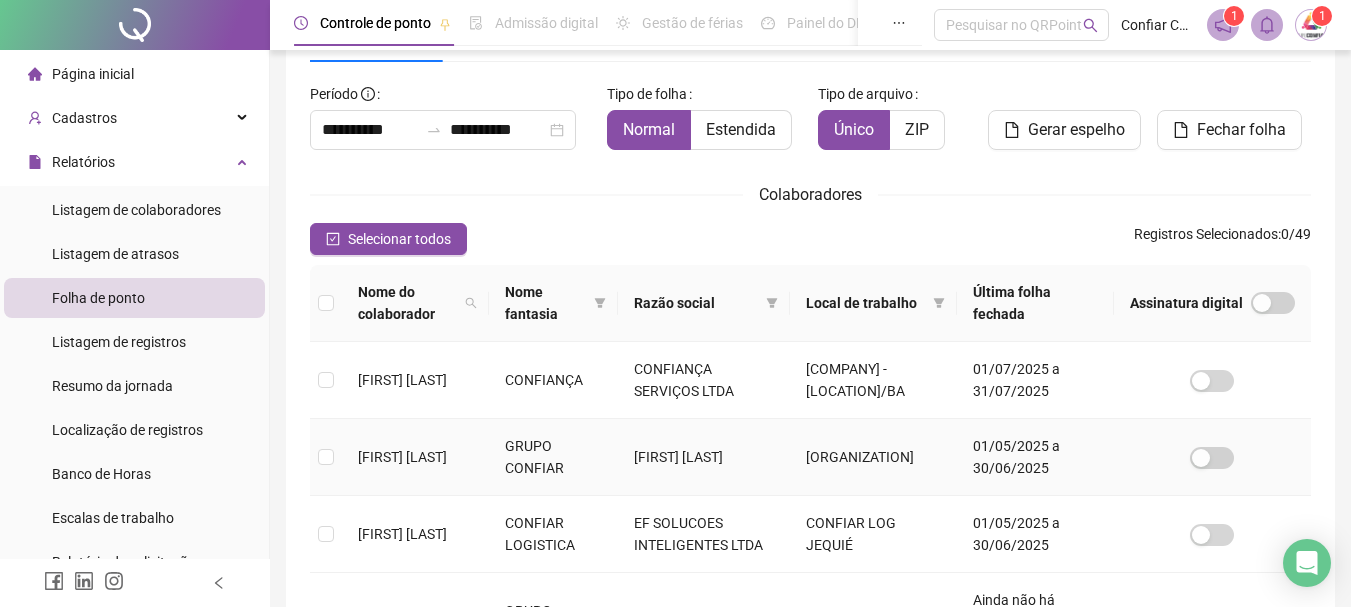 scroll, scrollTop: 306, scrollLeft: 0, axis: vertical 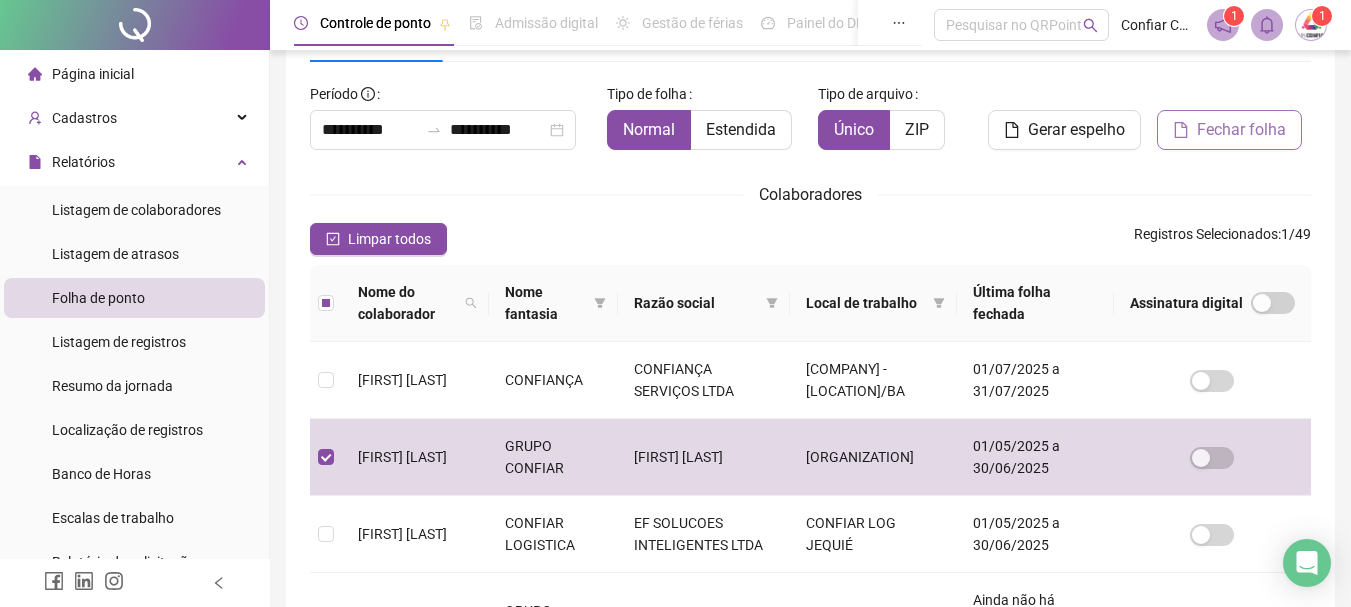 click on "Fechar folha" at bounding box center [1241, 130] 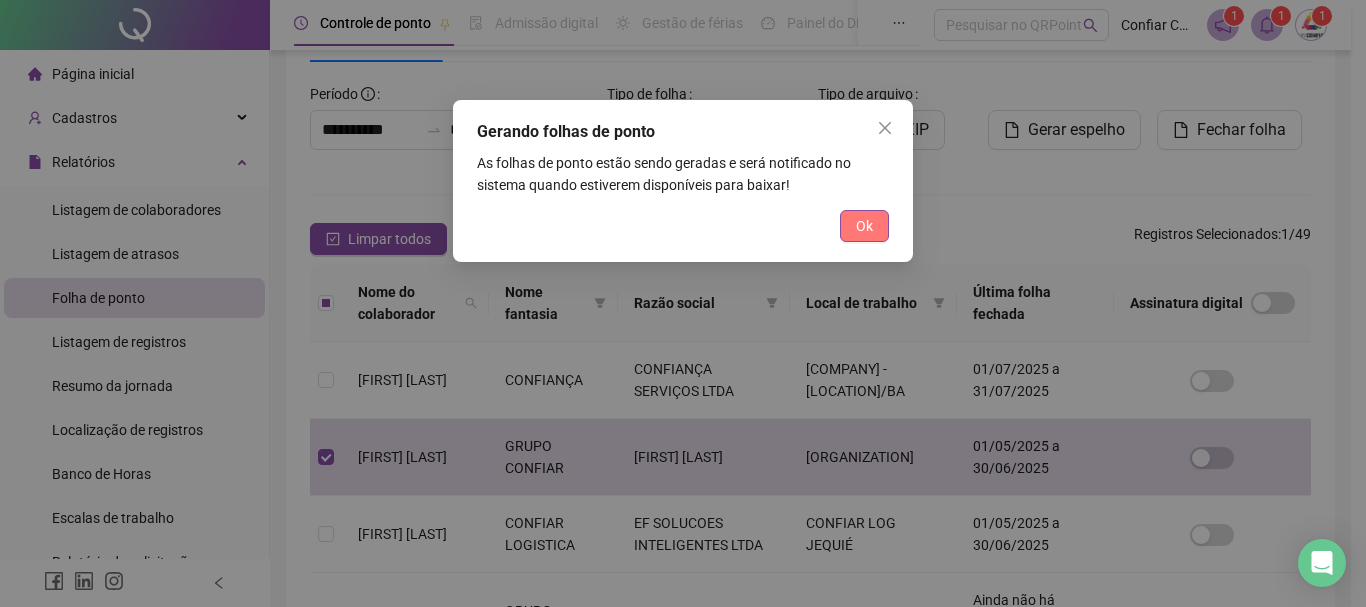 click on "Ok" at bounding box center (864, 226) 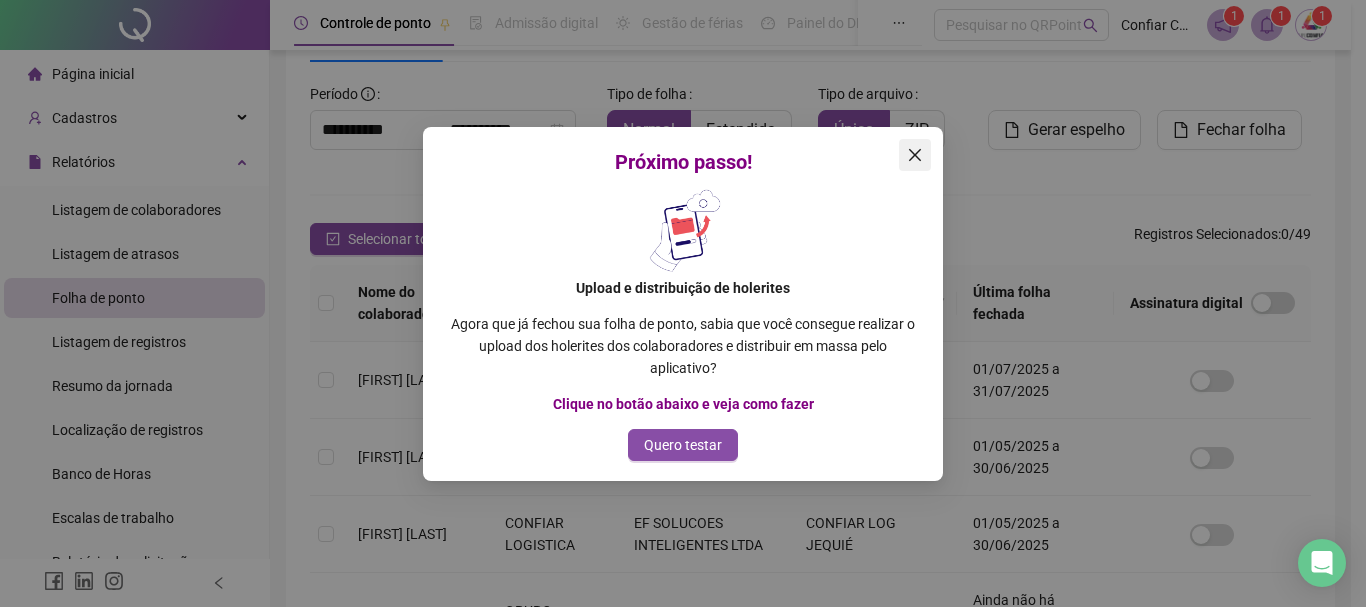 drag, startPoint x: 918, startPoint y: 152, endPoint x: 1120, endPoint y: 323, distance: 264.66016 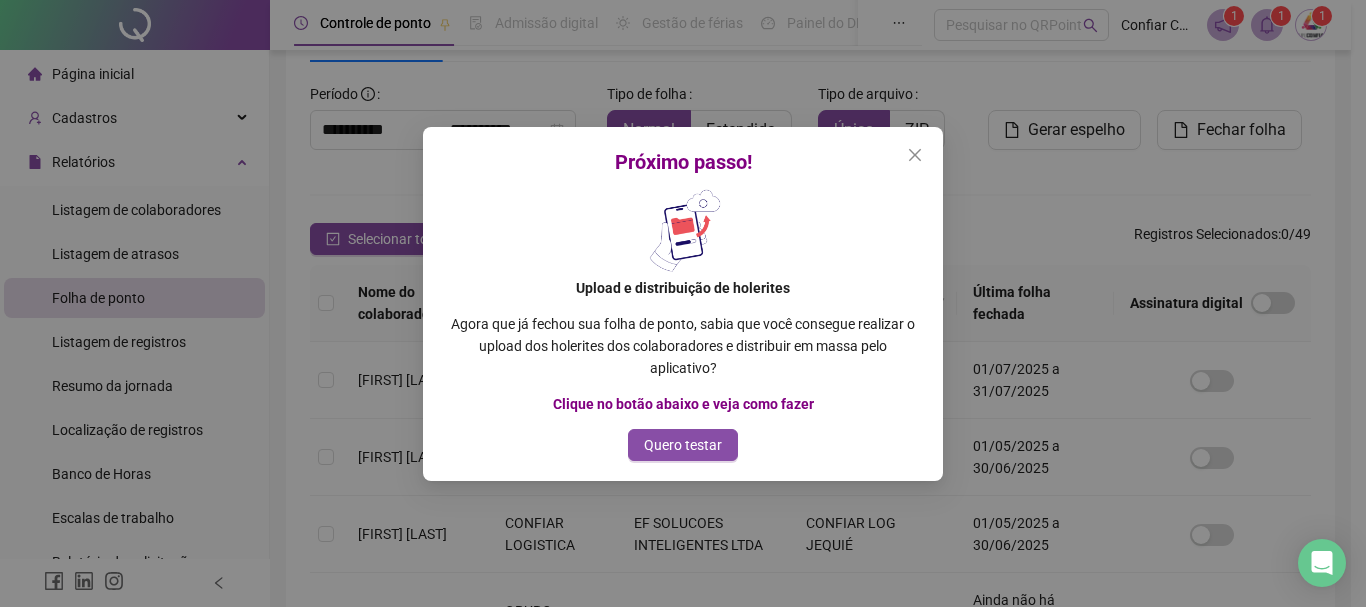 click 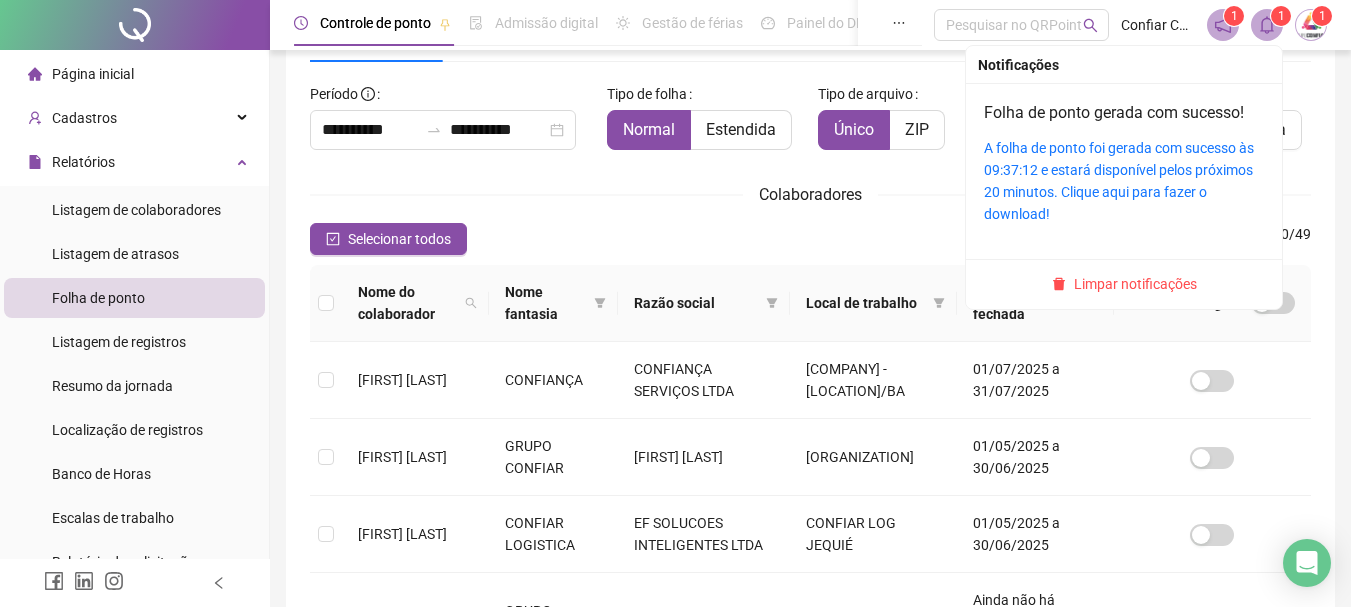 drag, startPoint x: 1117, startPoint y: 166, endPoint x: 1013, endPoint y: 260, distance: 140.1856 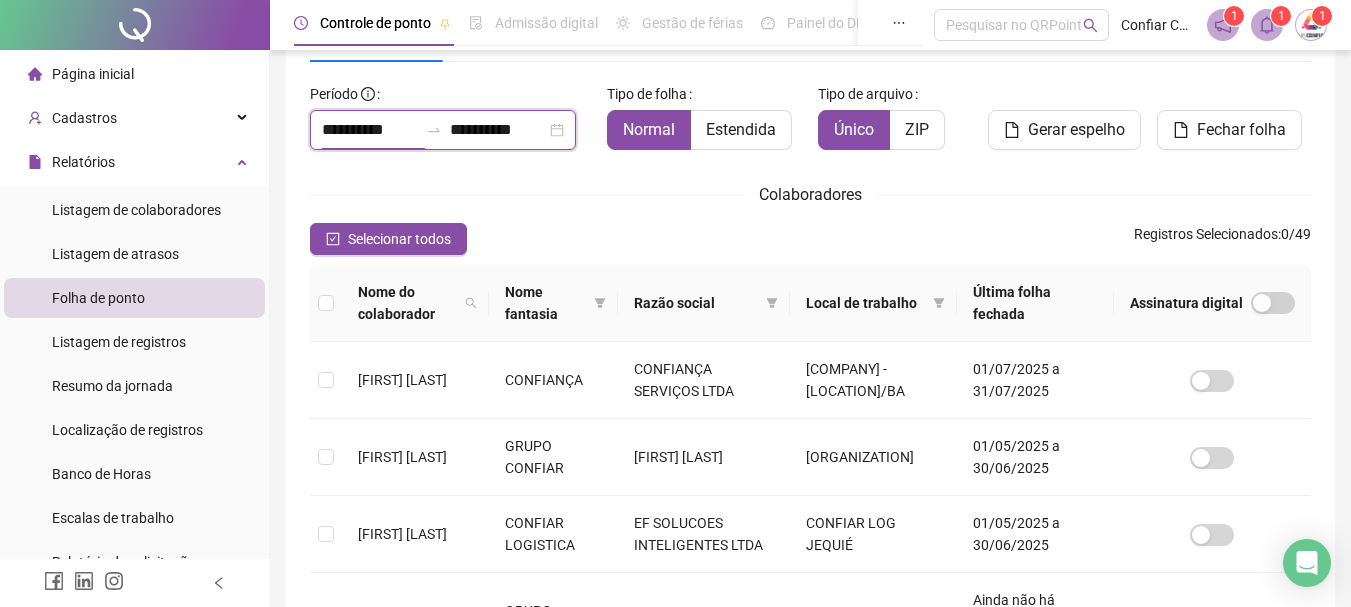 drag, startPoint x: 407, startPoint y: 129, endPoint x: 258, endPoint y: 125, distance: 149.05368 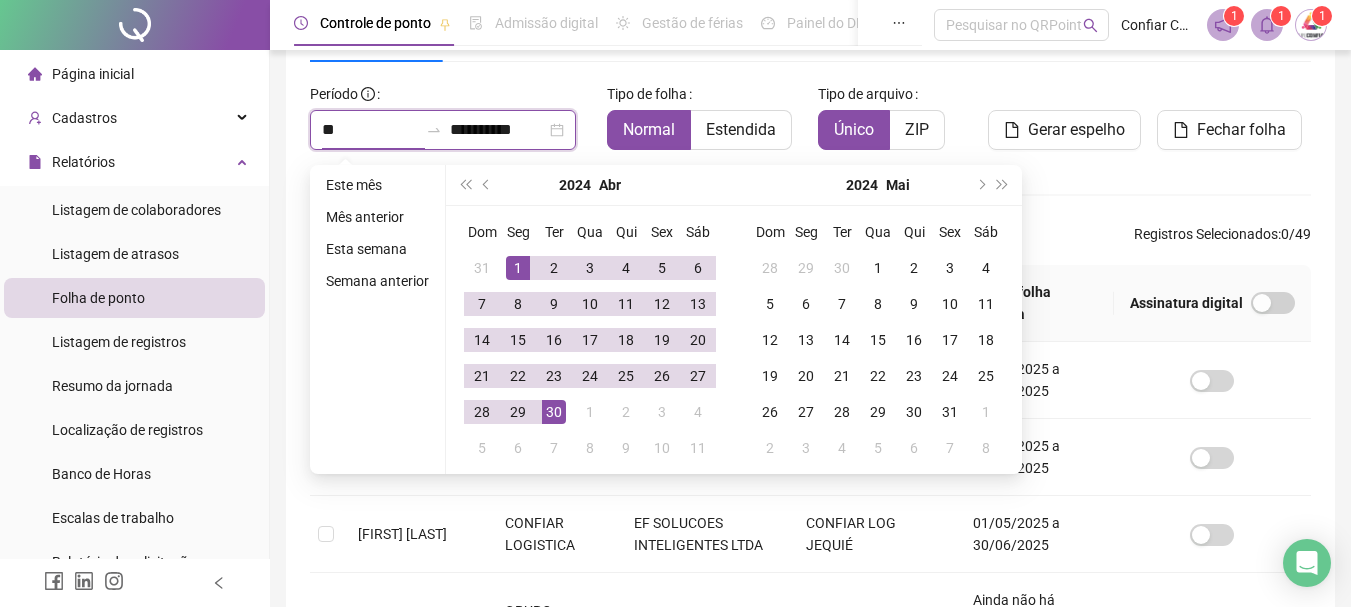 type on "*" 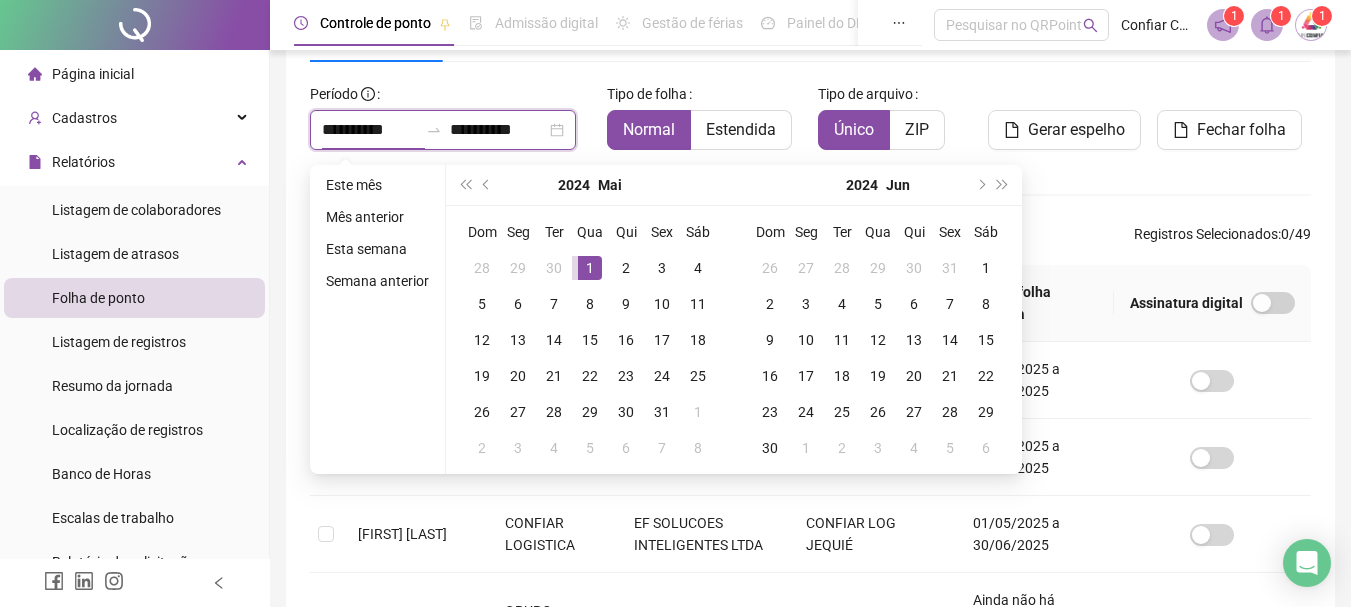 type on "**********" 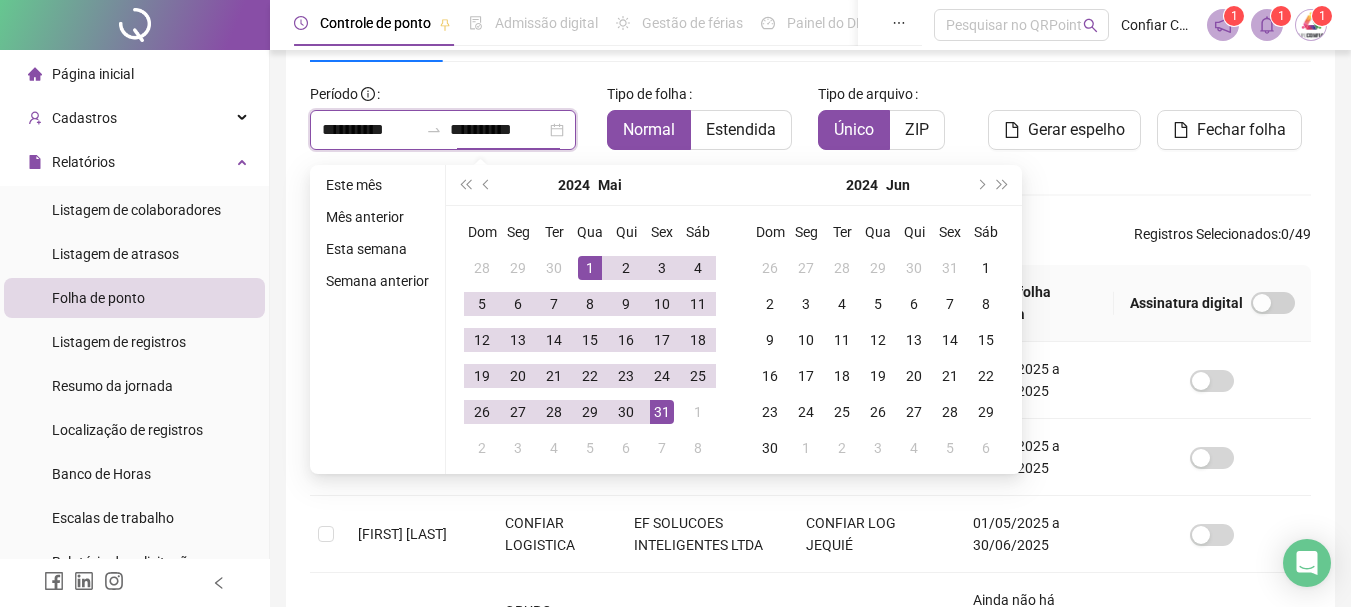 type on "**********" 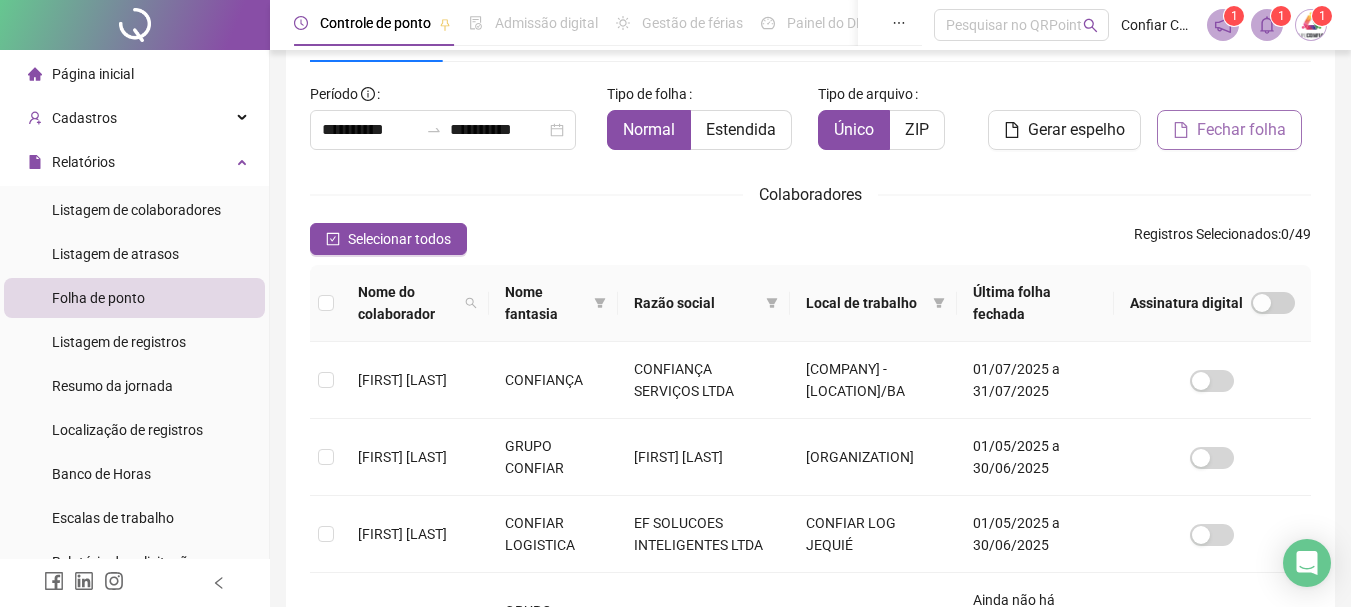 click on "Fechar folha" at bounding box center [1241, 130] 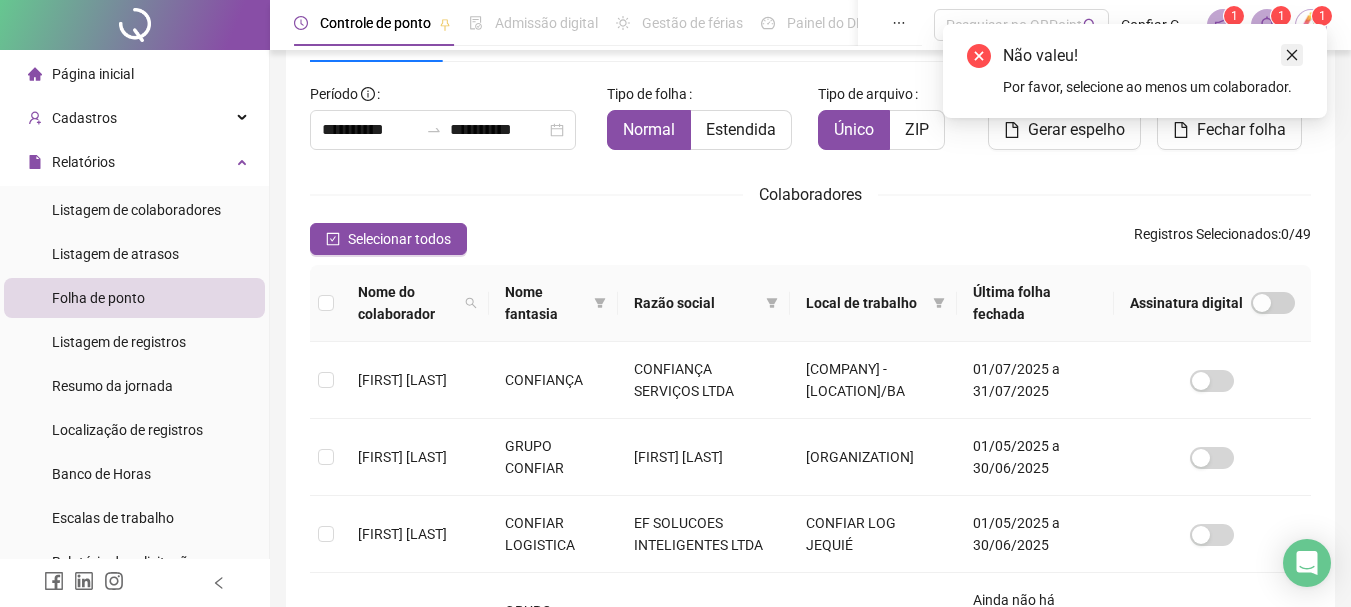 drag, startPoint x: 1303, startPoint y: 60, endPoint x: 1281, endPoint y: 60, distance: 22 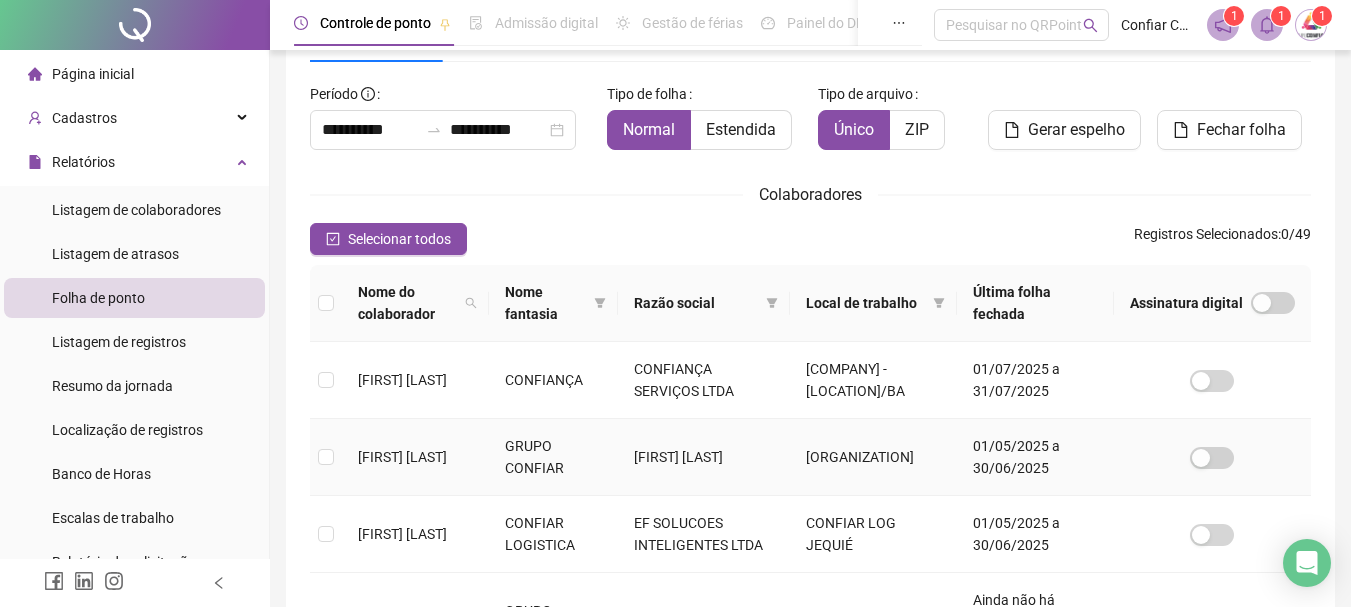scroll, scrollTop: 306, scrollLeft: 0, axis: vertical 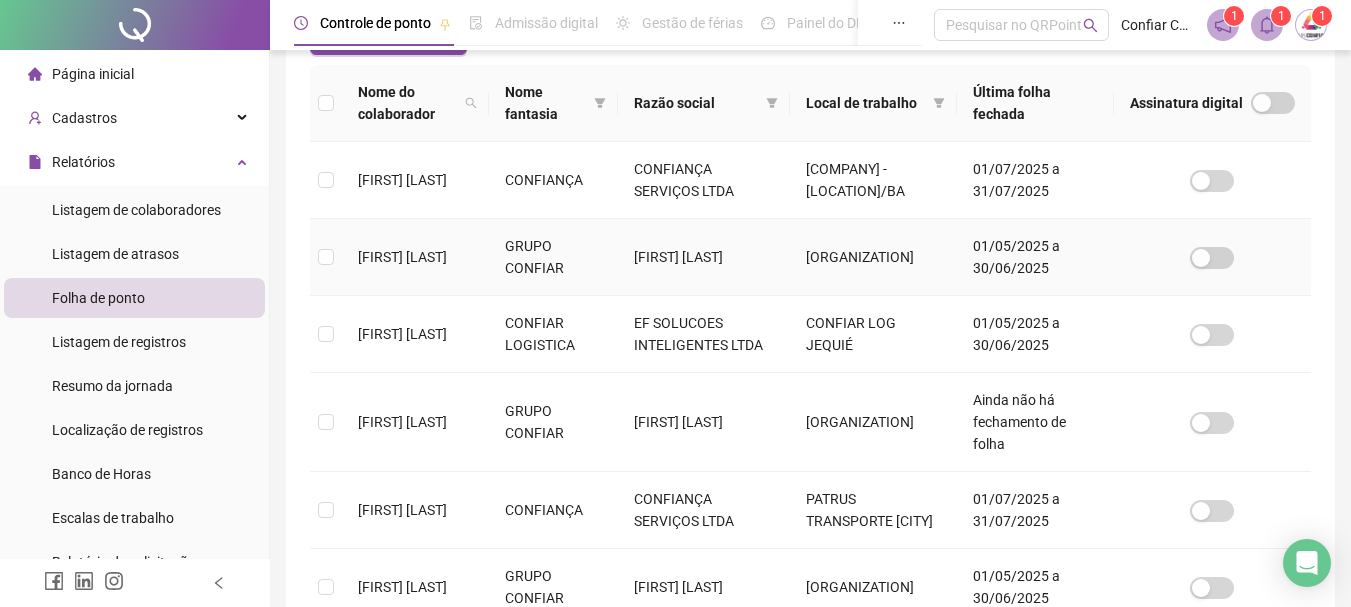 click at bounding box center [326, 257] 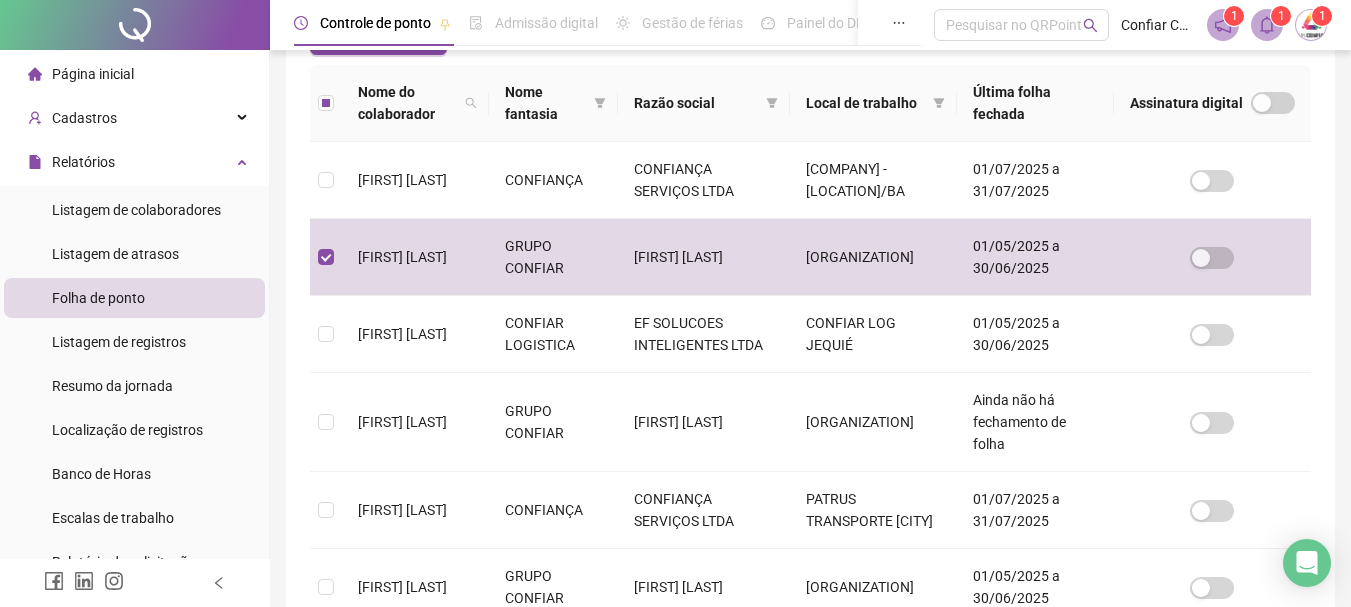 scroll, scrollTop: 106, scrollLeft: 0, axis: vertical 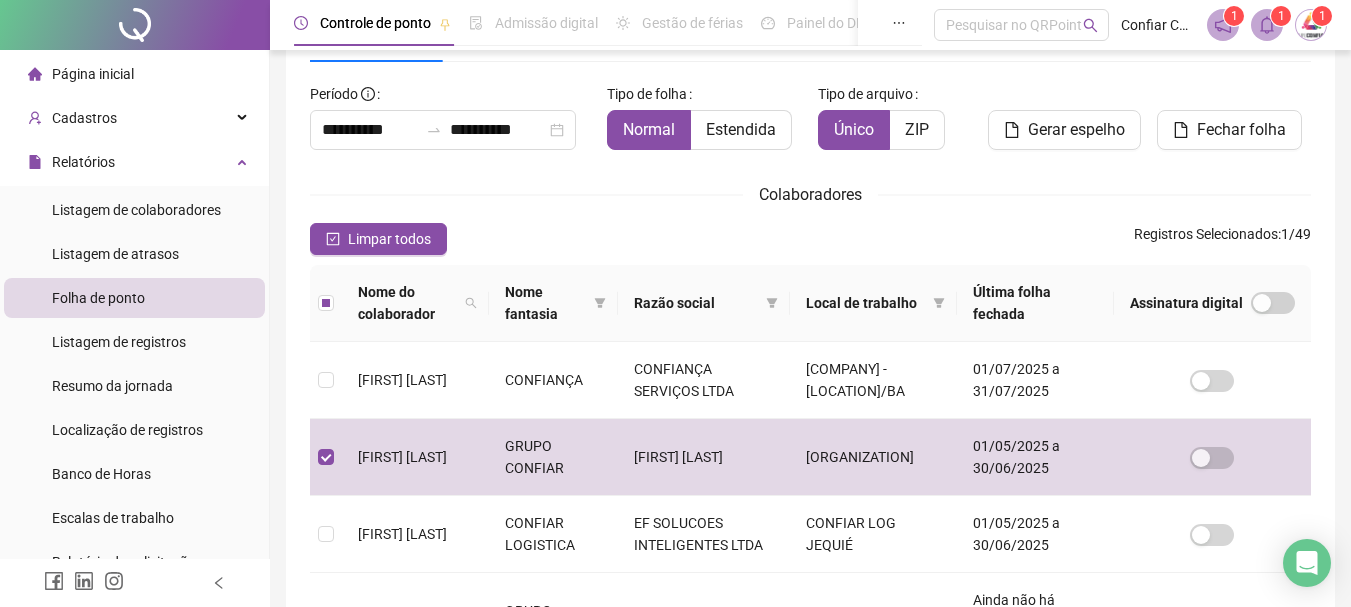 drag, startPoint x: 1247, startPoint y: 120, endPoint x: 967, endPoint y: 249, distance: 308.2872 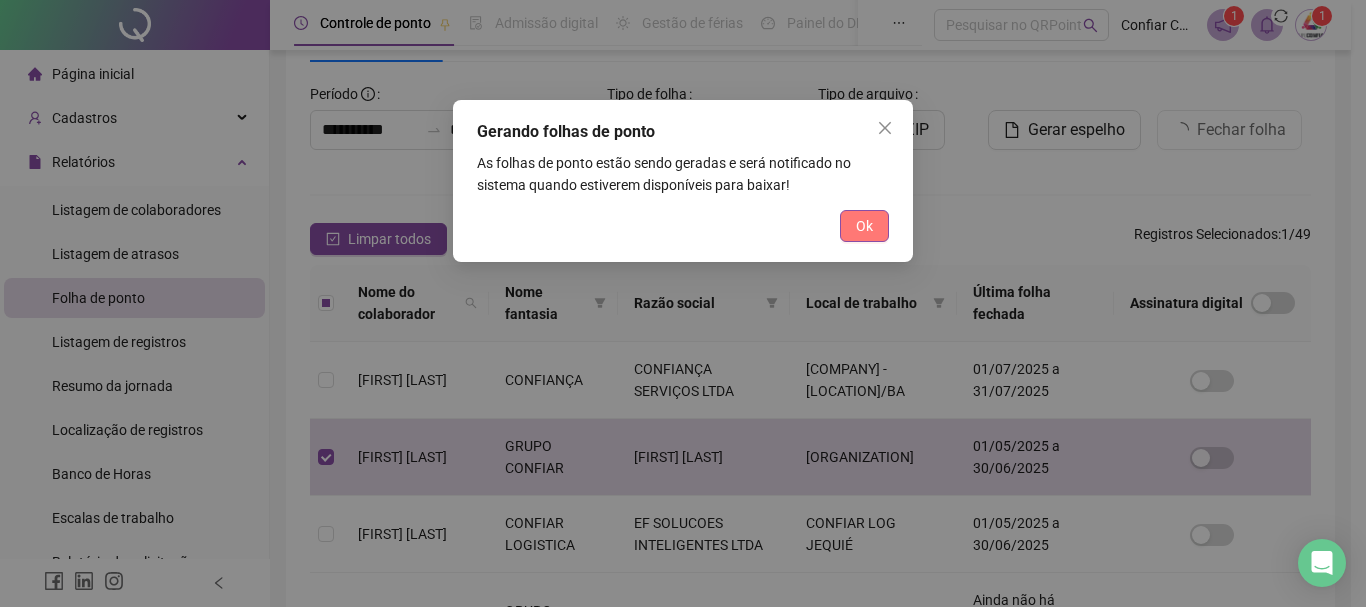 click on "Ok" at bounding box center (864, 226) 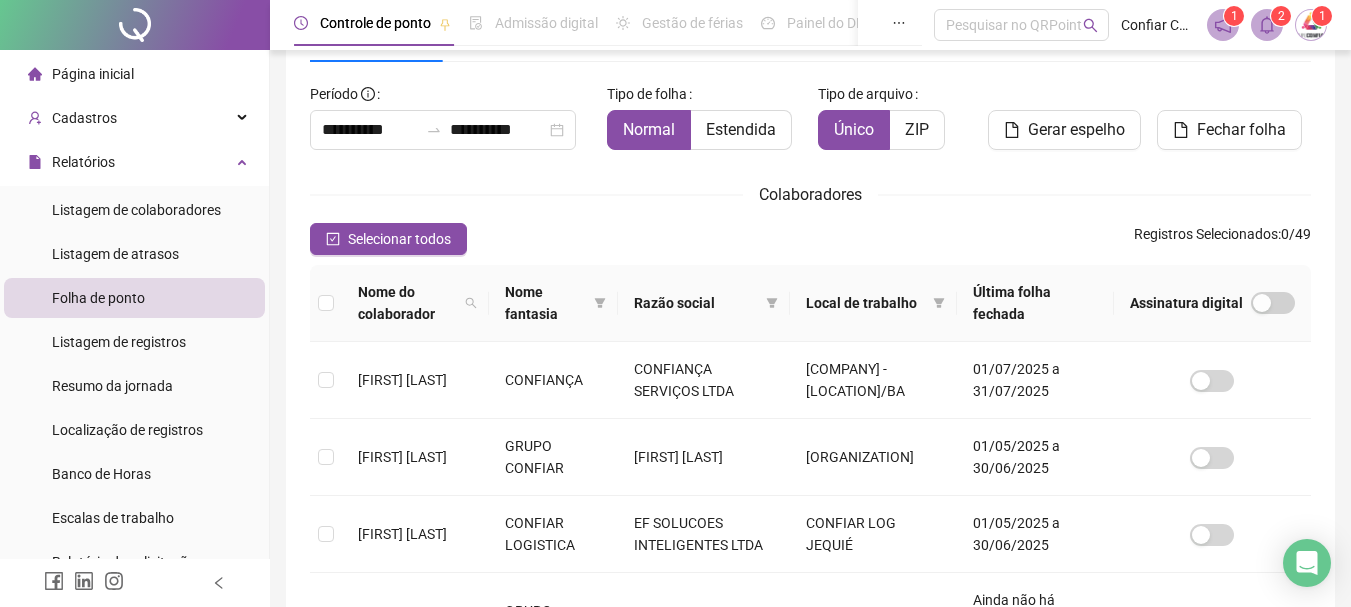 drag, startPoint x: 1262, startPoint y: 19, endPoint x: 1243, endPoint y: 26, distance: 20.248457 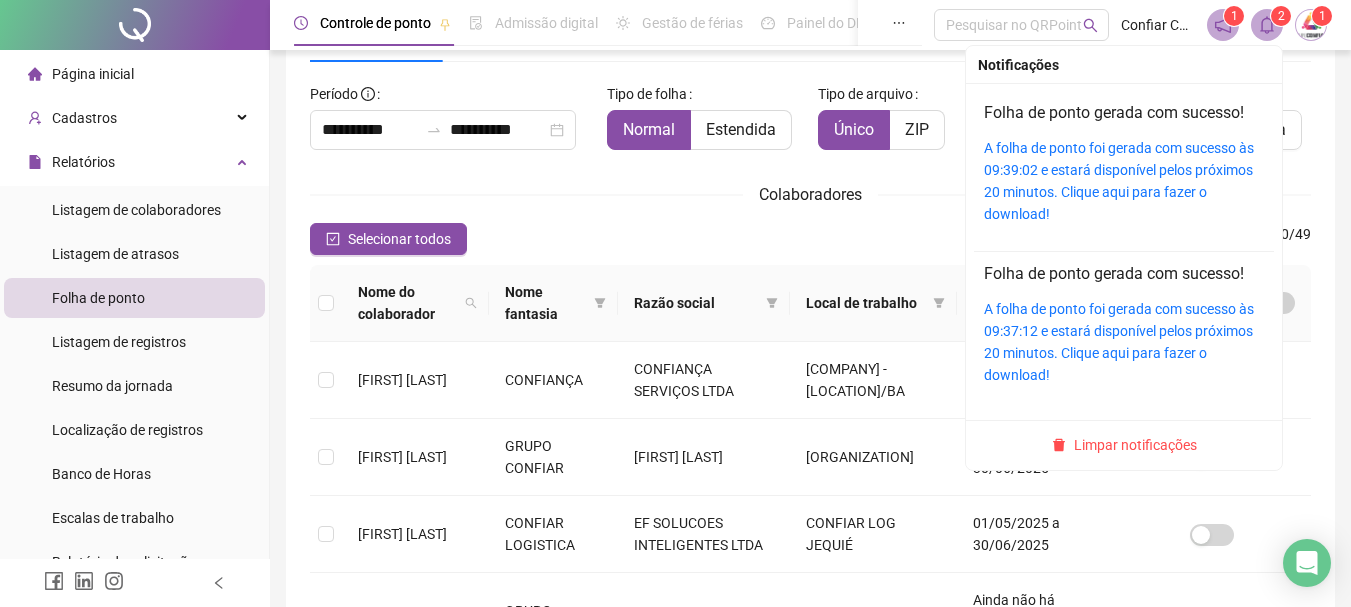 click 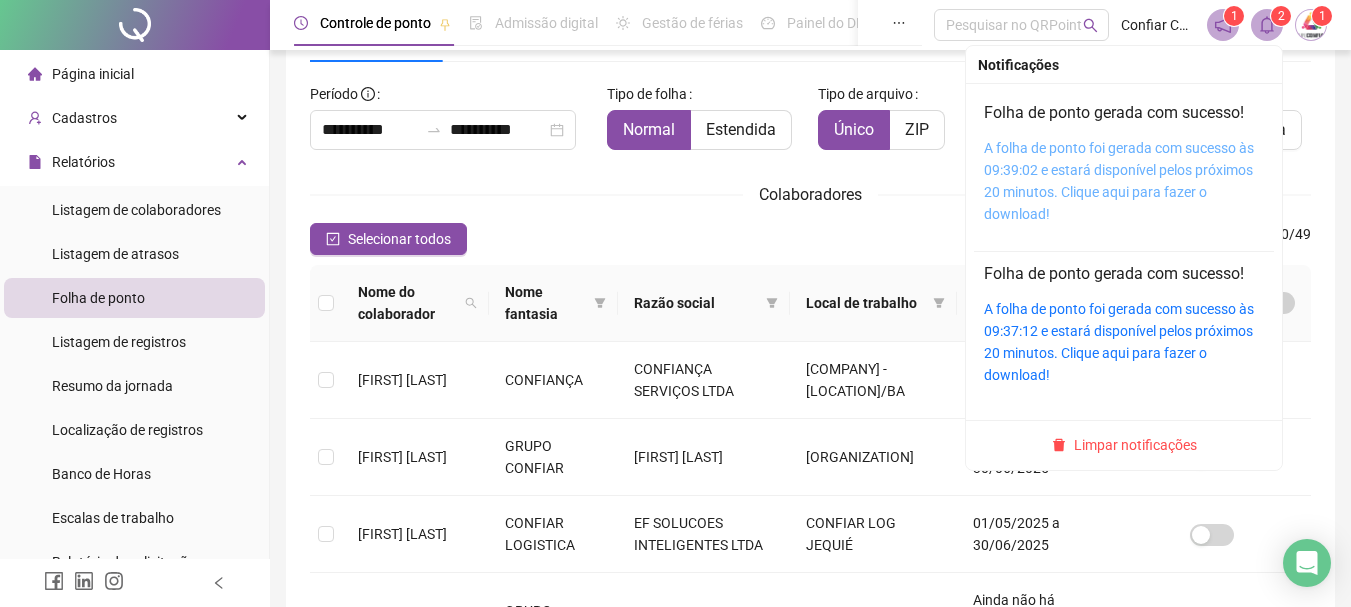 click on "A folha de ponto foi gerada com sucesso às 09:39:02 e estará disponível pelos próximos 20 minutos.
Clique aqui para fazer o download!" at bounding box center (1119, 181) 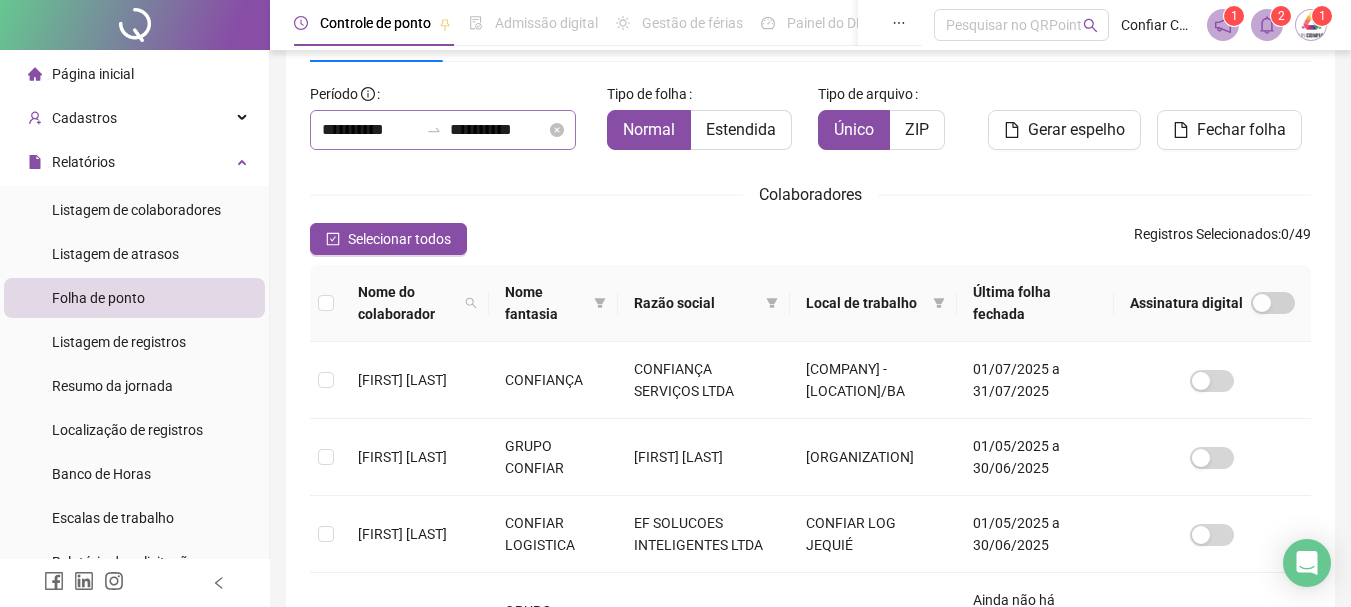 click on "**********" at bounding box center [443, 130] 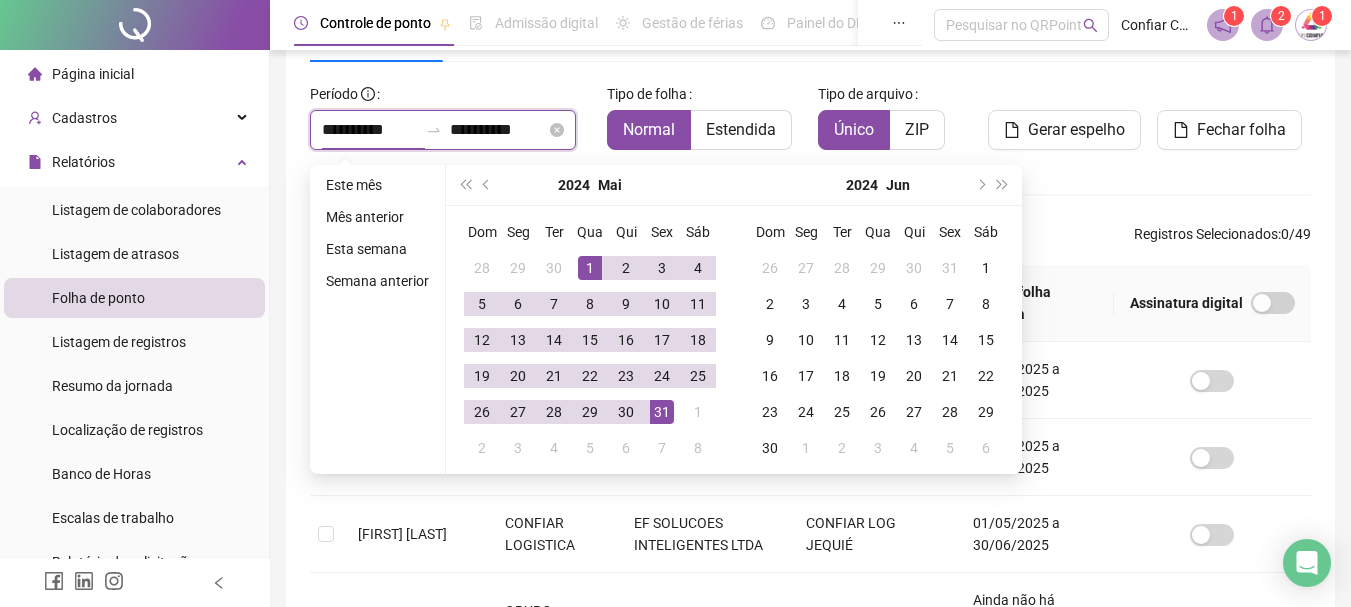 click on "**********" at bounding box center (443, 130) 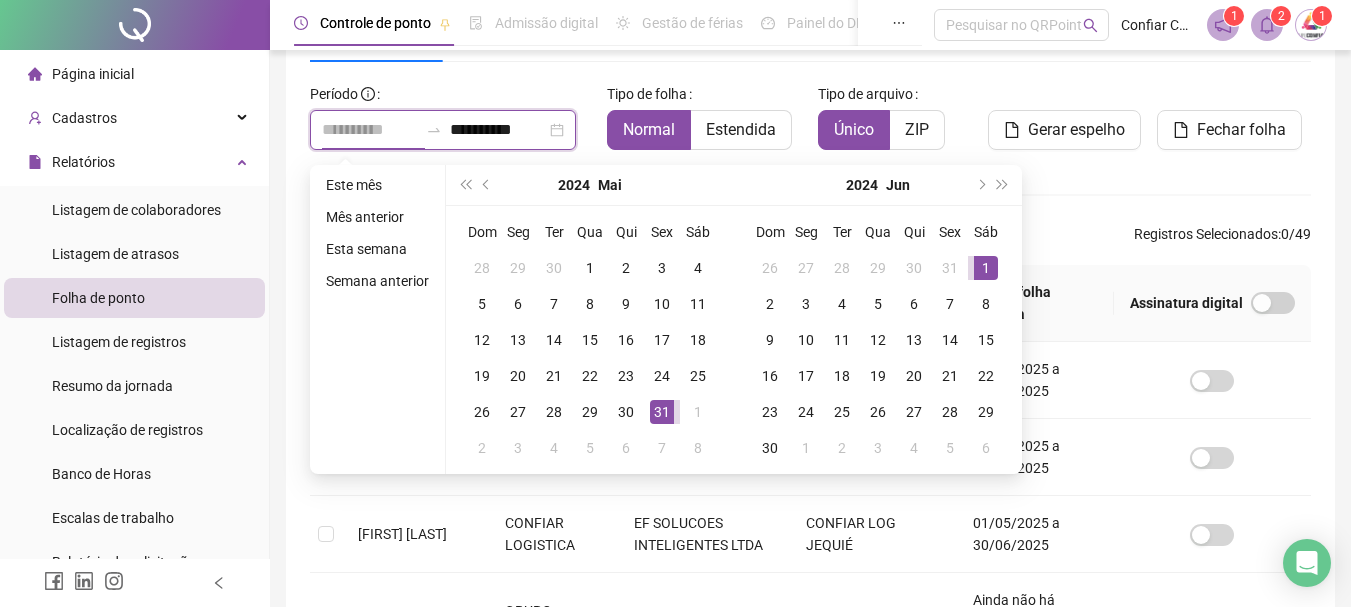 type on "**********" 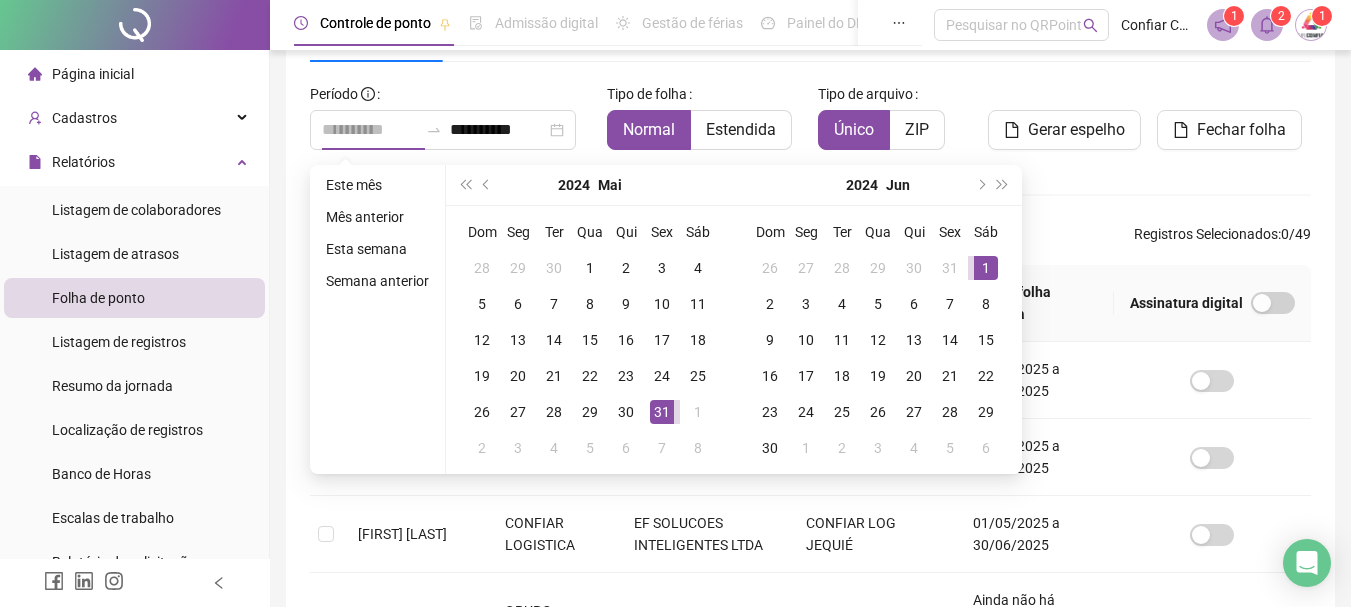 drag, startPoint x: 983, startPoint y: 261, endPoint x: 970, endPoint y: 263, distance: 13.152946 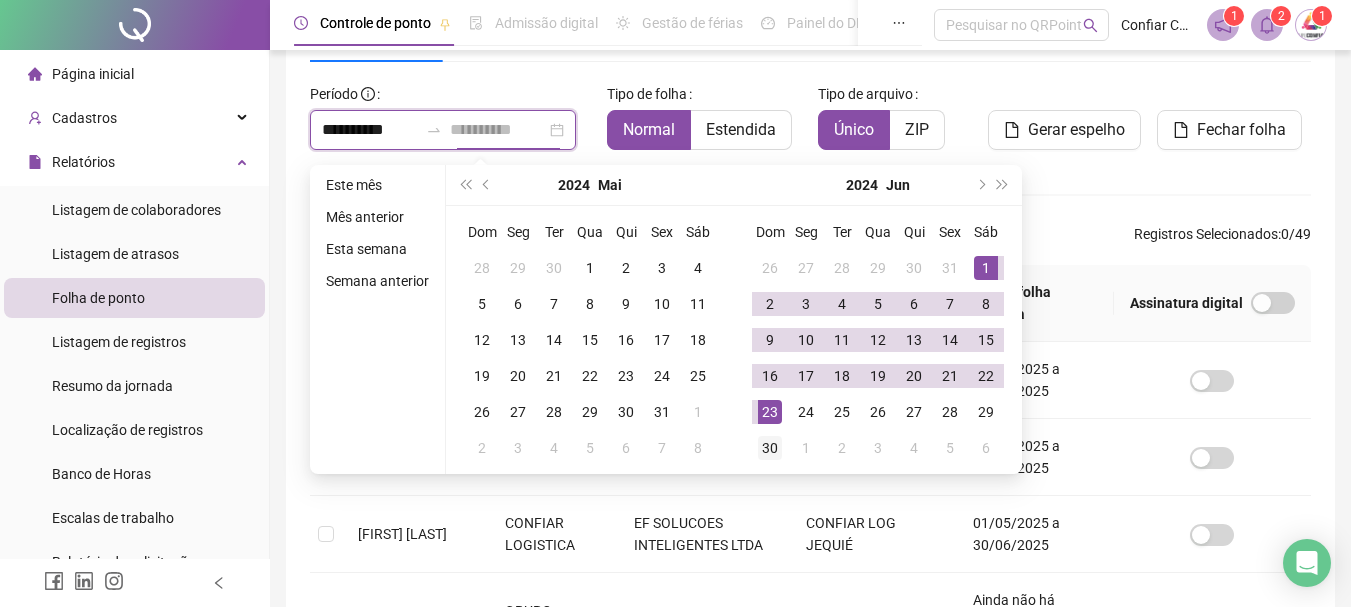 type on "**********" 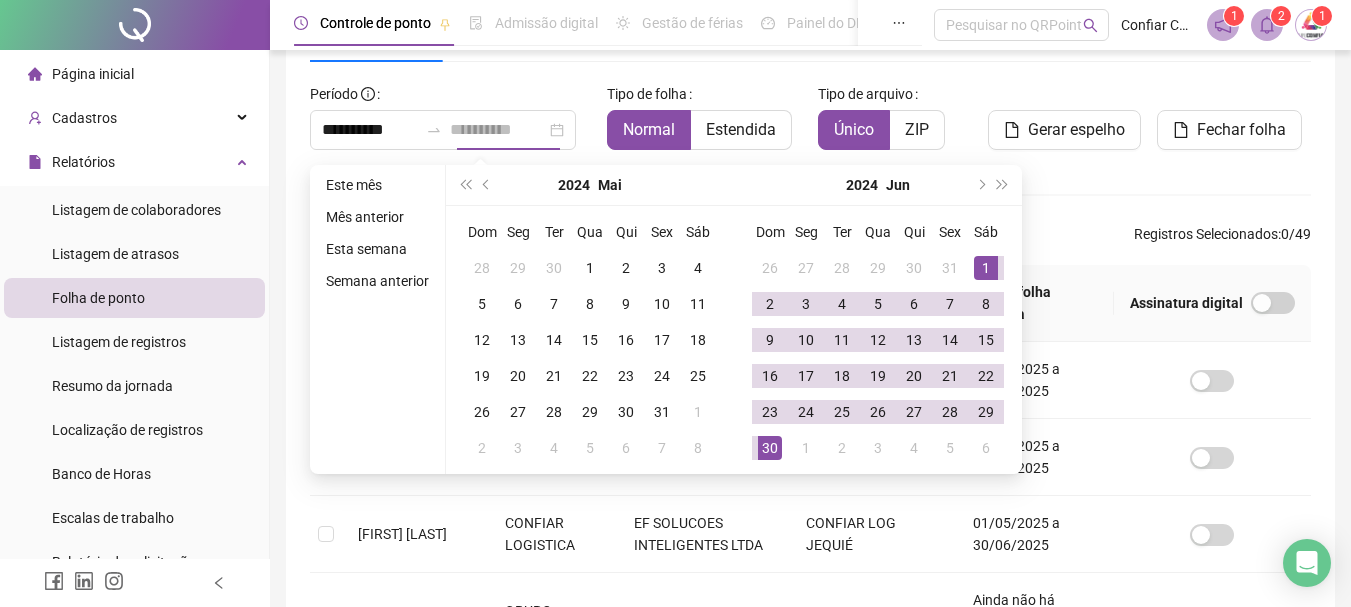 click on "30" at bounding box center (770, 448) 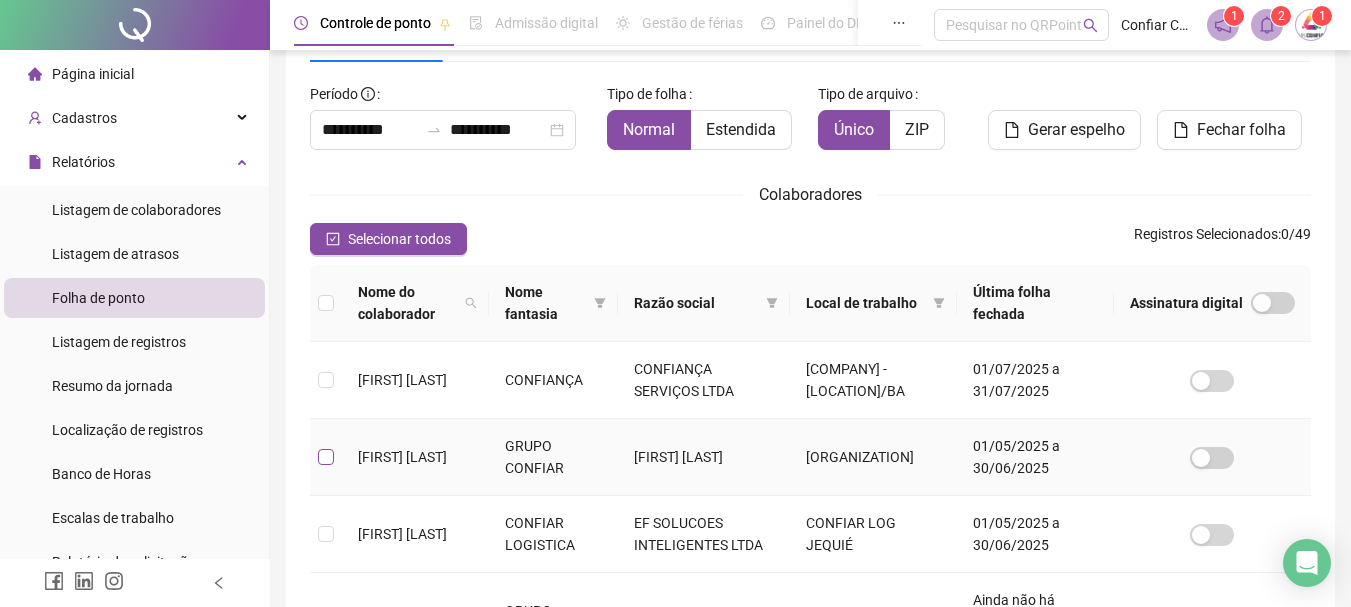 click at bounding box center [326, 457] 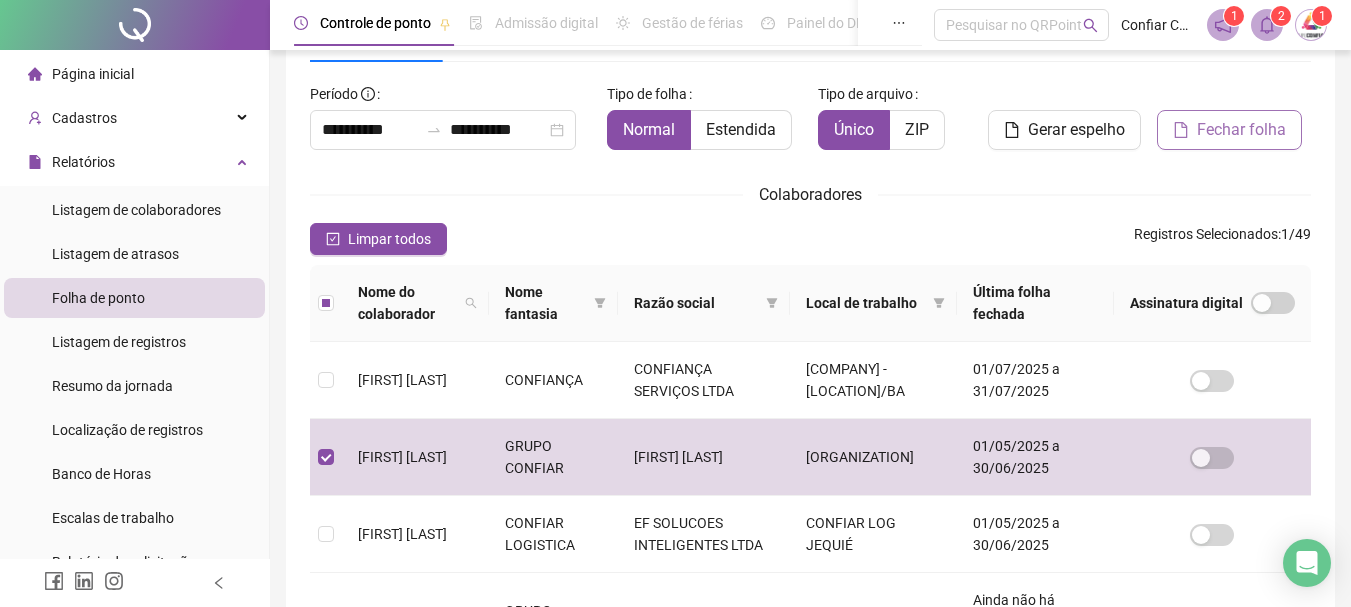 click on "Fechar folha" at bounding box center [1241, 130] 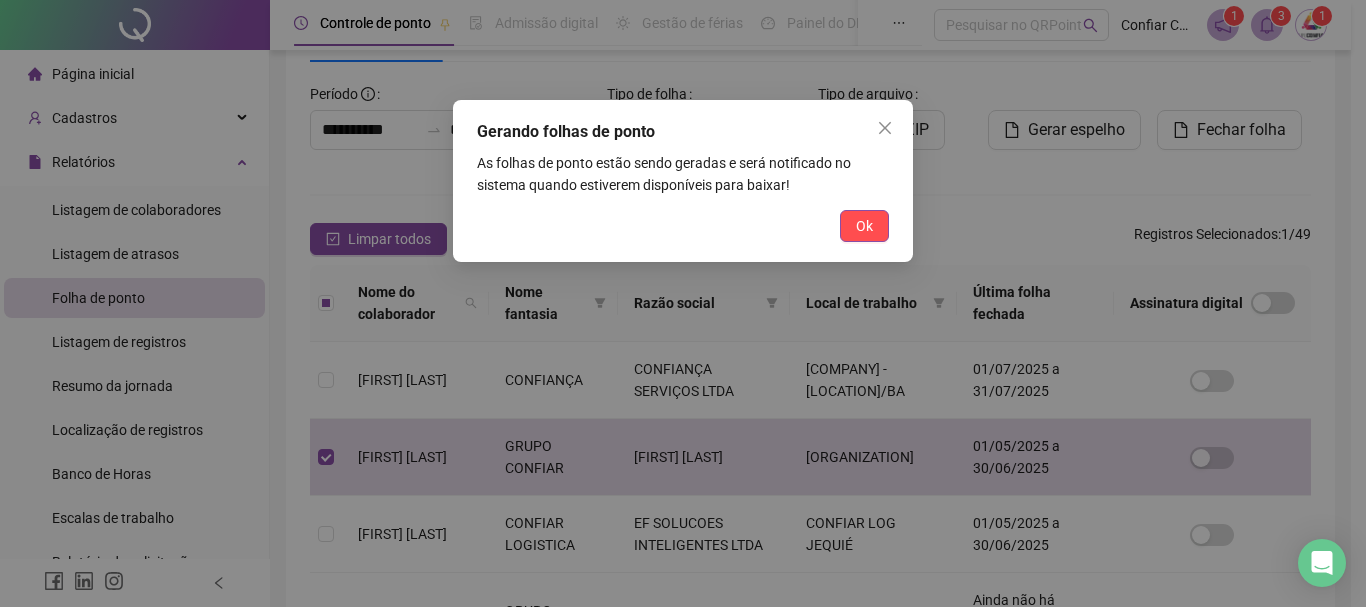 drag, startPoint x: 868, startPoint y: 230, endPoint x: 799, endPoint y: 283, distance: 87.005745 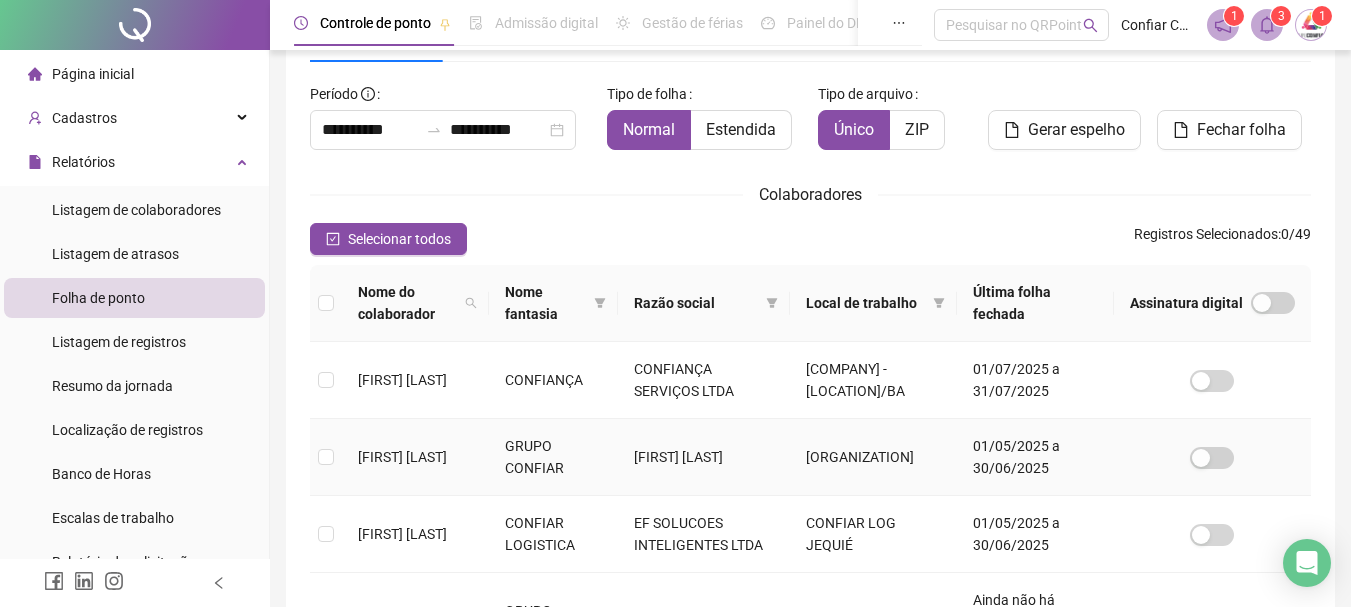 click at bounding box center [326, 457] 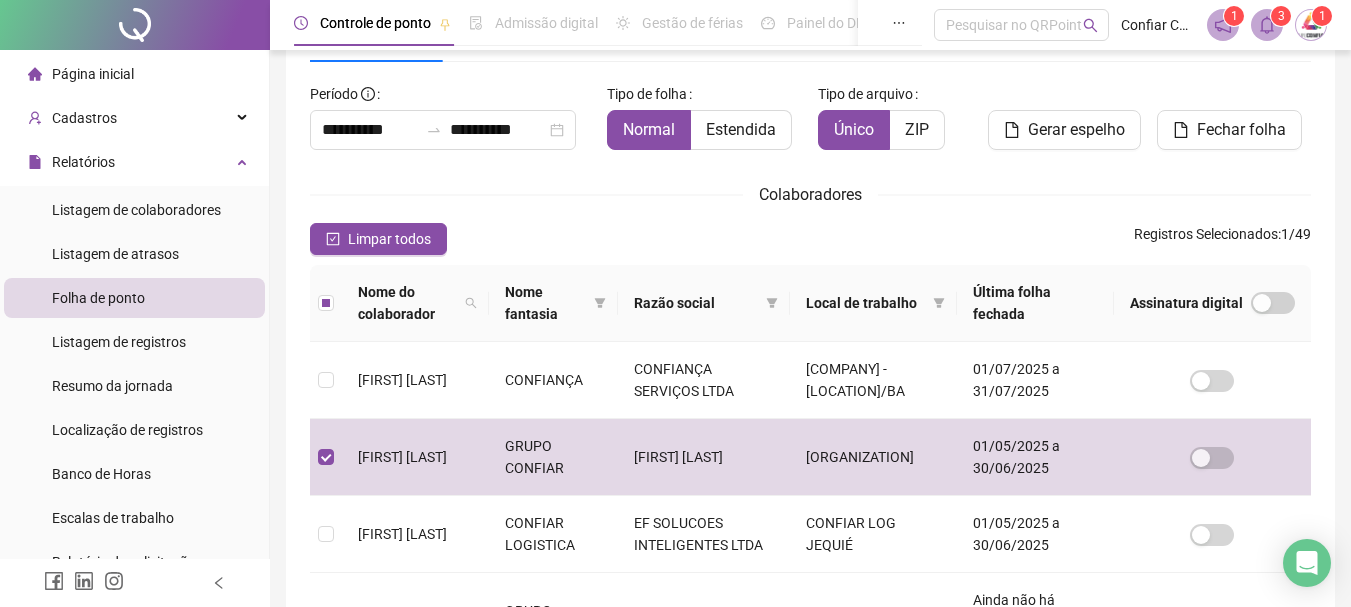 click on "Fechar folha" at bounding box center (1241, 130) 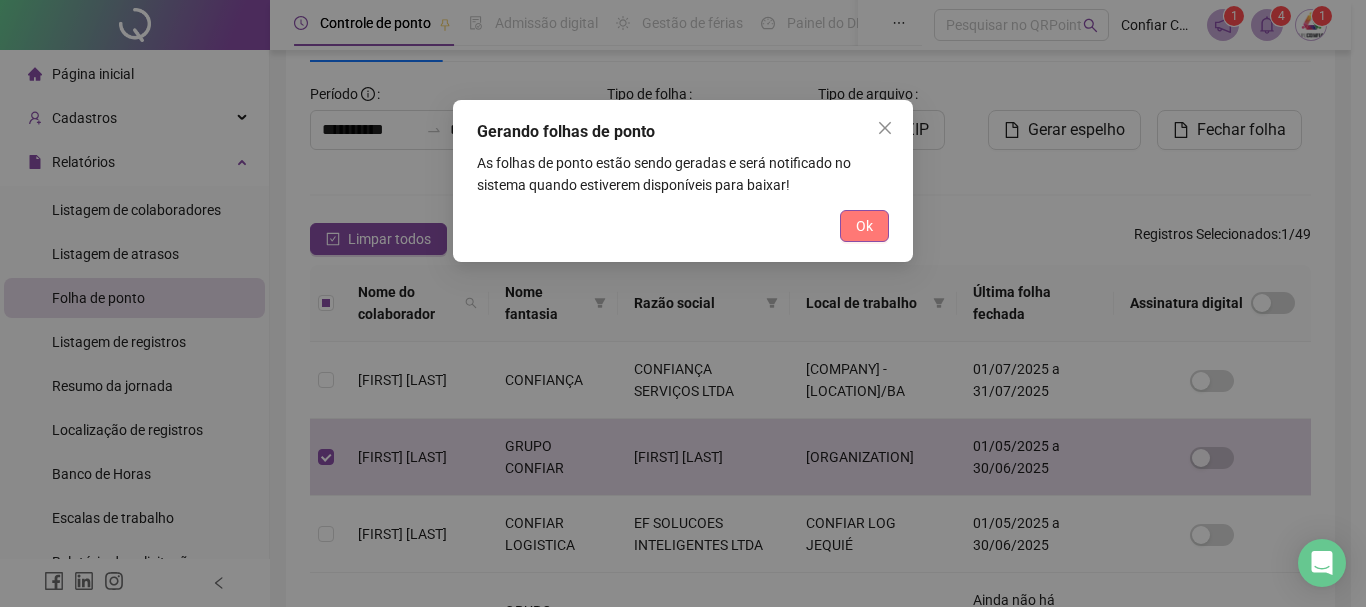 drag, startPoint x: 848, startPoint y: 225, endPoint x: 389, endPoint y: 303, distance: 465.5803 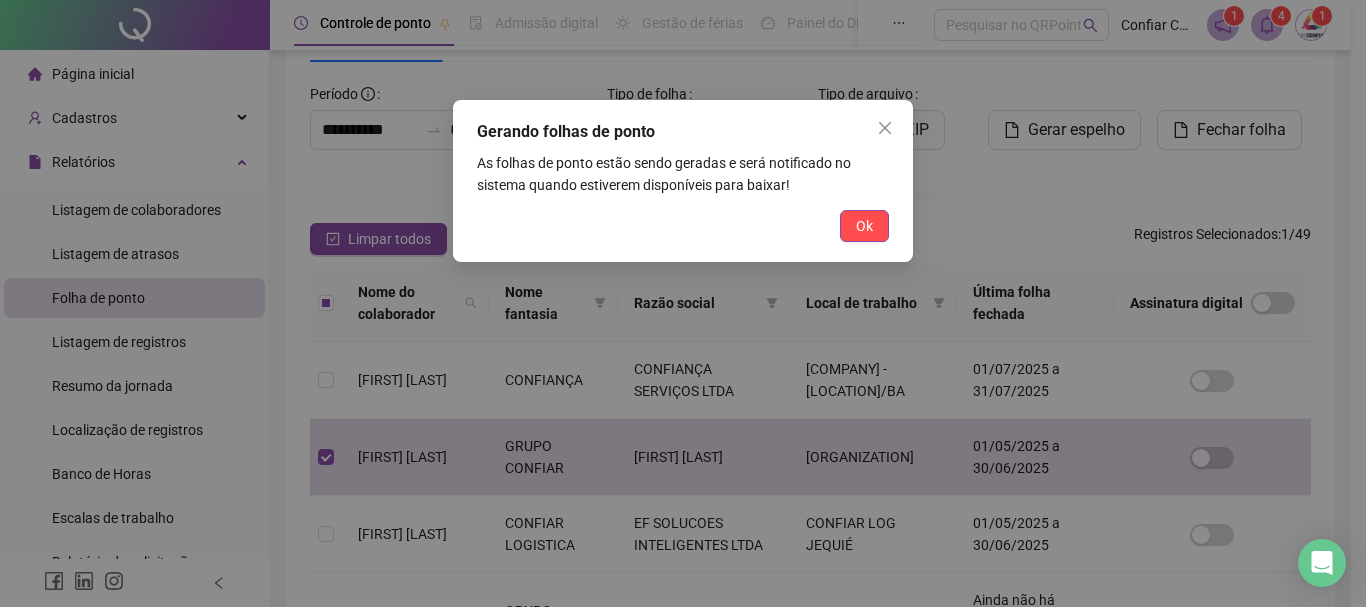 click on "Ok" at bounding box center (864, 226) 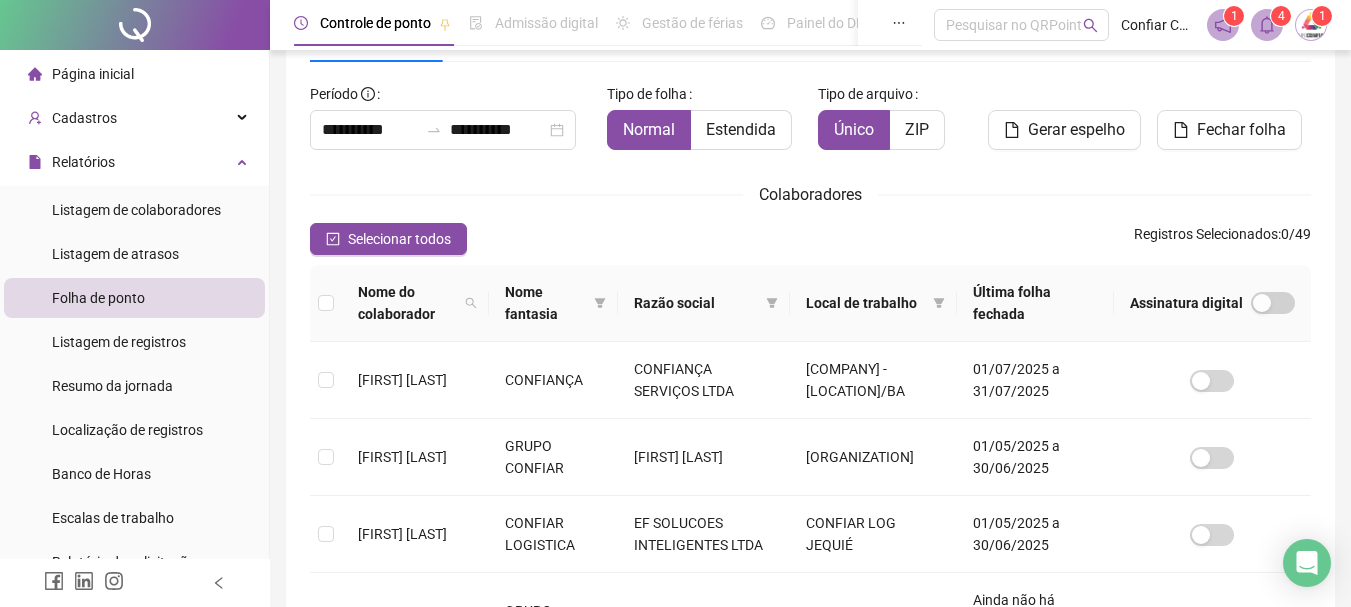 scroll, scrollTop: 306, scrollLeft: 0, axis: vertical 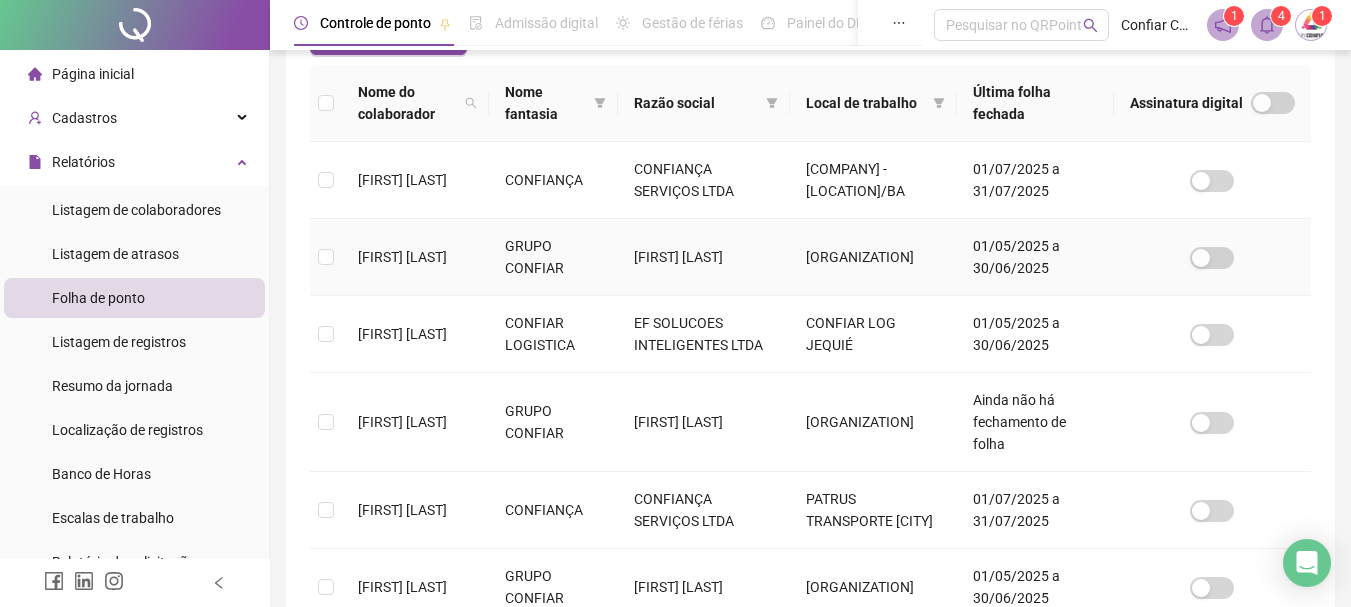 click on "[FIRST] [LAST] [COMPANY] [FIRST] [LAST] [ORGANIZATION] [DATE] a [DATE]" at bounding box center [810, 257] 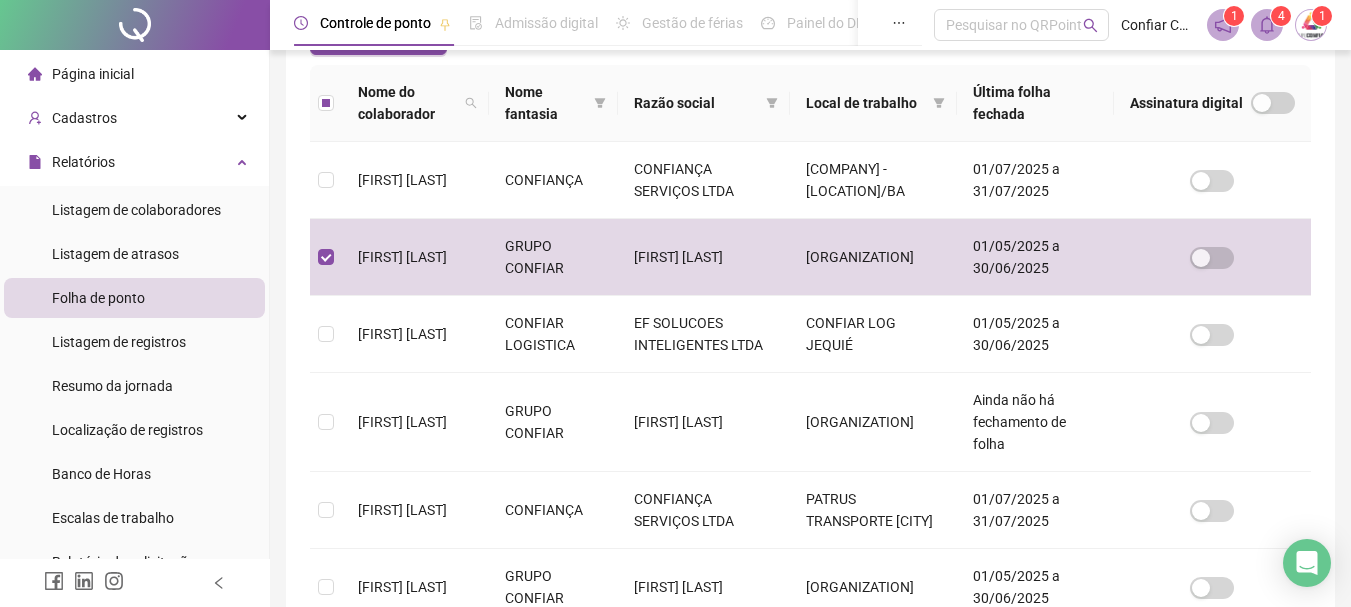 scroll, scrollTop: 106, scrollLeft: 0, axis: vertical 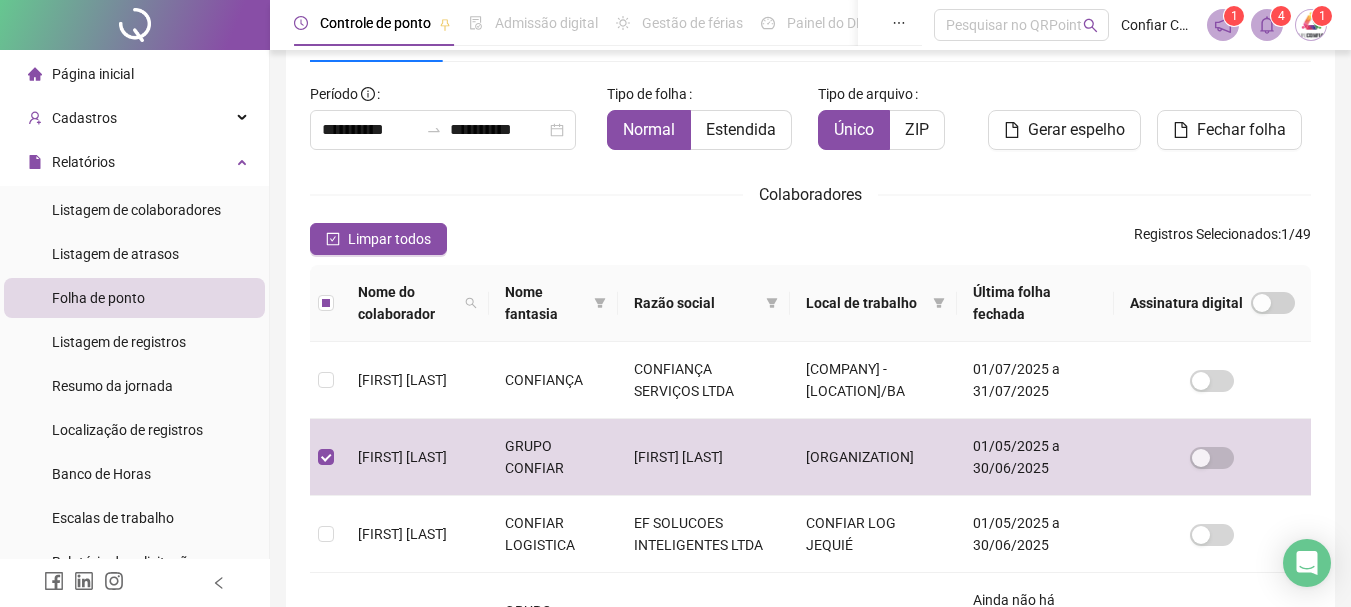 drag, startPoint x: 1237, startPoint y: 120, endPoint x: 911, endPoint y: 253, distance: 352.08664 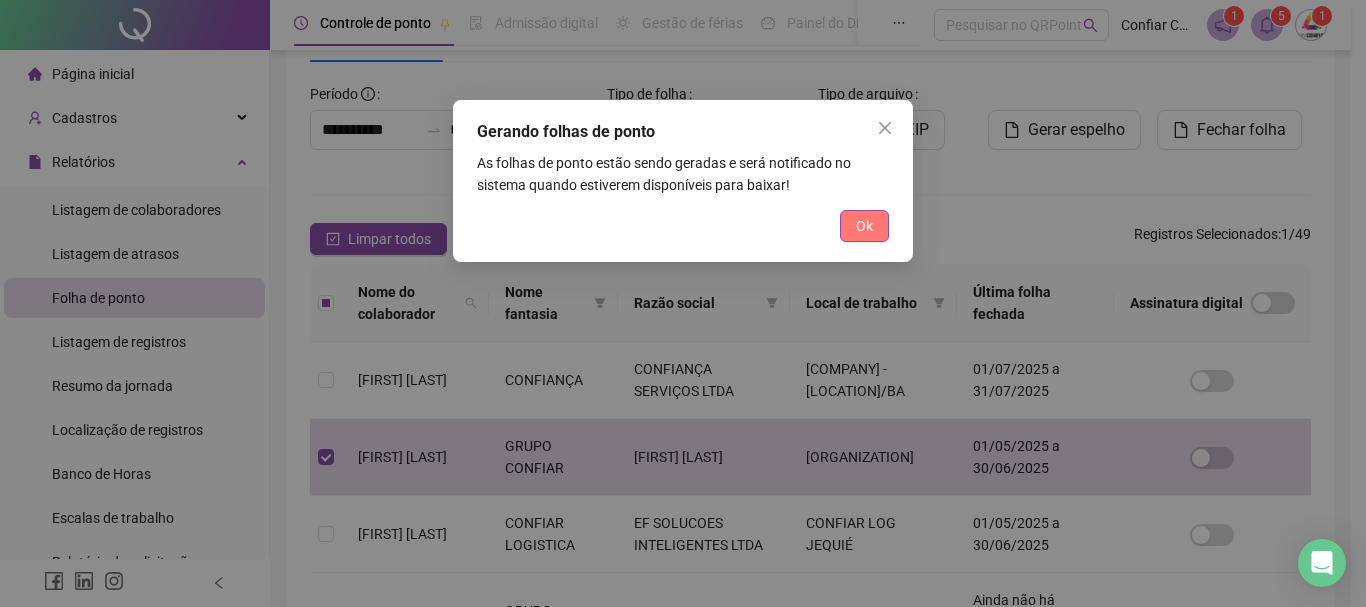 drag, startPoint x: 903, startPoint y: 211, endPoint x: 866, endPoint y: 226, distance: 39.92493 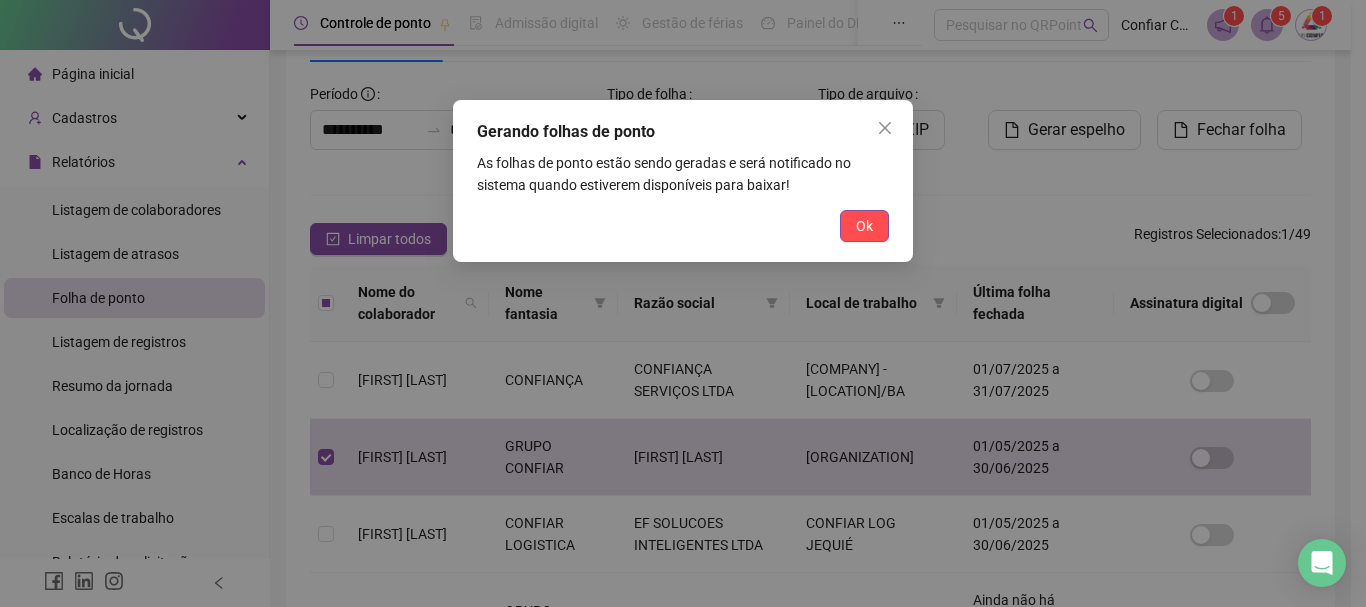 drag, startPoint x: 866, startPoint y: 226, endPoint x: 816, endPoint y: 301, distance: 90.13878 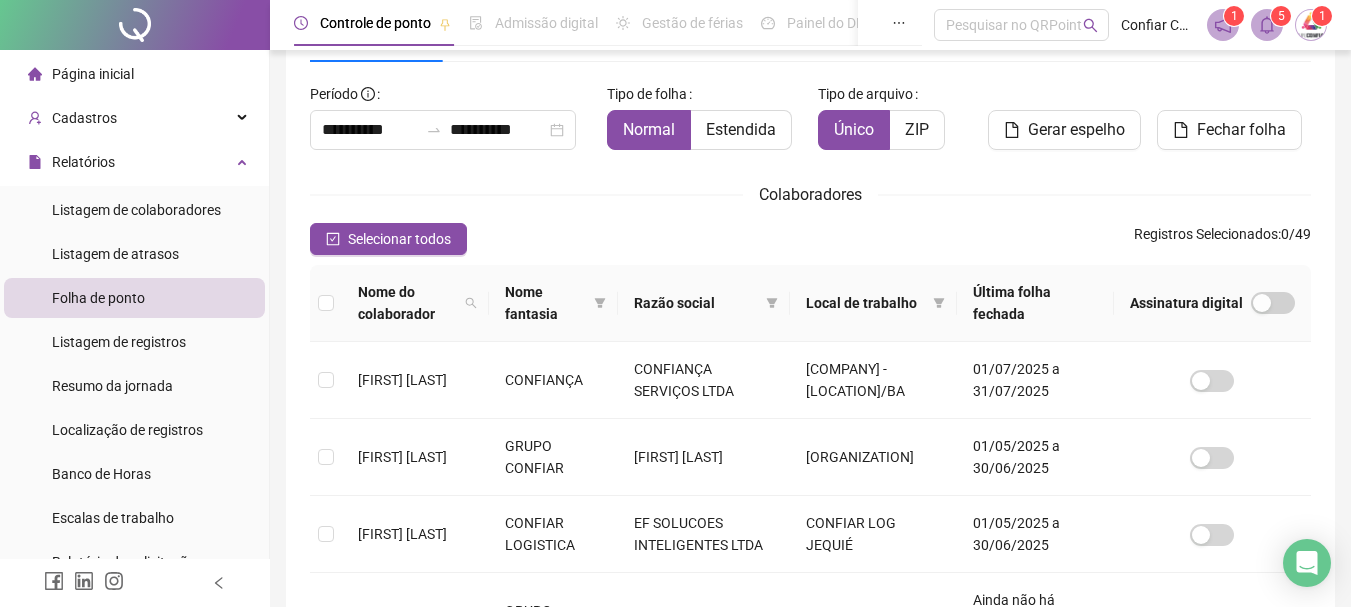 click 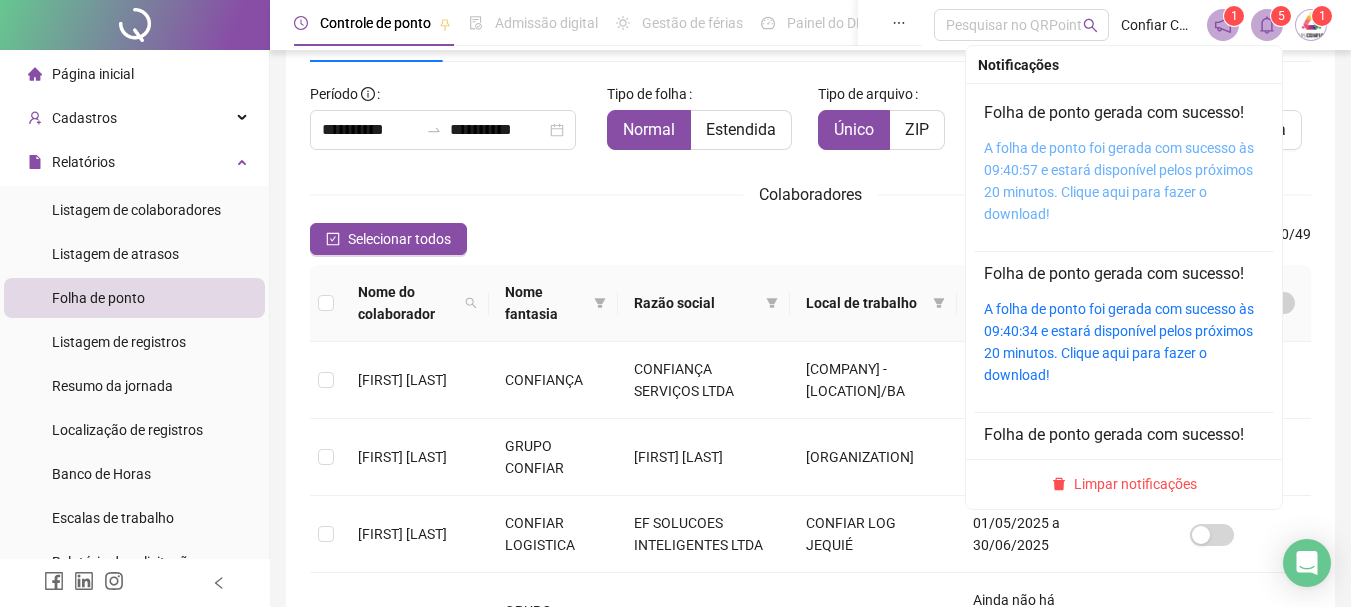 click on "A folha de ponto foi gerada com sucesso às 09:40:57 e estará disponível pelos próximos 20 minutos.
Clique aqui para fazer o download!" at bounding box center [1119, 181] 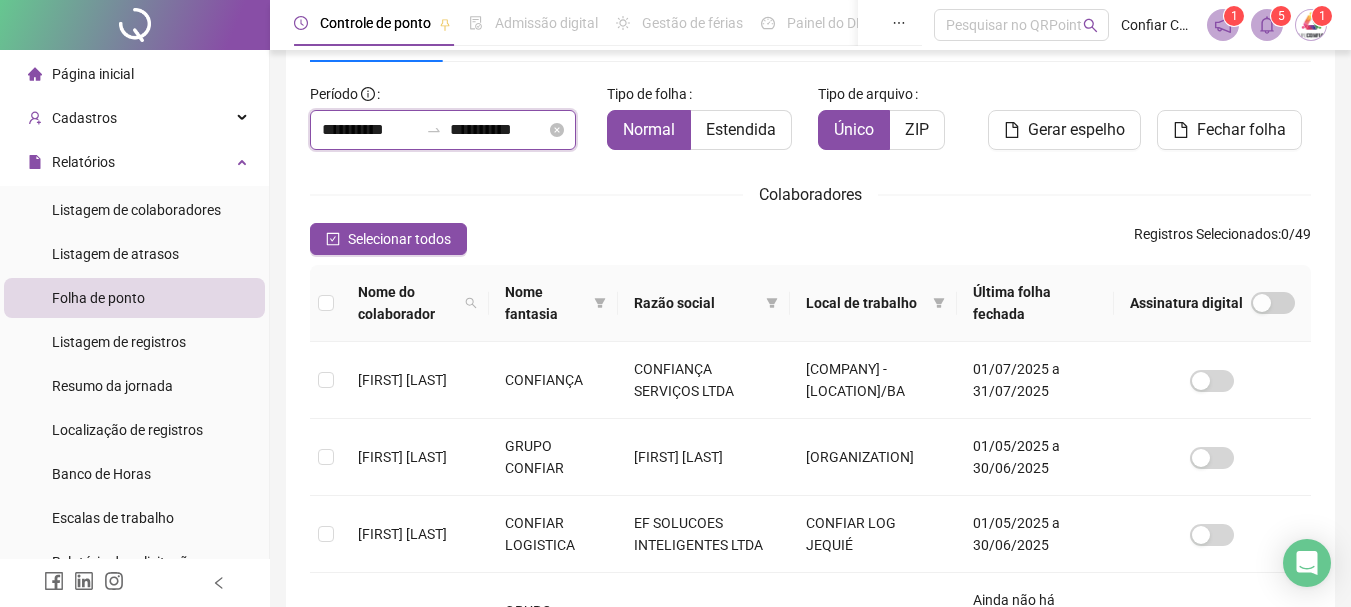 click on "**********" at bounding box center [370, 130] 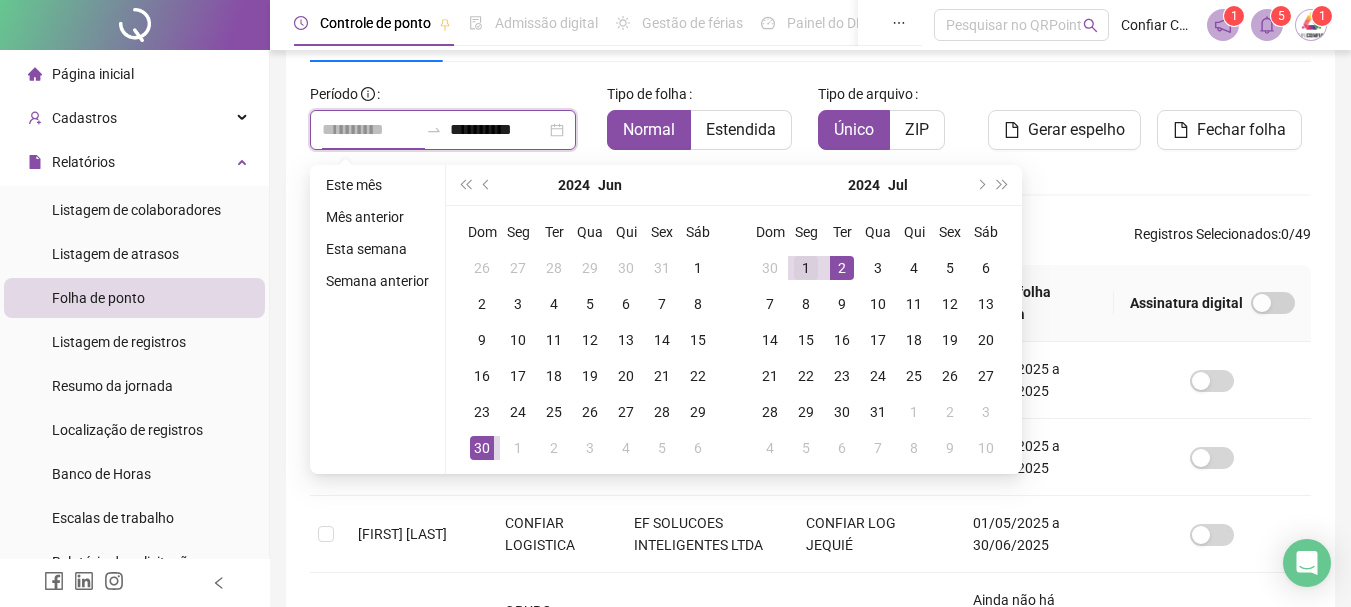 type on "**********" 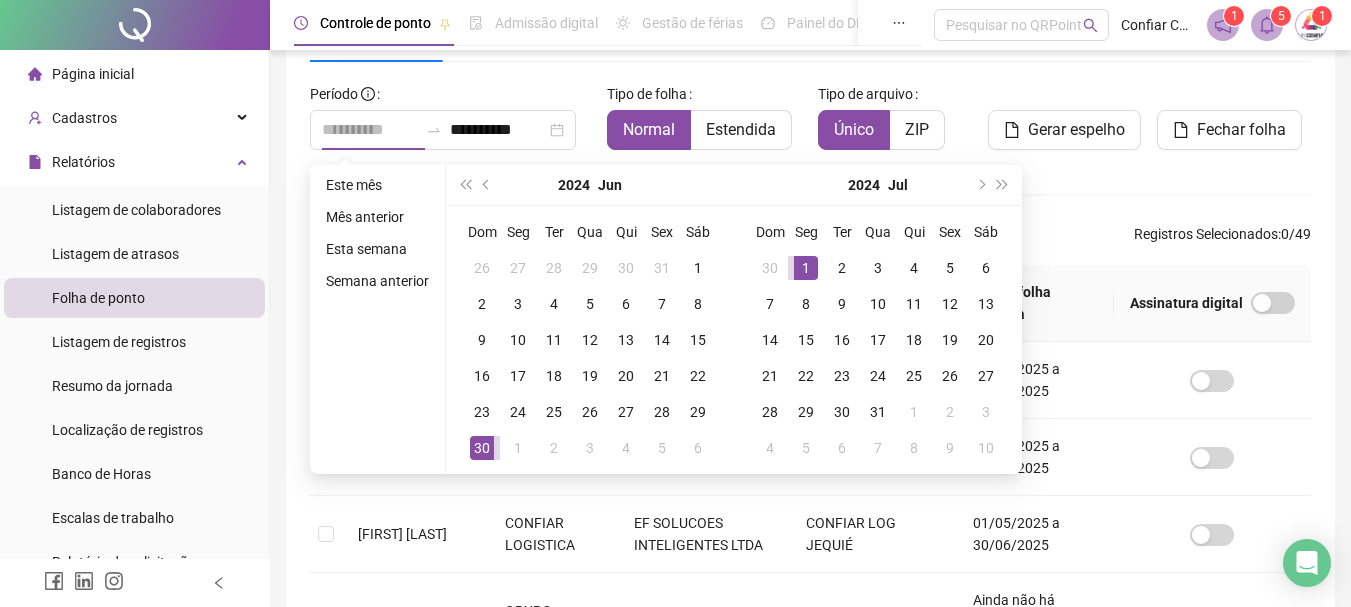 click on "1" at bounding box center (806, 268) 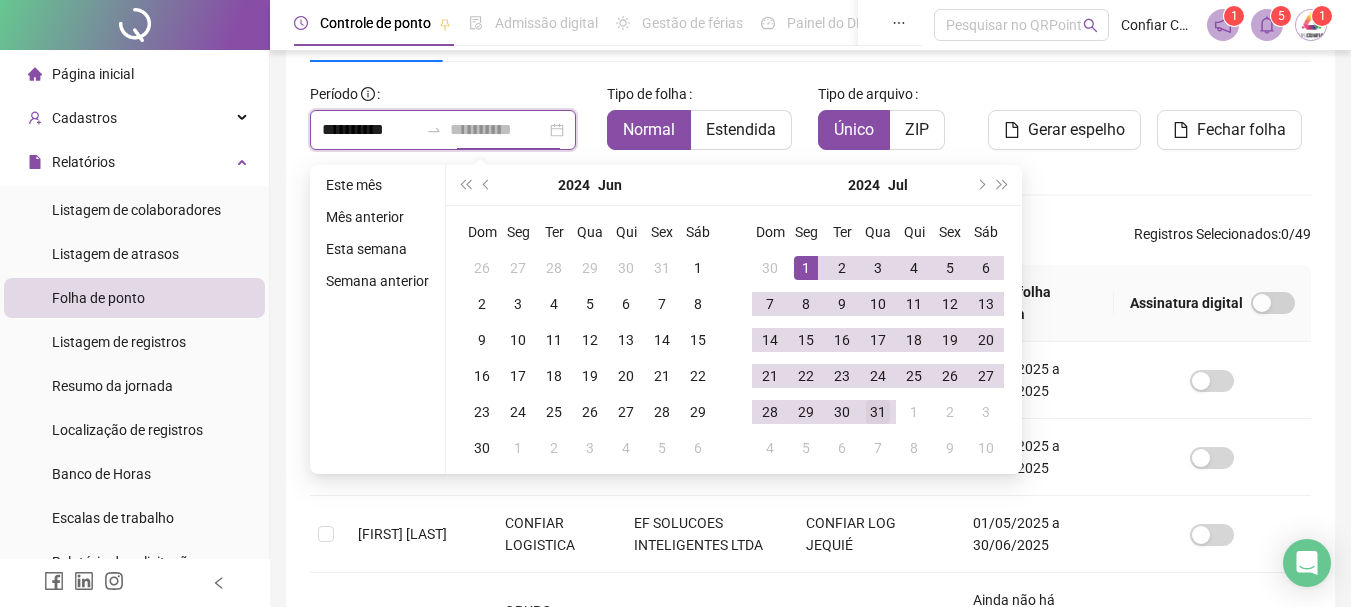 type on "**********" 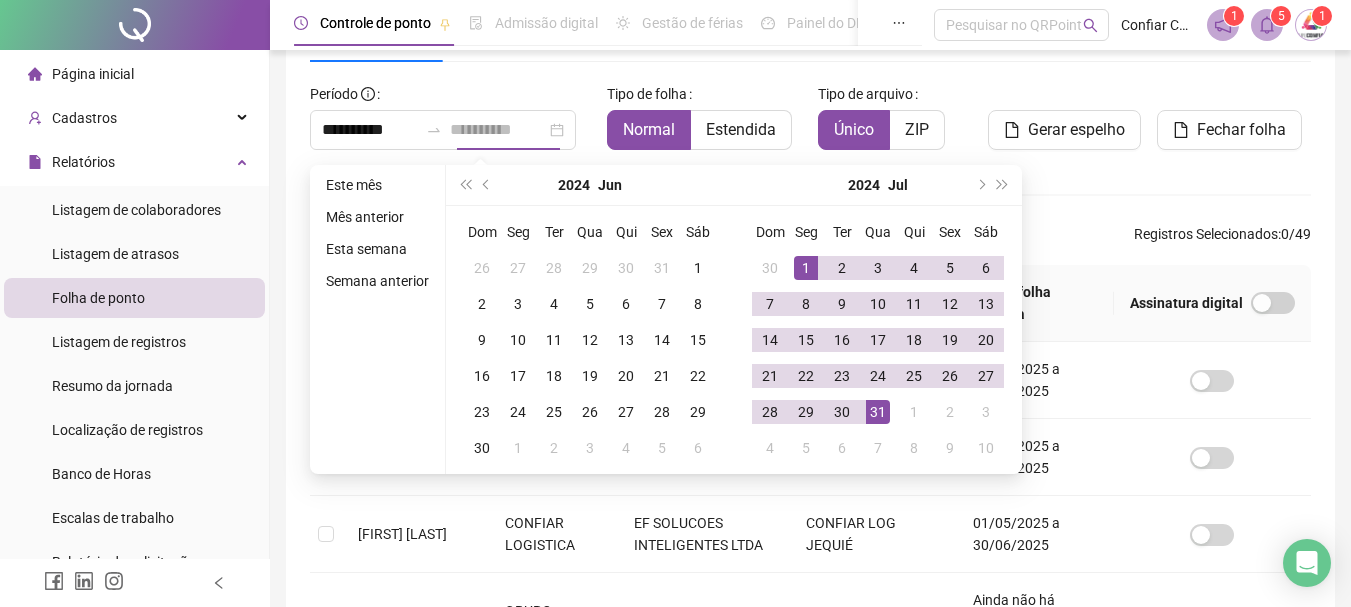 click on "31" at bounding box center [878, 412] 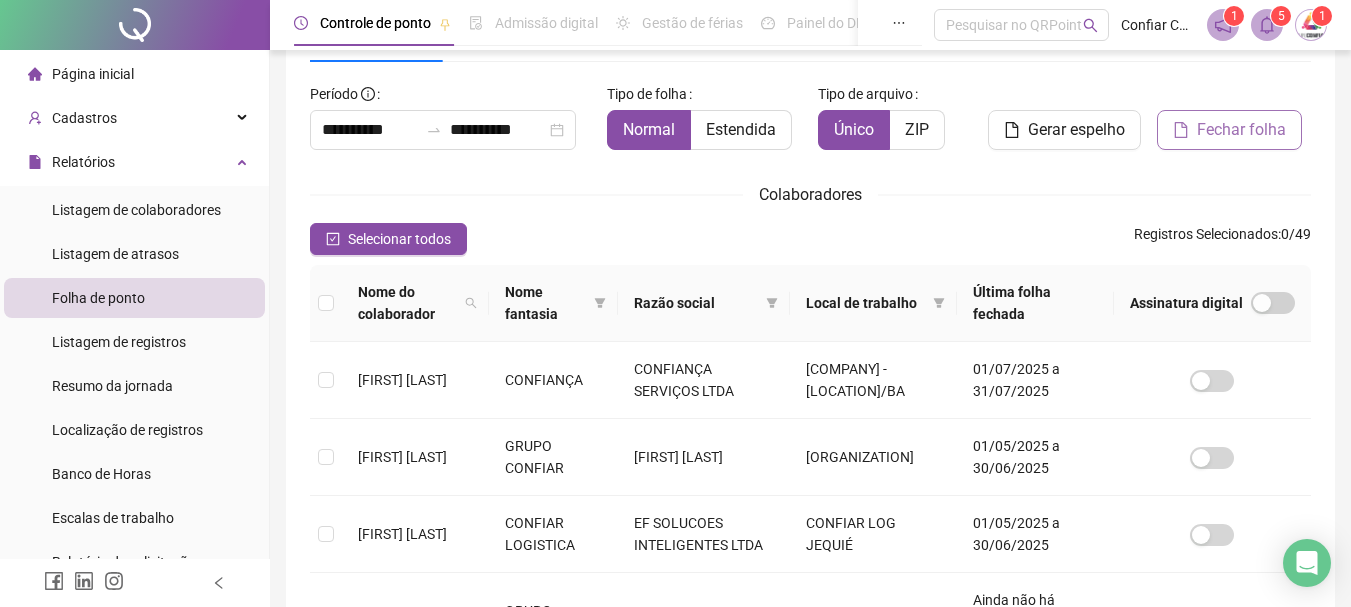 click on "Fechar folha" at bounding box center (1241, 130) 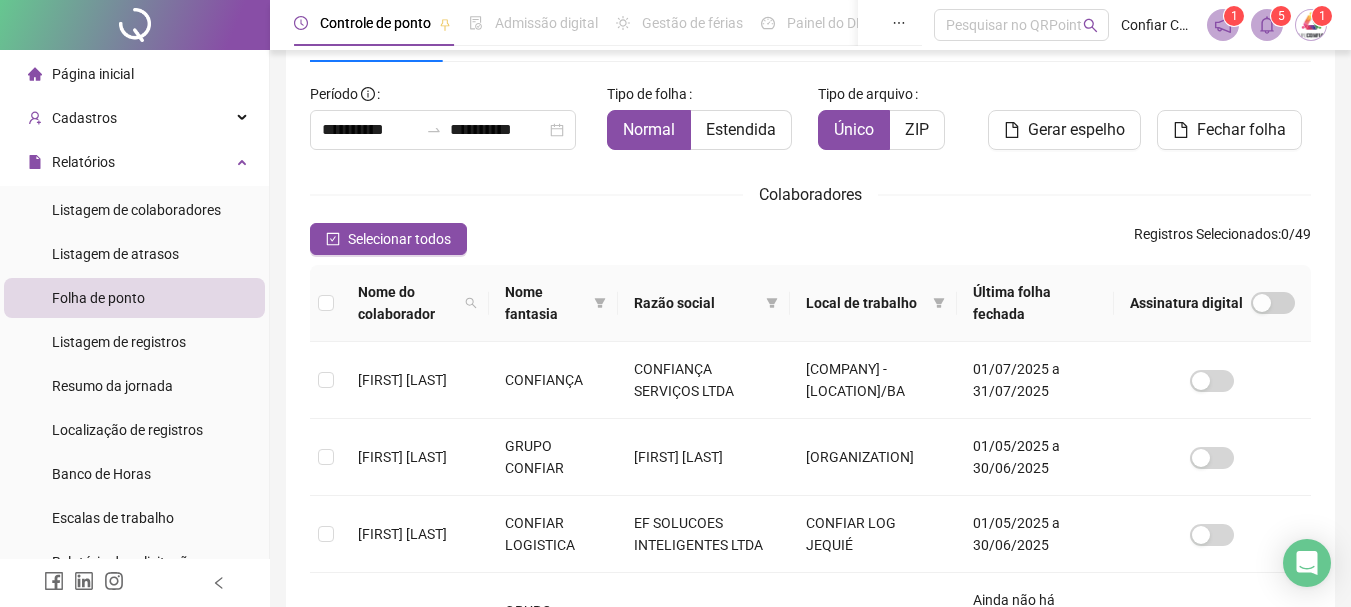 click 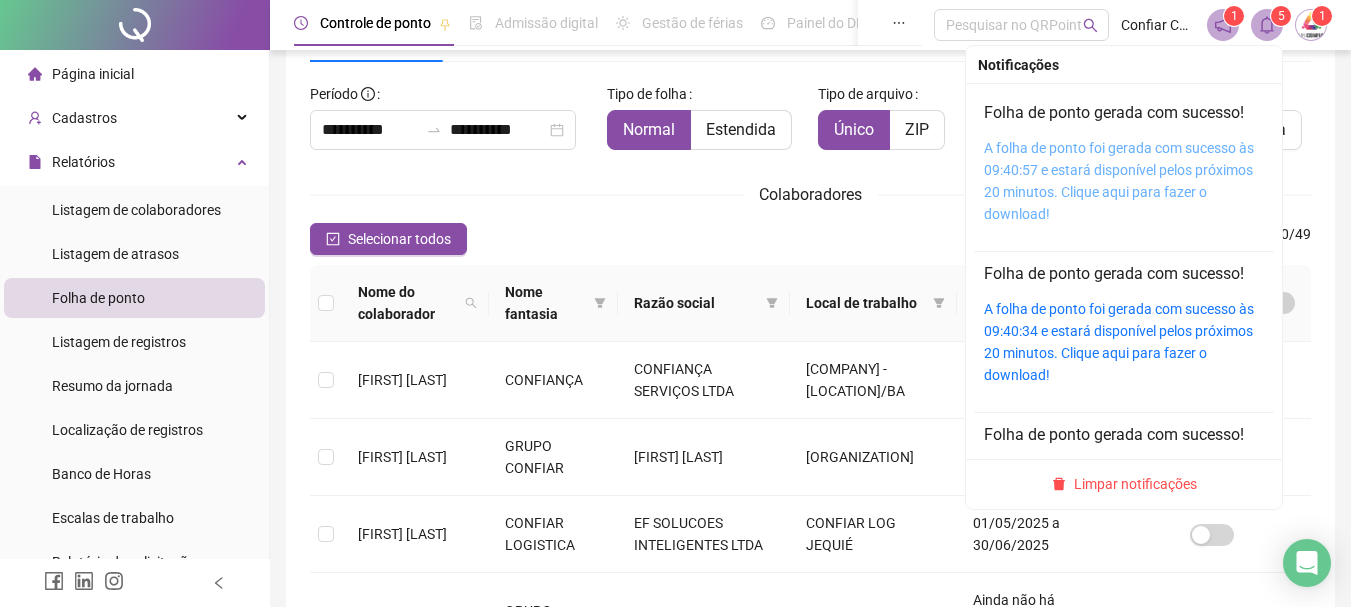 click on "A folha de ponto foi gerada com sucesso às 09:40:57 e estará disponível pelos próximos 20 minutos.
Clique aqui para fazer o download!" at bounding box center [1119, 181] 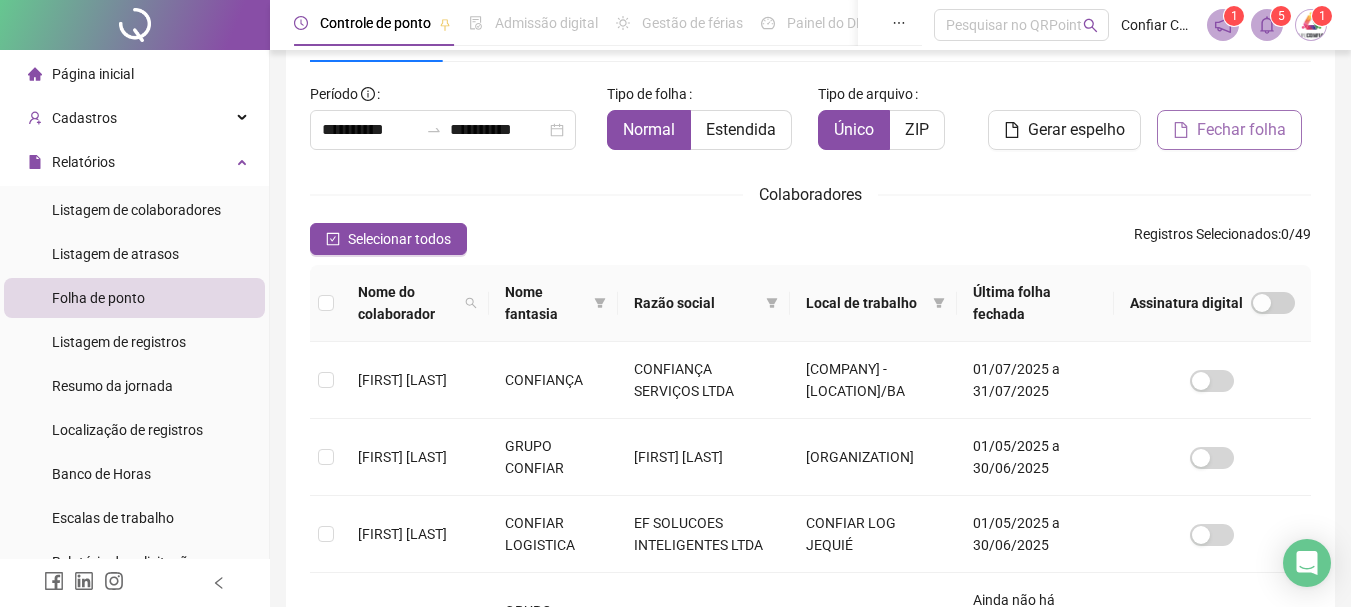 click on "Fechar folha" at bounding box center [1241, 130] 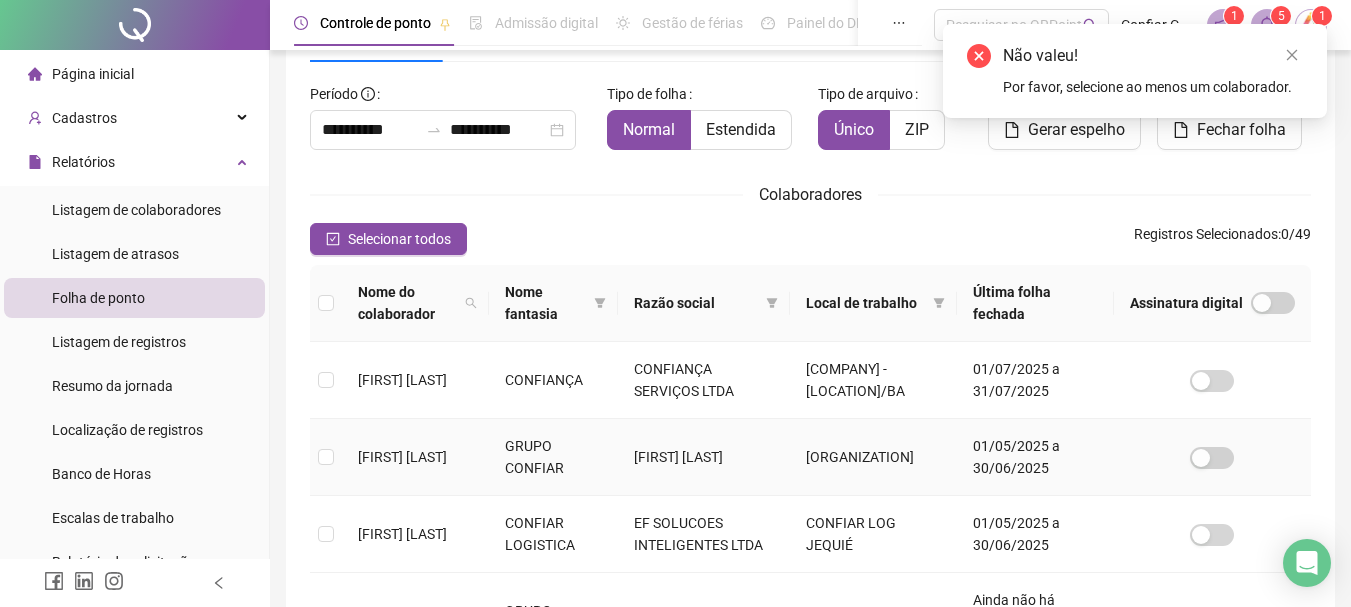 click at bounding box center [326, 457] 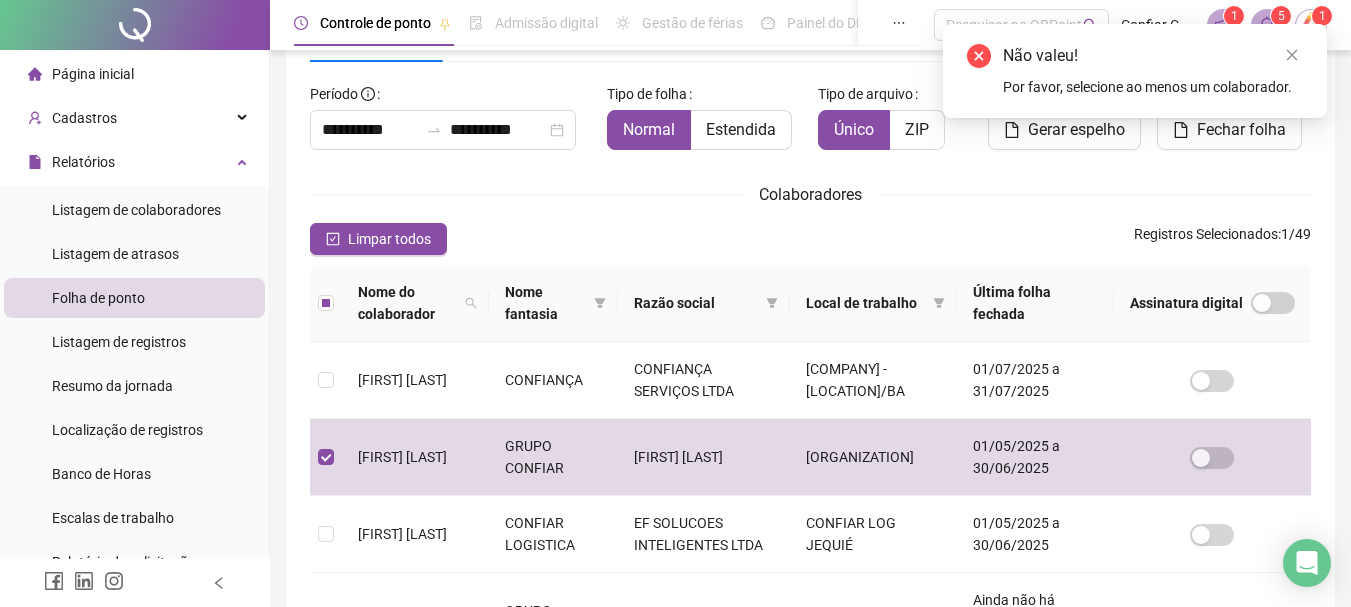 click on "Não valeu! Por favor, selecione ao menos um colaborador." at bounding box center (1135, 71) 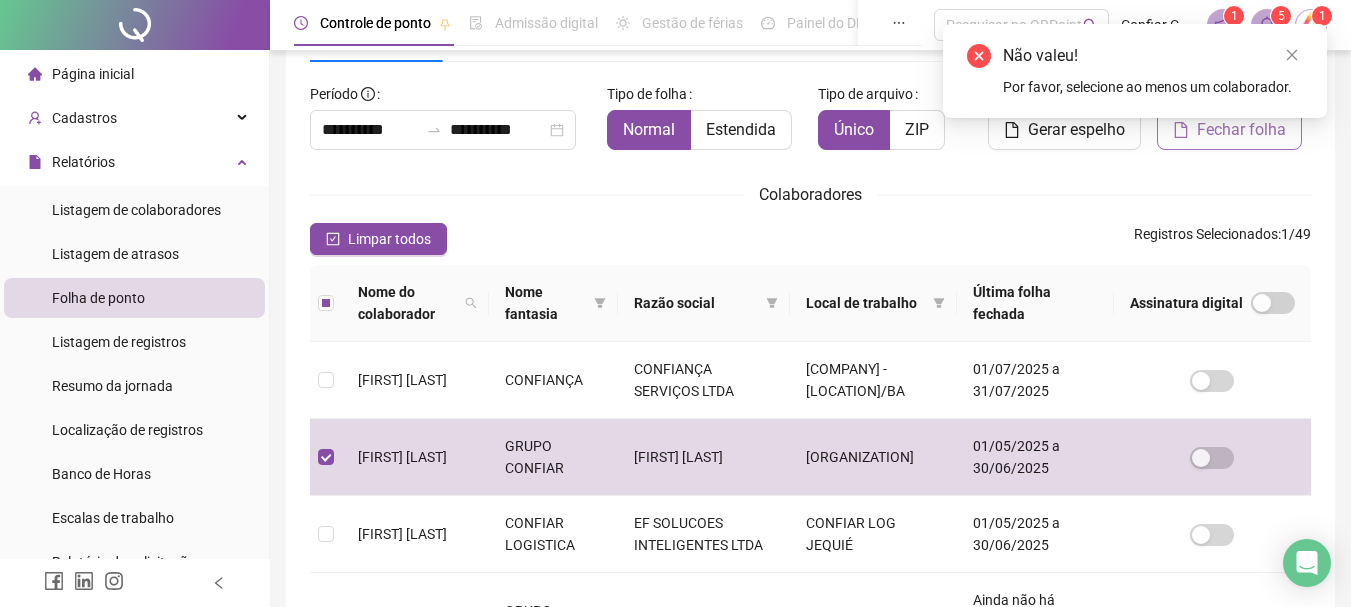 click on "Fechar folha" at bounding box center (1241, 130) 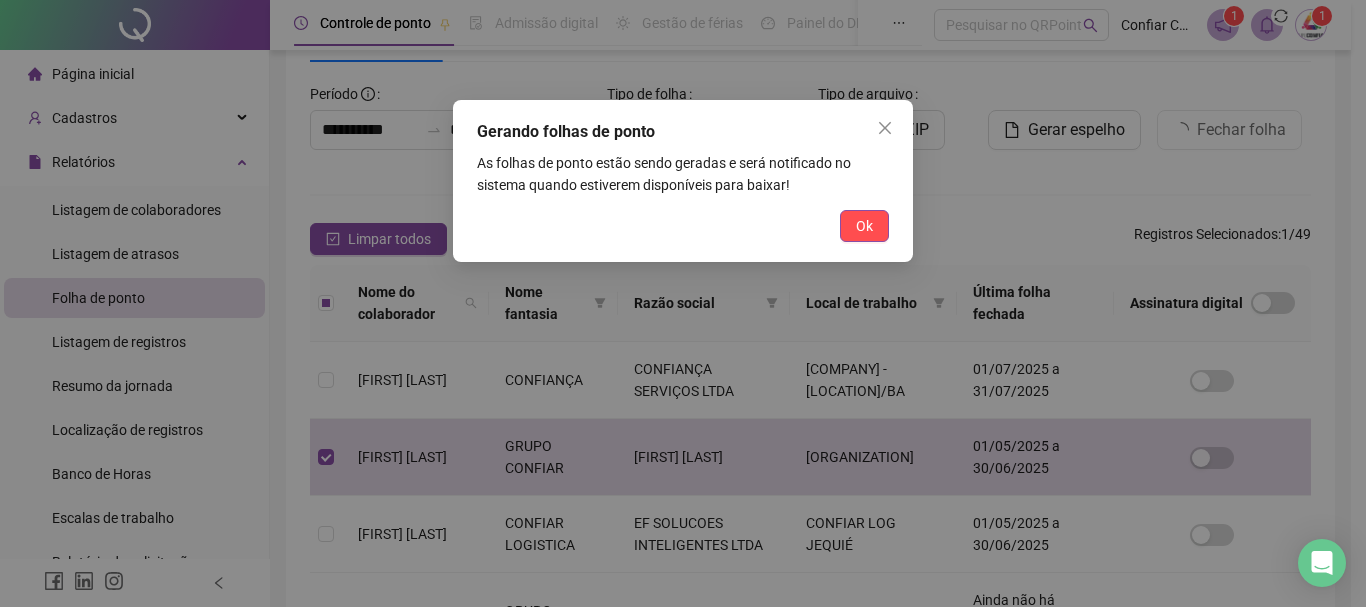 click on "Ok" at bounding box center [864, 226] 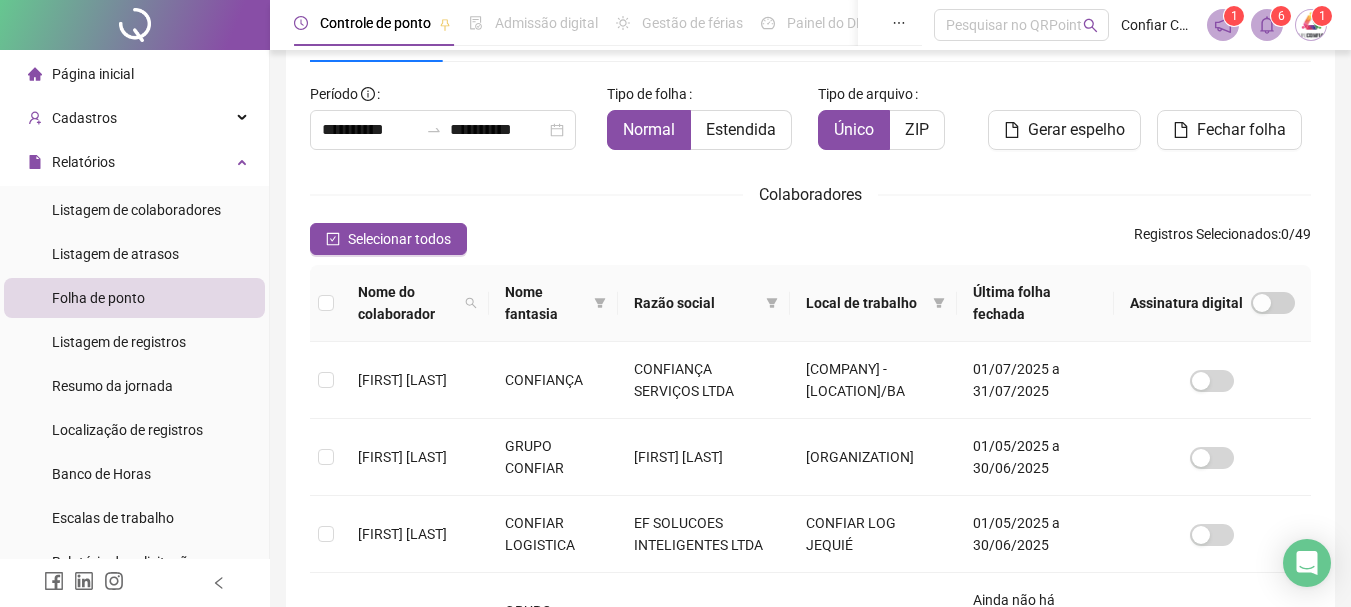 click 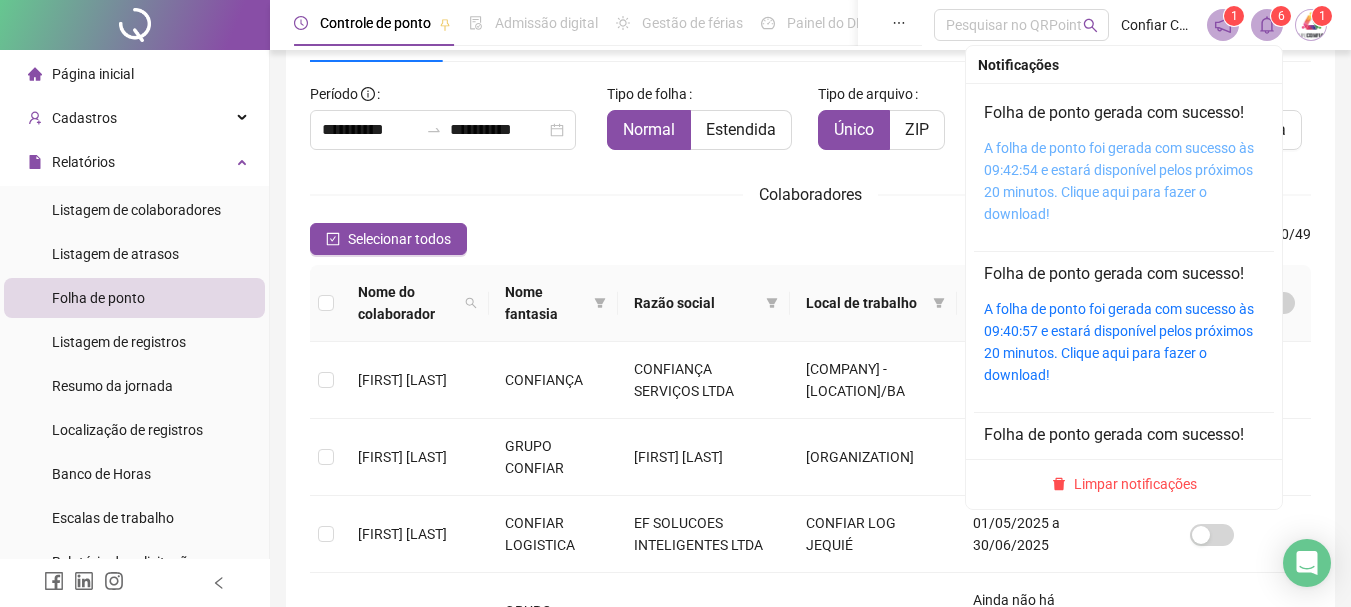 click on "A folha de ponto foi gerada com sucesso às 09:42:54 e estará disponível pelos próximos 20 minutos.
Clique aqui para fazer o download!" at bounding box center [1119, 181] 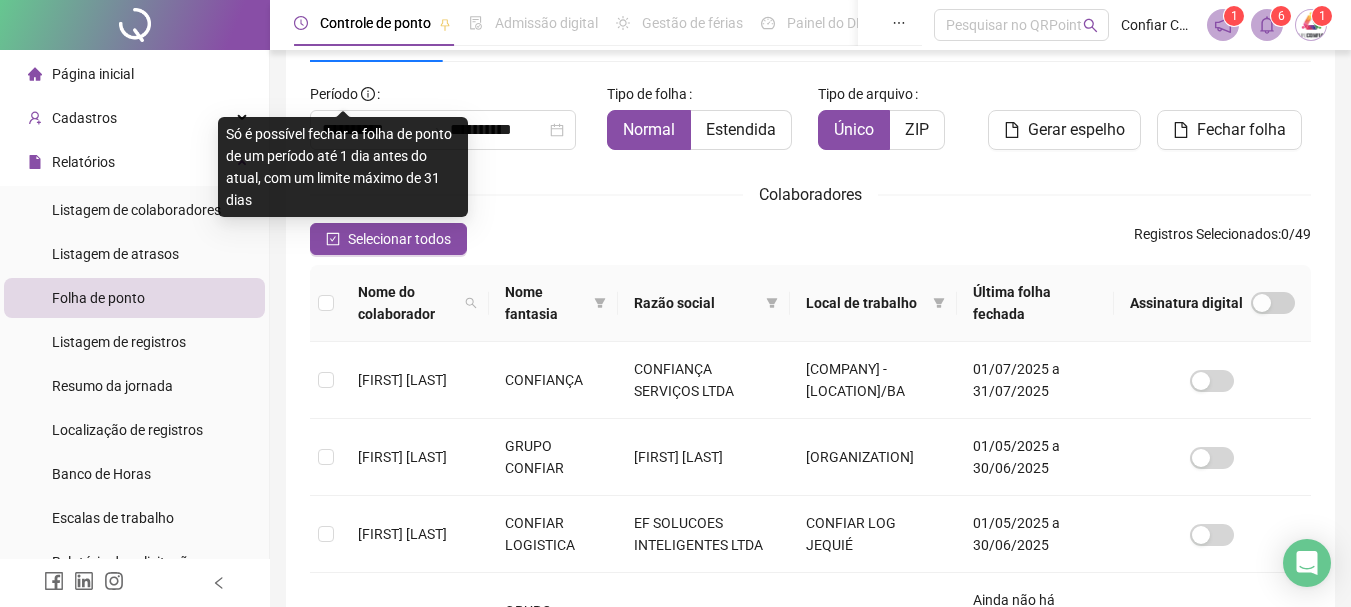 click on "Só é possível fechar a folha de ponto de um período até
1 dia antes do atual, com um limite máximo de 31 dias" at bounding box center (339, 167) 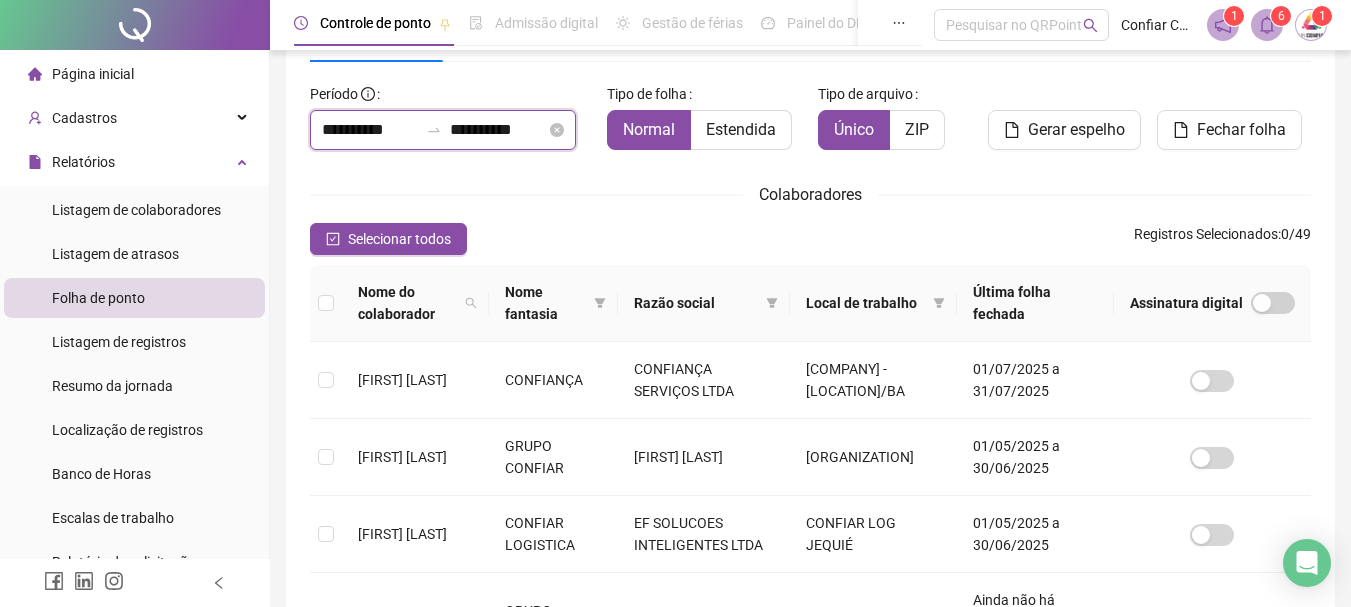 click on "**********" at bounding box center [370, 130] 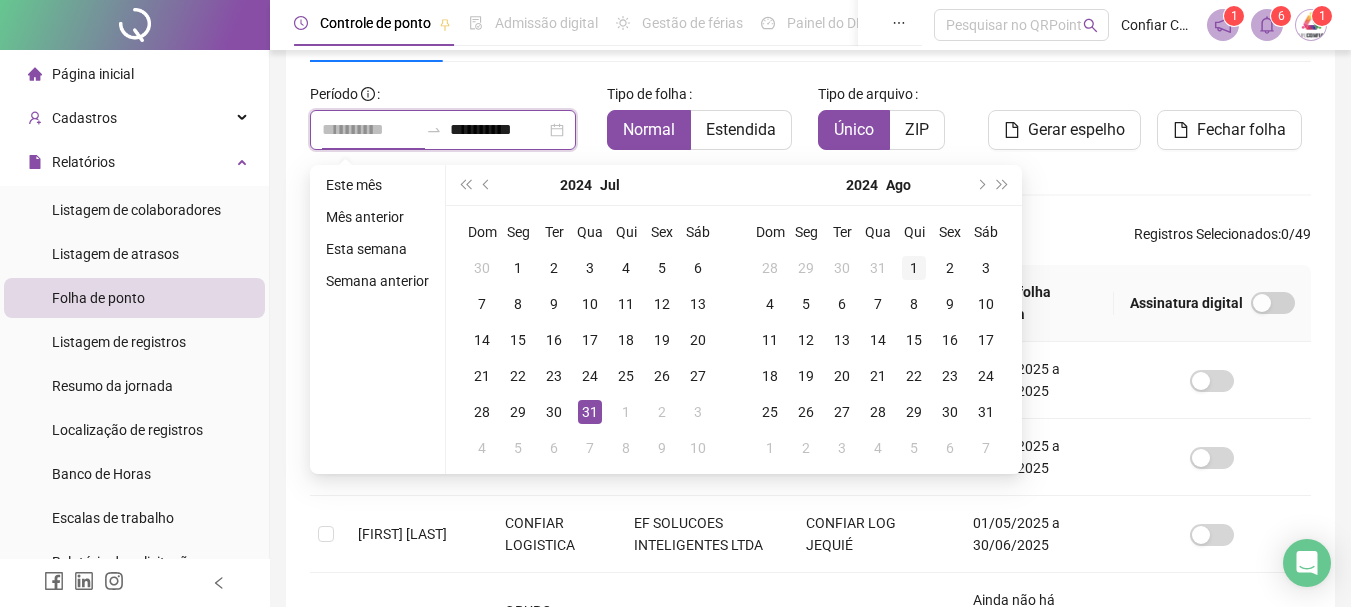 type on "**********" 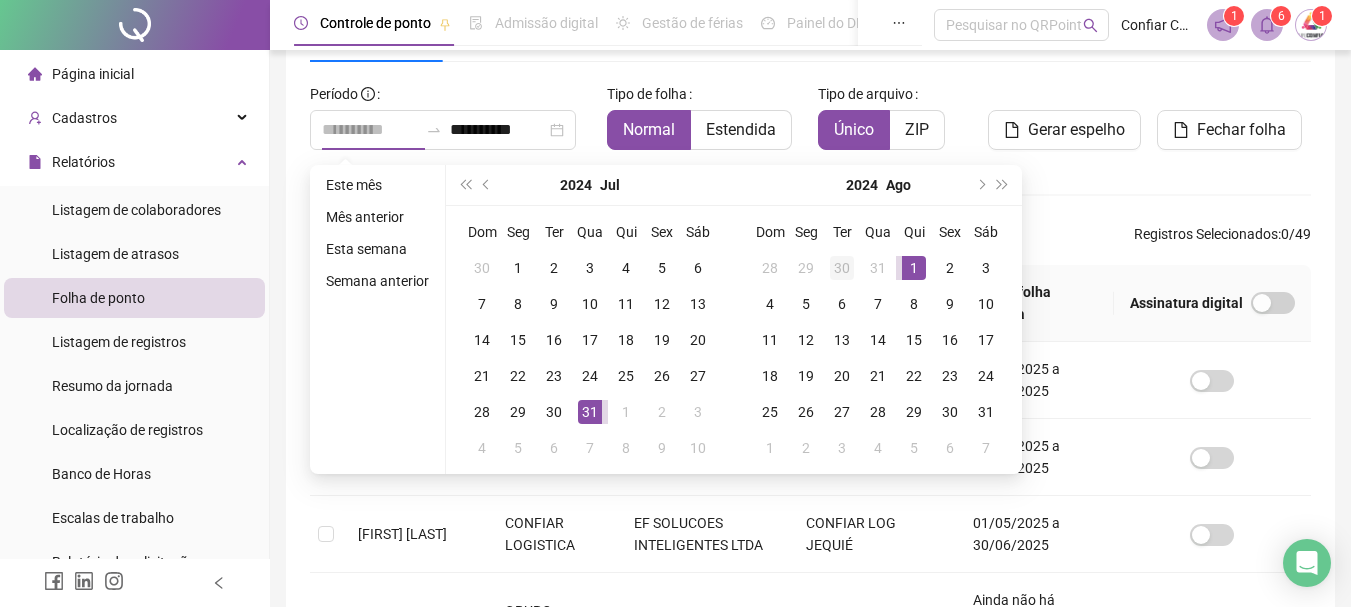 drag, startPoint x: 908, startPoint y: 270, endPoint x: 839, endPoint y: 273, distance: 69.065186 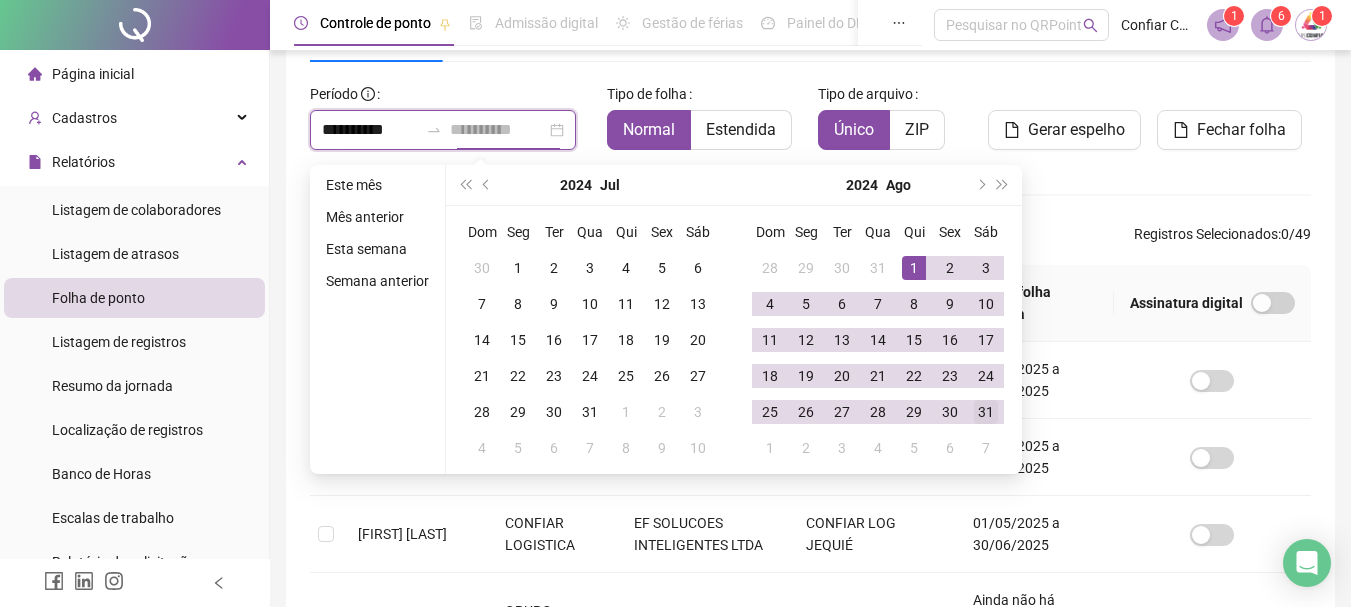 type on "**********" 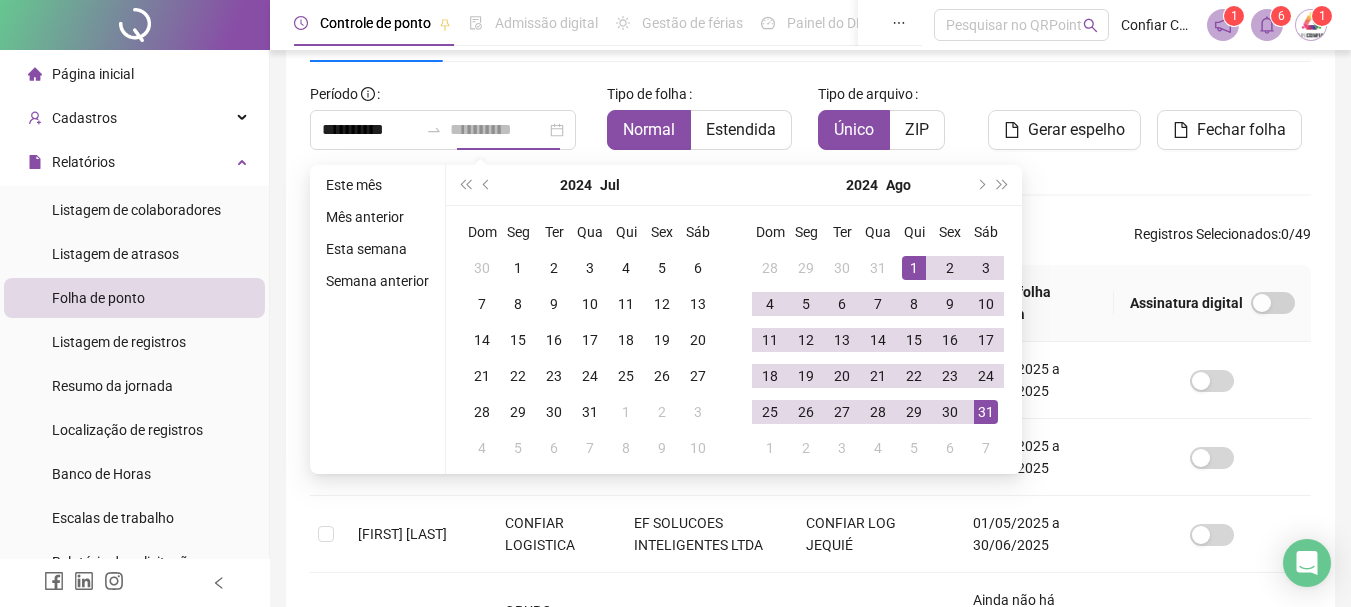 click on "31" at bounding box center (986, 412) 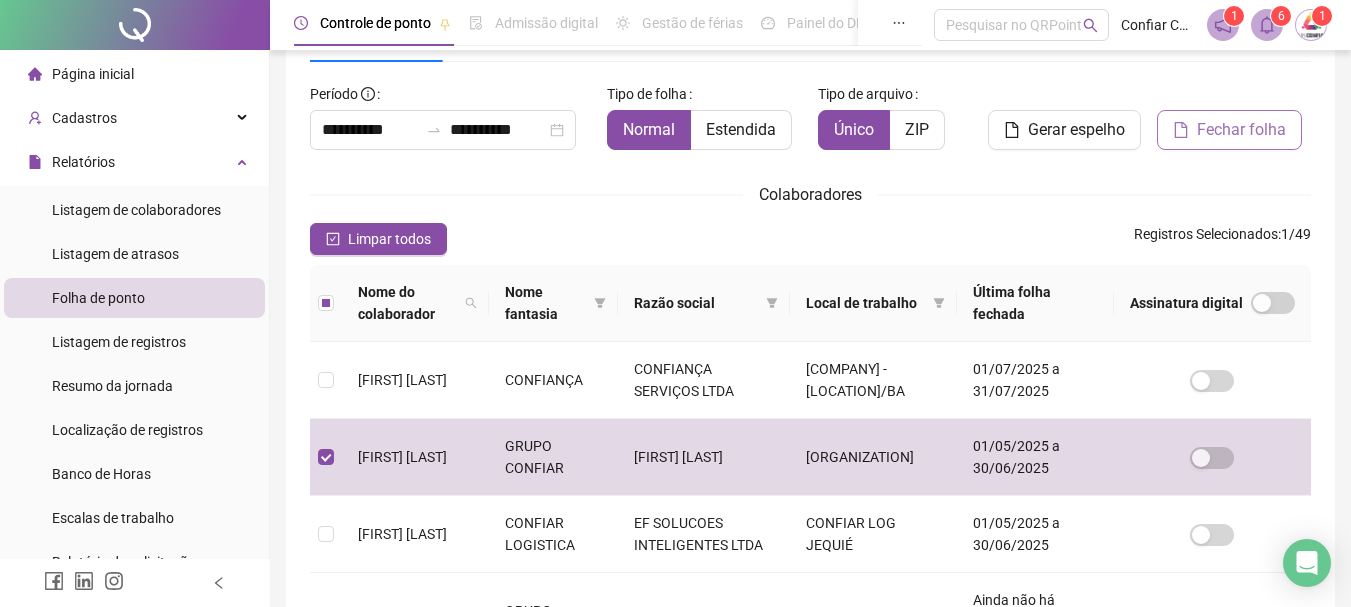 click on "Fechar folha" at bounding box center [1241, 130] 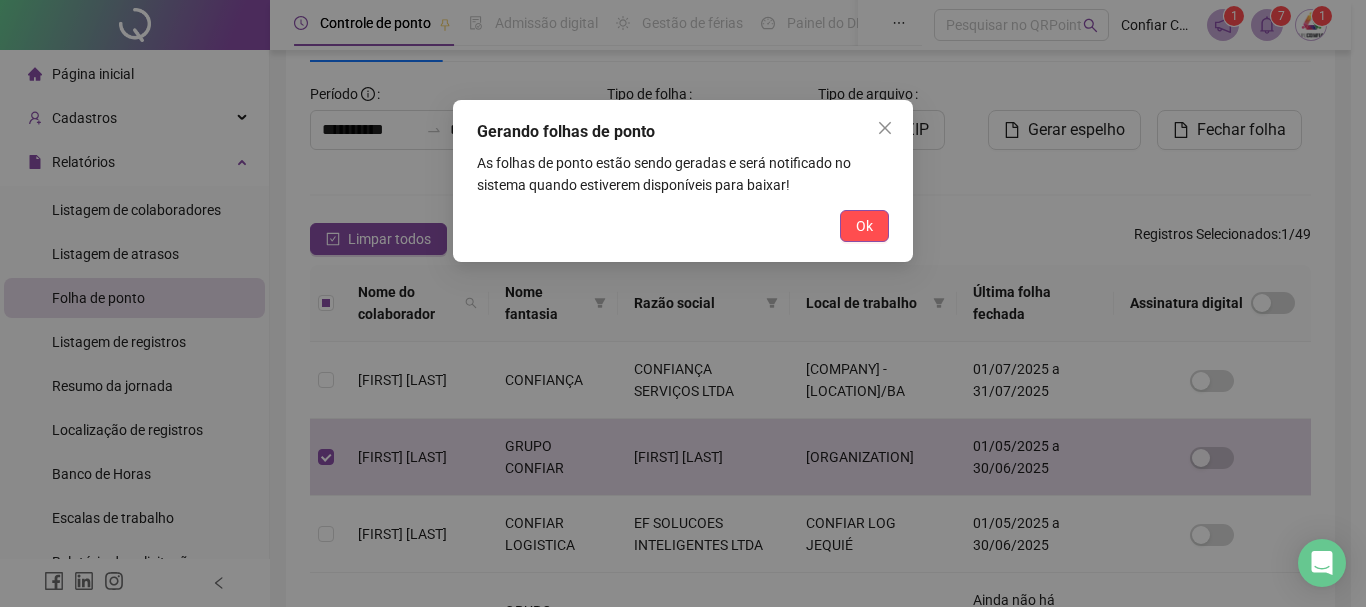 click on "Ok" at bounding box center [683, 226] 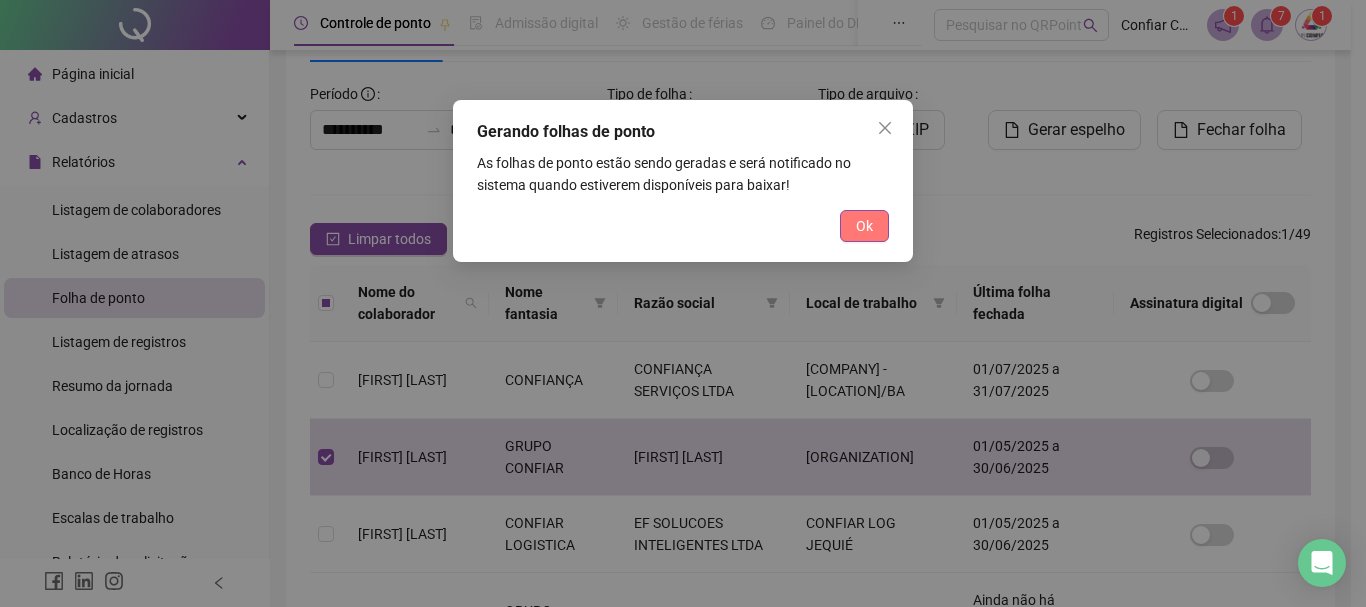 click on "Ok" at bounding box center (864, 226) 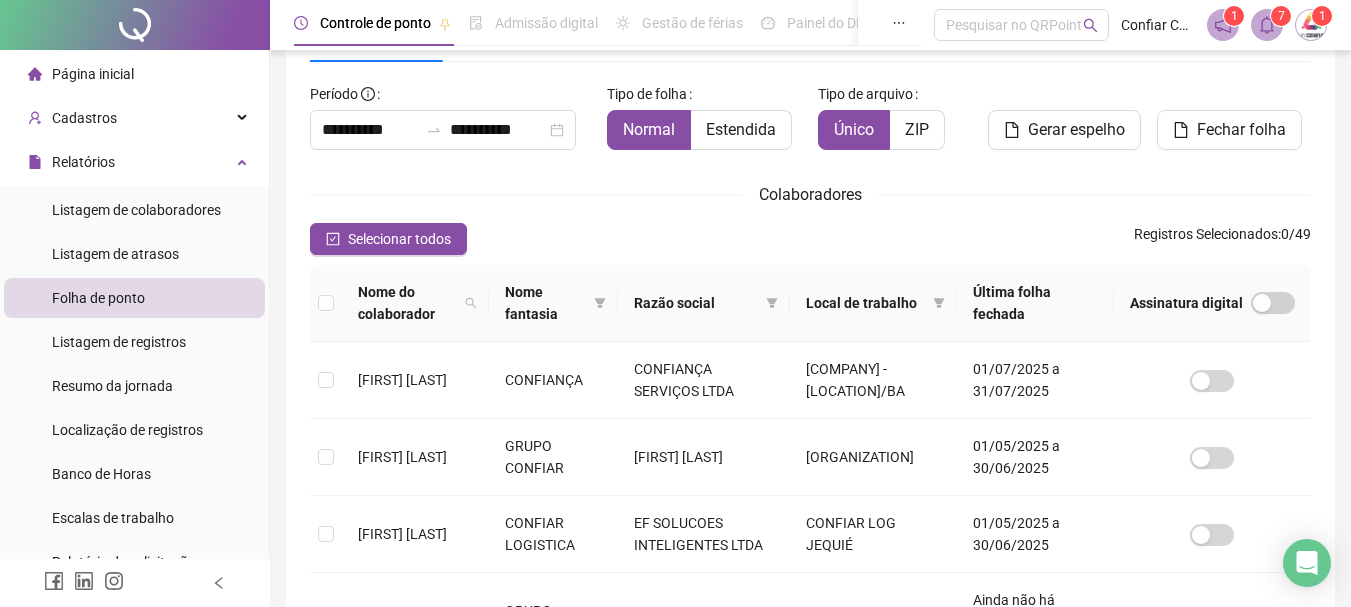 click 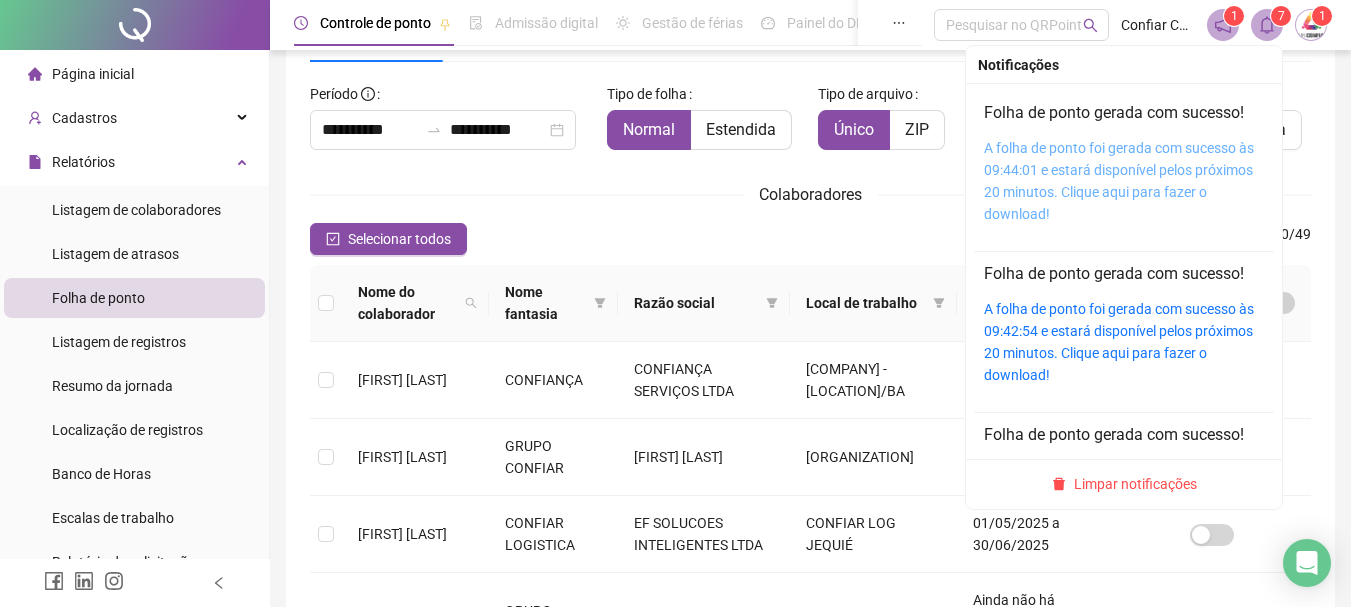 drag, startPoint x: 1100, startPoint y: 153, endPoint x: 1068, endPoint y: 176, distance: 39.40812 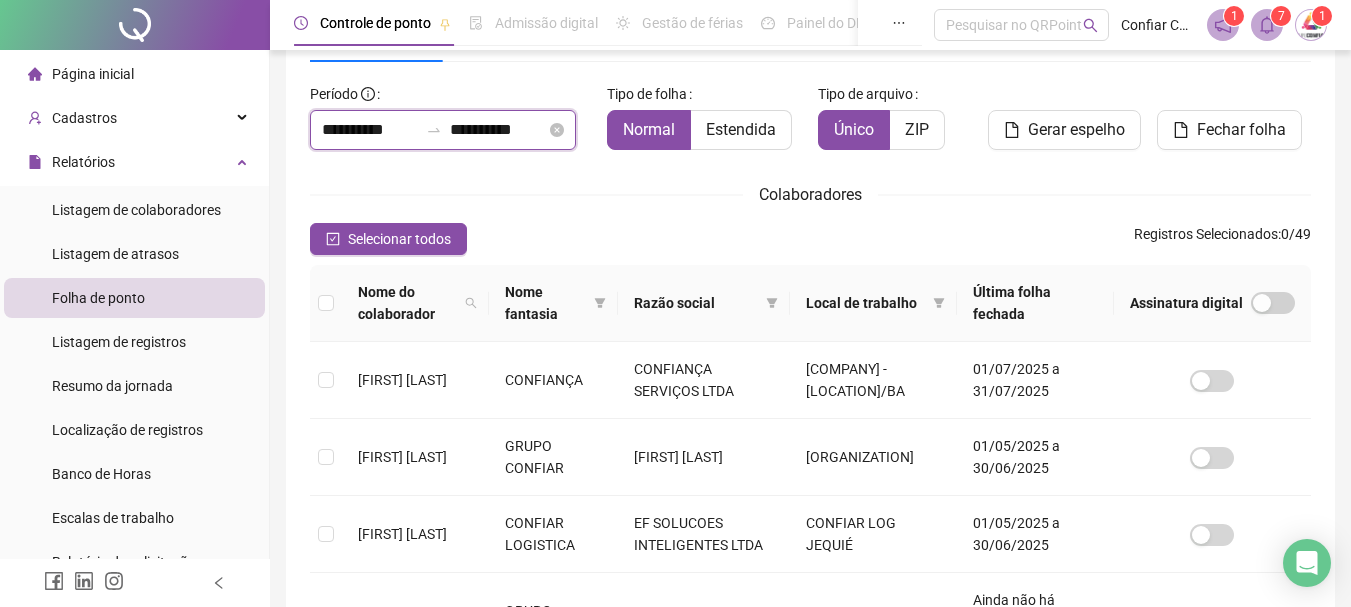click on "**********" at bounding box center [370, 130] 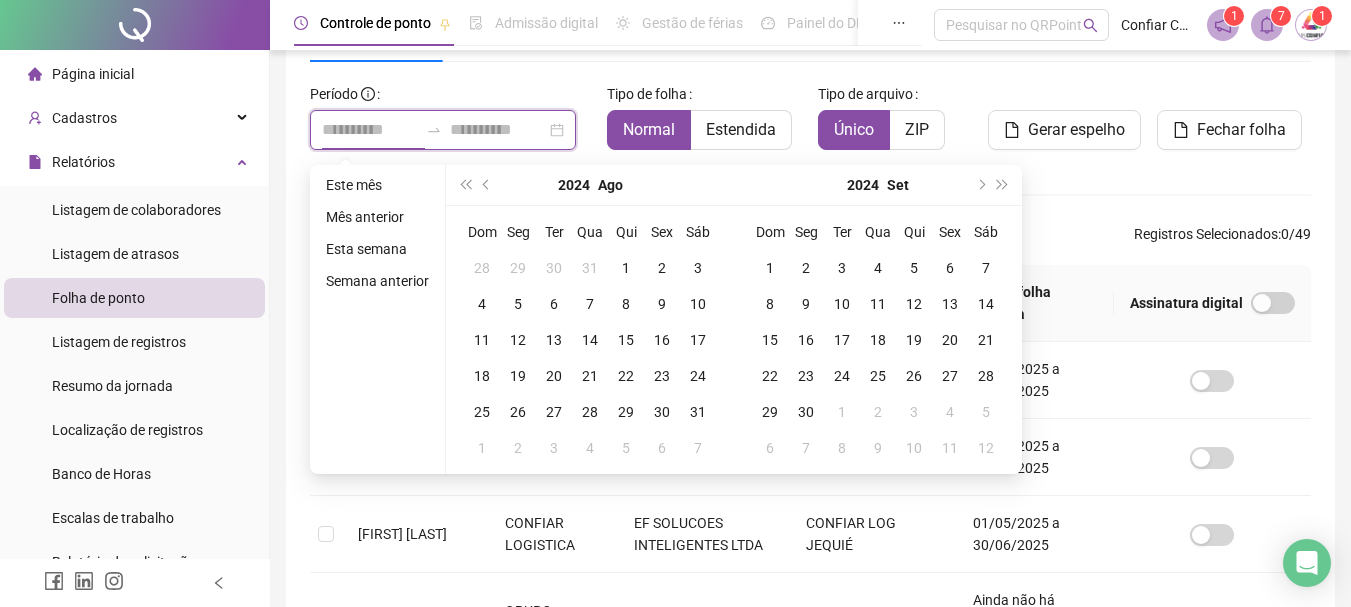 type on "**********" 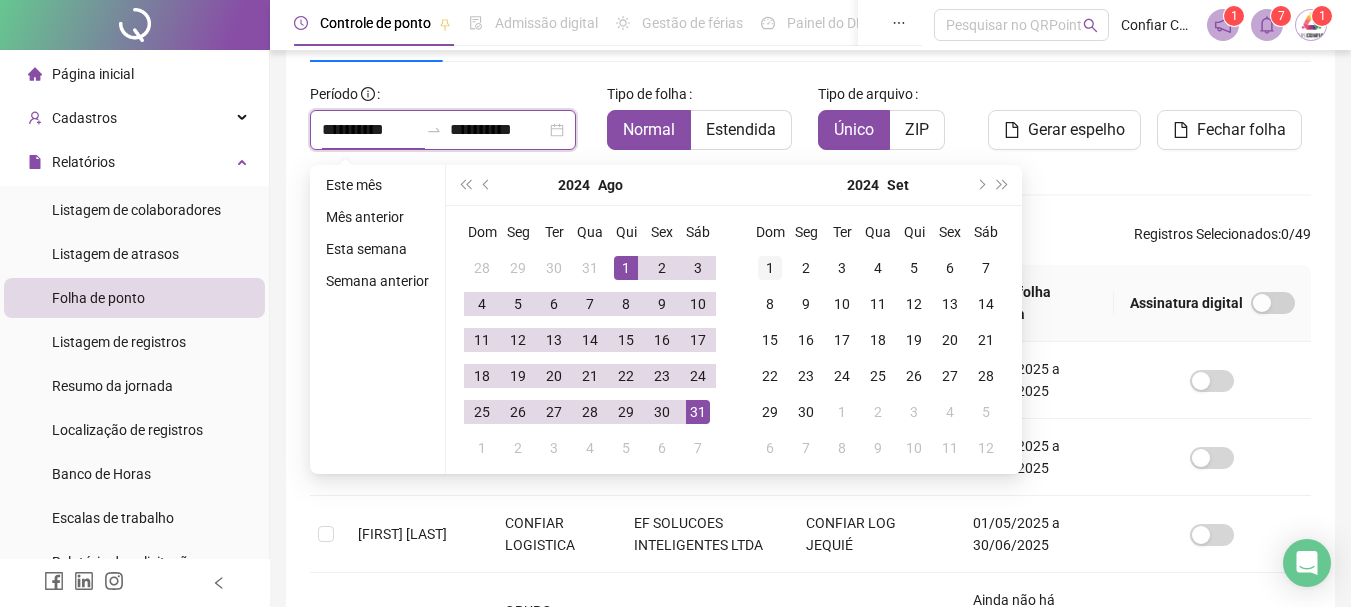 type on "**********" 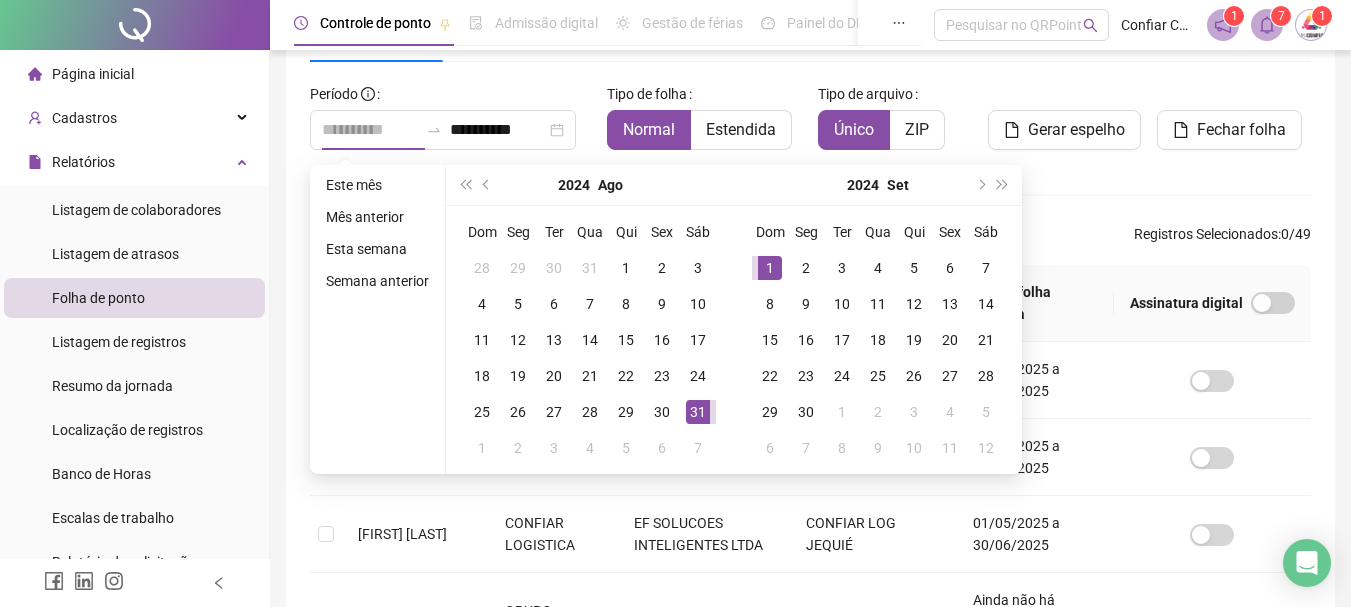 click on "1" at bounding box center [770, 268] 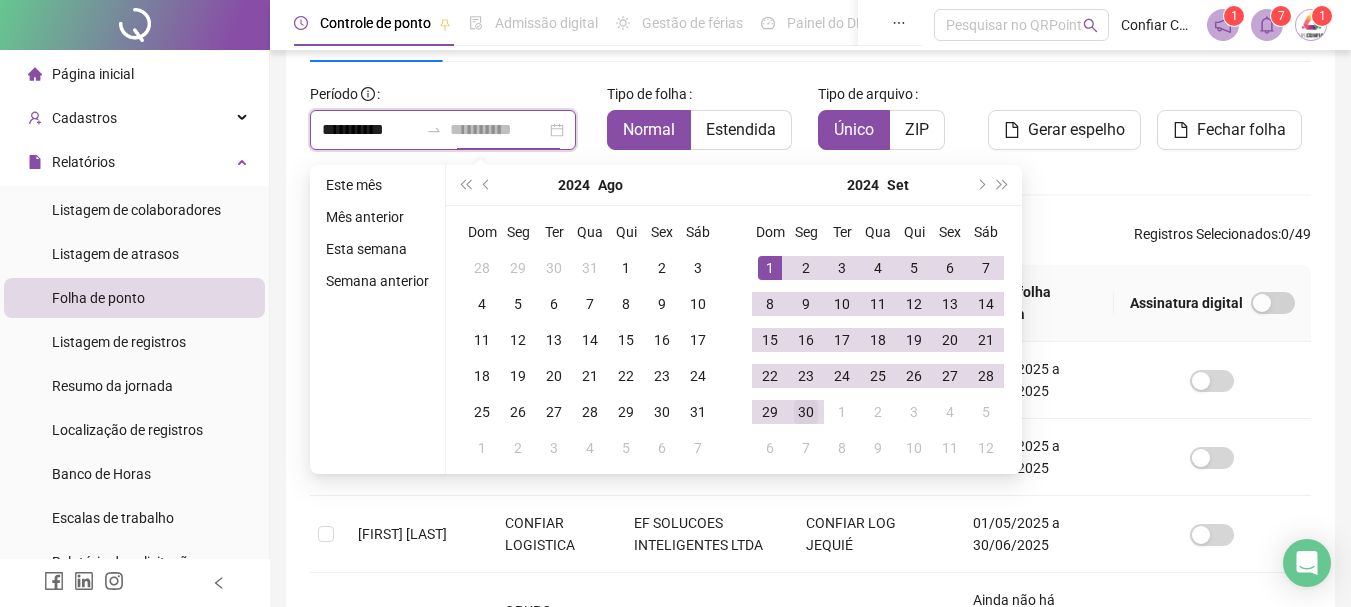 type on "**********" 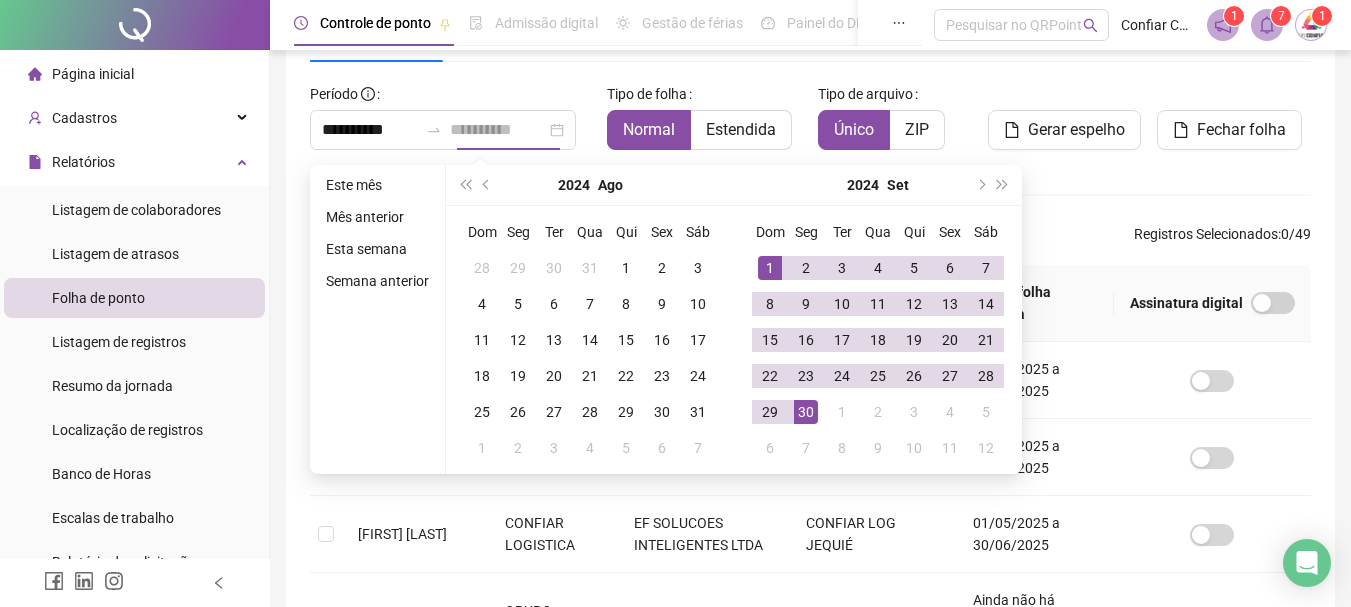 click on "30" at bounding box center [806, 412] 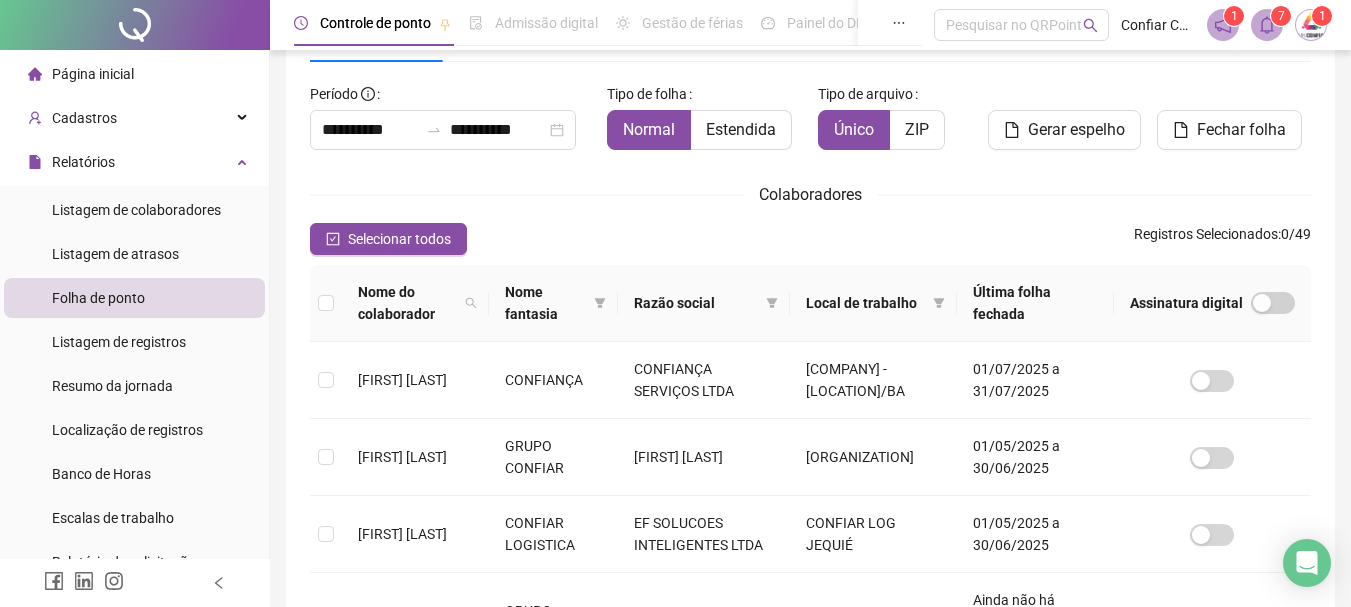 drag, startPoint x: 1201, startPoint y: 130, endPoint x: 985, endPoint y: 194, distance: 225.28204 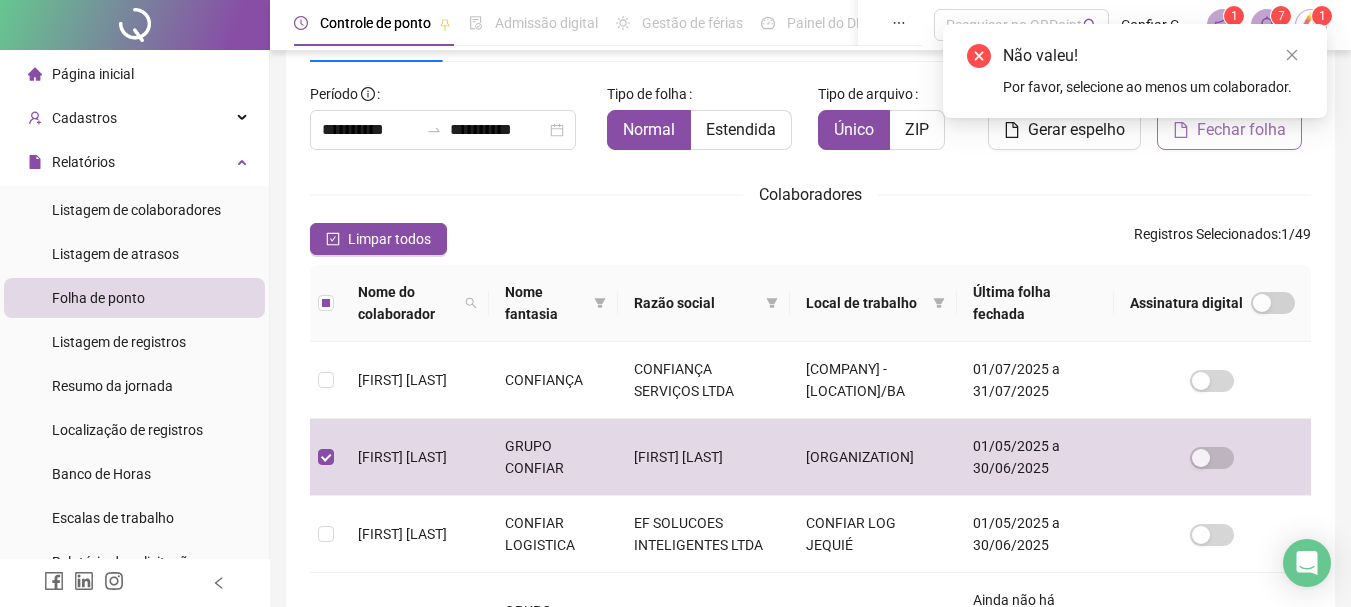 click on "Fechar folha" at bounding box center (1241, 130) 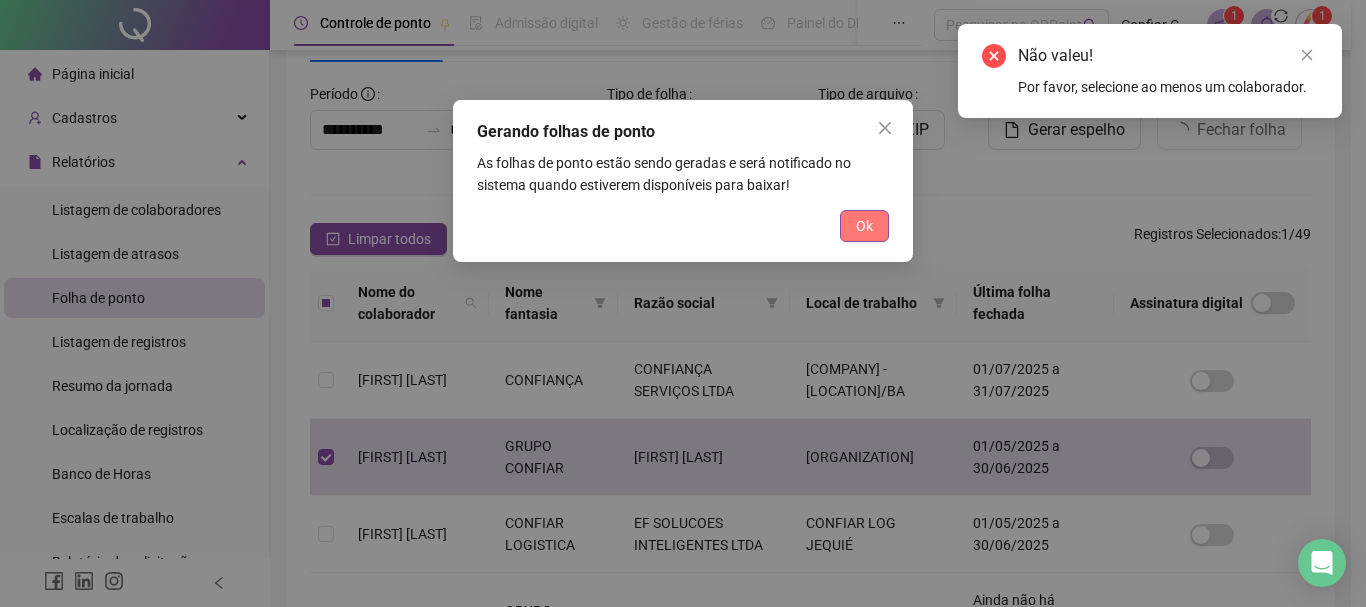 click on "Ok" at bounding box center (864, 226) 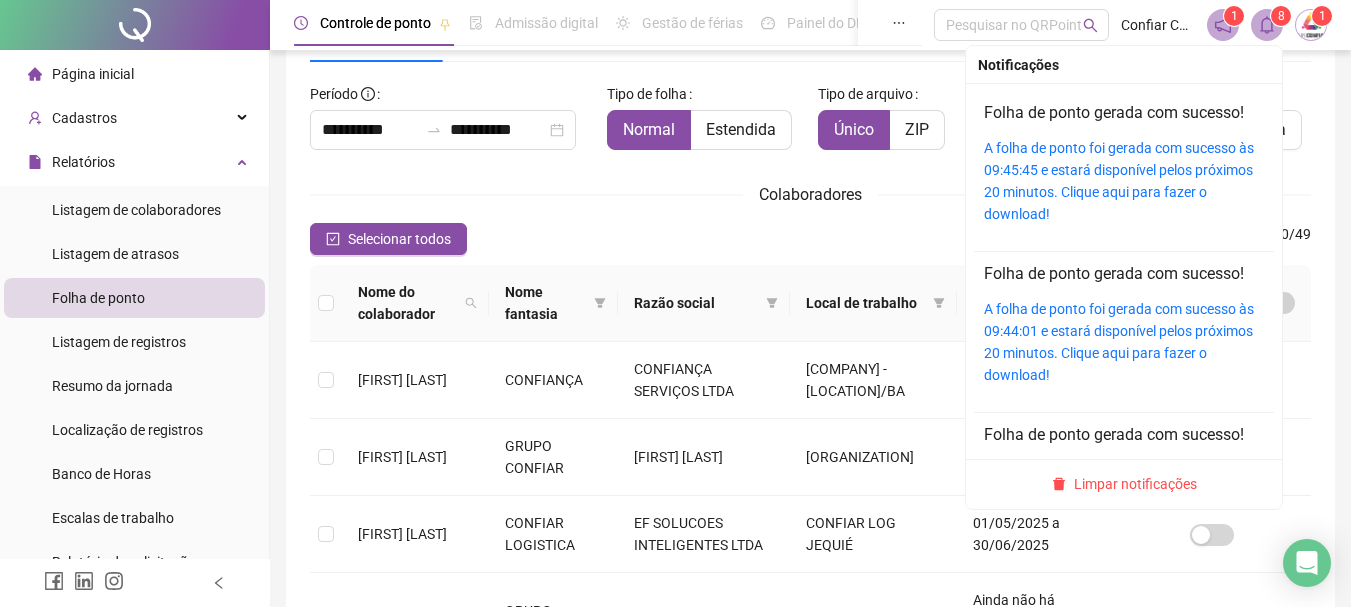 click 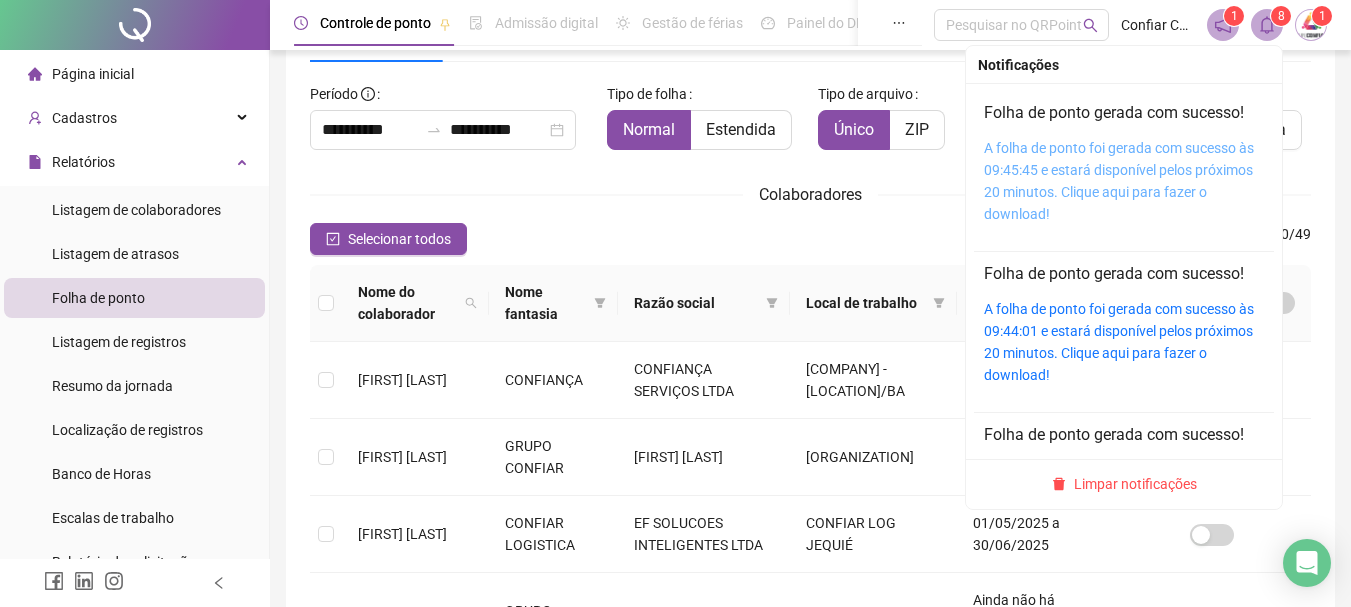 click on "A folha de ponto foi gerada com sucesso às 09:45:45 e estará disponível pelos próximos 20 minutos.
Clique aqui para fazer o download!" at bounding box center (1119, 181) 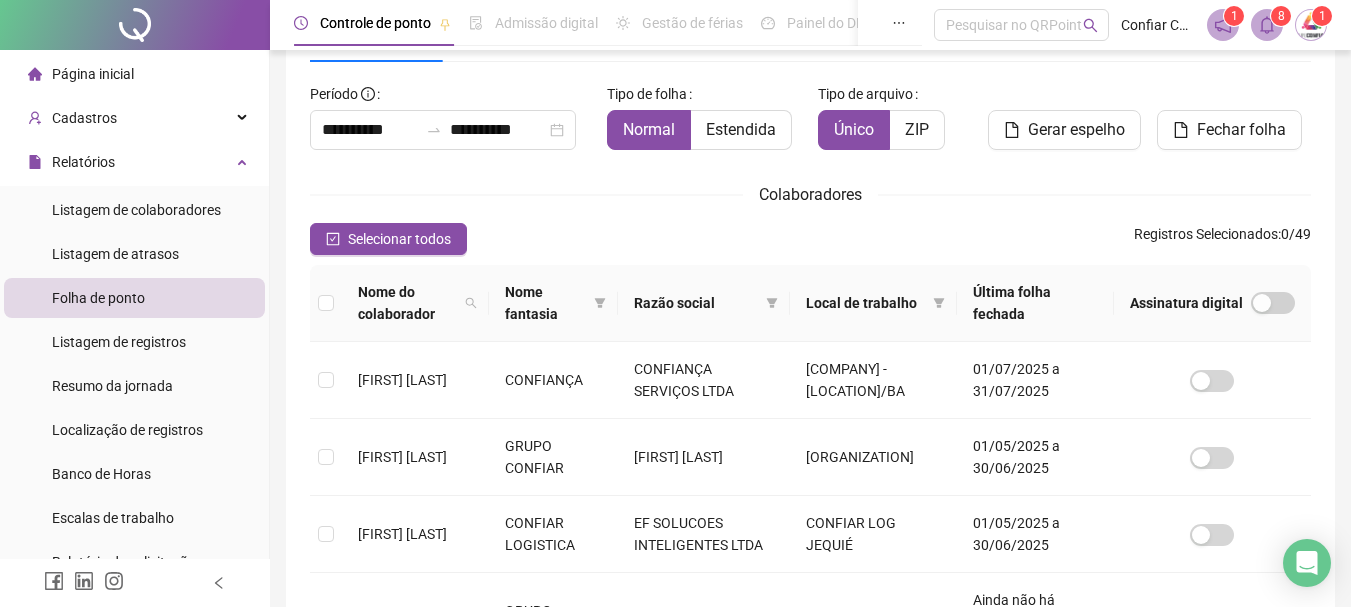 drag, startPoint x: 1206, startPoint y: 180, endPoint x: 1166, endPoint y: 224, distance: 59.464275 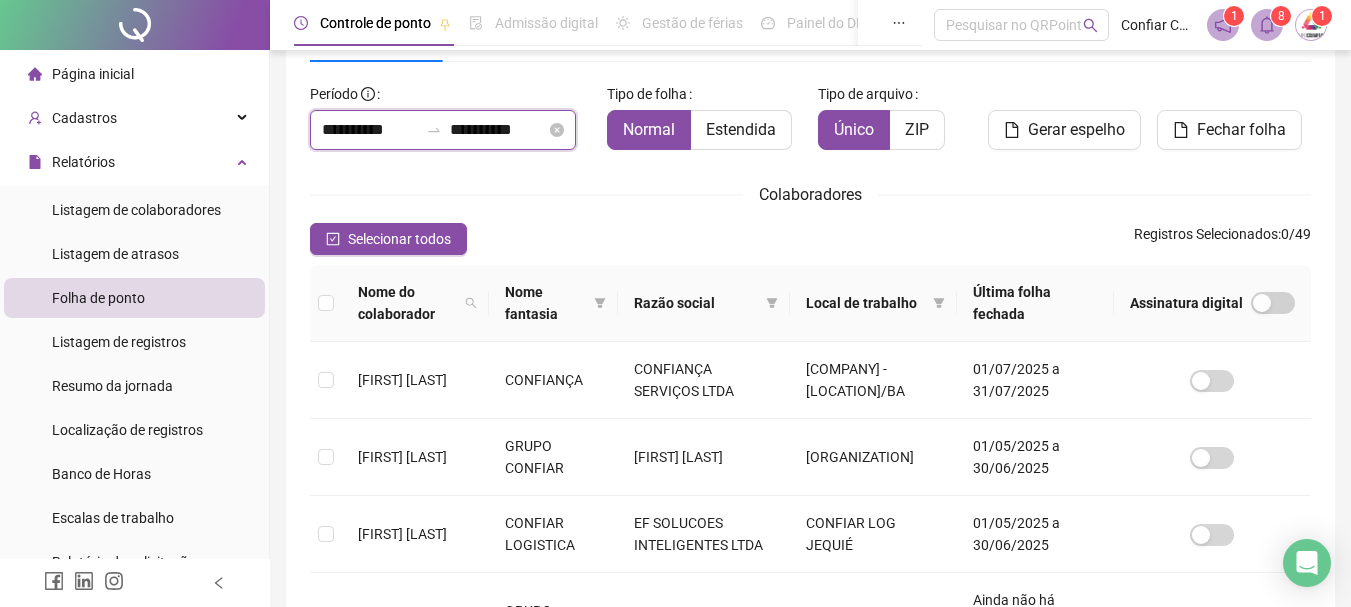 click on "**********" at bounding box center (370, 130) 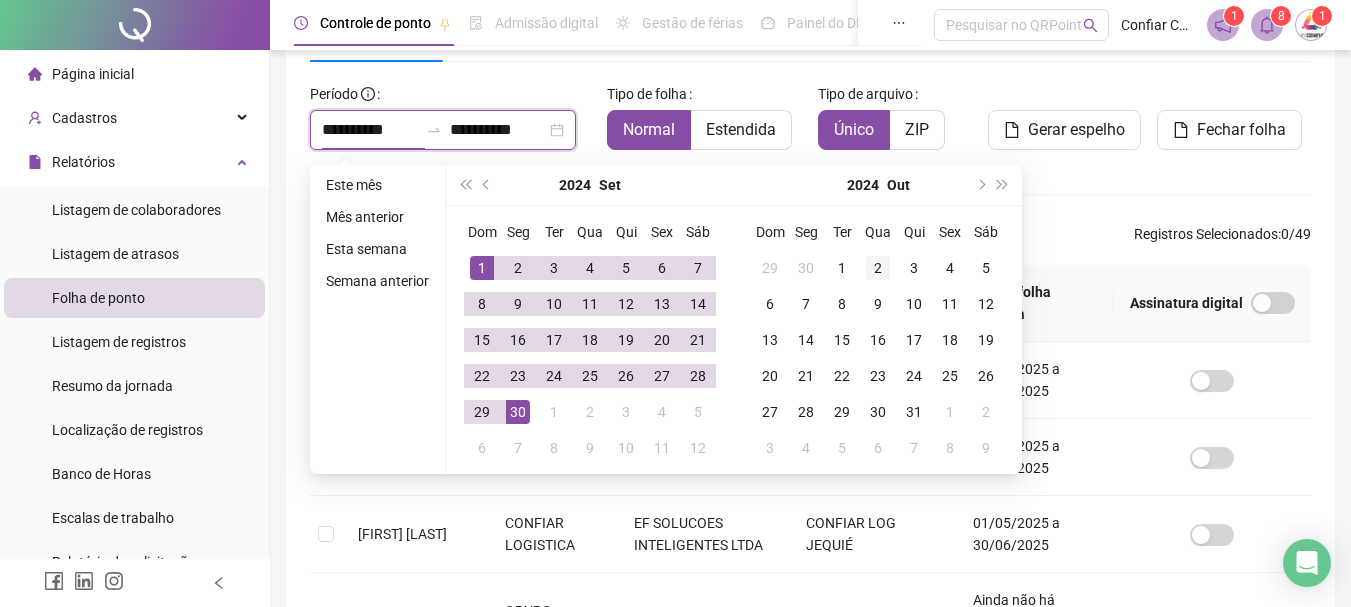 type on "**********" 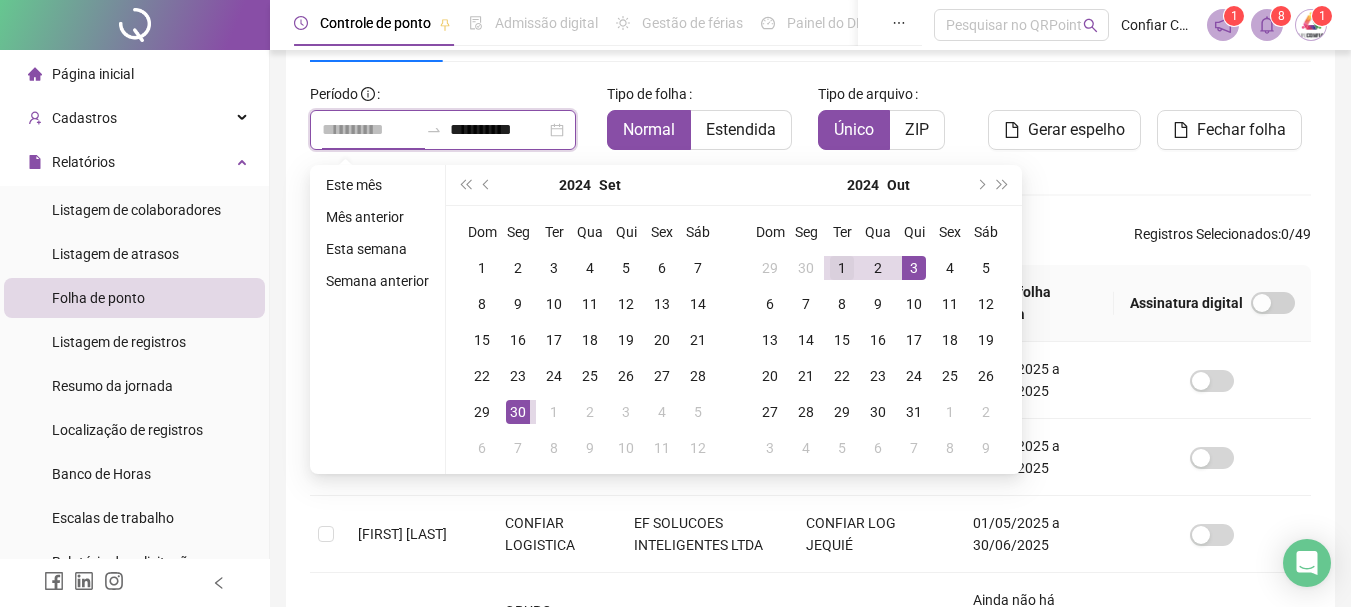 type on "**********" 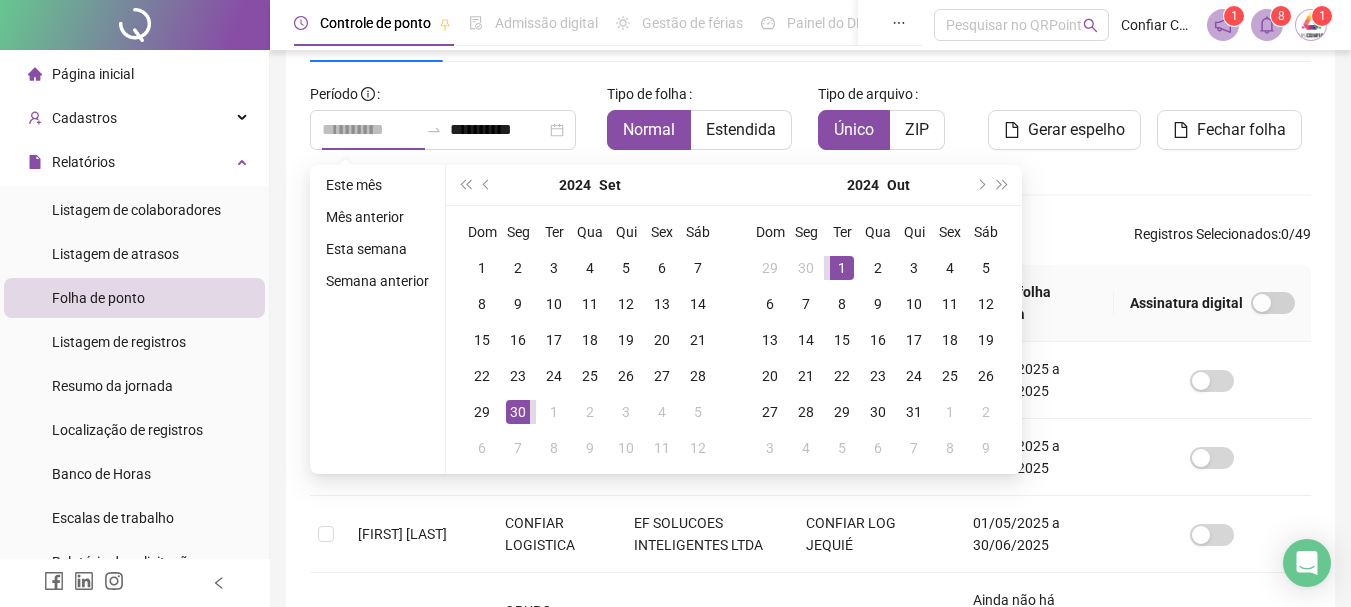 click on "1" at bounding box center (842, 268) 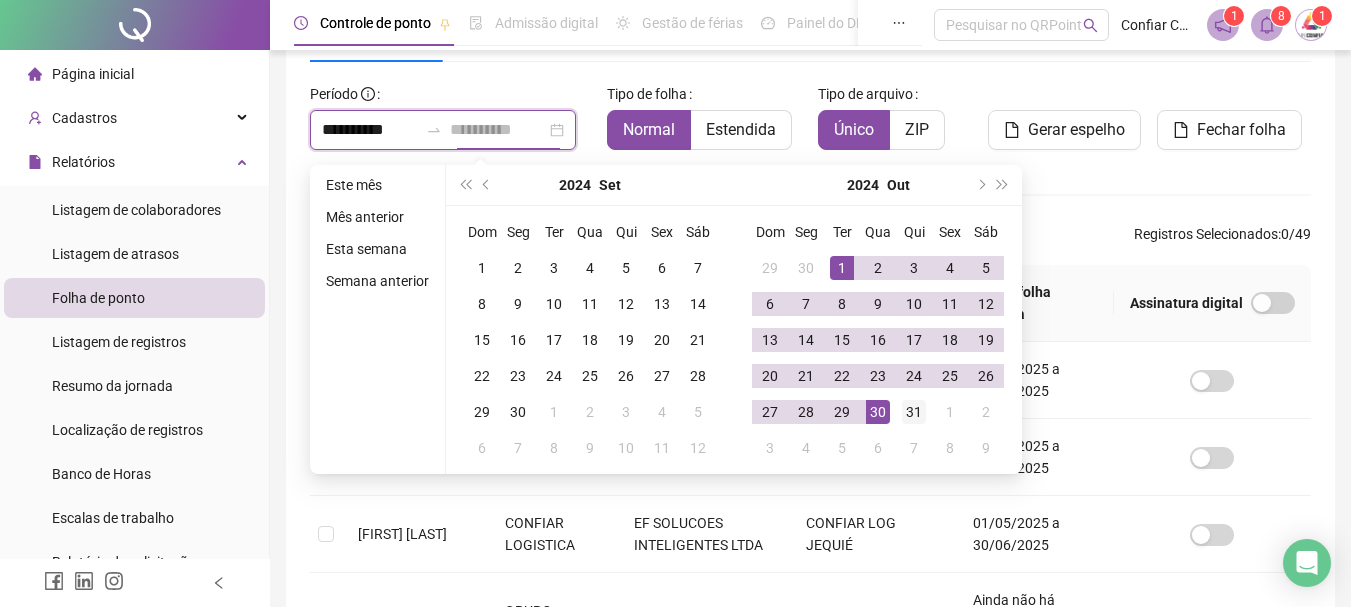type on "**********" 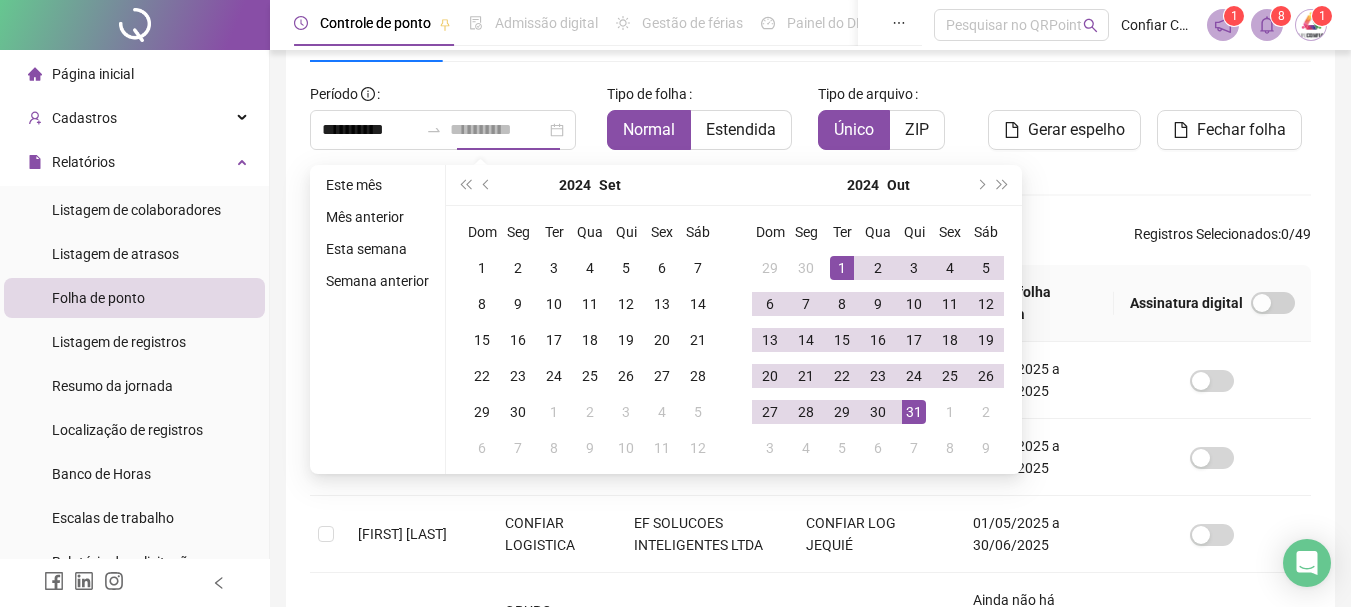 click on "31" at bounding box center [914, 412] 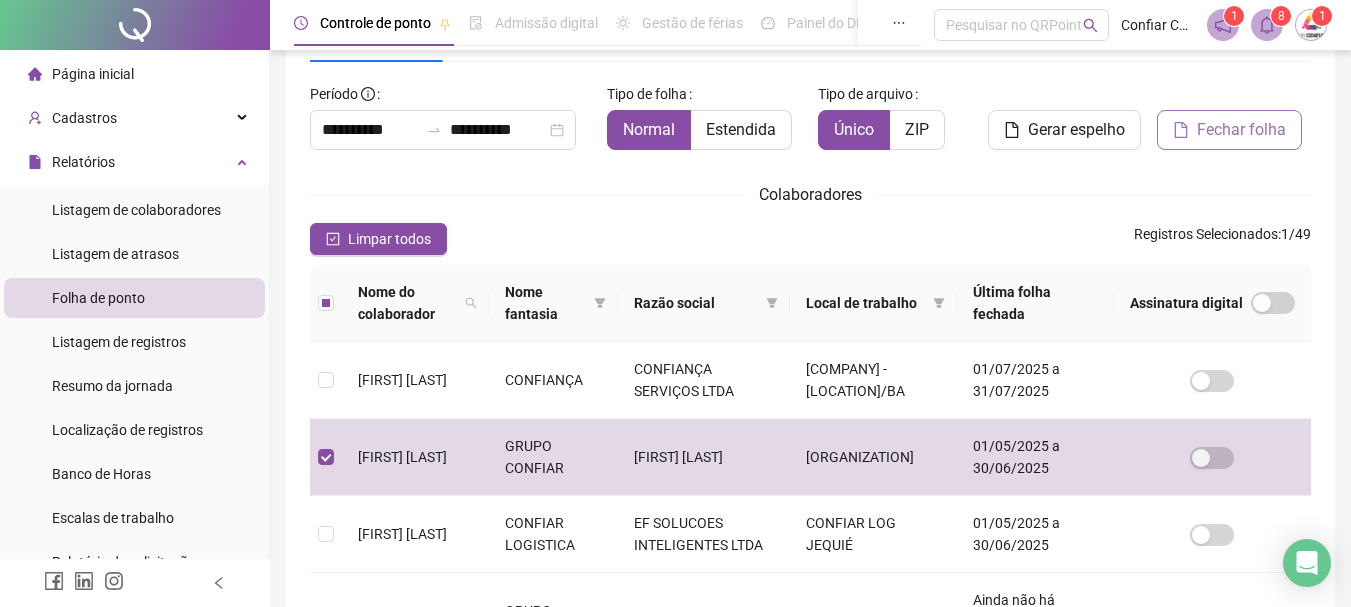 click on "Fechar folha" at bounding box center [1241, 130] 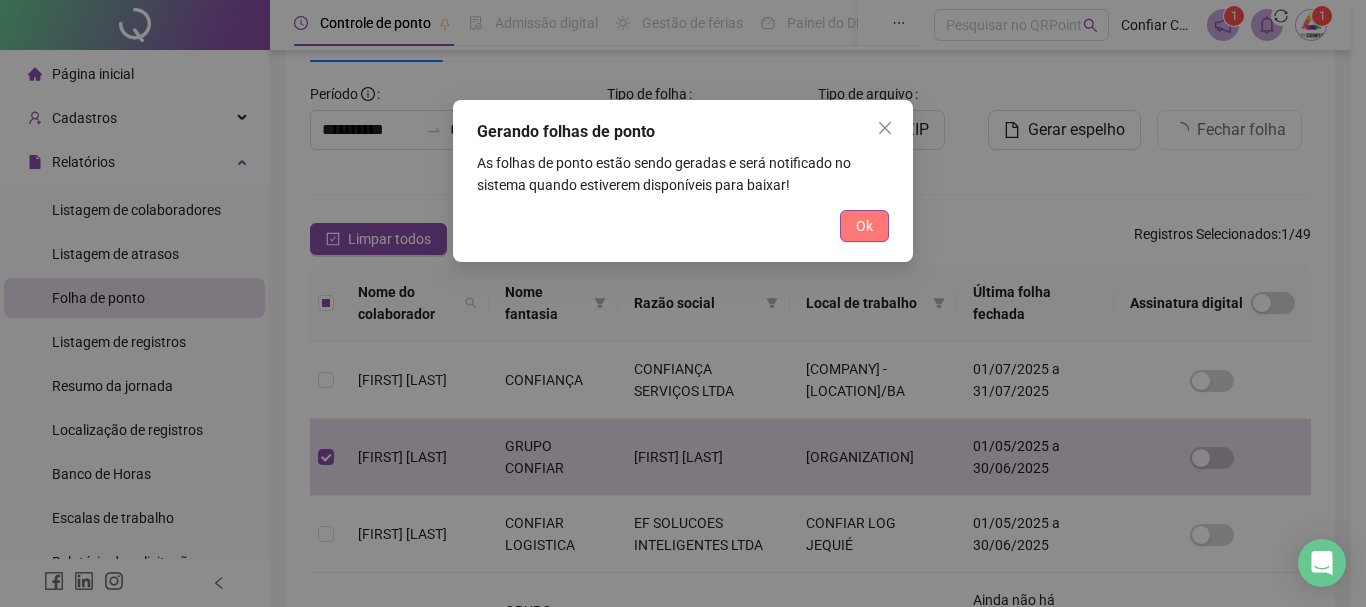 click on "Ok" at bounding box center (864, 226) 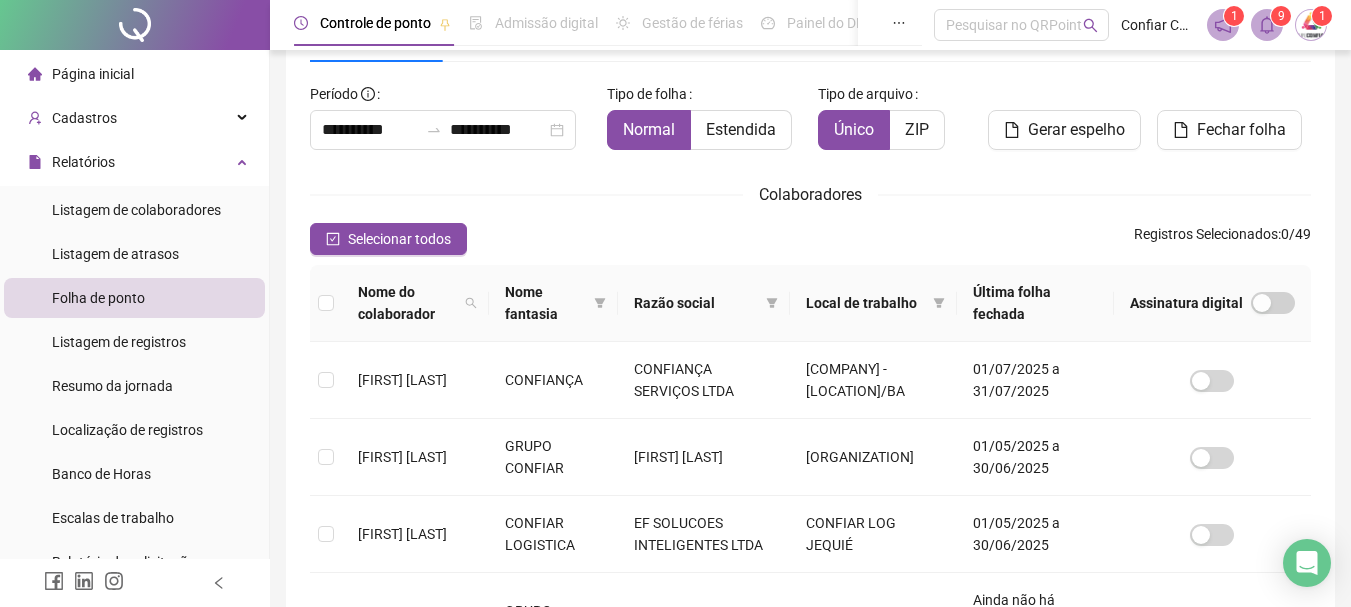 click 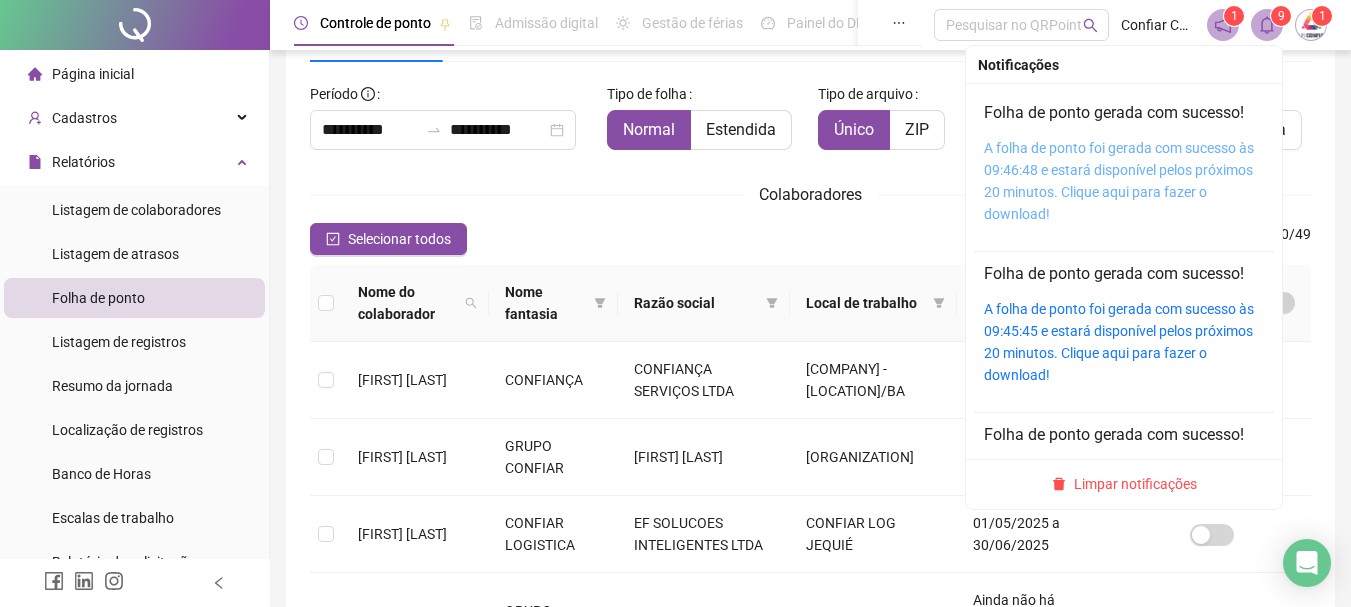 click on "A folha de ponto foi gerada com sucesso às 09:46:48 e estará disponível pelos próximos 20 minutos.
Clique aqui para fazer o download!" at bounding box center (1119, 181) 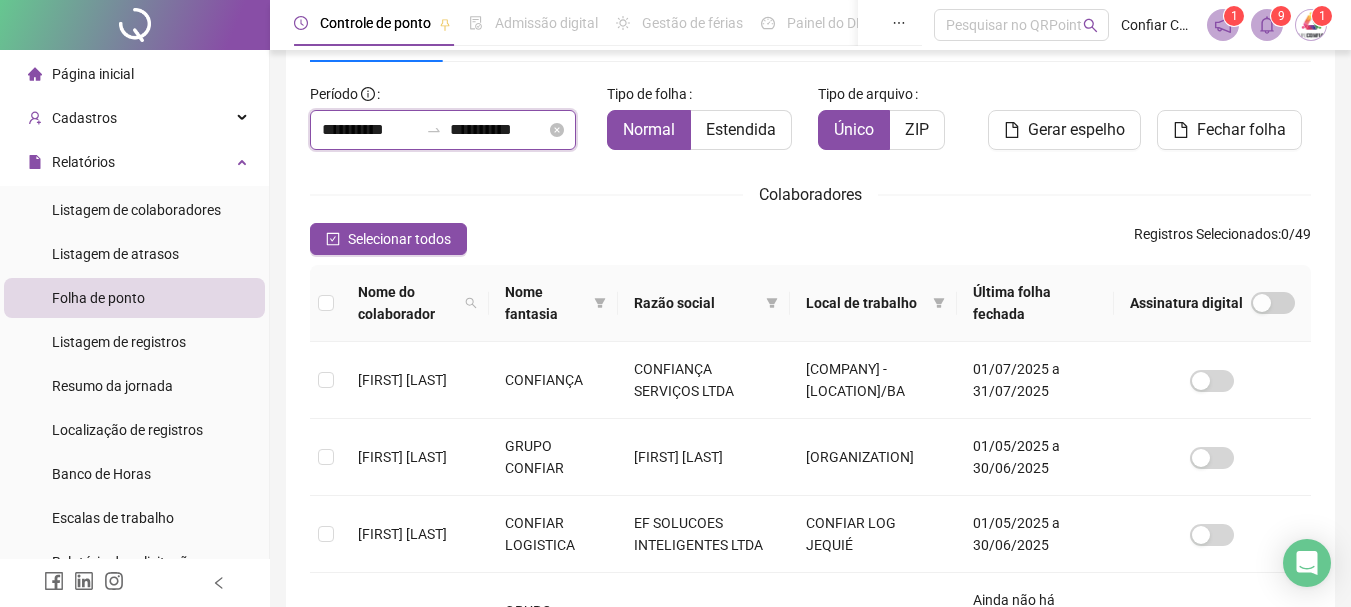 click on "**********" at bounding box center [370, 130] 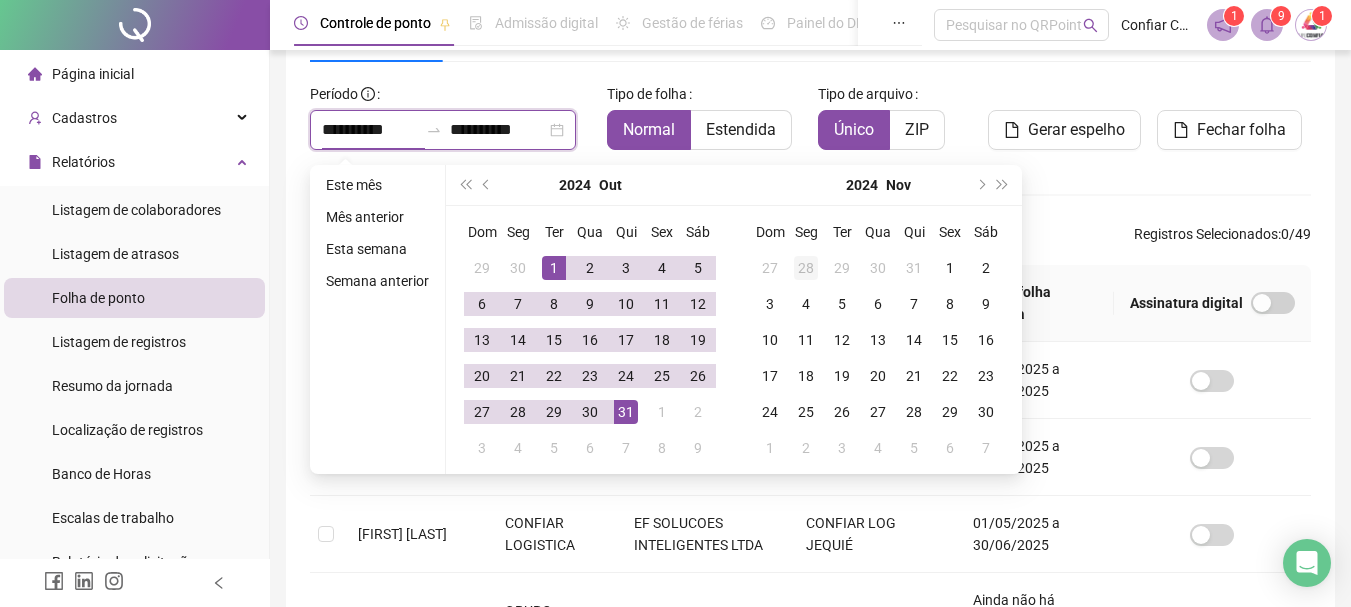 type on "**********" 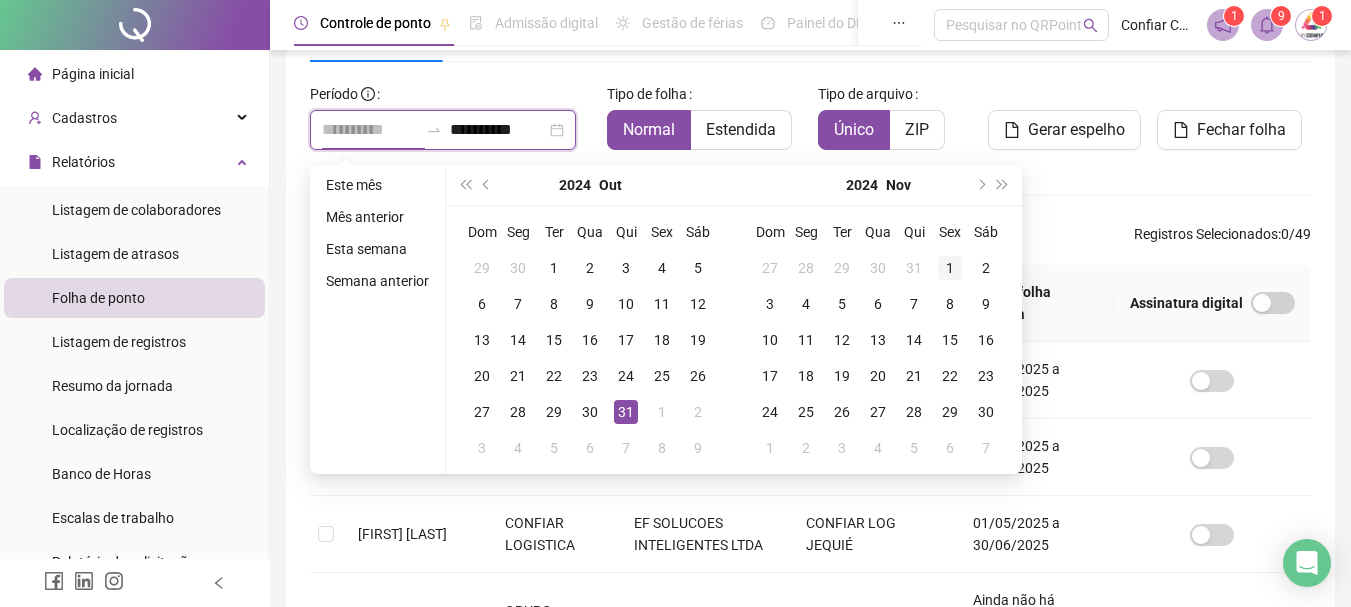 type on "**********" 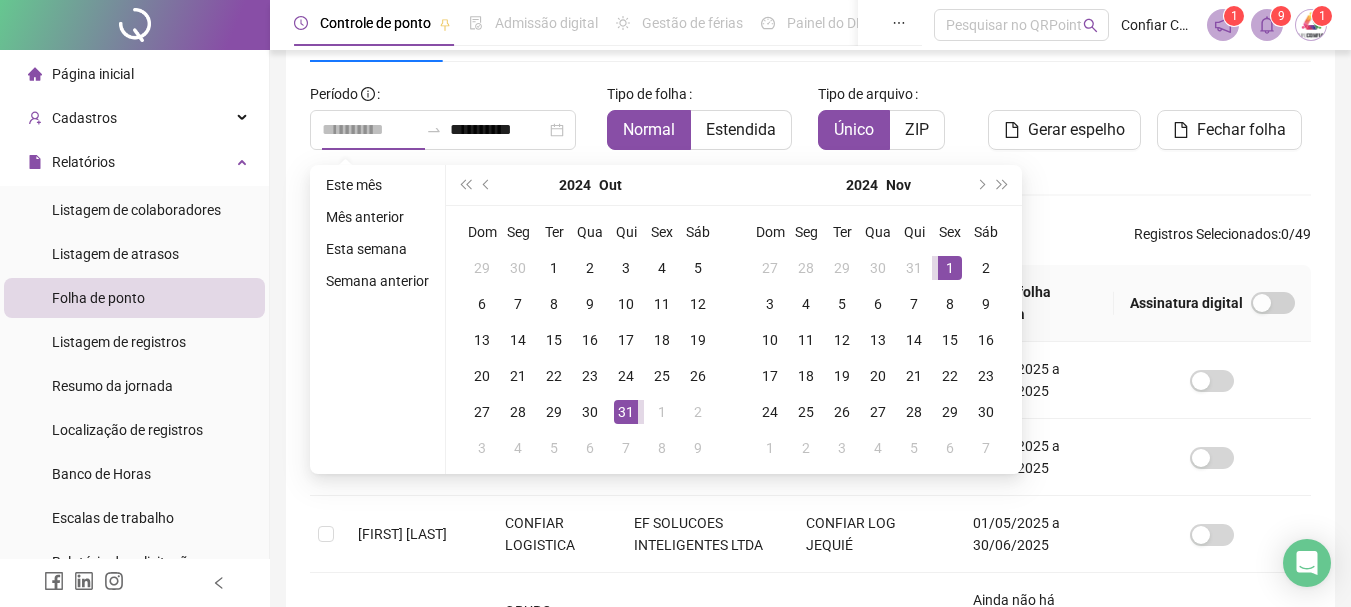 drag, startPoint x: 954, startPoint y: 265, endPoint x: 943, endPoint y: 263, distance: 11.18034 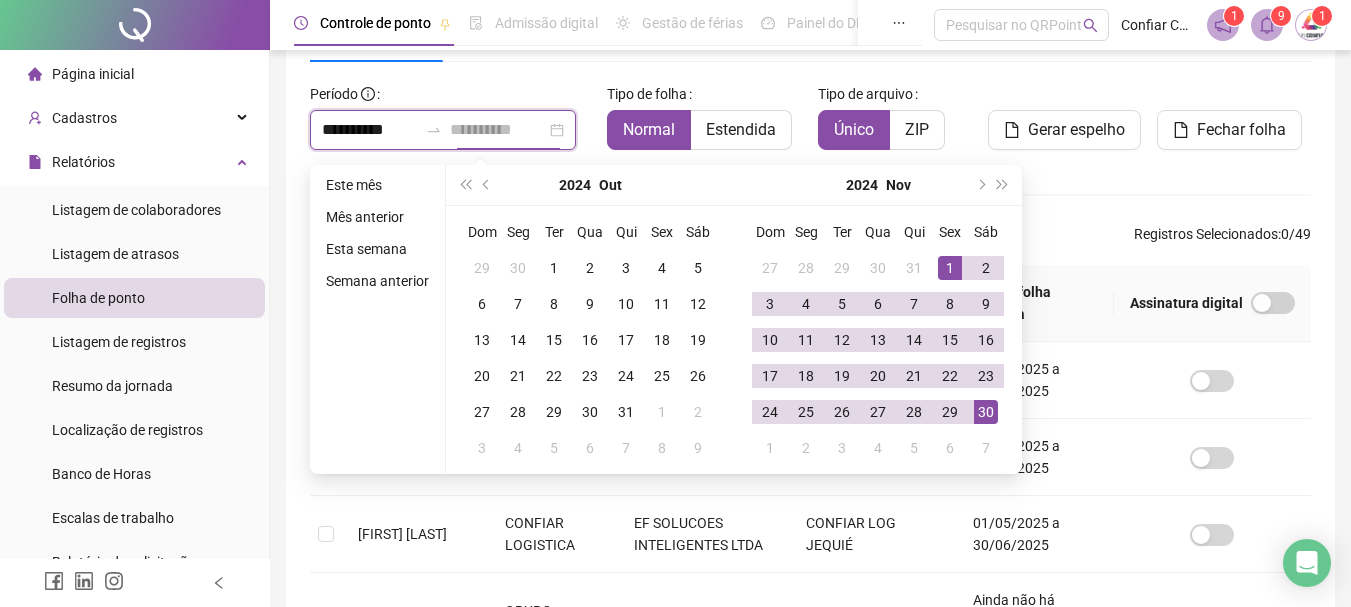 type on "**********" 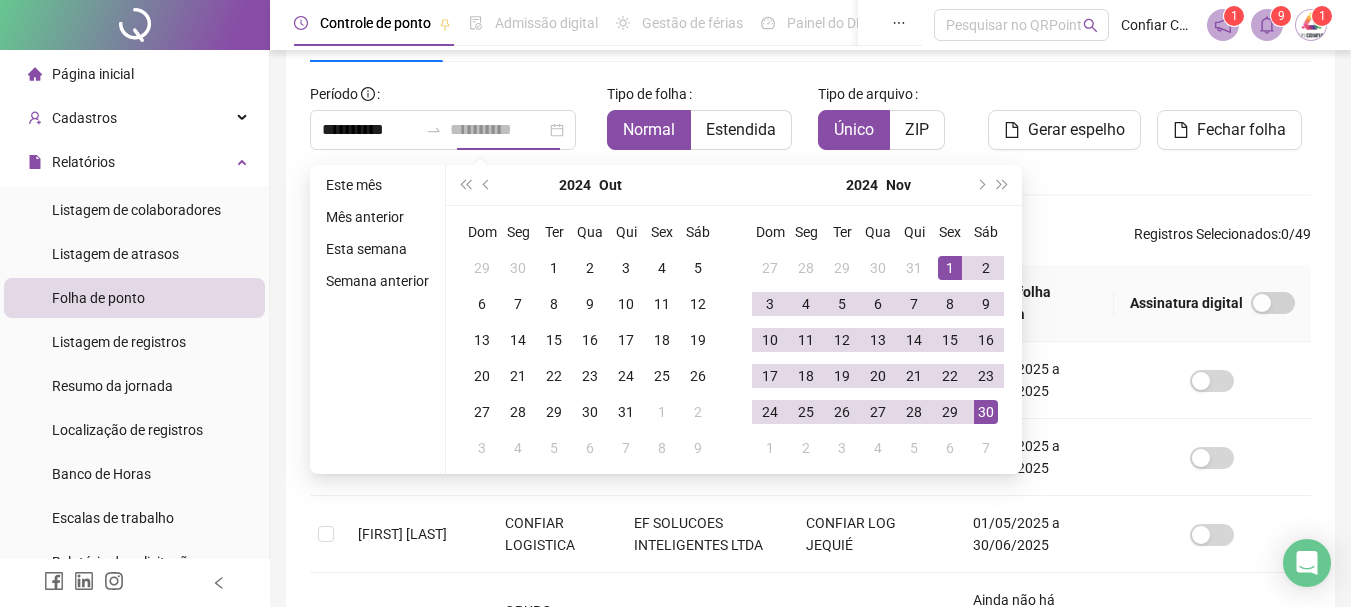 drag, startPoint x: 993, startPoint y: 414, endPoint x: 839, endPoint y: 442, distance: 156.52477 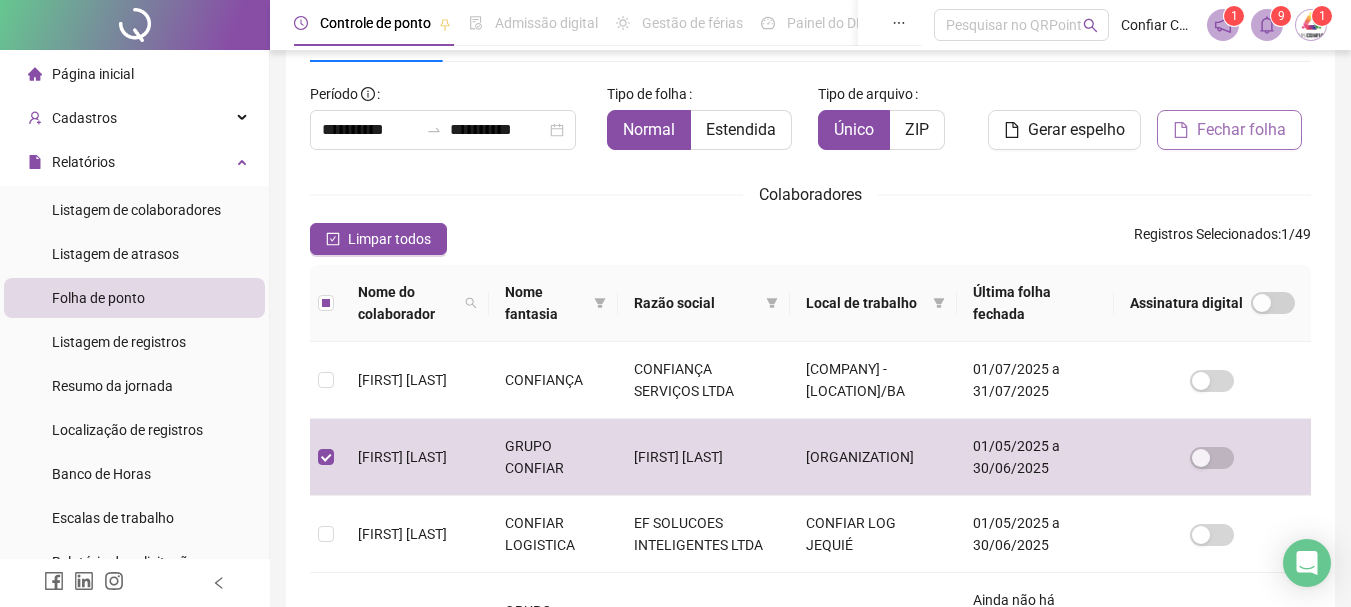 click on "Fechar folha" at bounding box center [1241, 130] 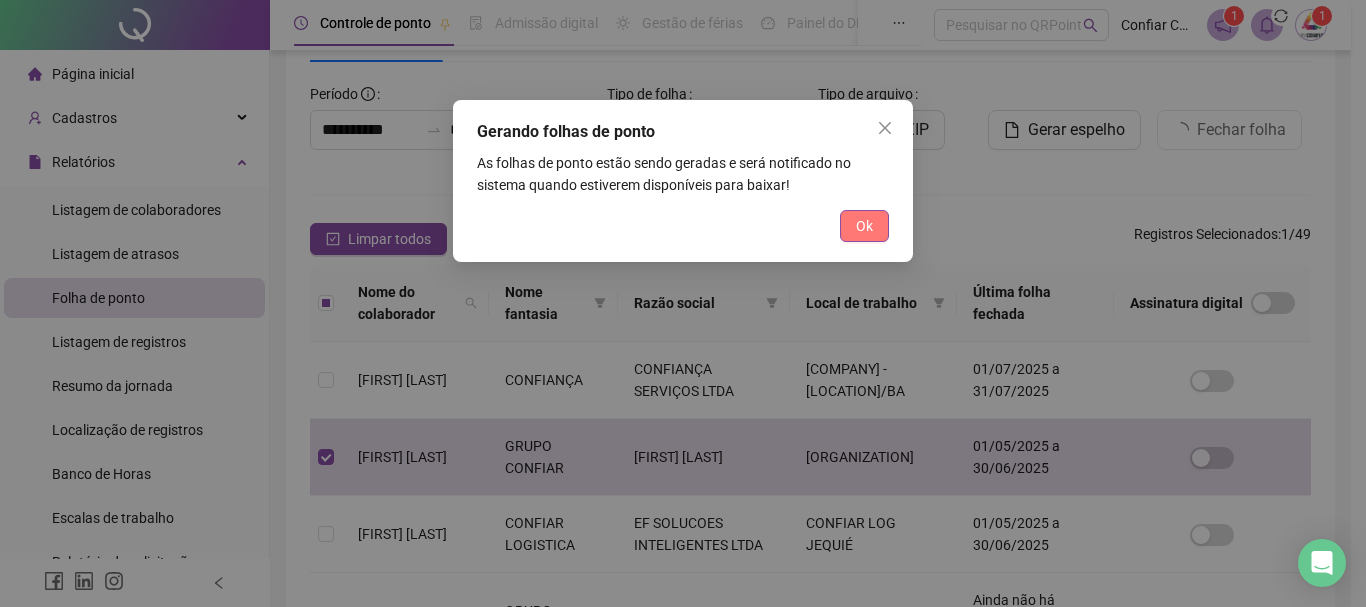 click on "Ok" at bounding box center (864, 226) 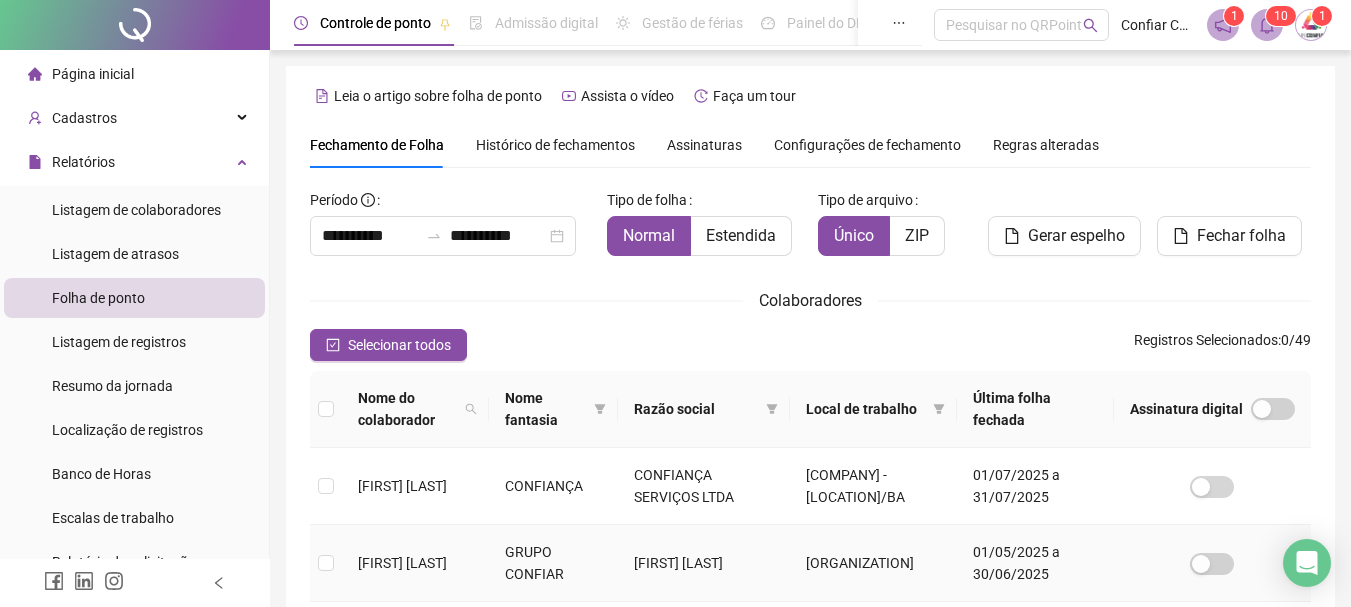 scroll, scrollTop: 200, scrollLeft: 0, axis: vertical 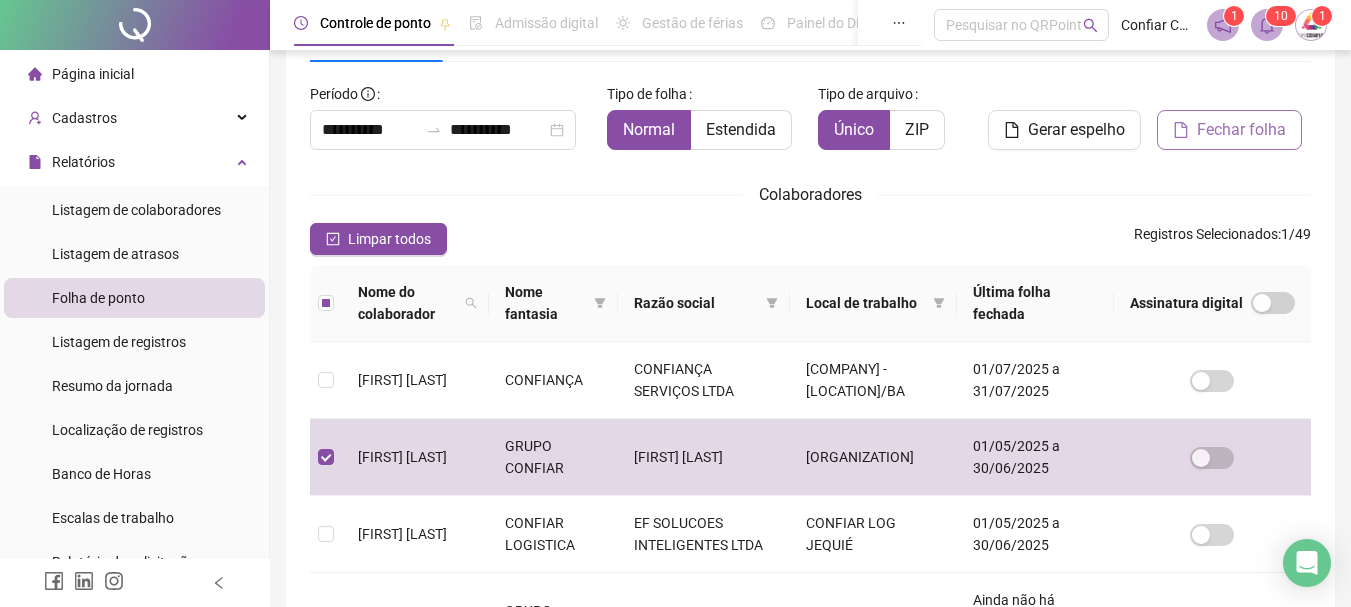 click on "Fechar folha" at bounding box center (1241, 130) 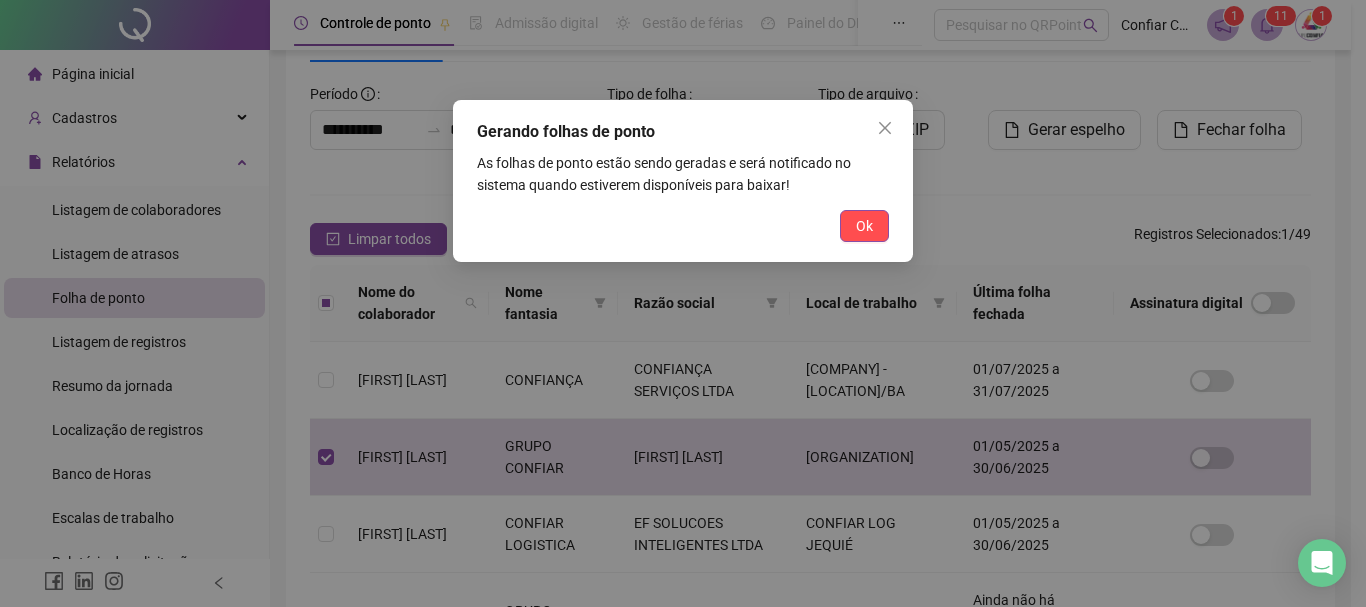 drag, startPoint x: 844, startPoint y: 211, endPoint x: 856, endPoint y: 230, distance: 22.472204 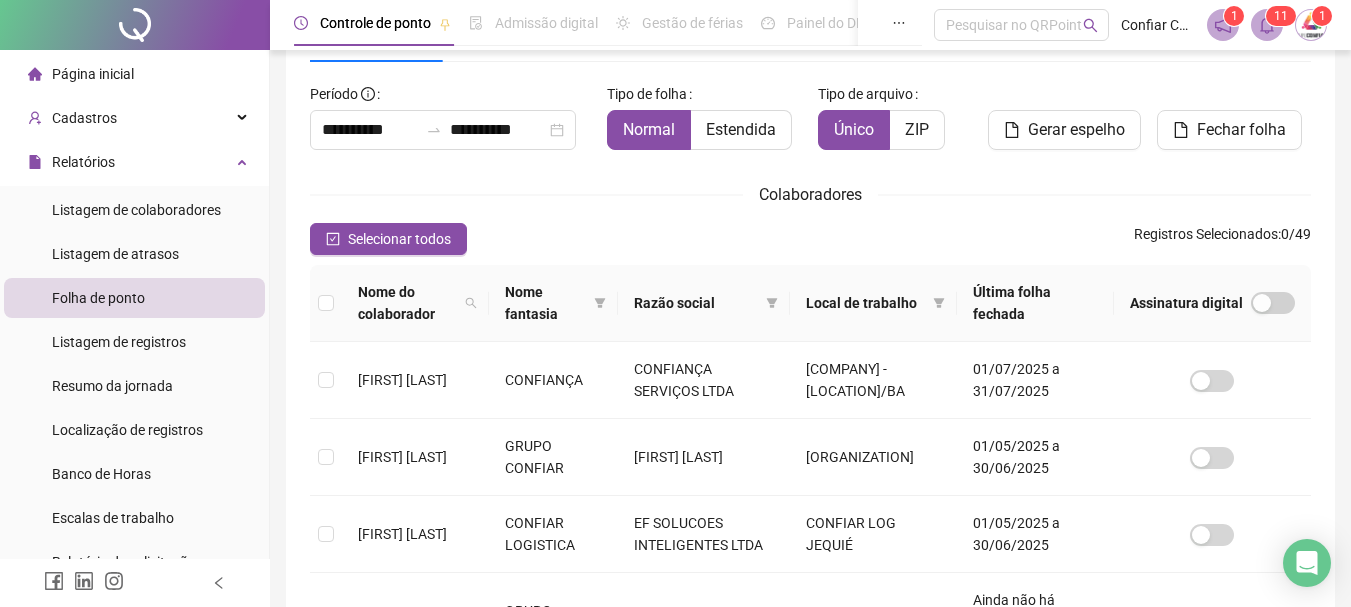 drag, startPoint x: 1272, startPoint y: 21, endPoint x: 1220, endPoint y: 48, distance: 58.59181 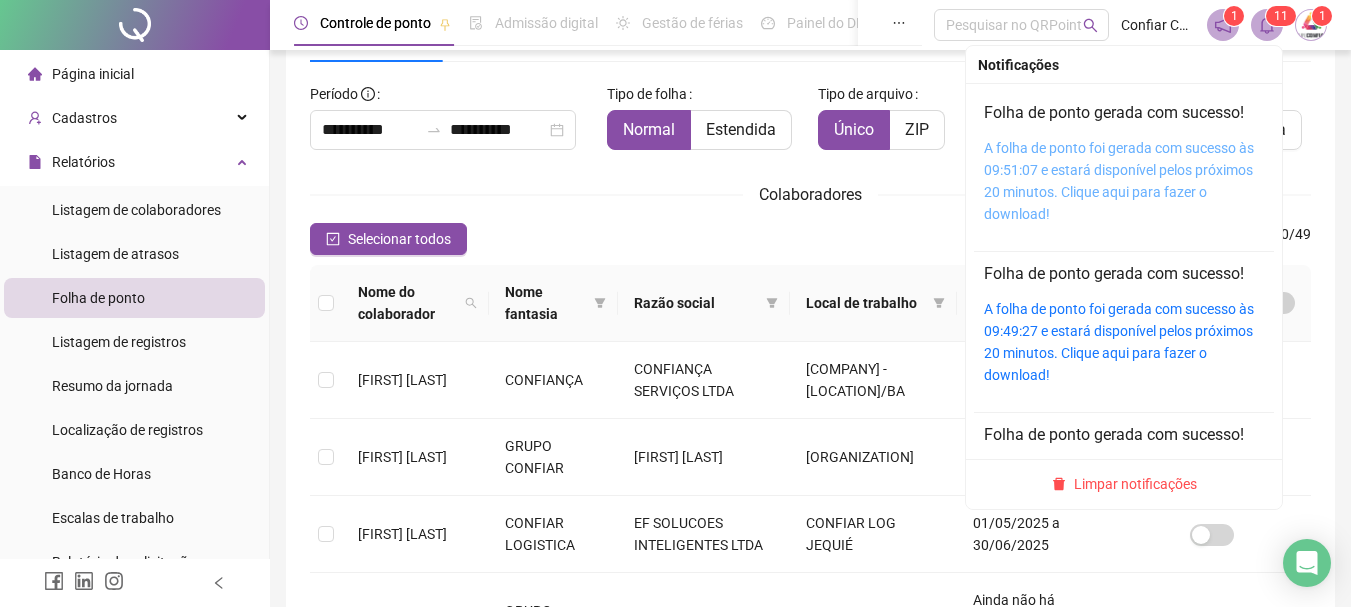 click on "A folha de ponto foi gerada com sucesso às 09:51:07 e estará disponível pelos próximos 20 minutos.
Clique aqui para fazer o download!" at bounding box center (1119, 181) 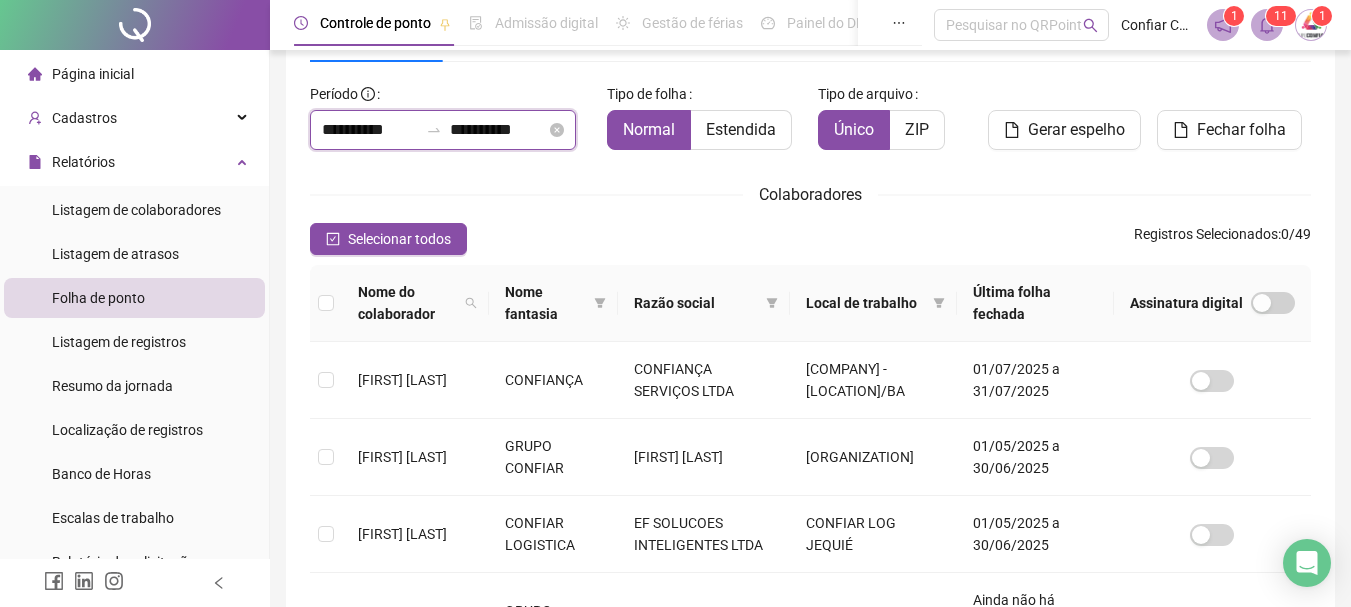 click on "**********" at bounding box center (370, 130) 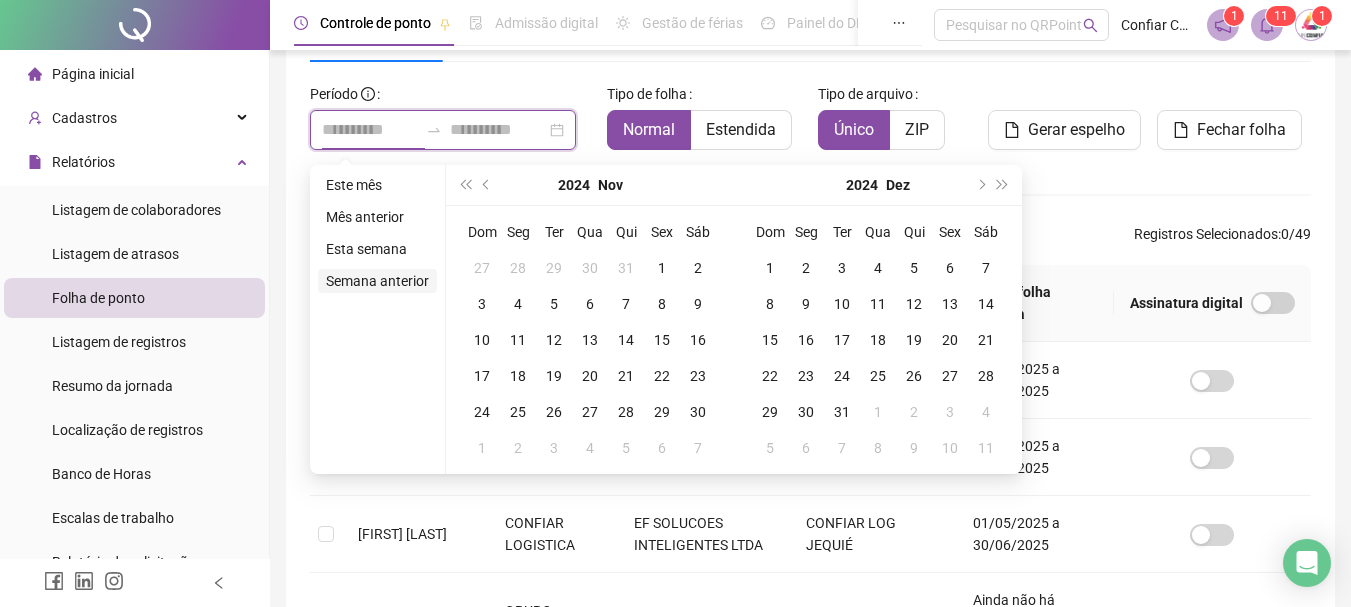 type on "**********" 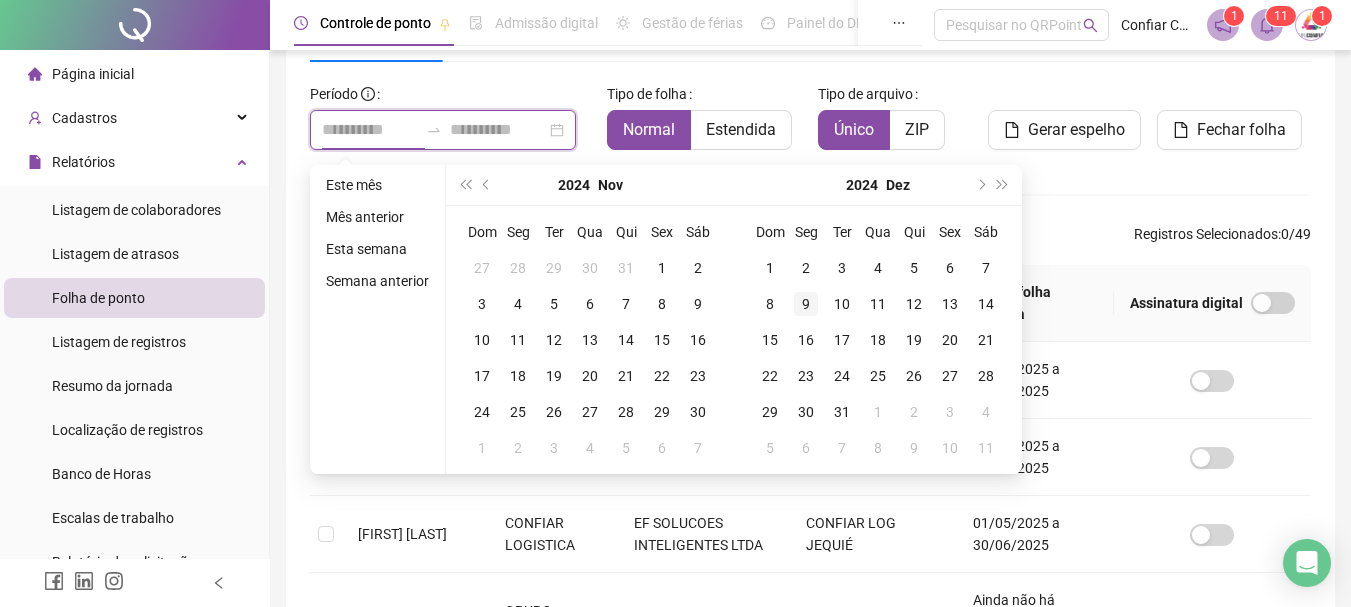 type on "**********" 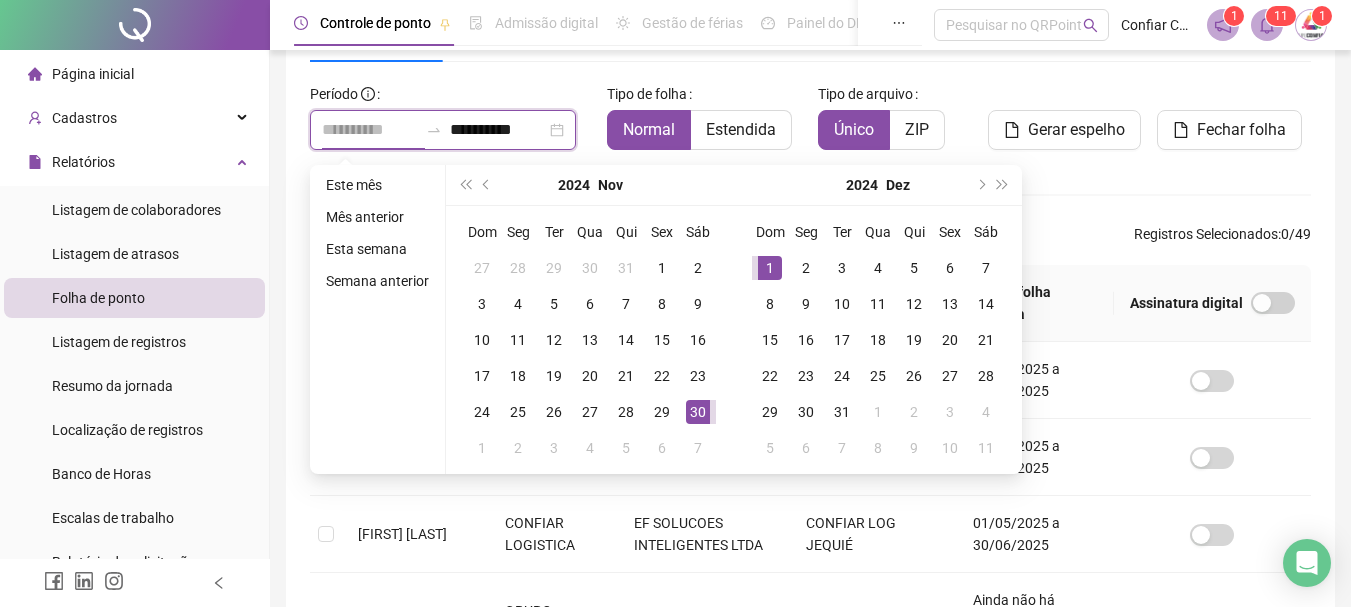 type on "**********" 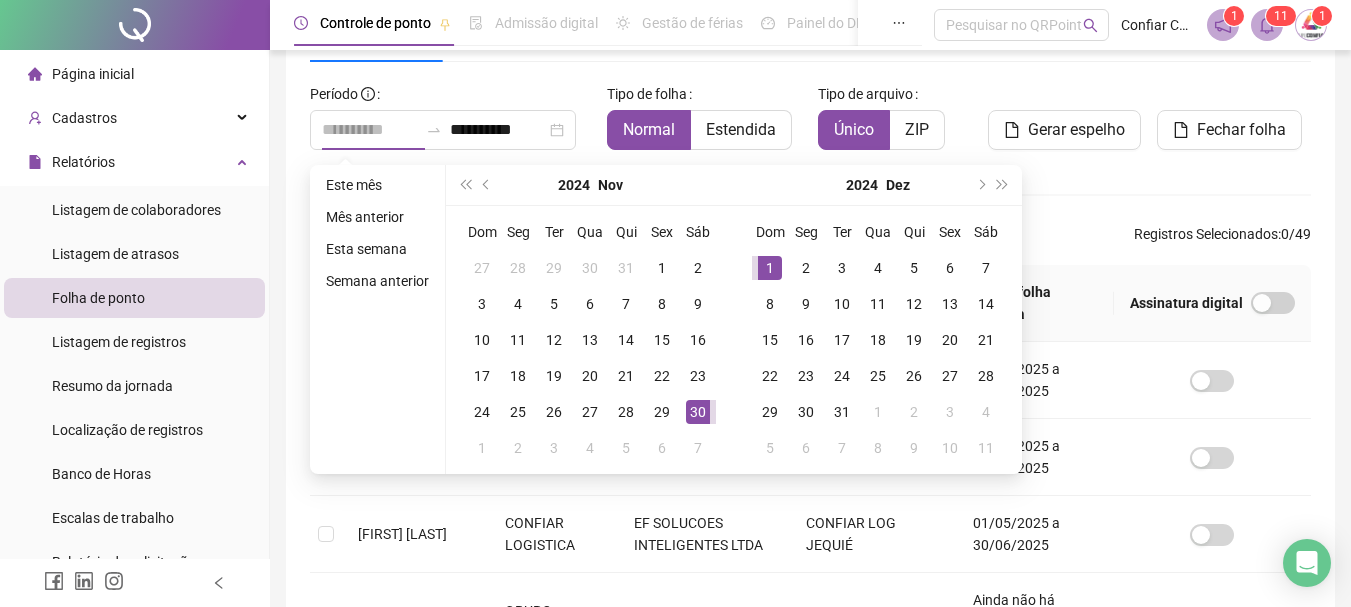 click on "1" at bounding box center (770, 268) 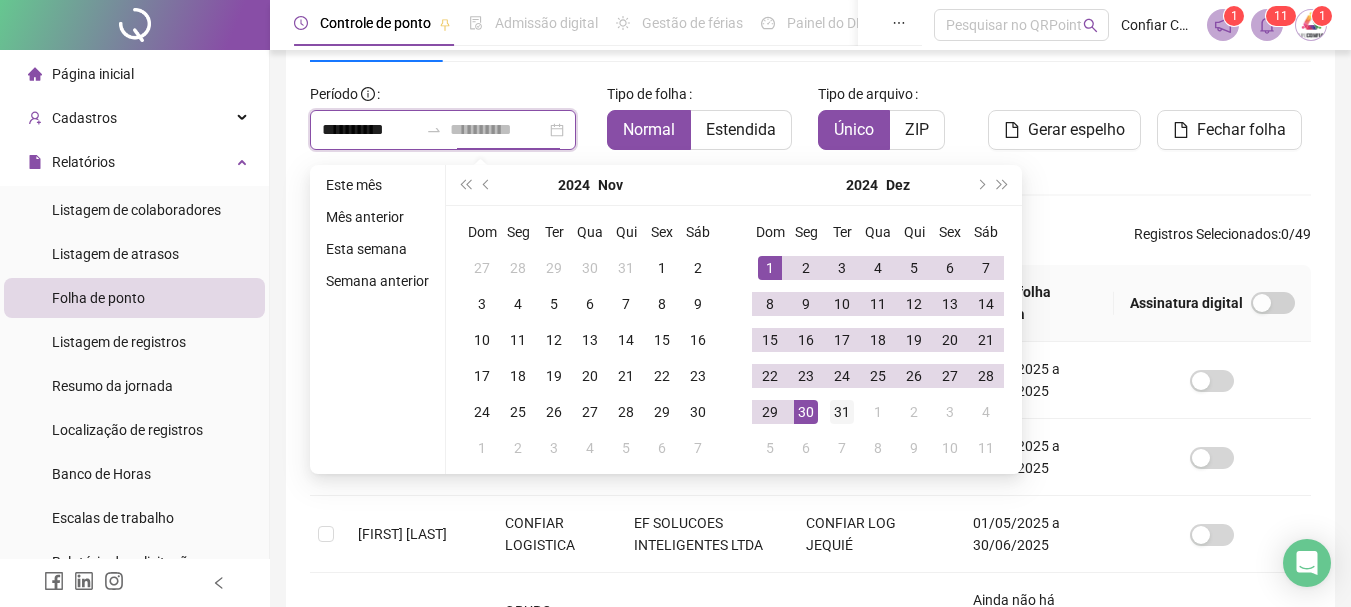 type on "**********" 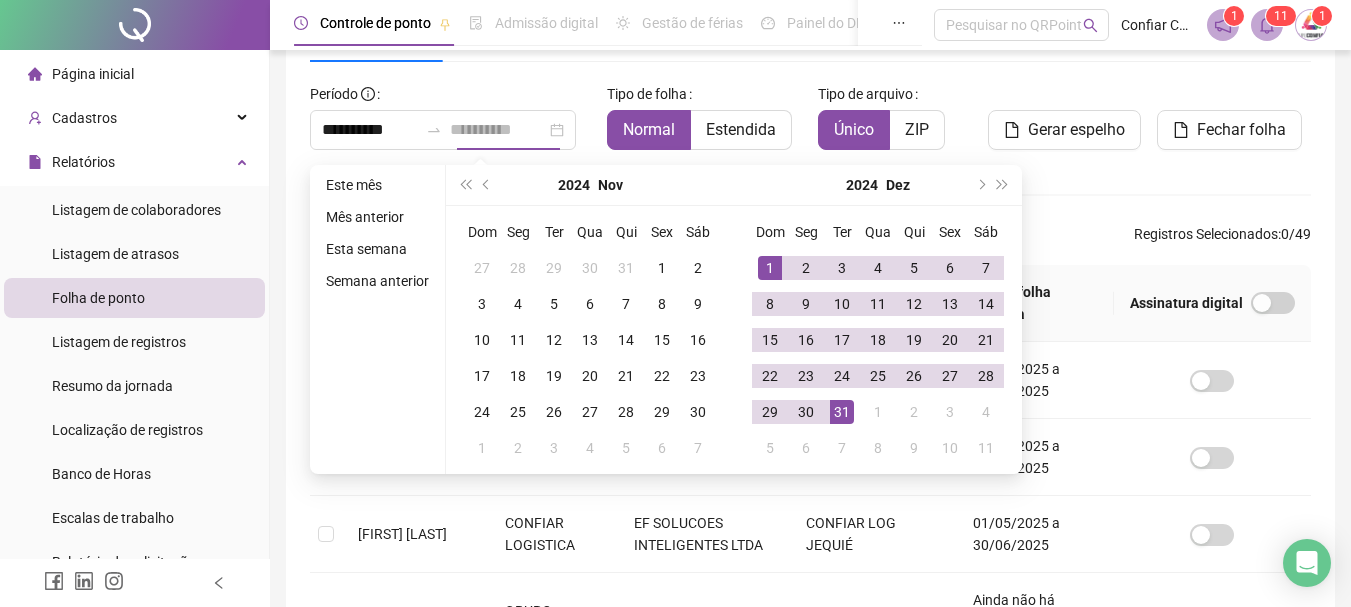 click on "31" at bounding box center [842, 412] 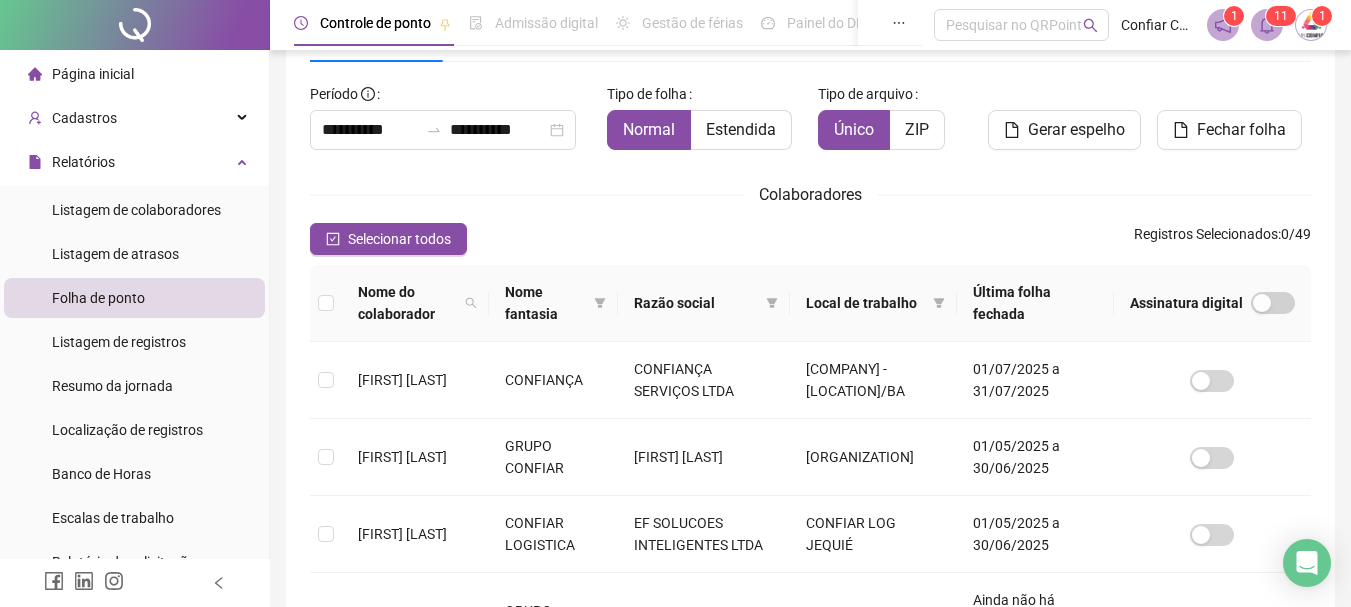 click on "Nome do colaborador Nome fantasia Razão social Local de trabalho Última folha fechada Assinatura digital               [FIRST] [LAST] [COMPANY] [COMPANY] [COMPANY] [LOCATION] [DATE] a [DATE] [FIRST] [LAST] [COMPANY] [FIRST] [LAST] [ORGANIZATION] [DATE] a [DATE] [FIRST] [LAST]  [COMPANY] [COMPANY] [LOCATION] [DATE] a [DATE] [FIRST] [LAST]  [COMPANY] [FIRST] [LAST] [ORGANIZATION] Ainda não há fechamento de folha [FIRST] [LAST] [COMPANY] [COMPANY] [COMPANY] [LOCATION] [DATE] a [DATE] [FIRST] [LAST] [COMPANY] [FIRST] [LAST] [ORGANIZATION] [DATE] a [DATE] [FIRST] [LAST] [COMPANY] [COMPANY] [LOCATION]  [COMPANY] [COMPANY] [COMPANY] [COMPANY] 1" at bounding box center [810, 731] 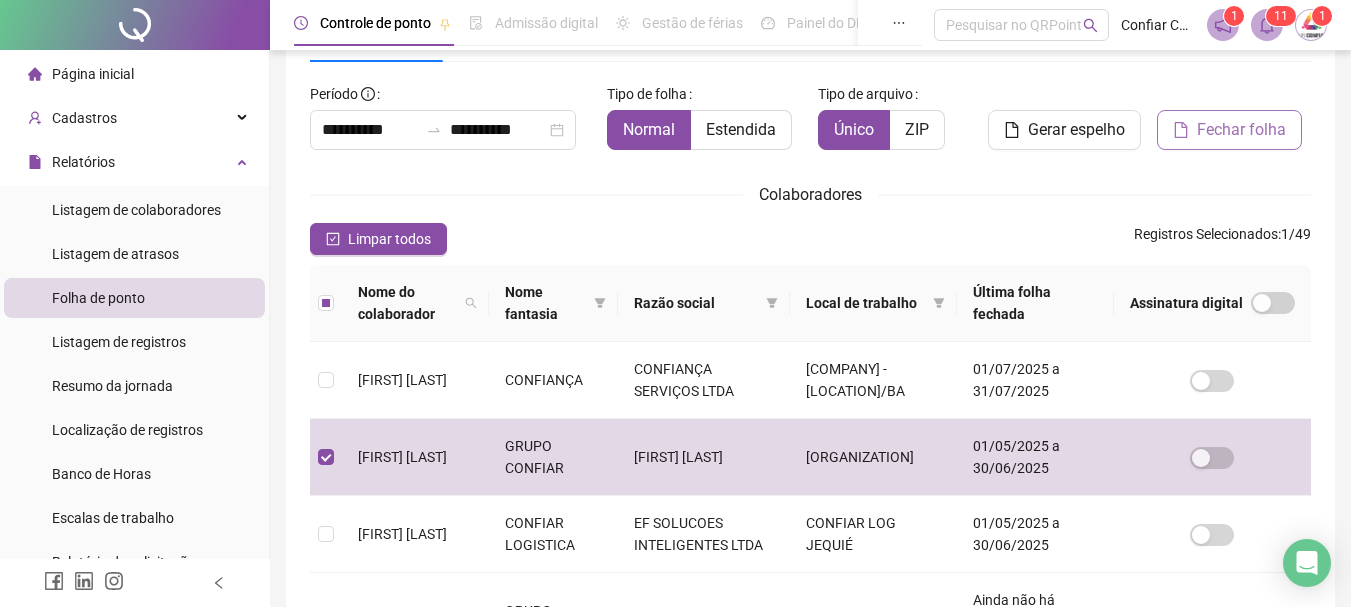 click on "Fechar folha" at bounding box center [1229, 130] 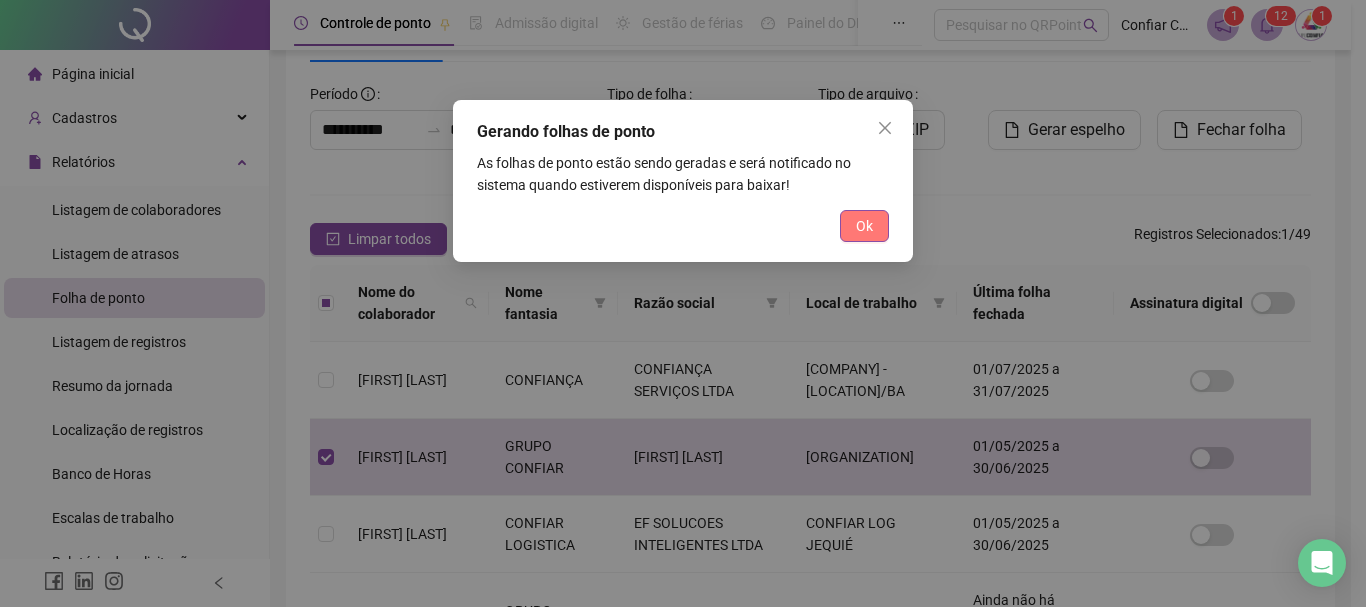 click on "Ok" at bounding box center (864, 226) 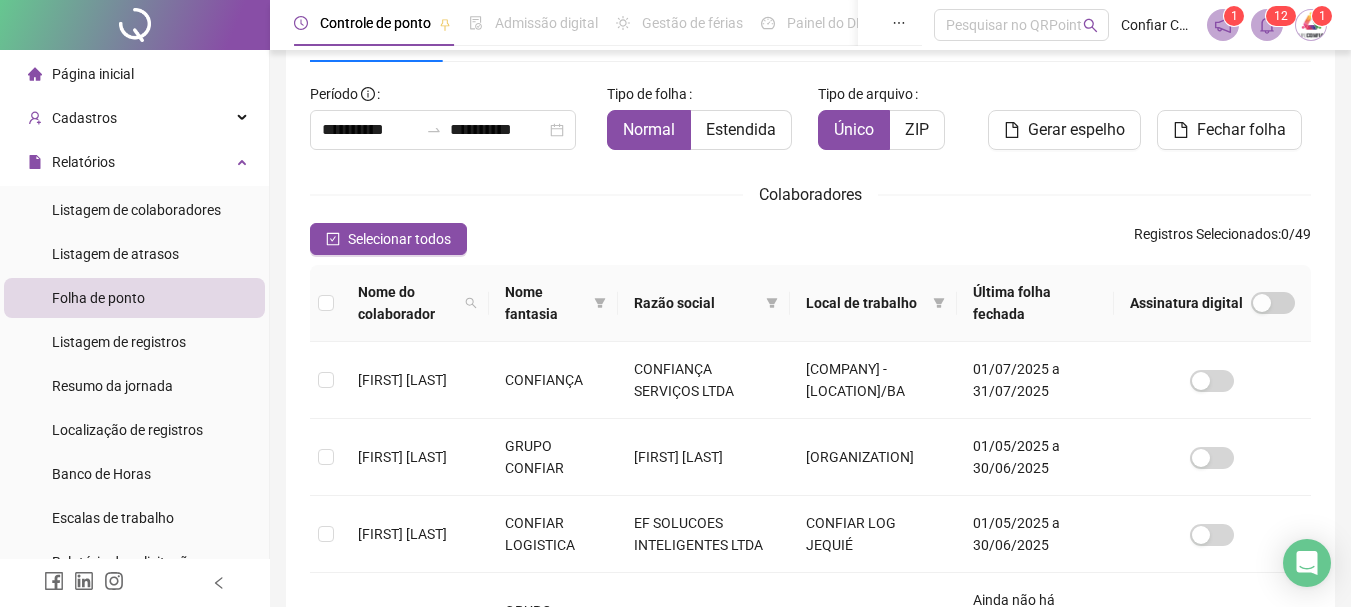 drag, startPoint x: 1266, startPoint y: 24, endPoint x: 1232, endPoint y: 111, distance: 93.40771 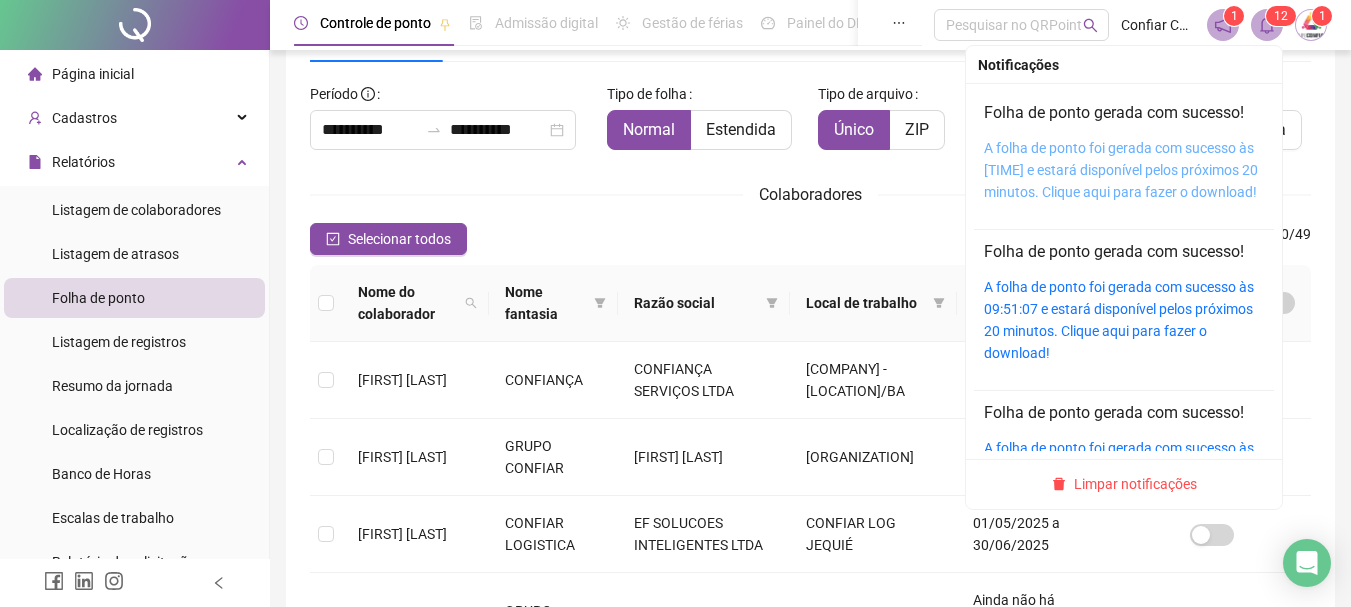 click on "A folha de ponto foi gerada com sucesso às [TIME] e estará disponível pelos próximos 20 minutos.
Clique aqui para fazer o download!" at bounding box center [1121, 170] 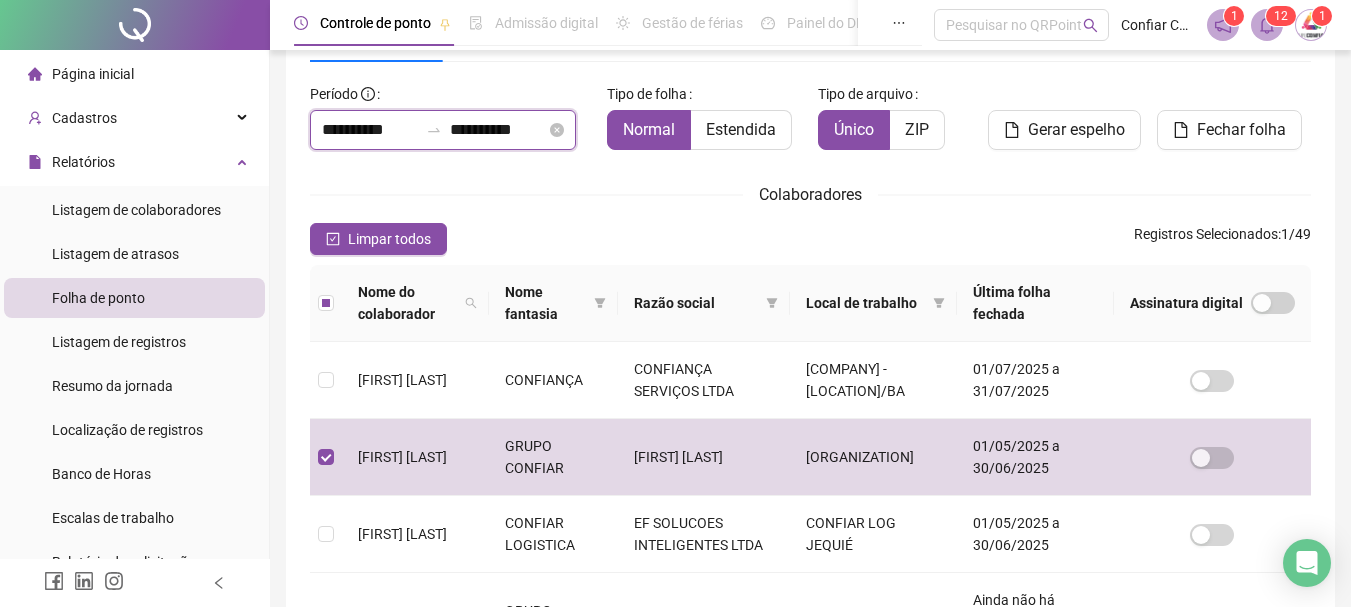 click on "**********" at bounding box center (370, 130) 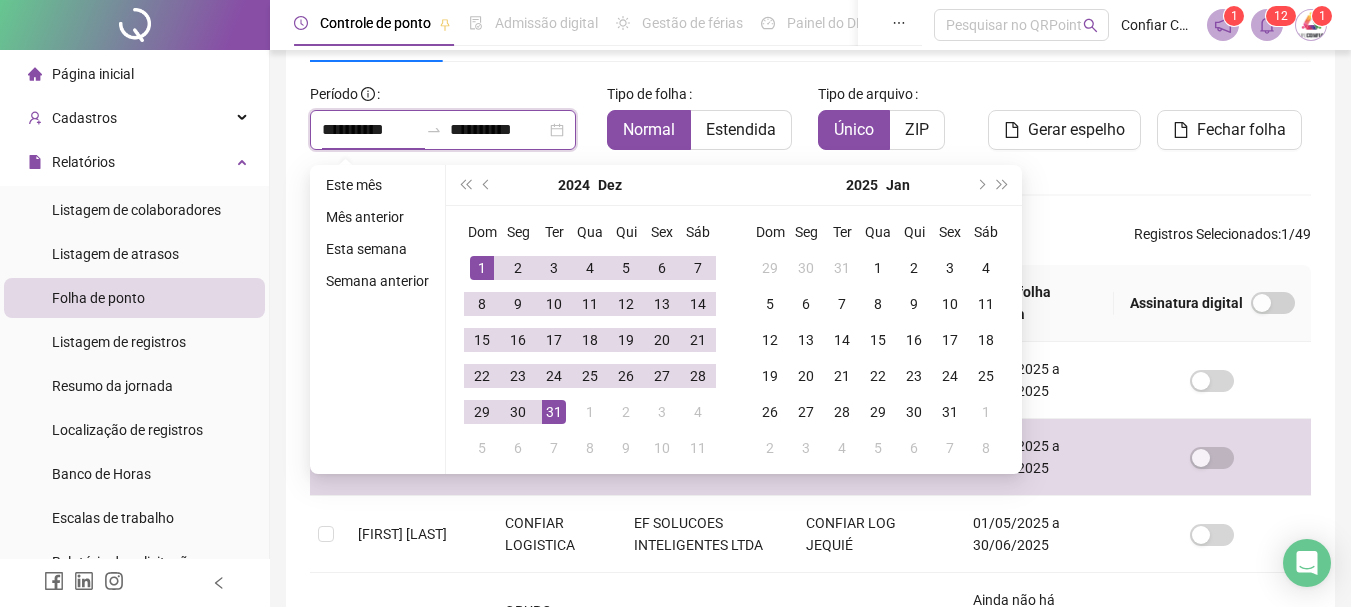 type on "**********" 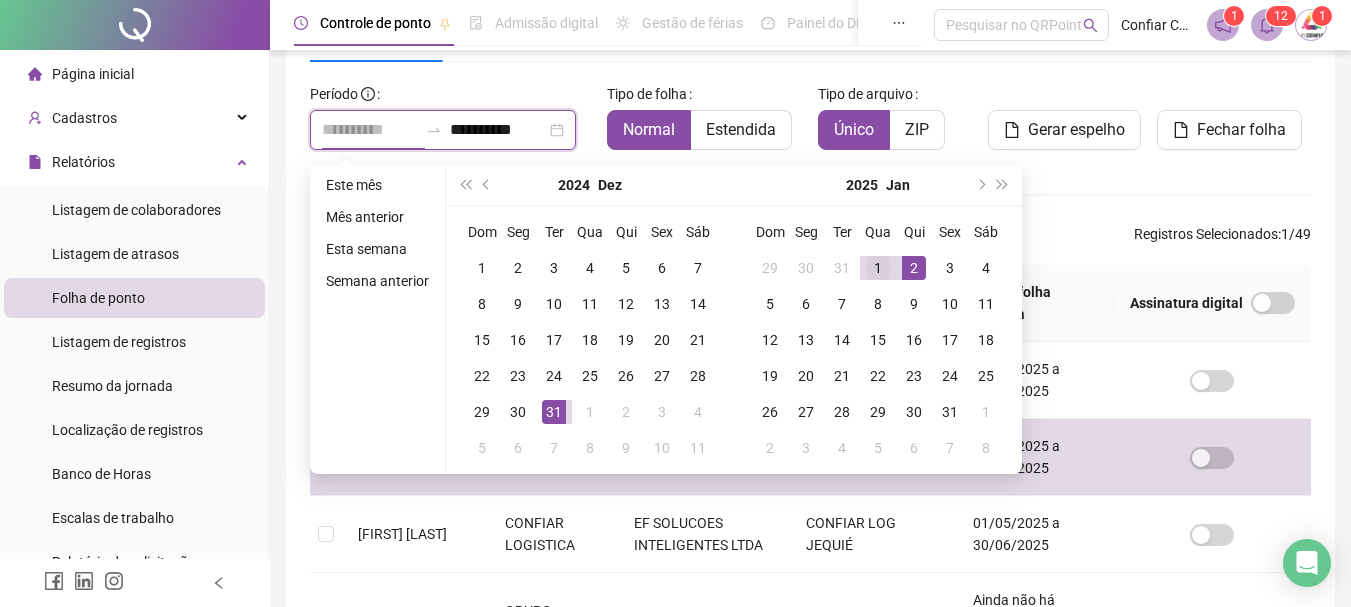 type on "**********" 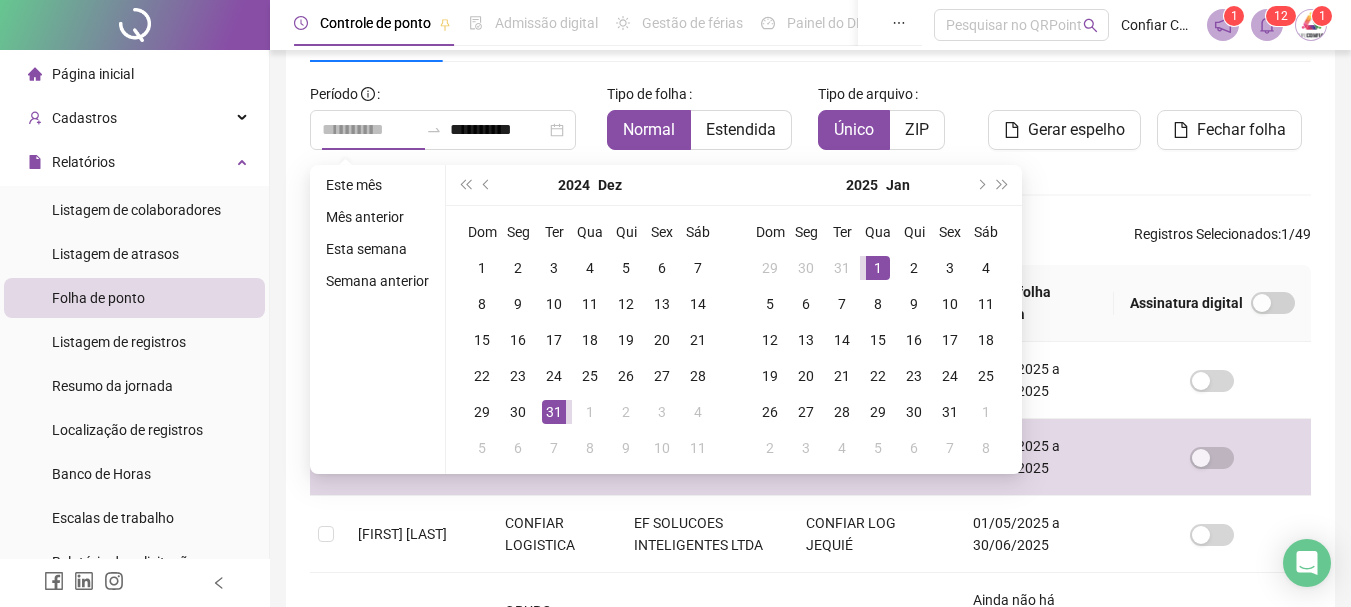 click on "1" at bounding box center [878, 268] 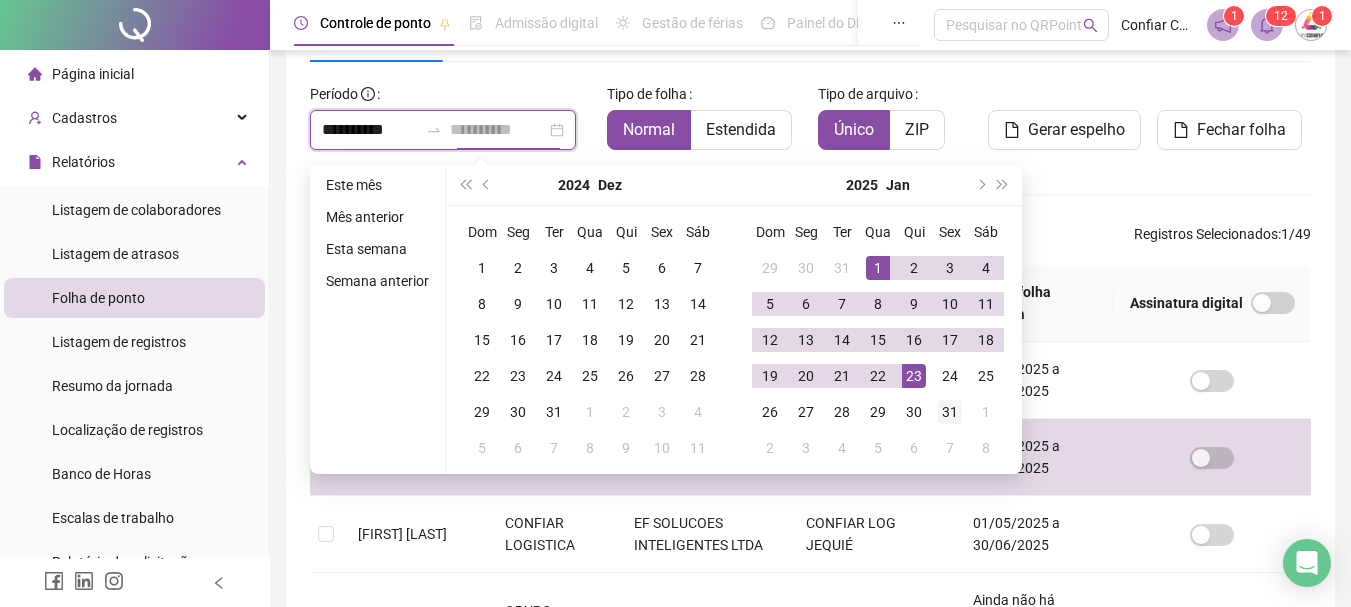 type on "**********" 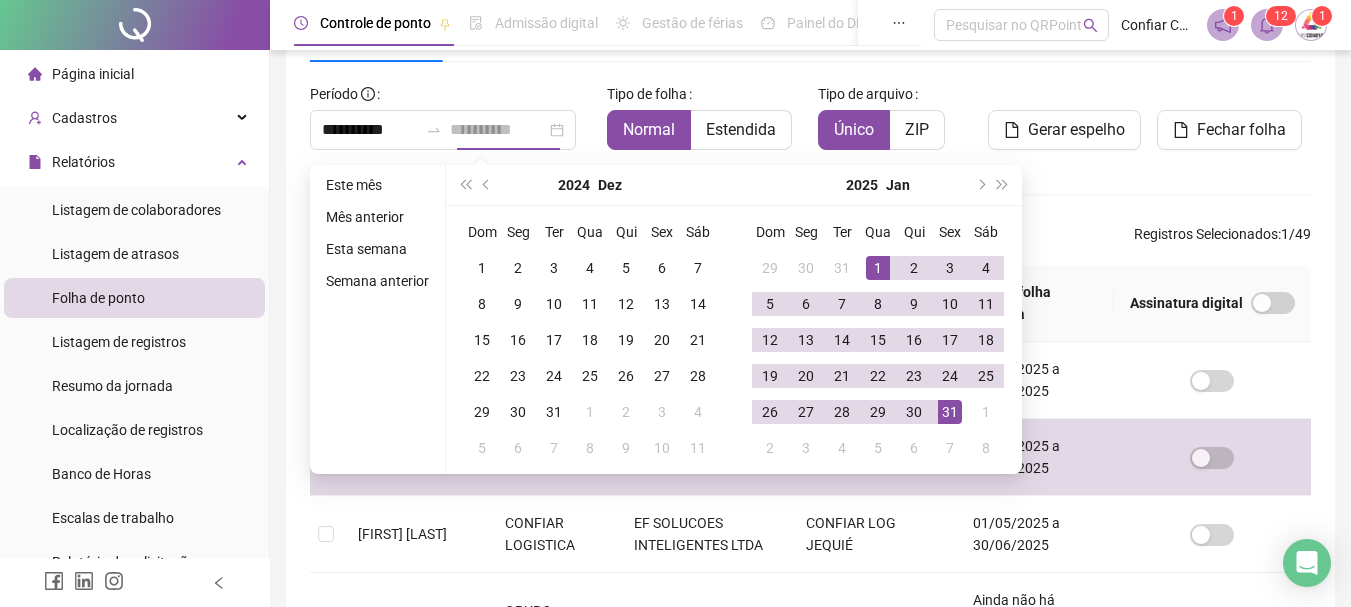 click on "31" at bounding box center (950, 412) 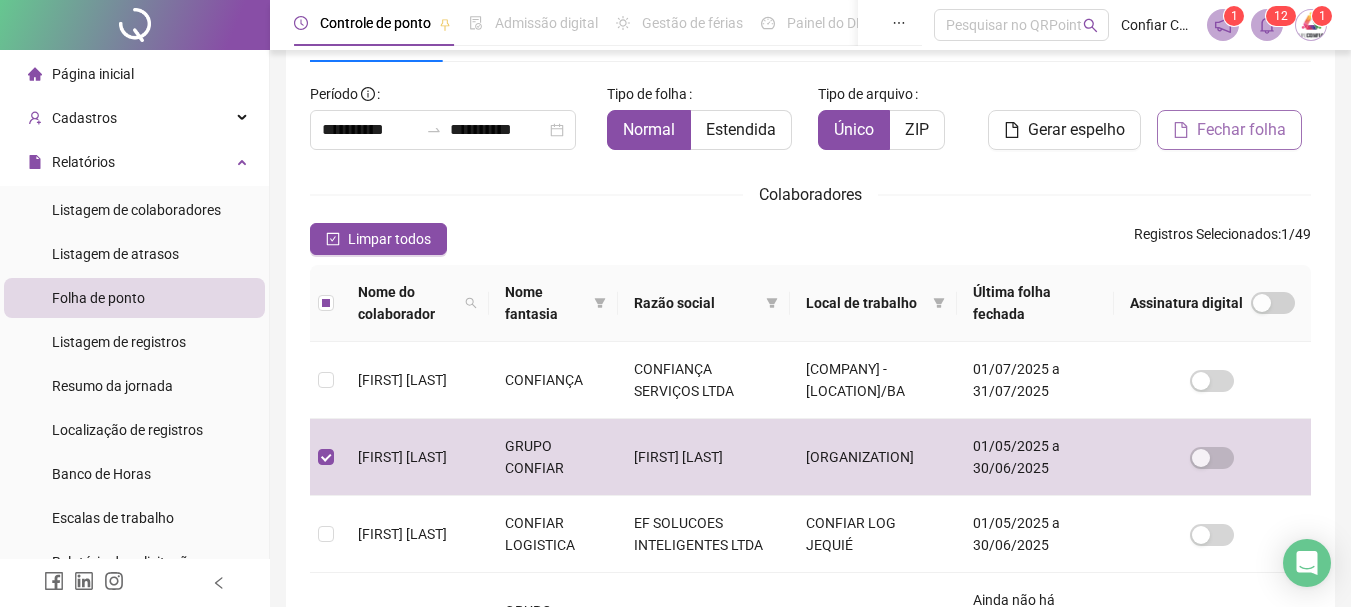 click on "Fechar folha" at bounding box center [1241, 130] 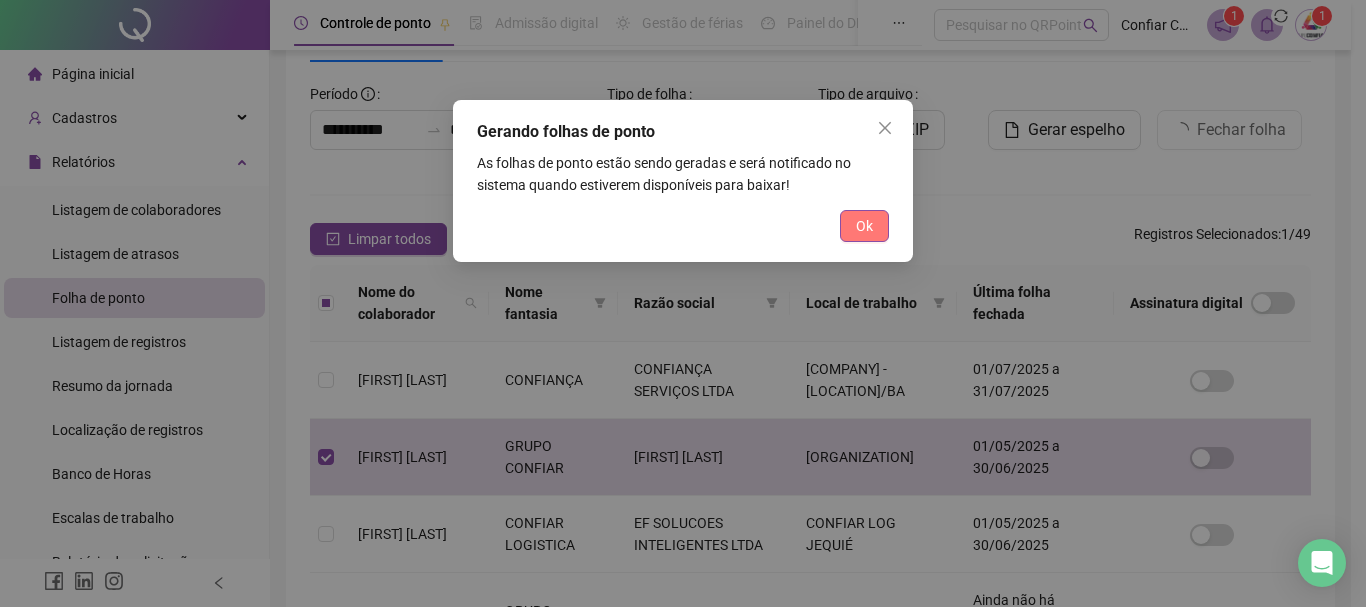 click on "Ok" at bounding box center [864, 226] 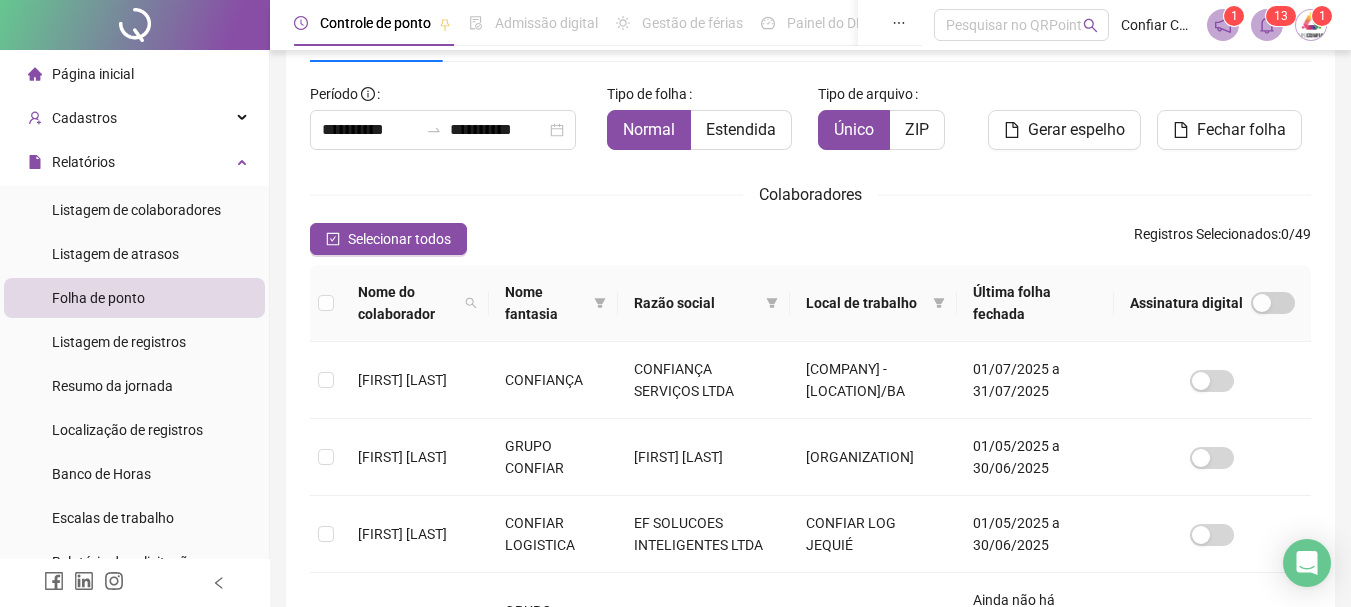 click 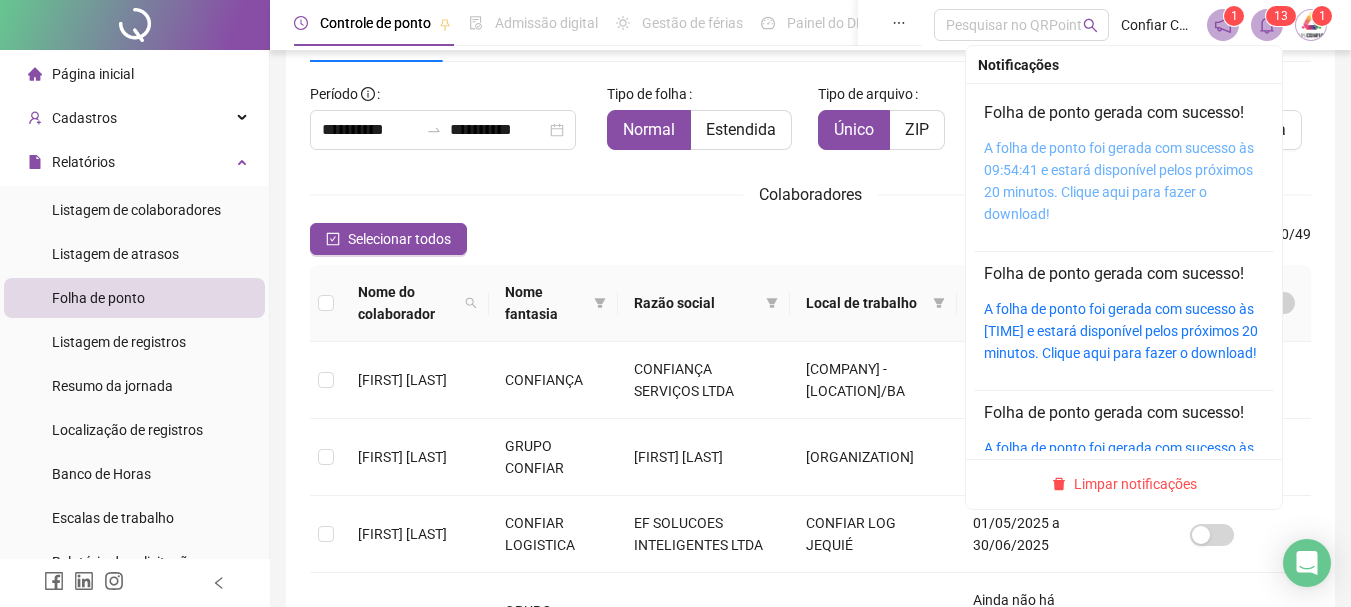 click on "A folha de ponto foi gerada com sucesso às 09:54:41 e estará disponível pelos próximos 20 minutos.
Clique aqui para fazer o download!" at bounding box center (1119, 181) 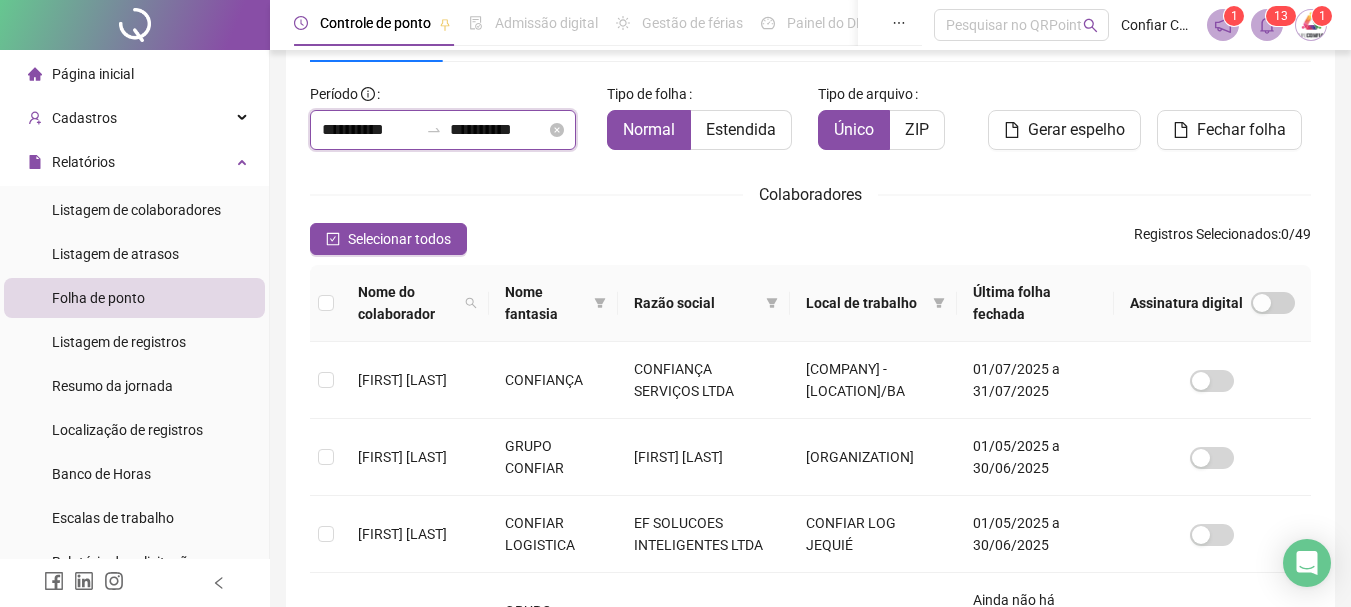 click on "**********" at bounding box center (370, 130) 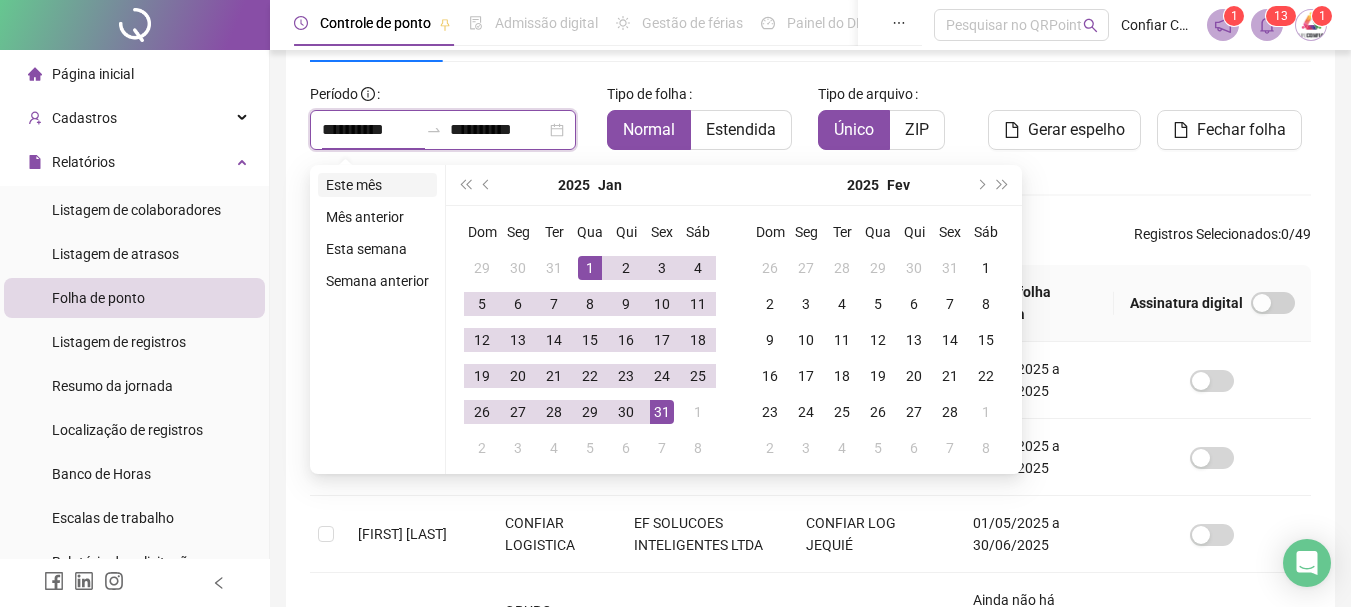 type on "**********" 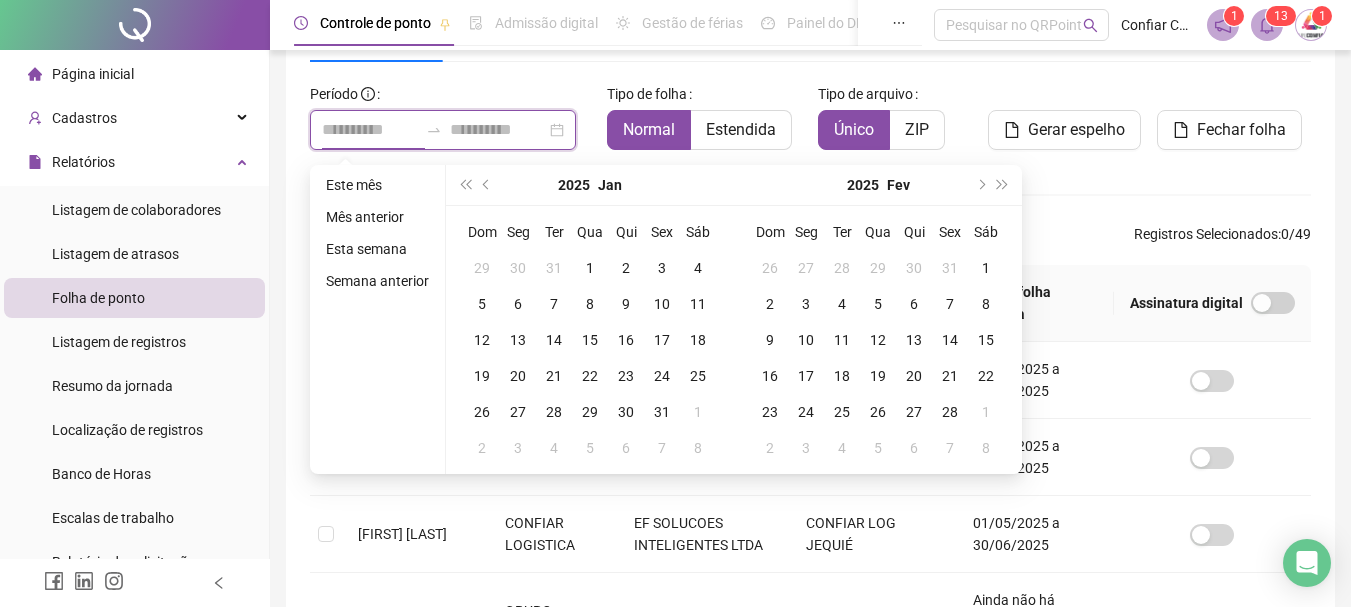 type on "**********" 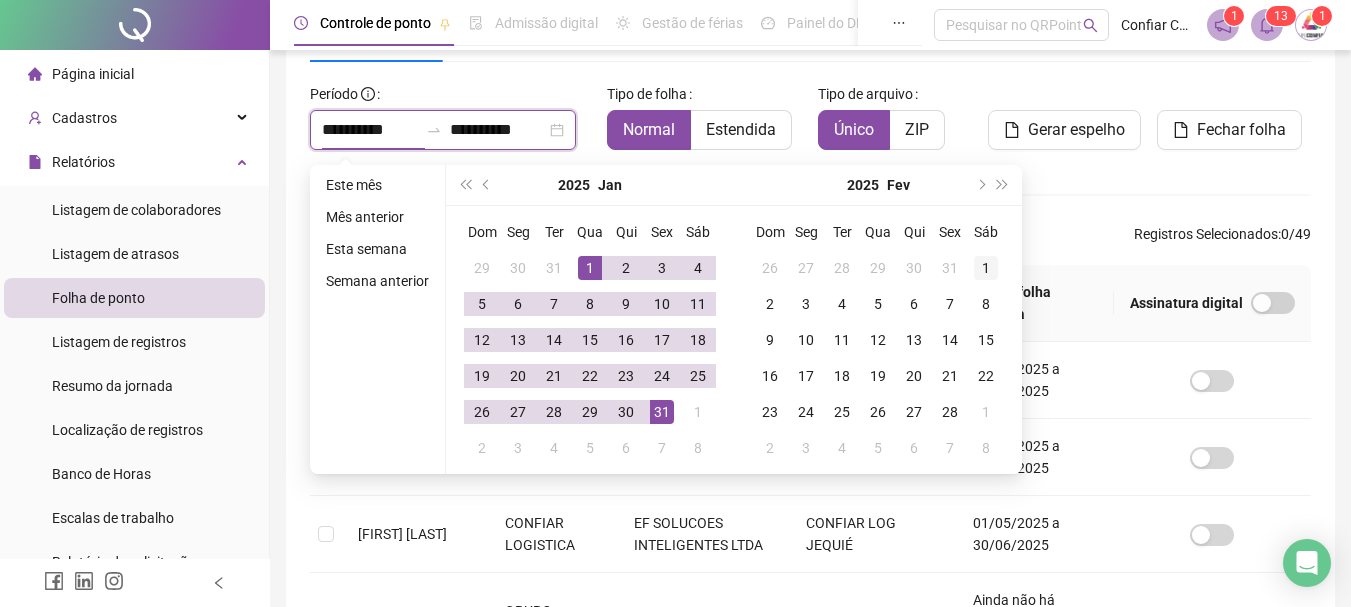 type on "**********" 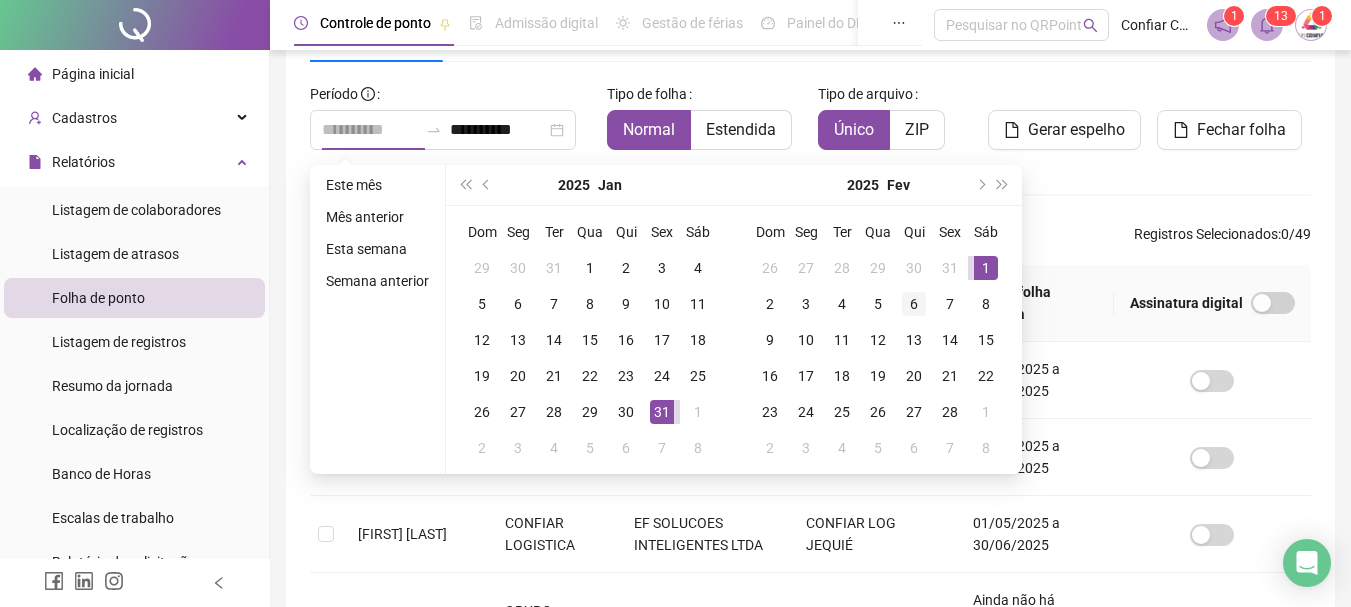 click on "1" at bounding box center (986, 268) 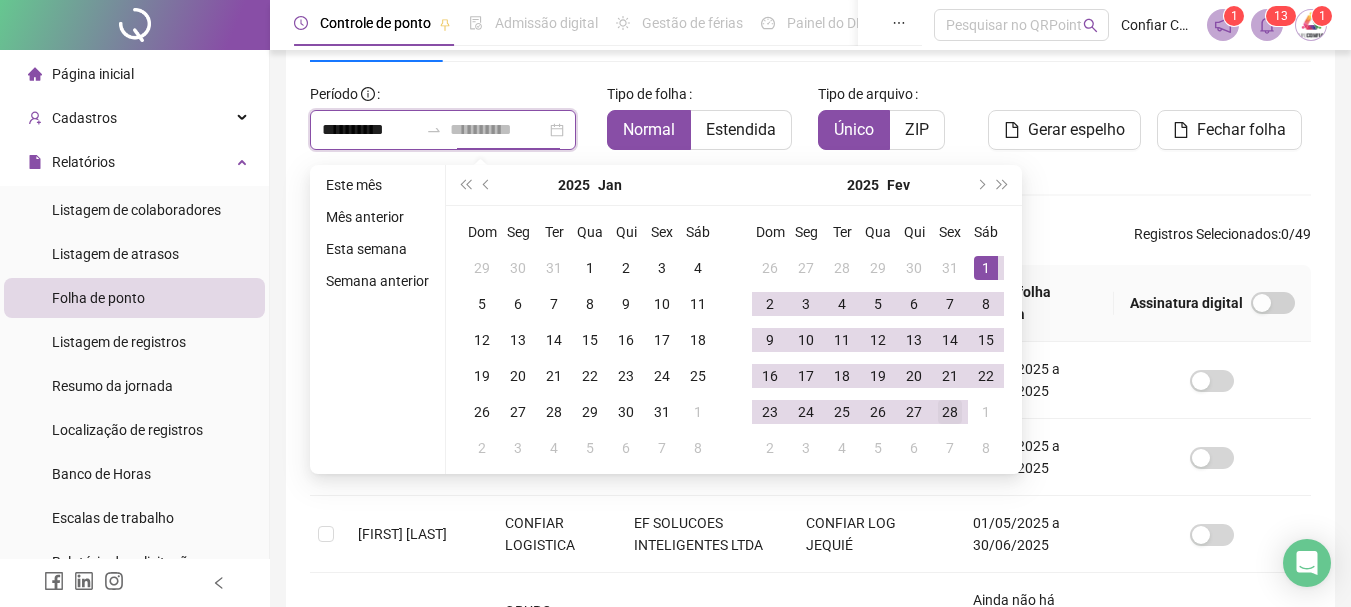 type on "**********" 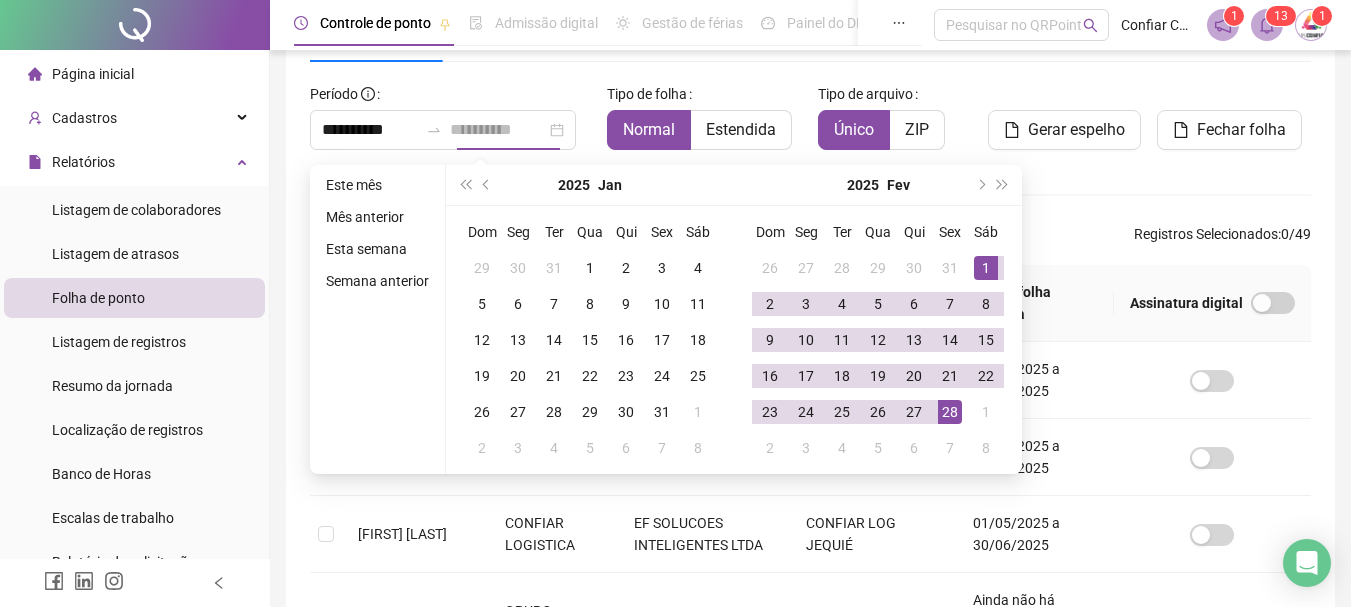 click on "28" at bounding box center (950, 412) 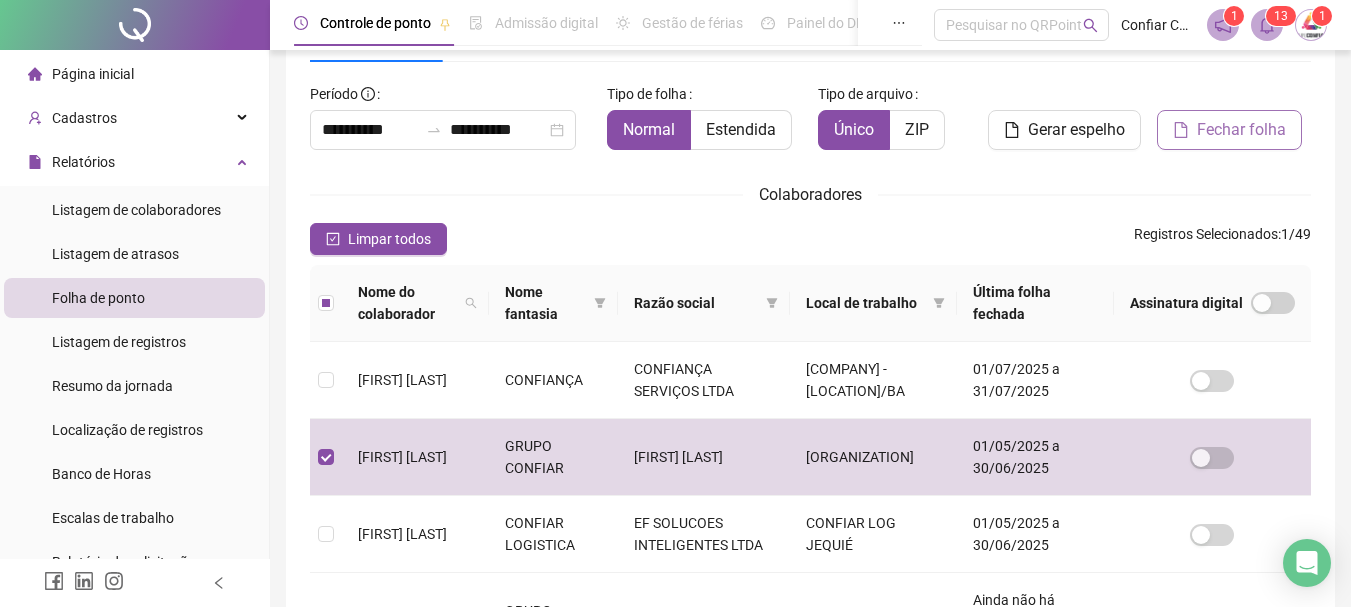 click on "Fechar folha" at bounding box center [1241, 130] 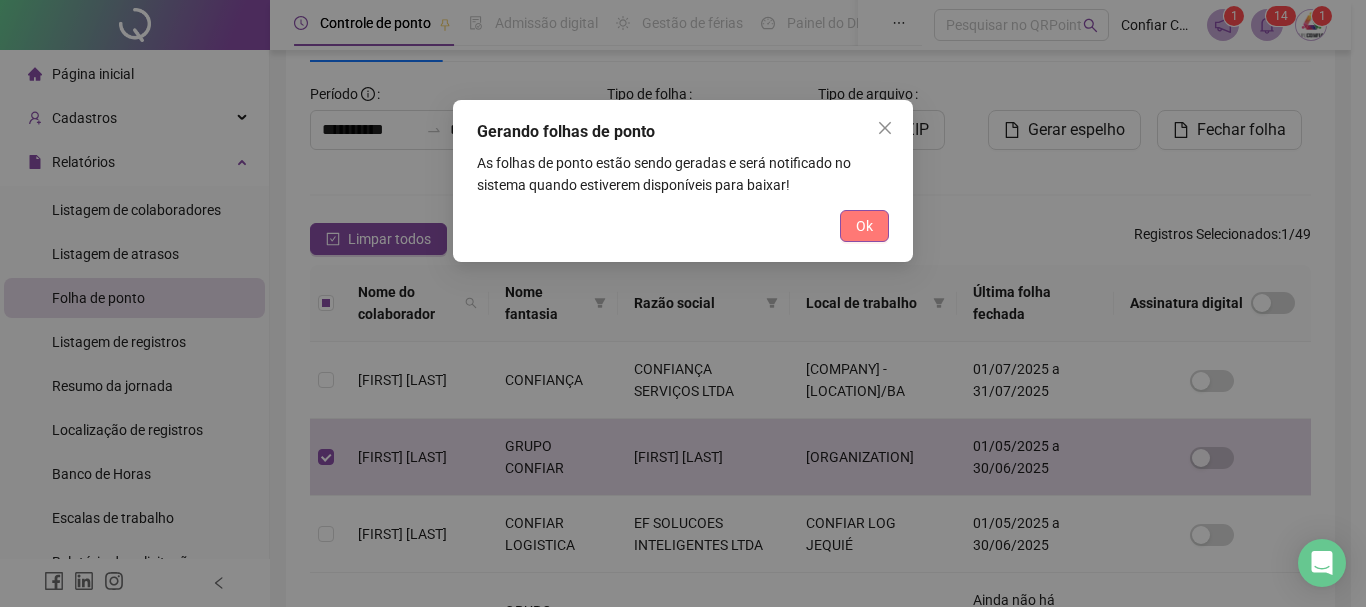 drag, startPoint x: 870, startPoint y: 226, endPoint x: 777, endPoint y: 303, distance: 120.73939 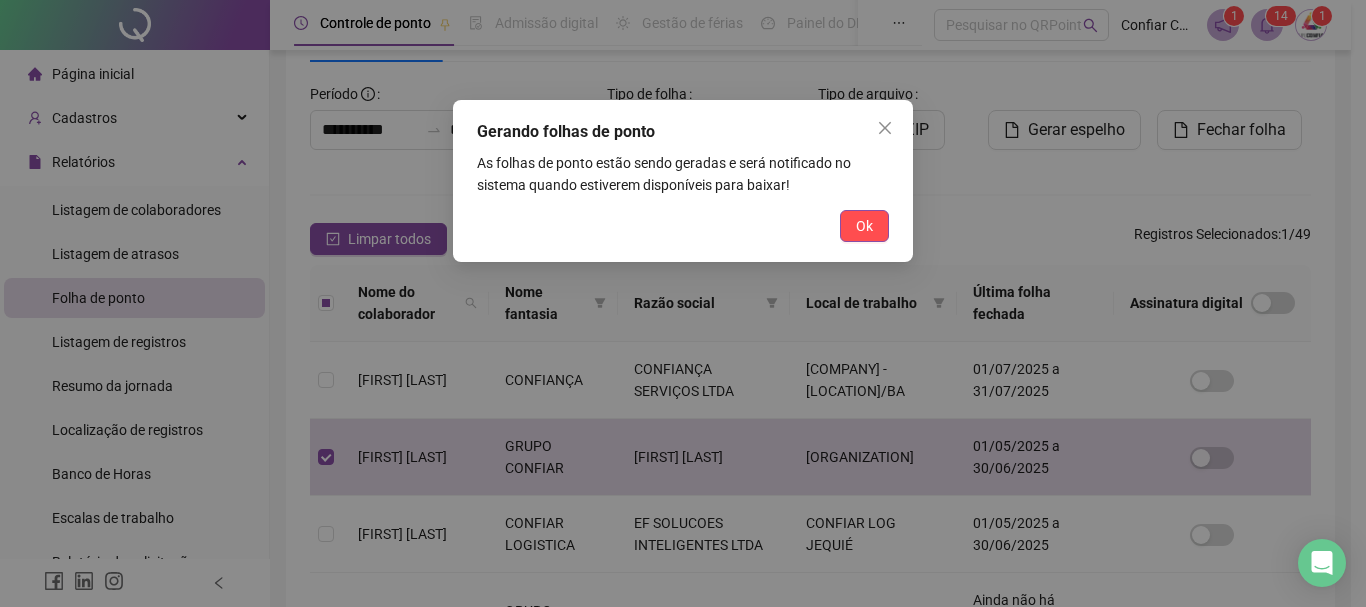 click on "Ok" at bounding box center (864, 226) 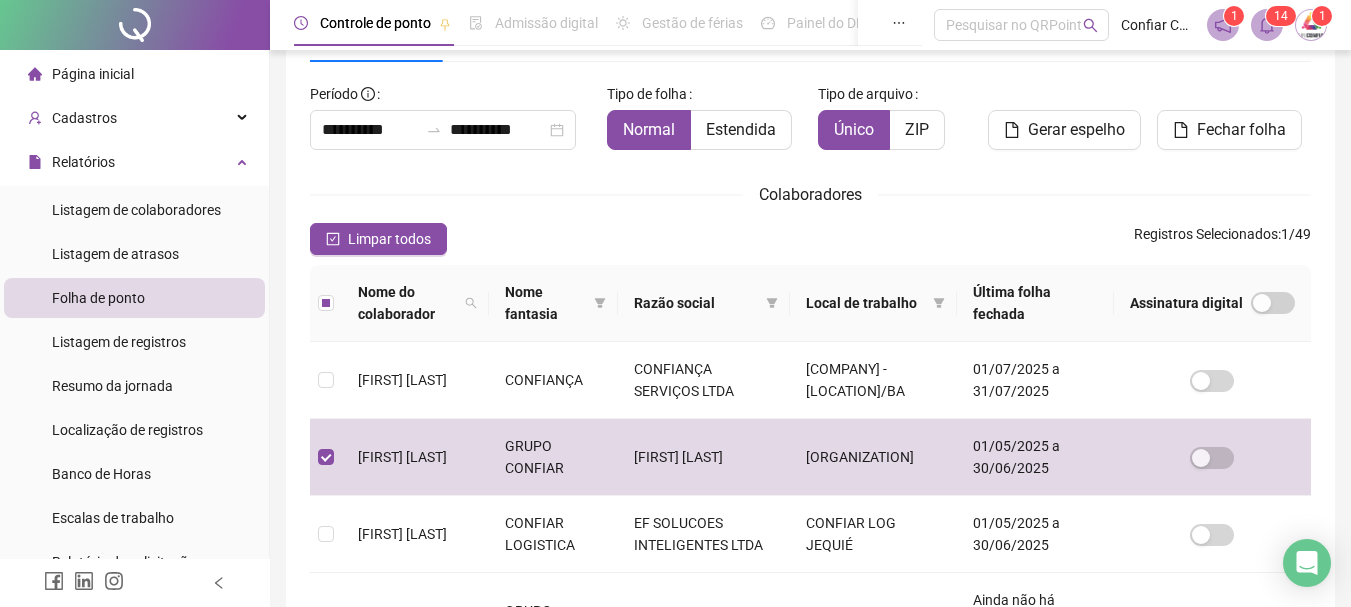 drag, startPoint x: 1266, startPoint y: 128, endPoint x: 1241, endPoint y: 156, distance: 37.536648 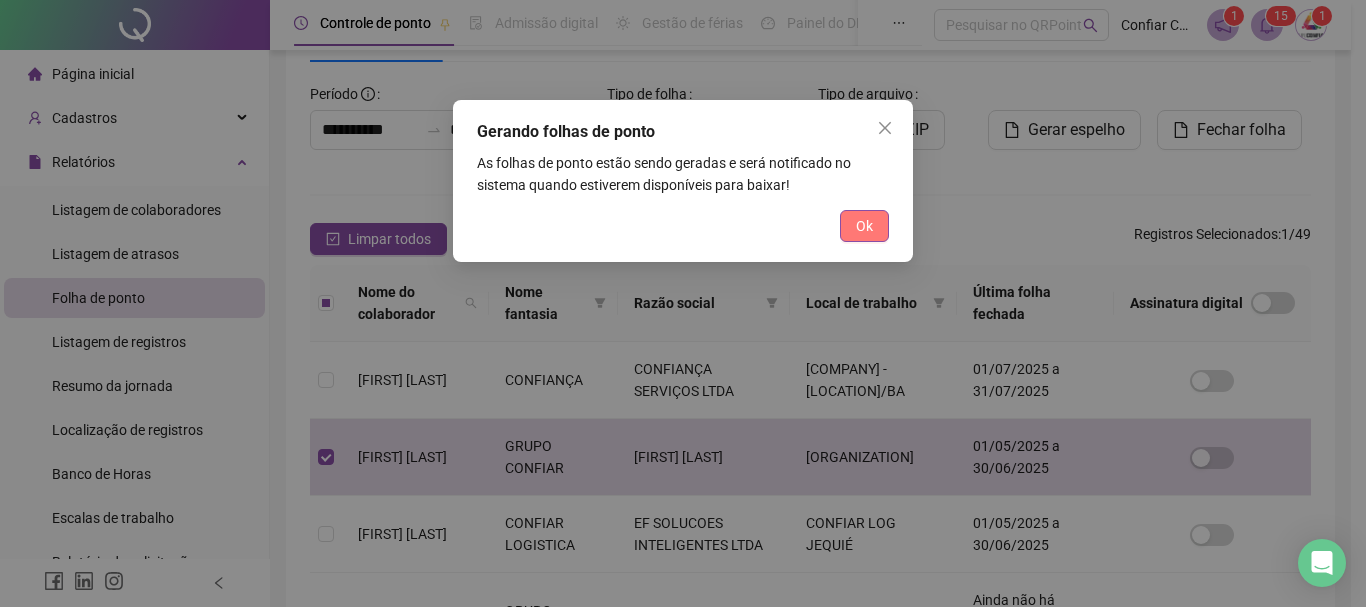 click on "Ok" at bounding box center (864, 226) 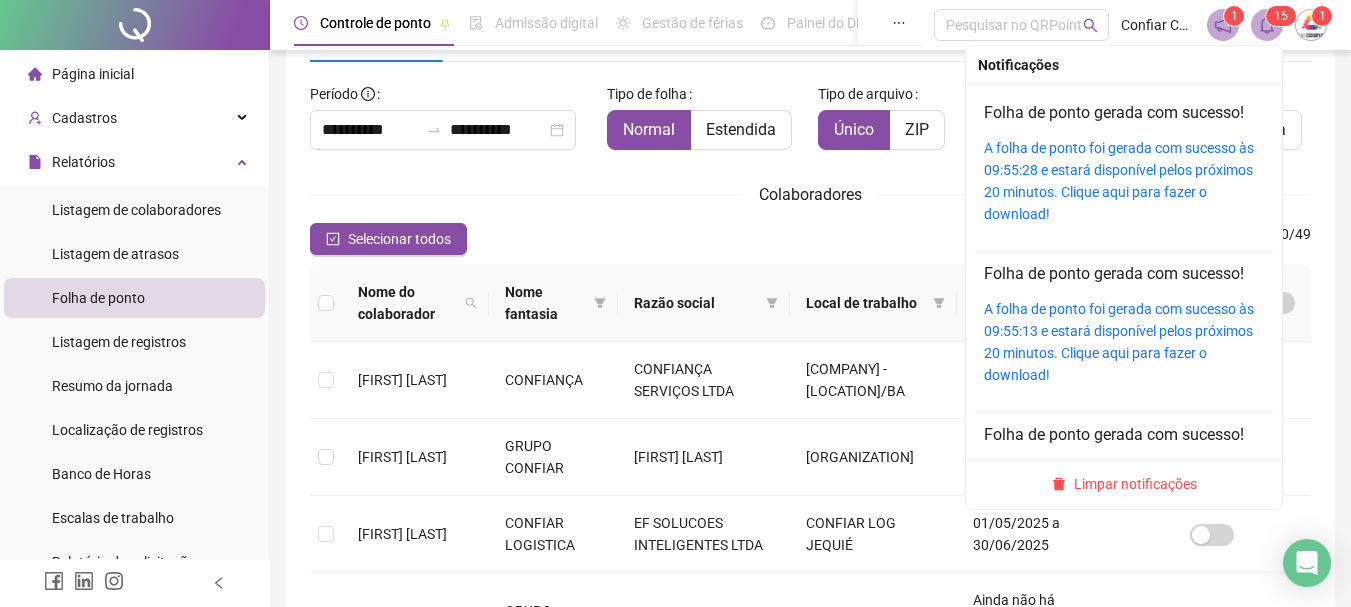 click on "1 5" at bounding box center [1281, 16] 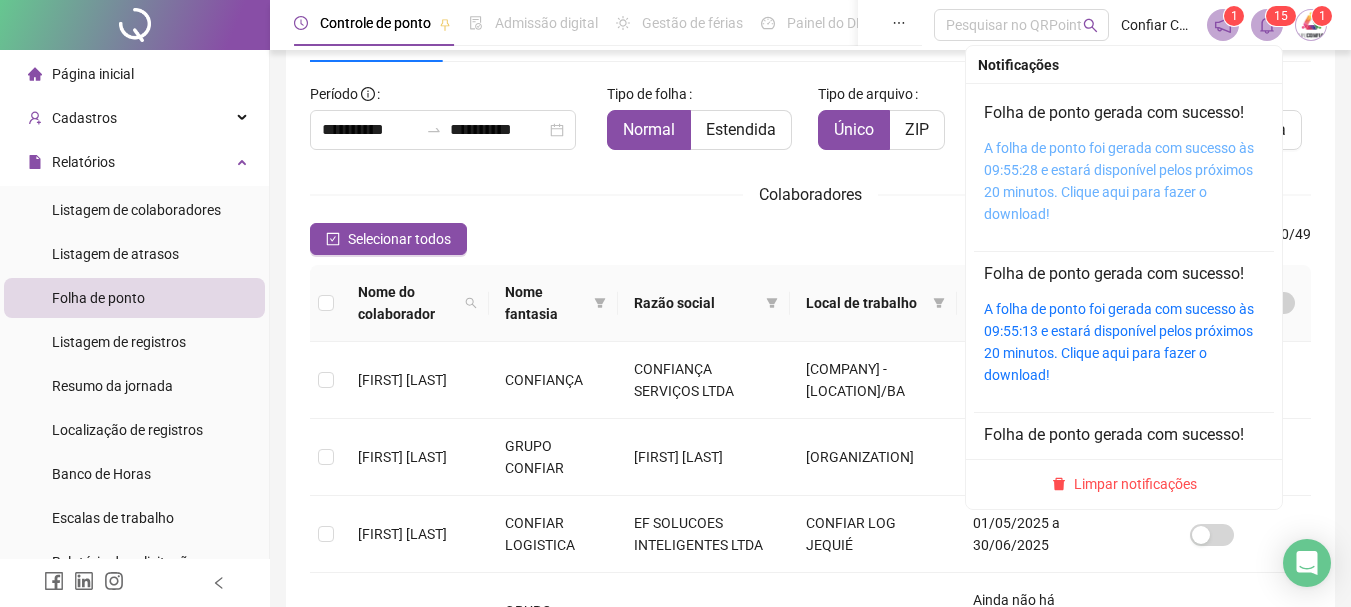click on "A folha de ponto foi gerada com sucesso às 09:55:28 e estará disponível pelos próximos 20 minutos.
Clique aqui para fazer o download!" at bounding box center [1119, 181] 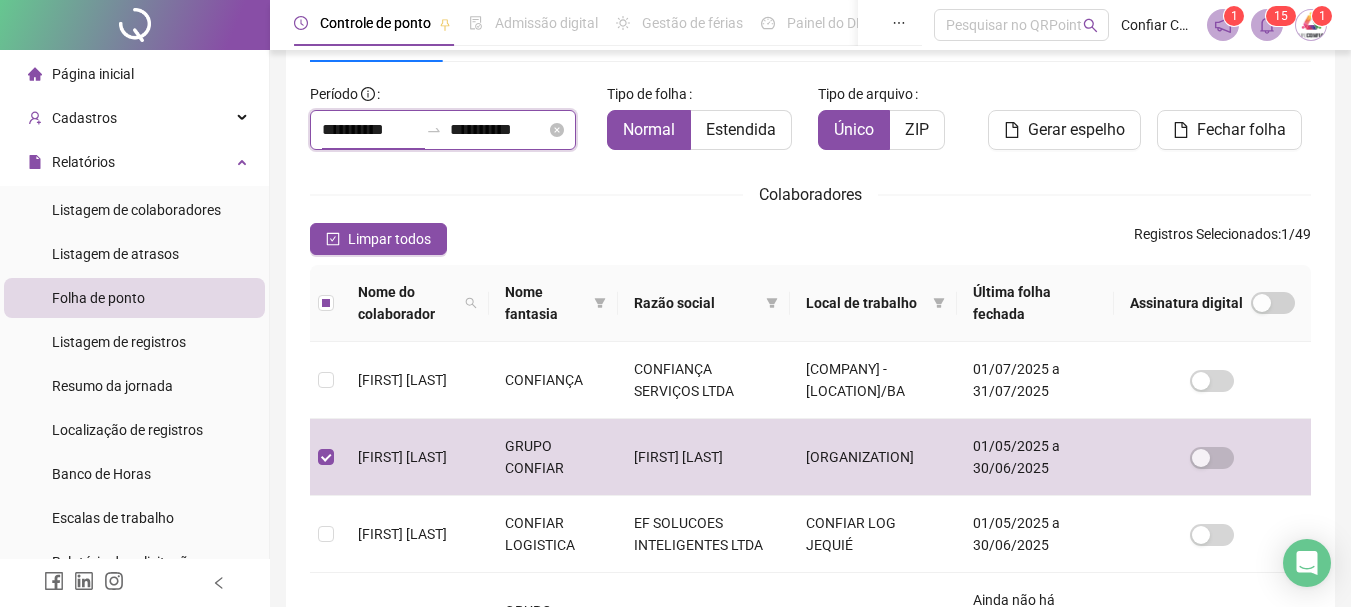 click on "**********" at bounding box center (370, 130) 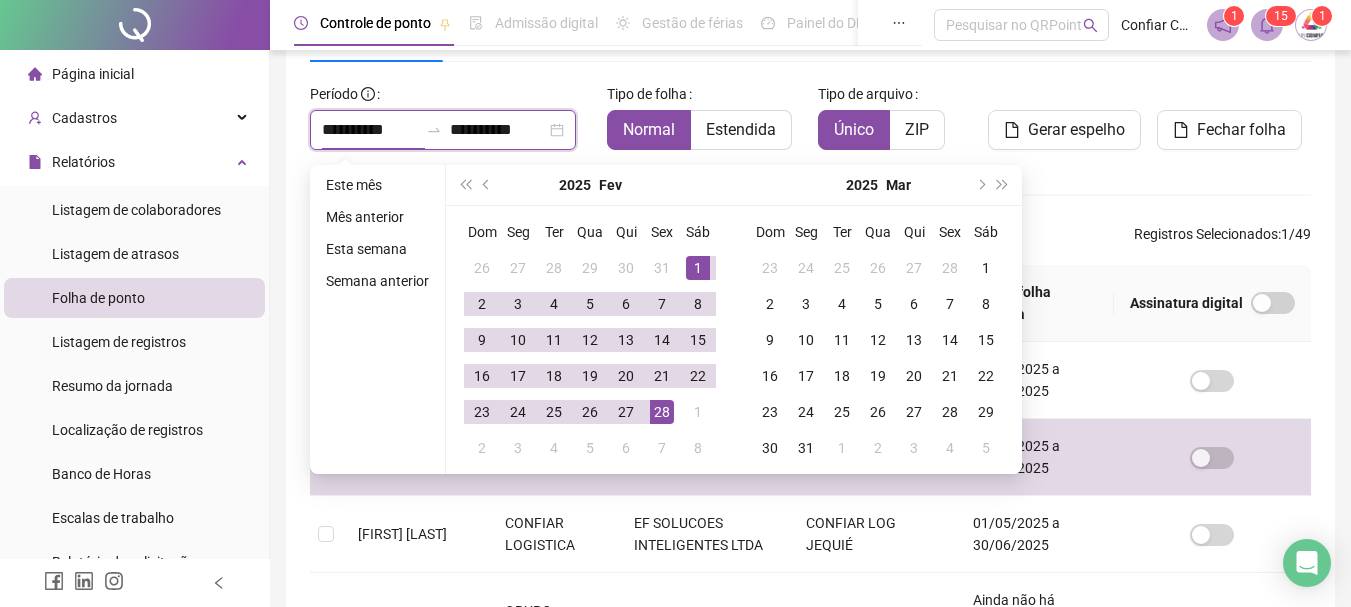 type on "**********" 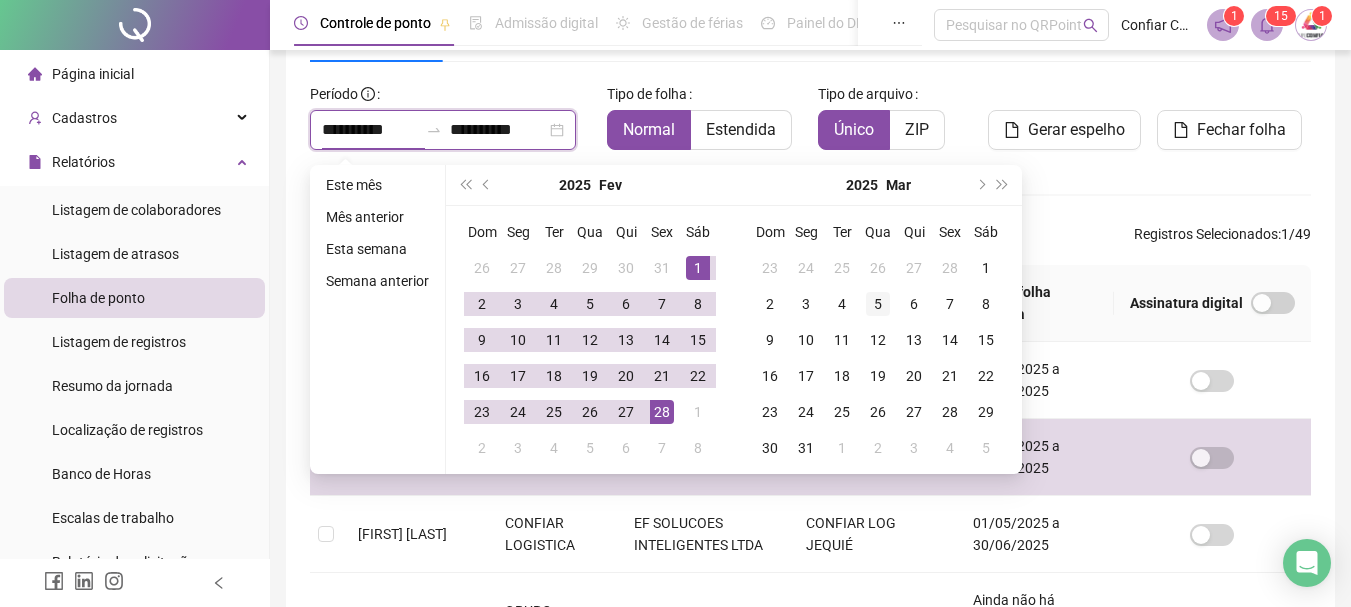 type on "**********" 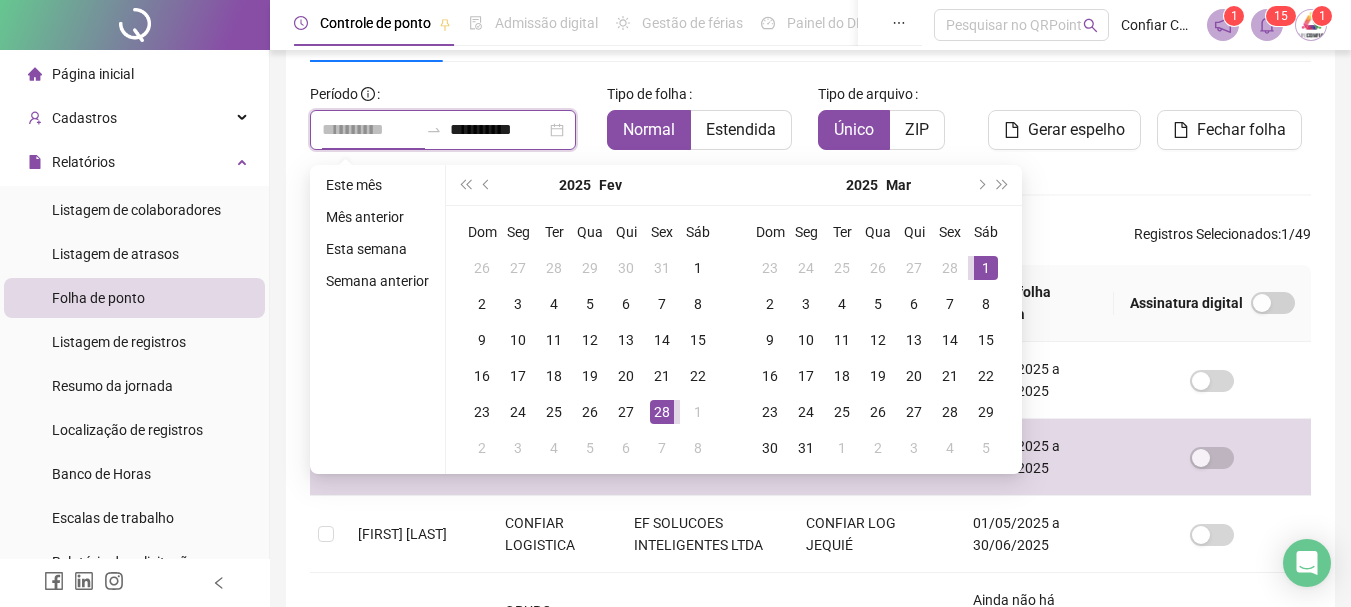 type on "**********" 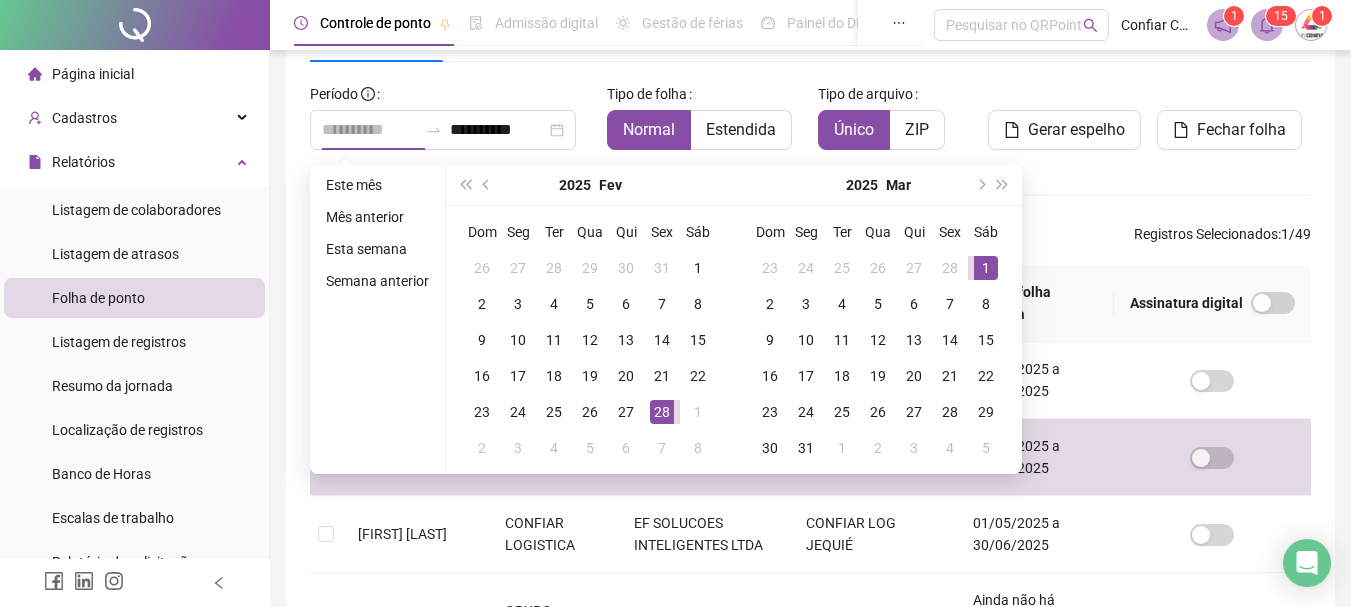 click on "1" at bounding box center (986, 268) 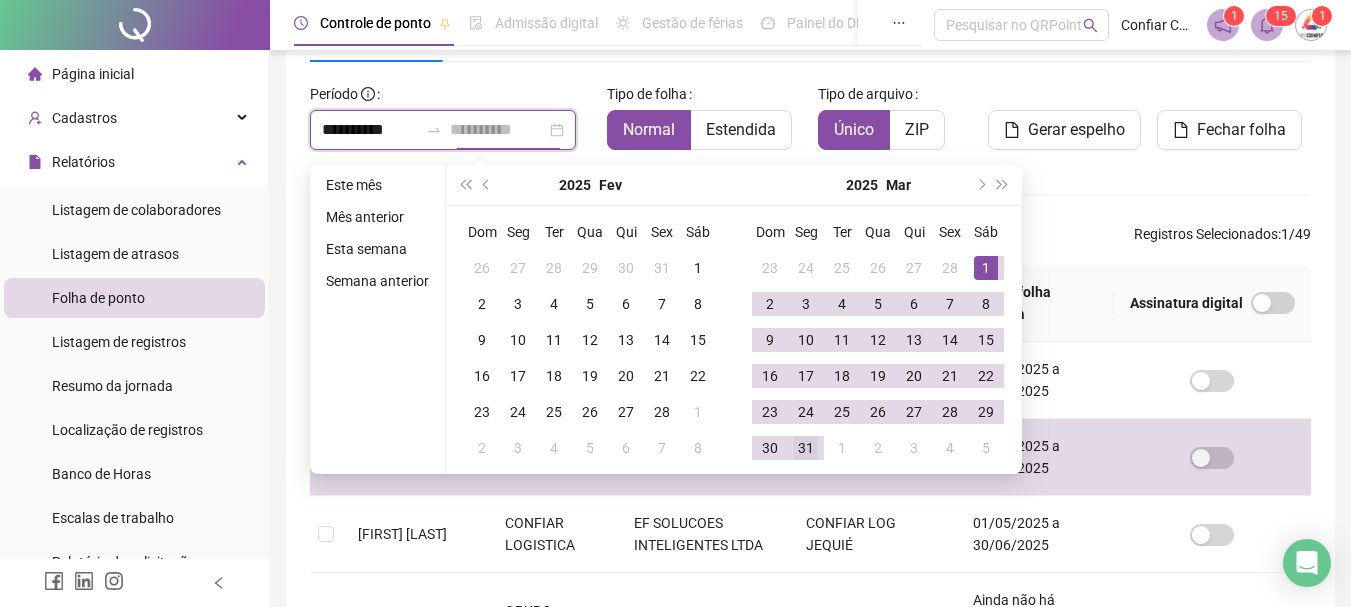 type on "**********" 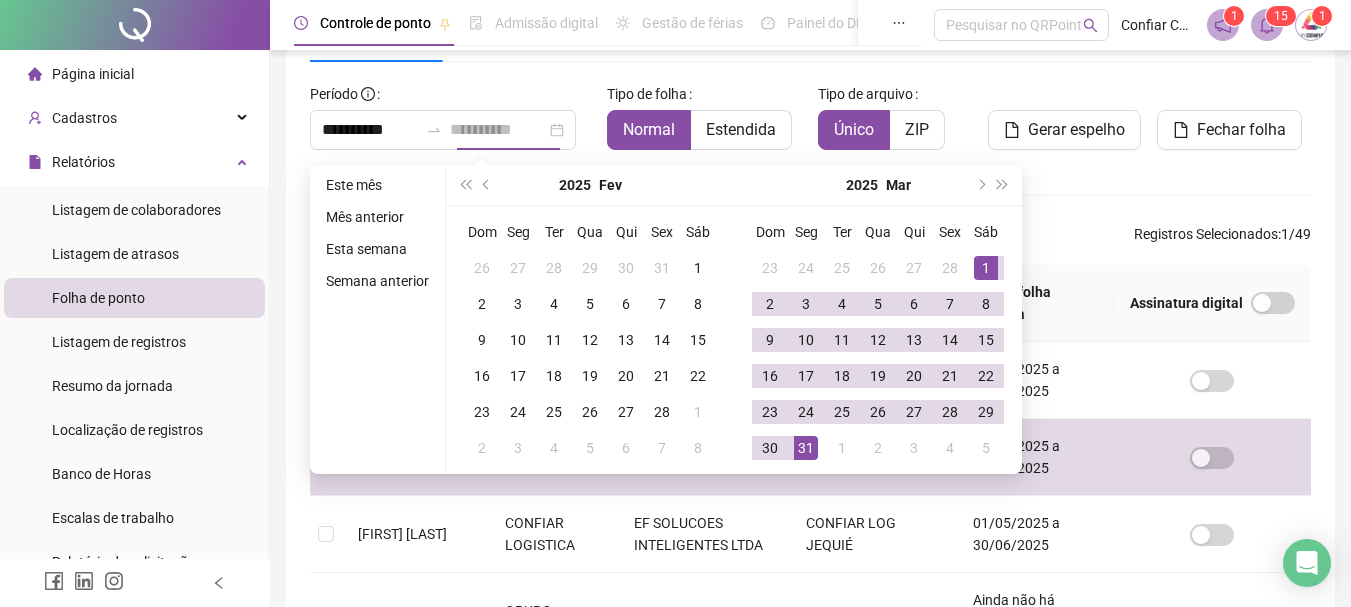 click on "31" at bounding box center (806, 448) 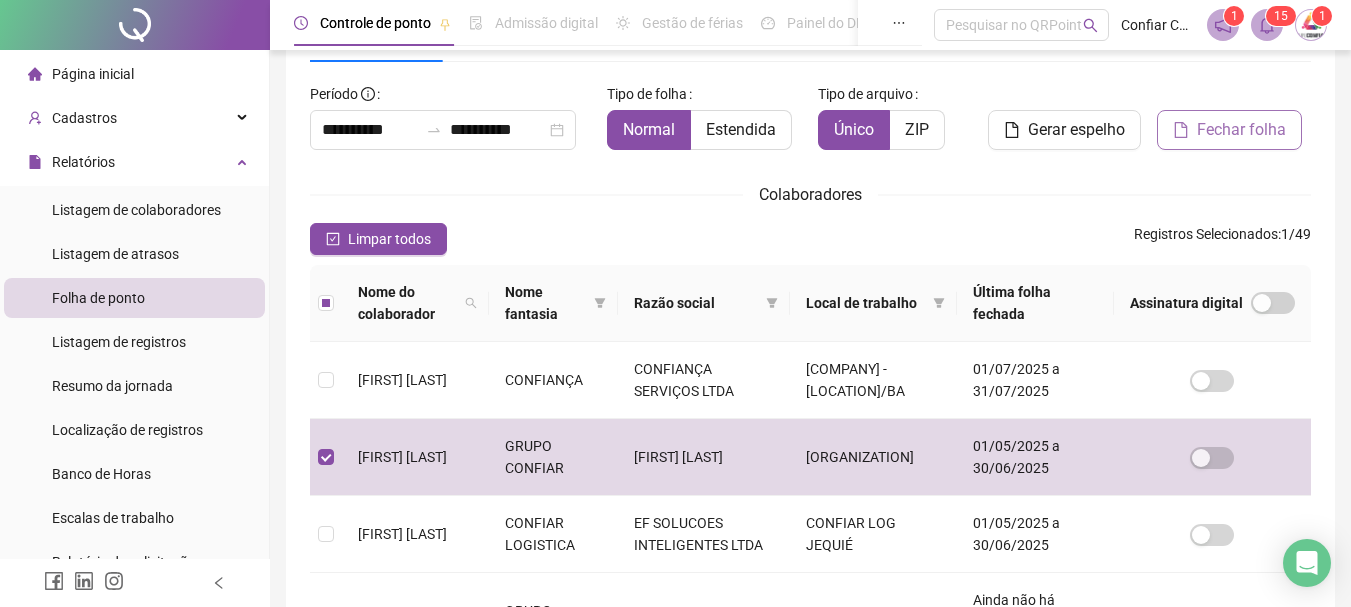 click on "Fechar folha" at bounding box center [1229, 130] 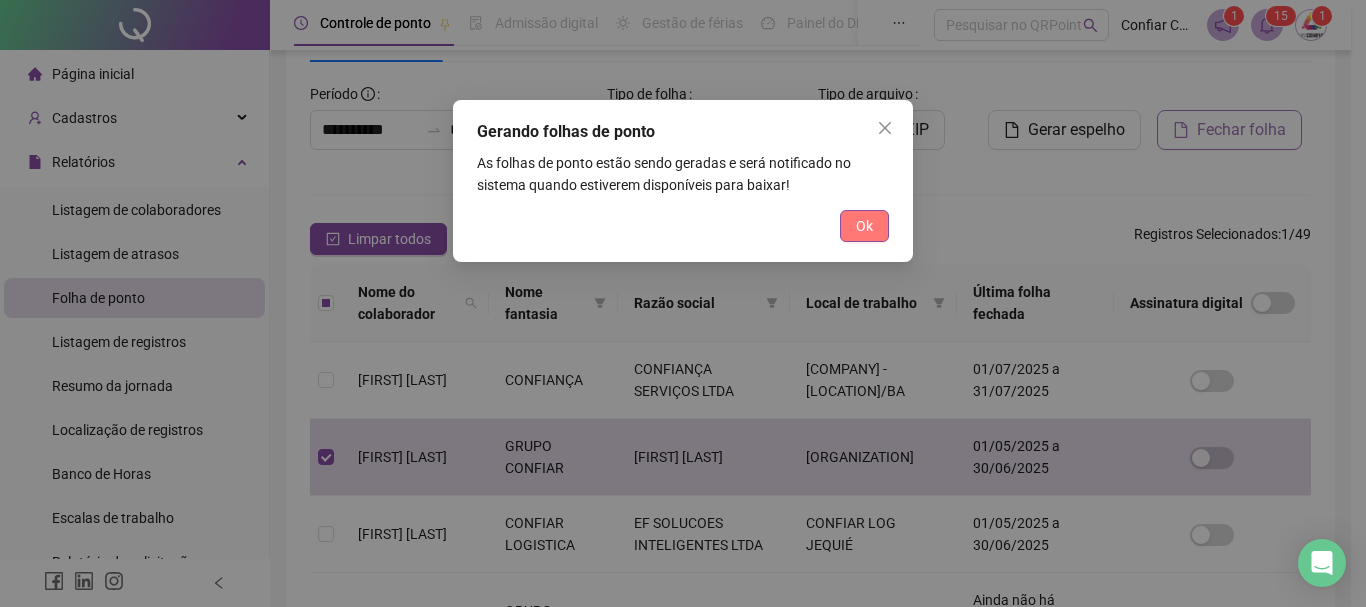 click on "Ok" at bounding box center (864, 226) 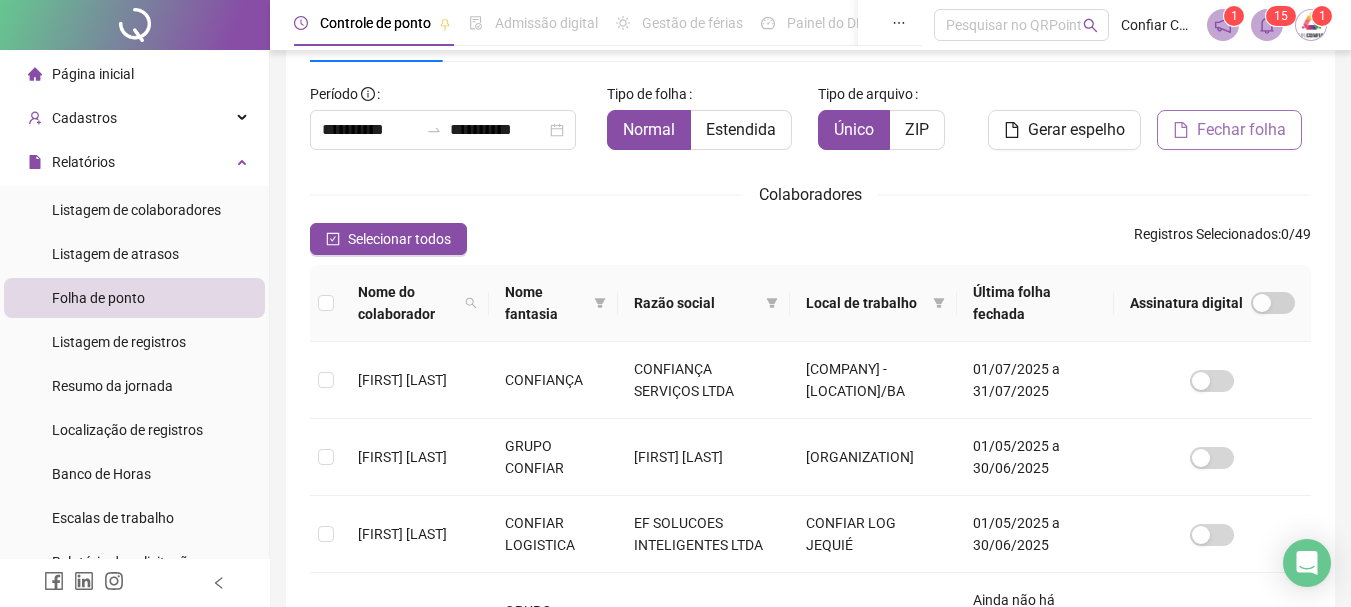 click at bounding box center (1267, 25) 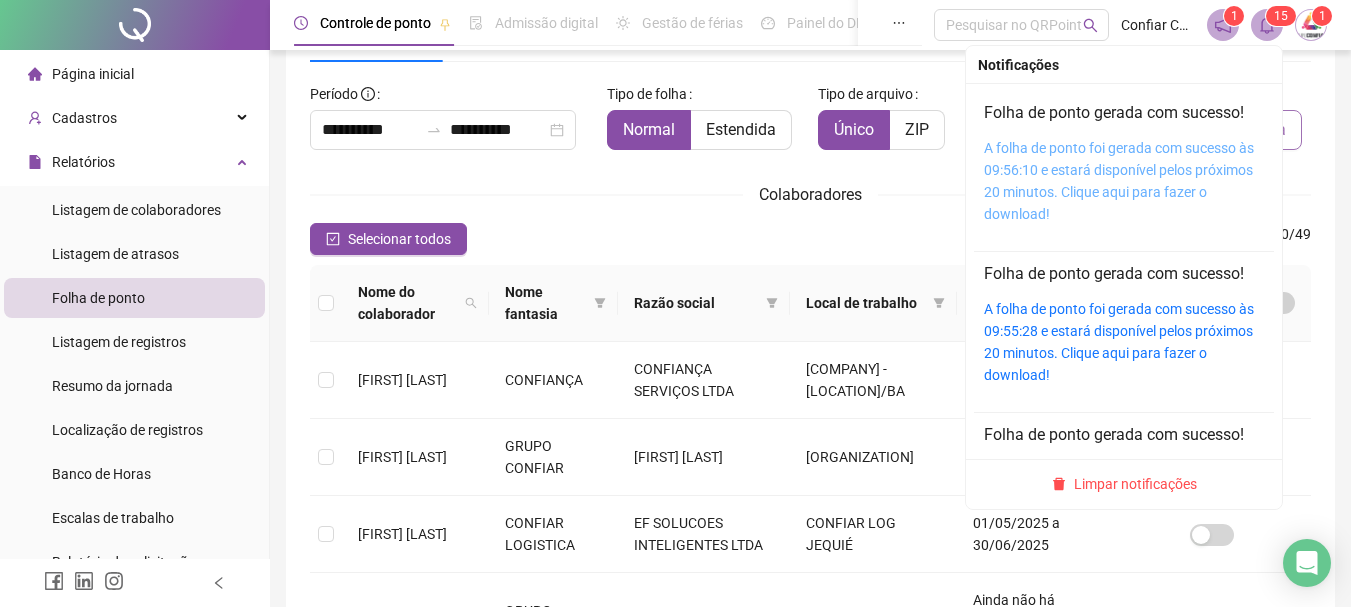 click on "A folha de ponto foi gerada com sucesso às 09:56:10 e estará disponível pelos próximos 20 minutos.
Clique aqui para fazer o download!" at bounding box center [1119, 181] 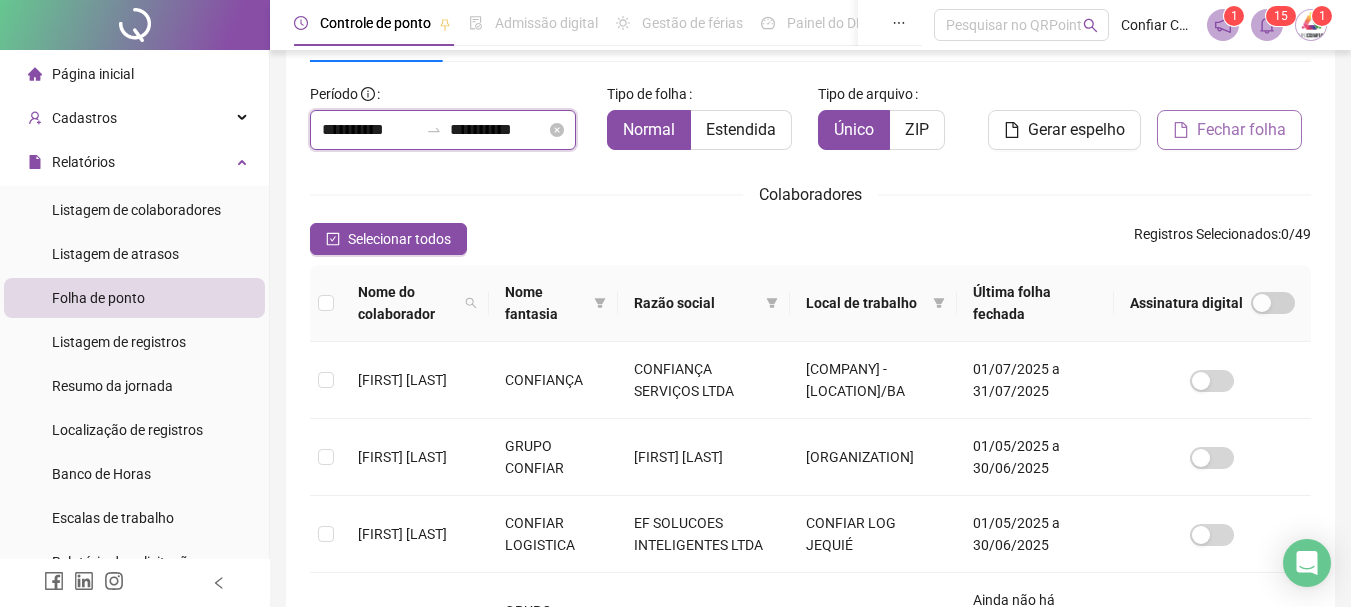 click on "**********" at bounding box center (370, 130) 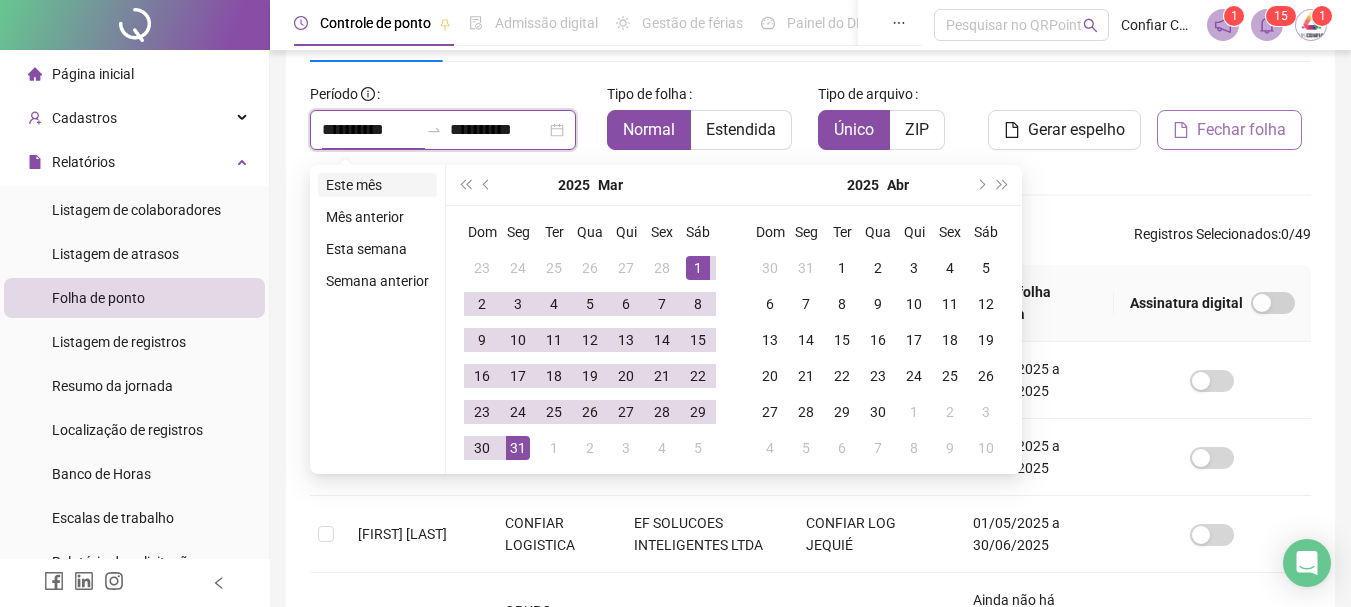 type on "**********" 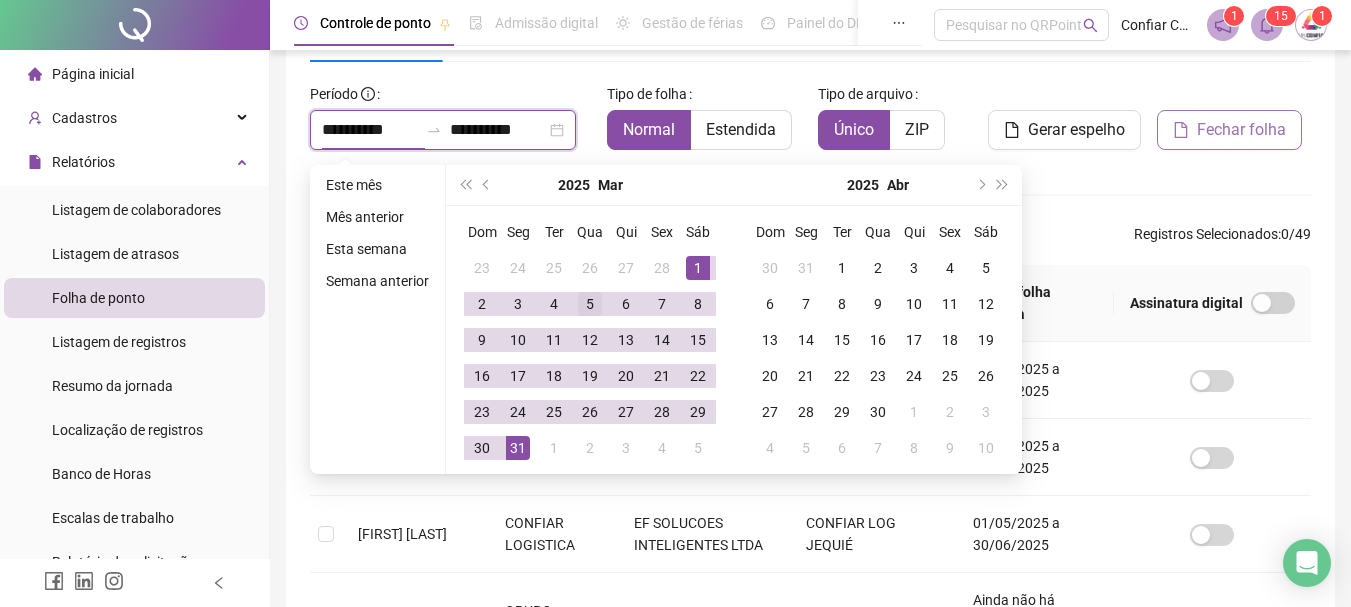 type on "**********" 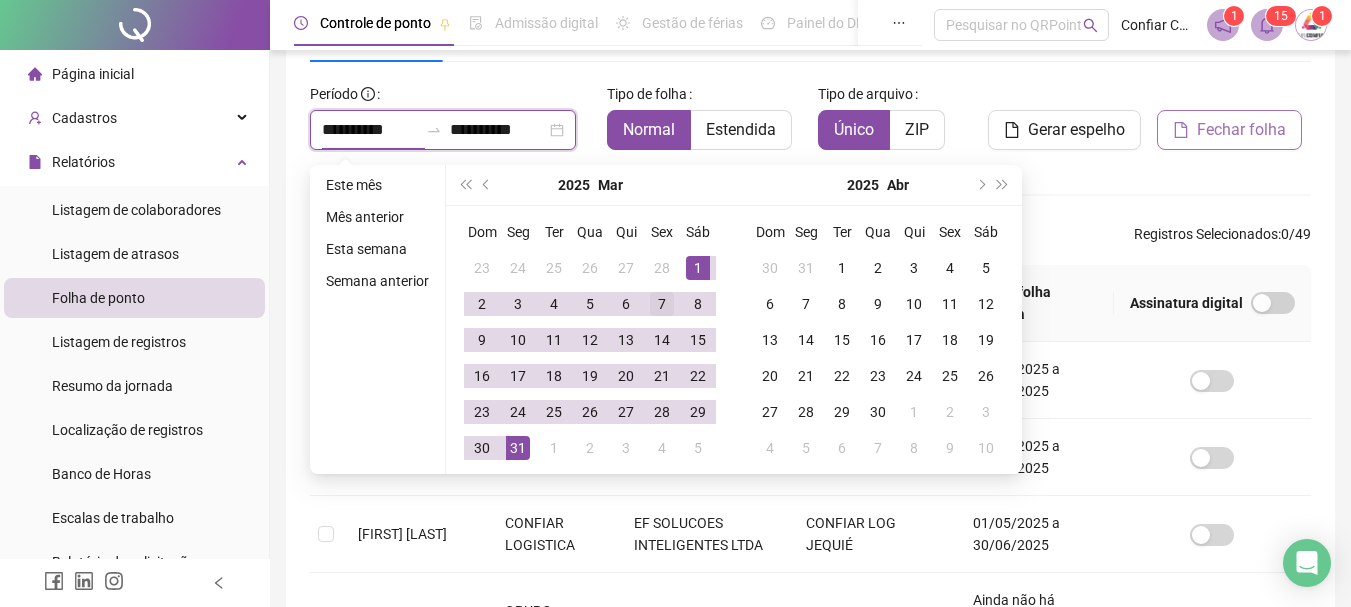 type on "**********" 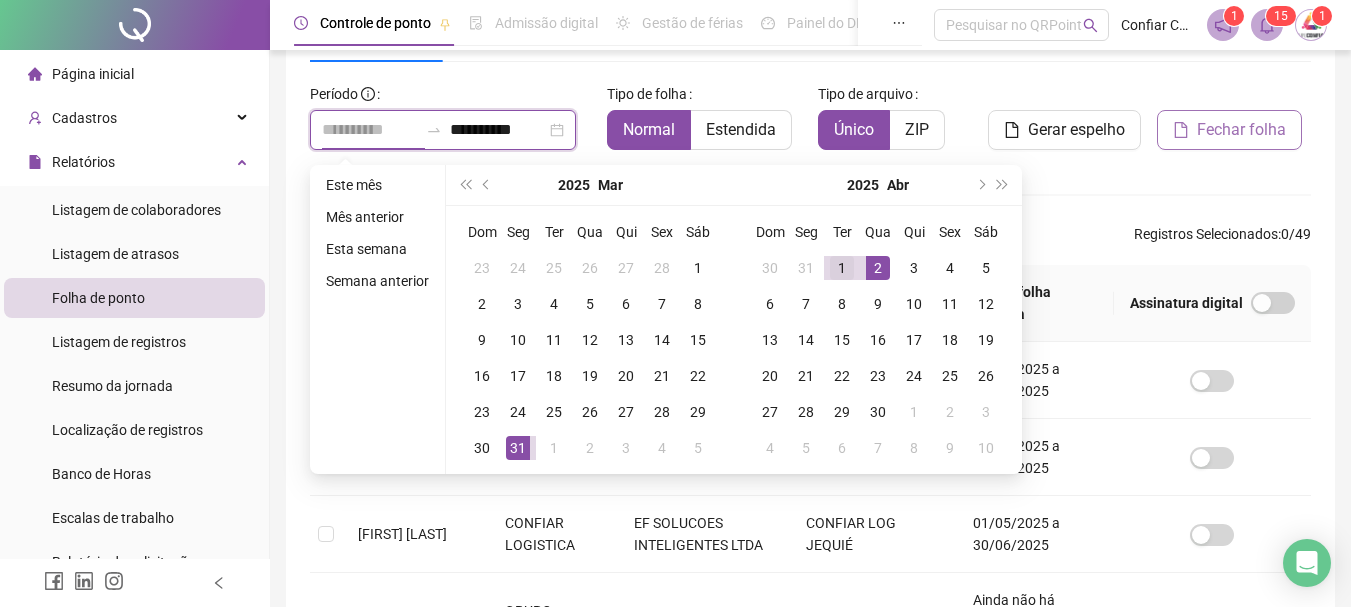 type on "**********" 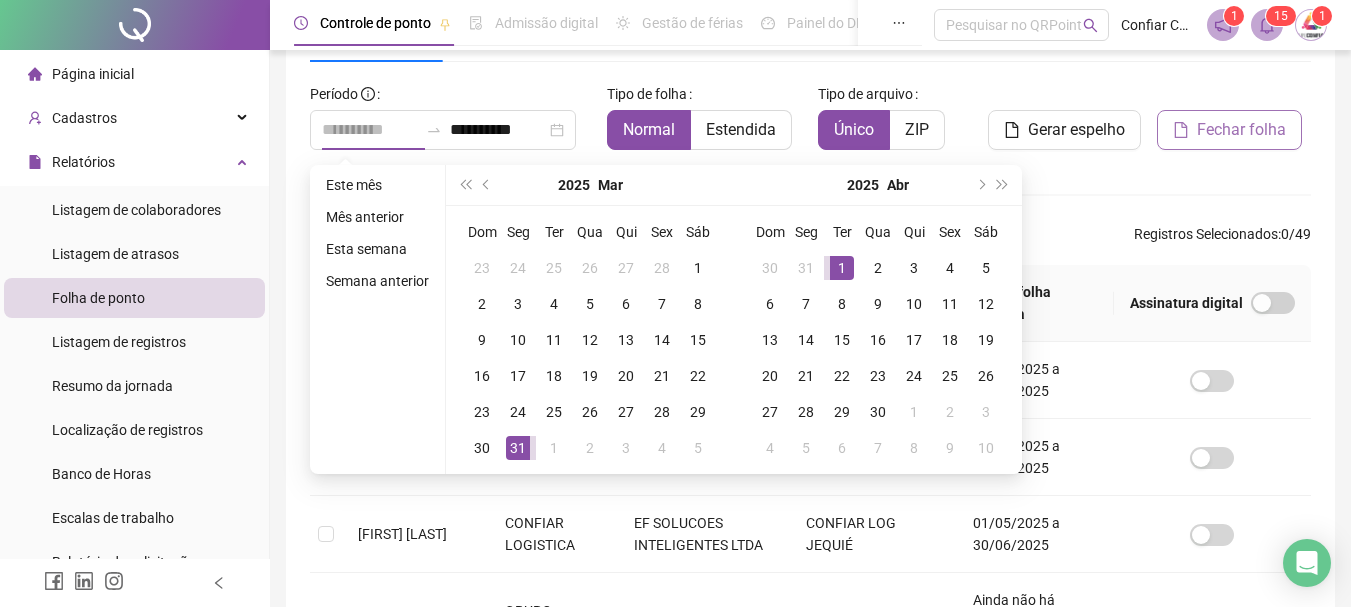 click on "1" at bounding box center [842, 268] 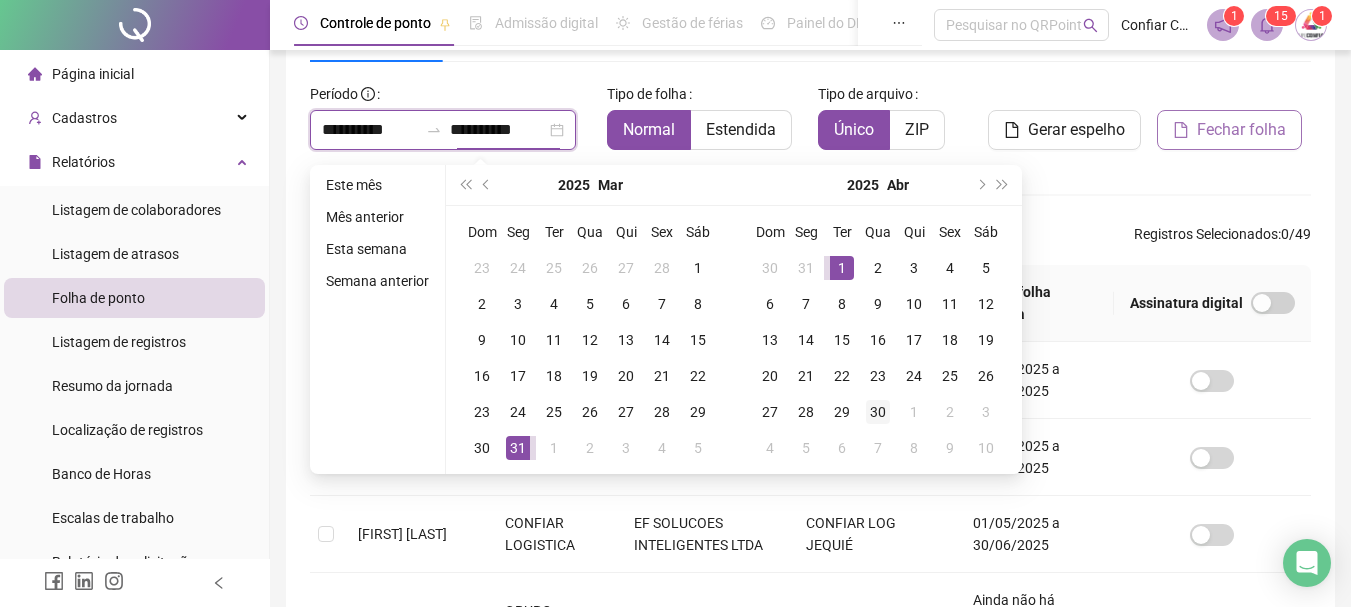 type on "**********" 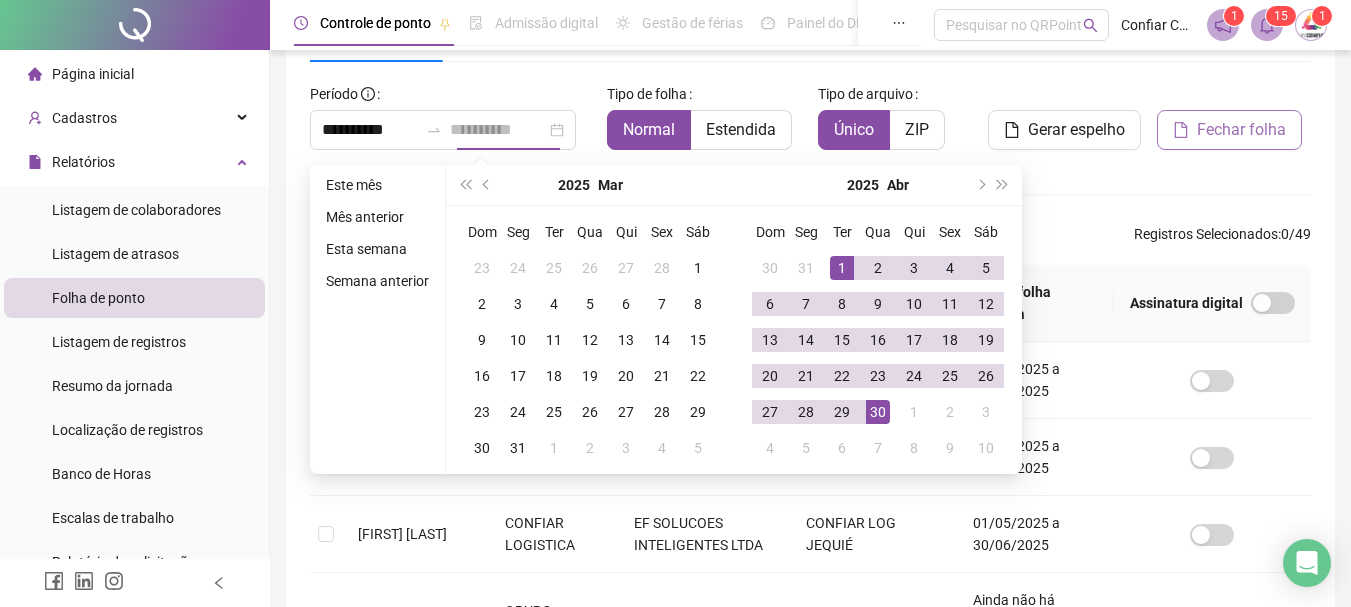 click on "30" at bounding box center [878, 412] 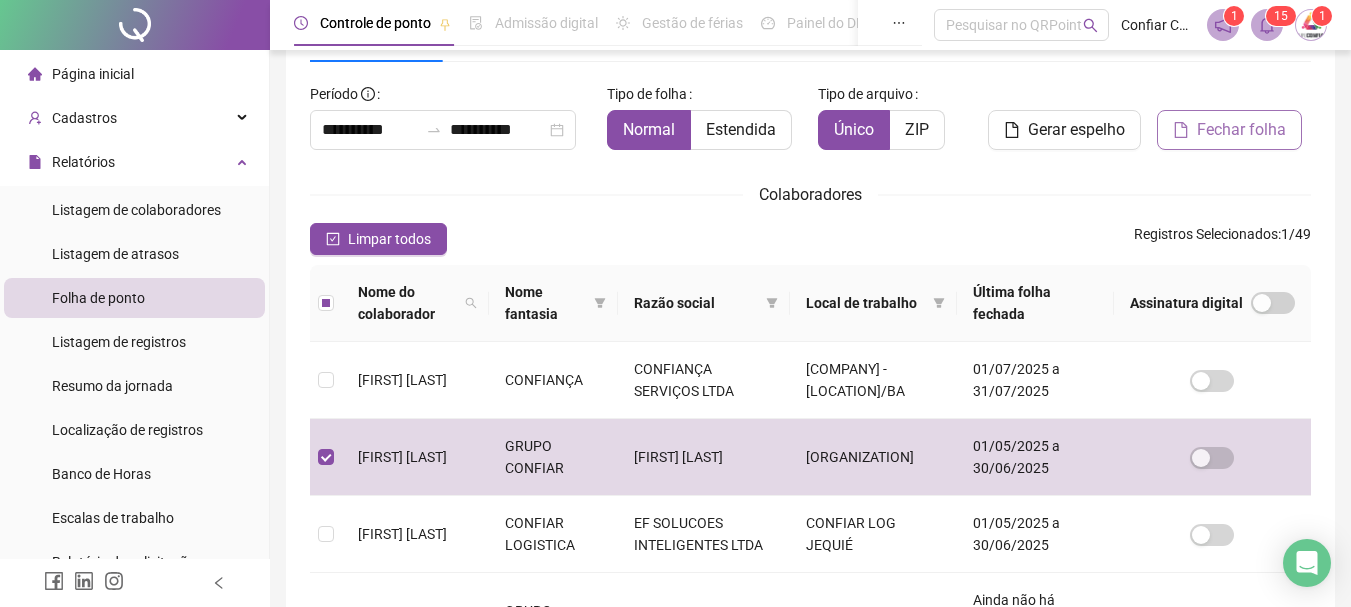 click on "Fechar folha" at bounding box center [1241, 130] 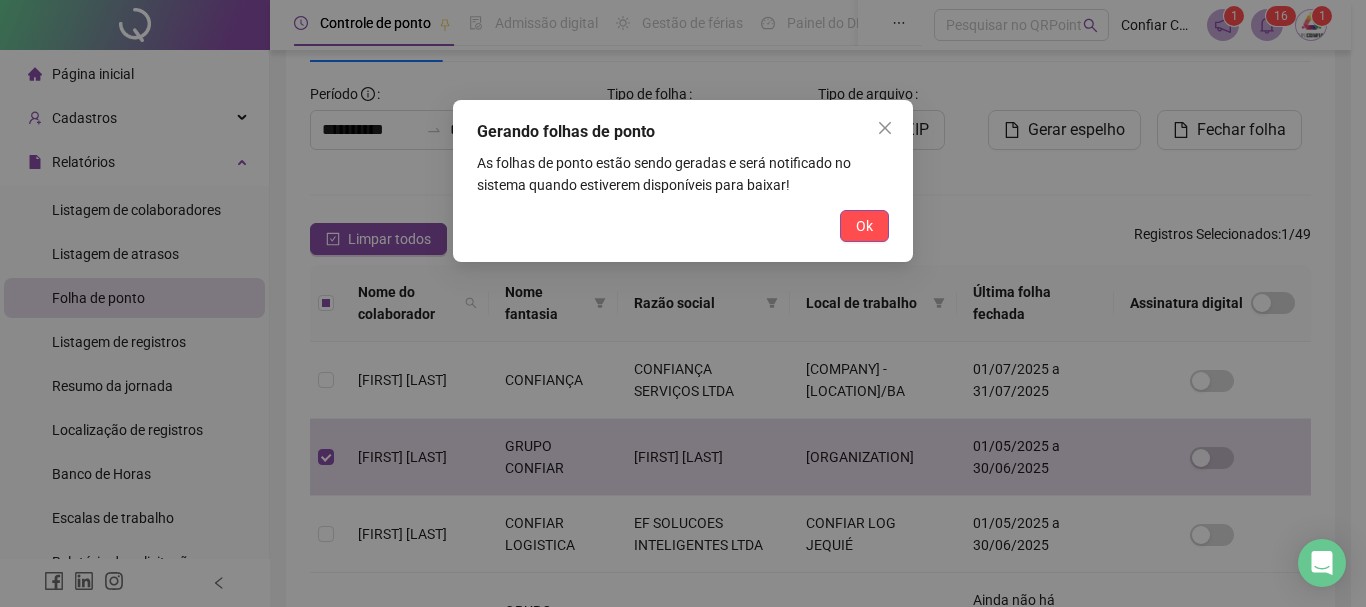 drag, startPoint x: 858, startPoint y: 222, endPoint x: 1365, endPoint y: 2, distance: 552.6744 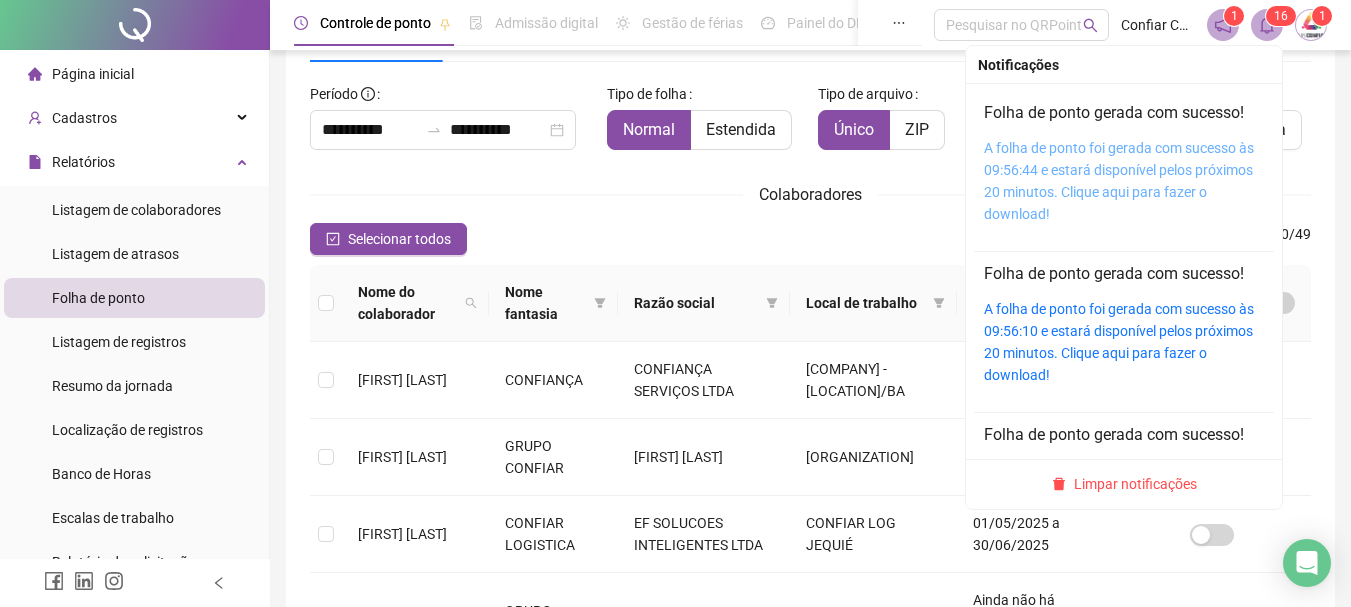 click on "A folha de ponto foi gerada com sucesso às 09:56:44 e estará disponível pelos próximos 20 minutos.
Clique aqui para fazer o download!" at bounding box center [1119, 181] 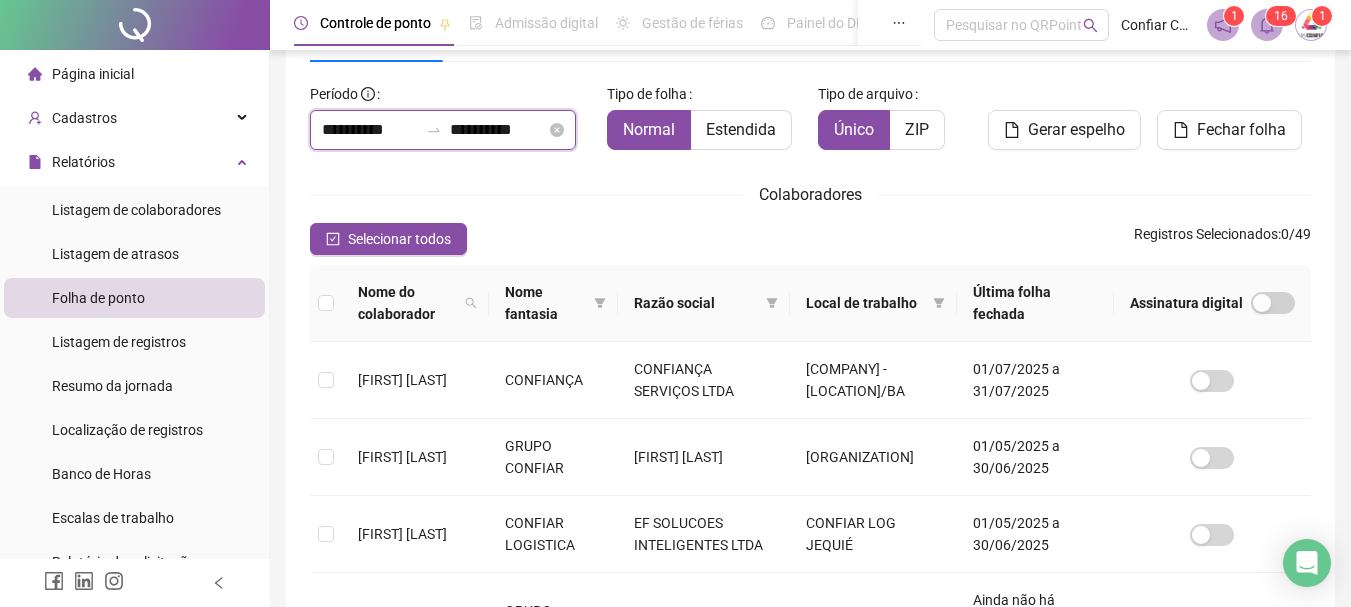 click on "**********" at bounding box center (370, 130) 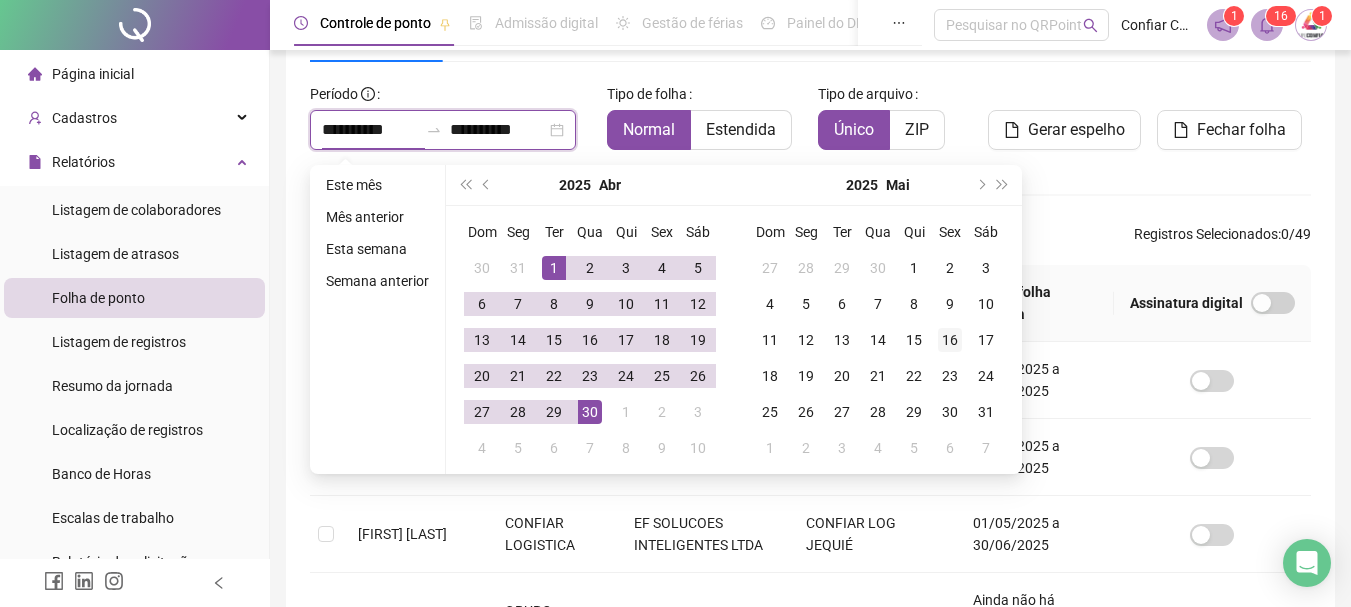 type on "**********" 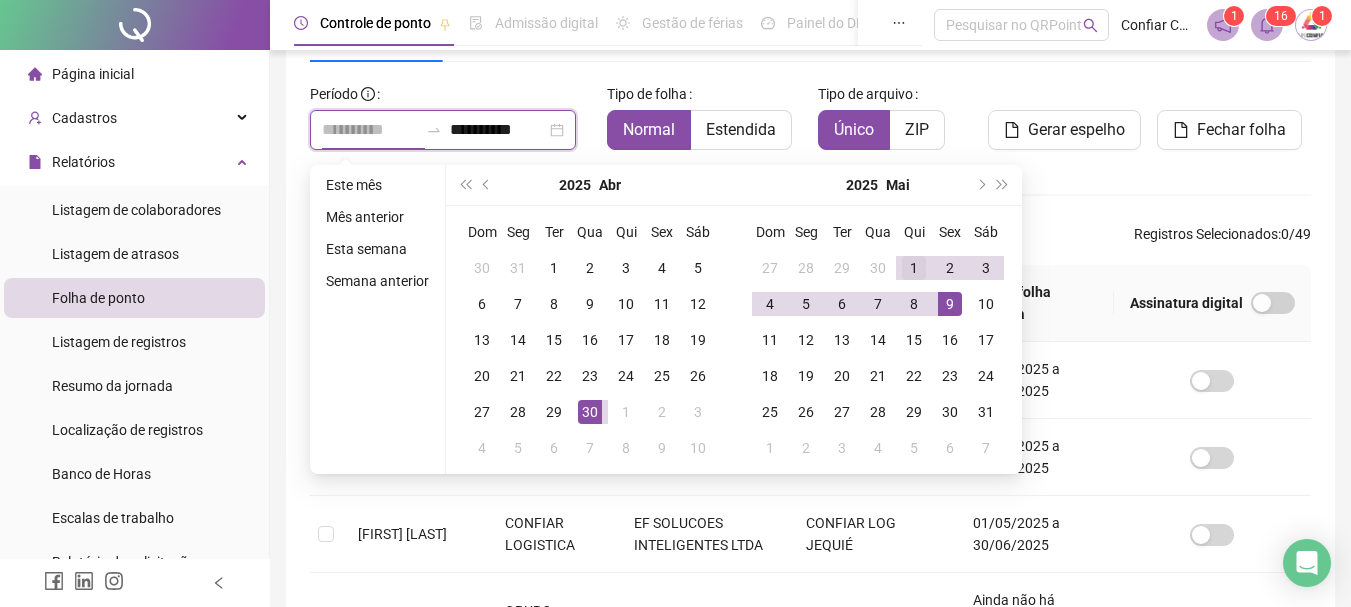 type on "**********" 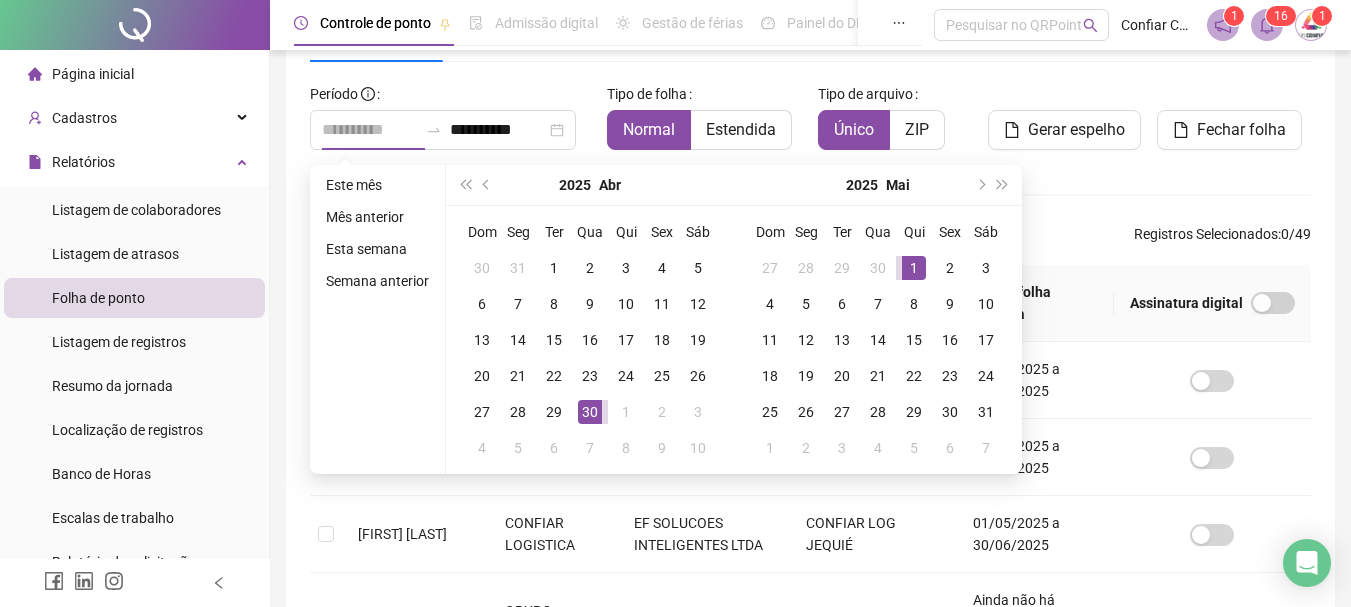 click on "1" at bounding box center [914, 268] 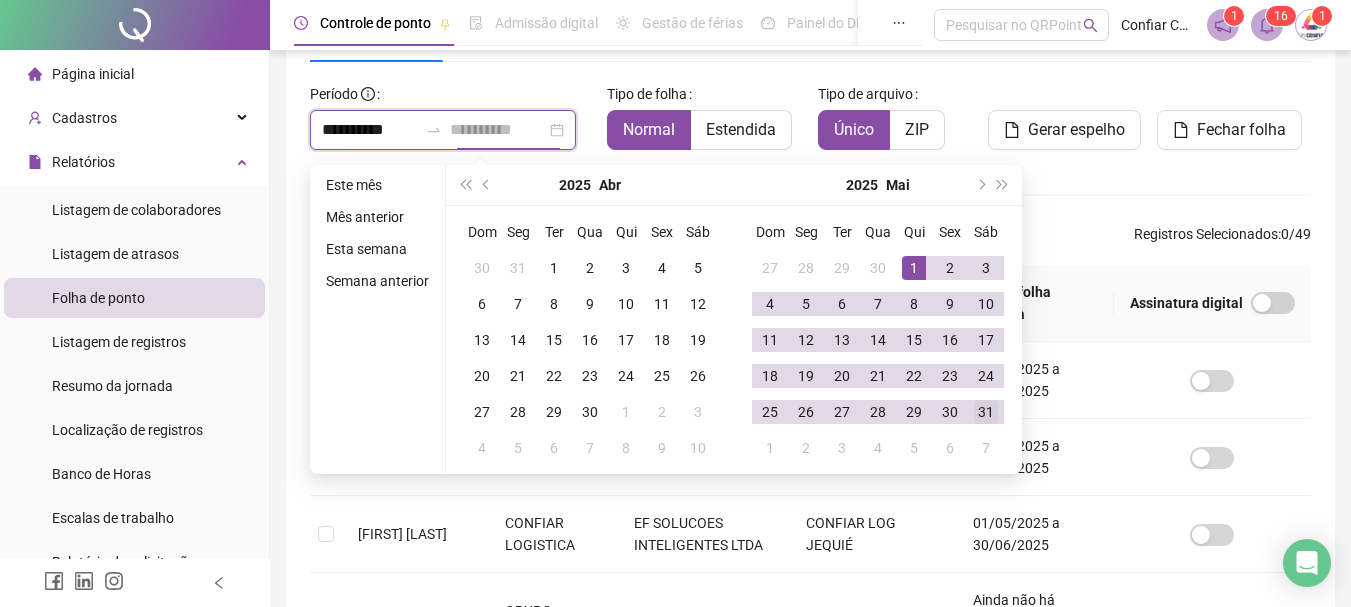 type on "**********" 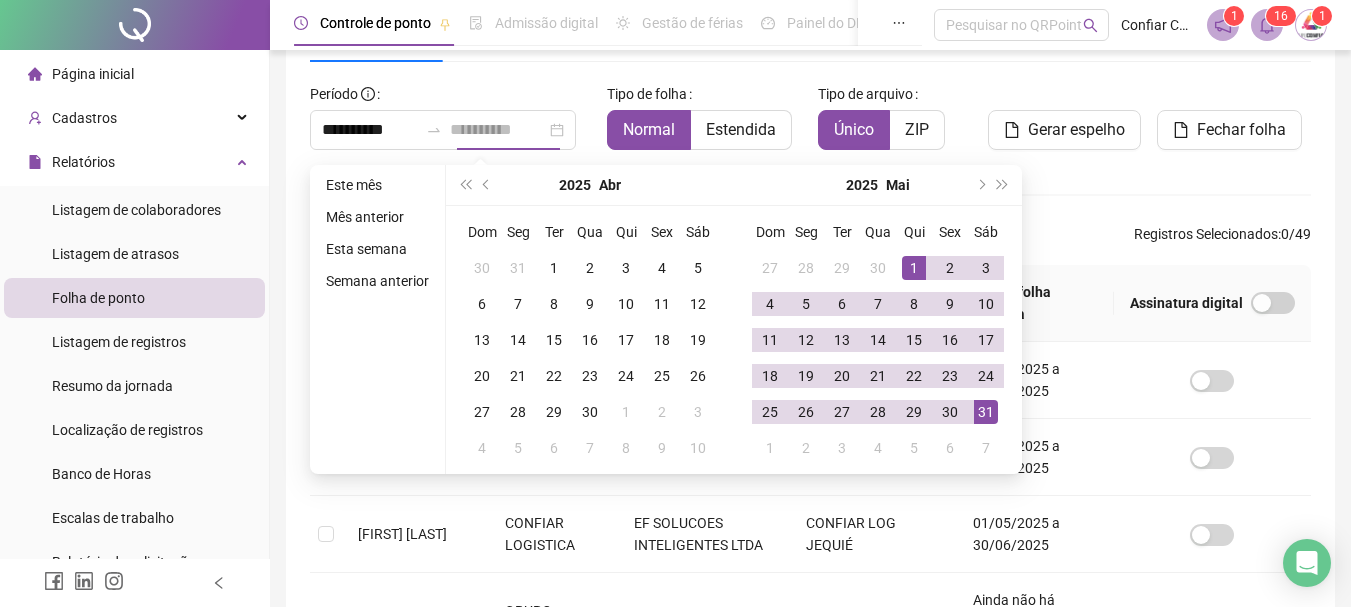 drag, startPoint x: 989, startPoint y: 412, endPoint x: 1063, endPoint y: 398, distance: 75.31268 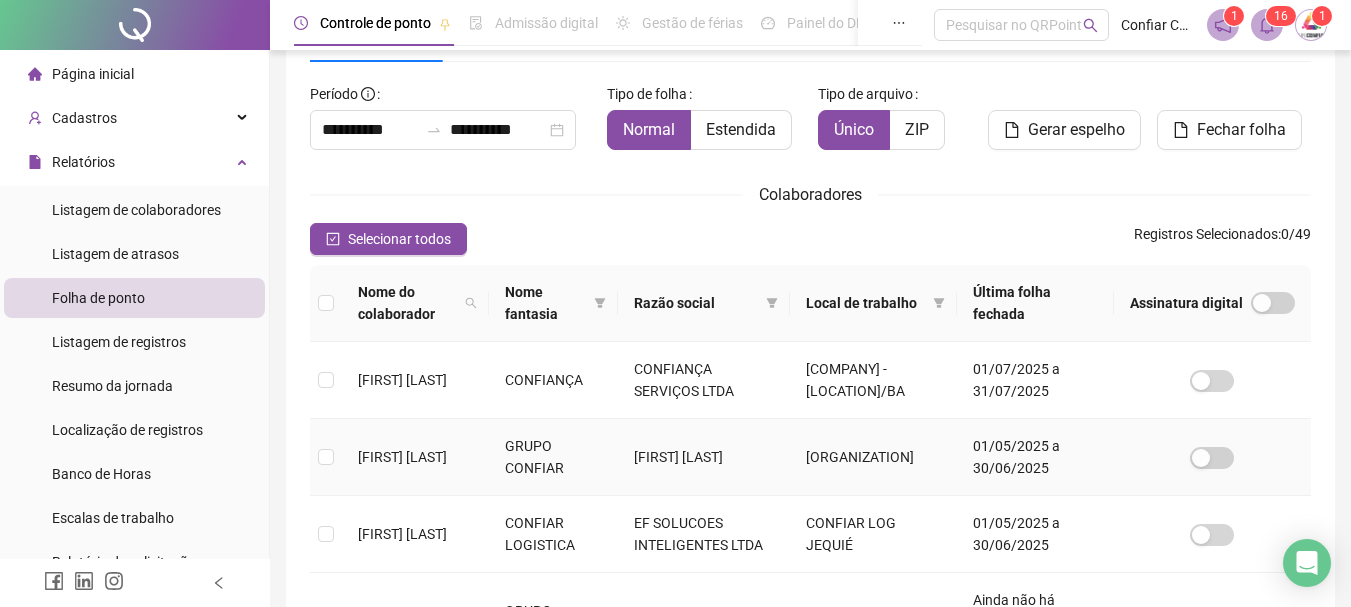 click at bounding box center (326, 457) 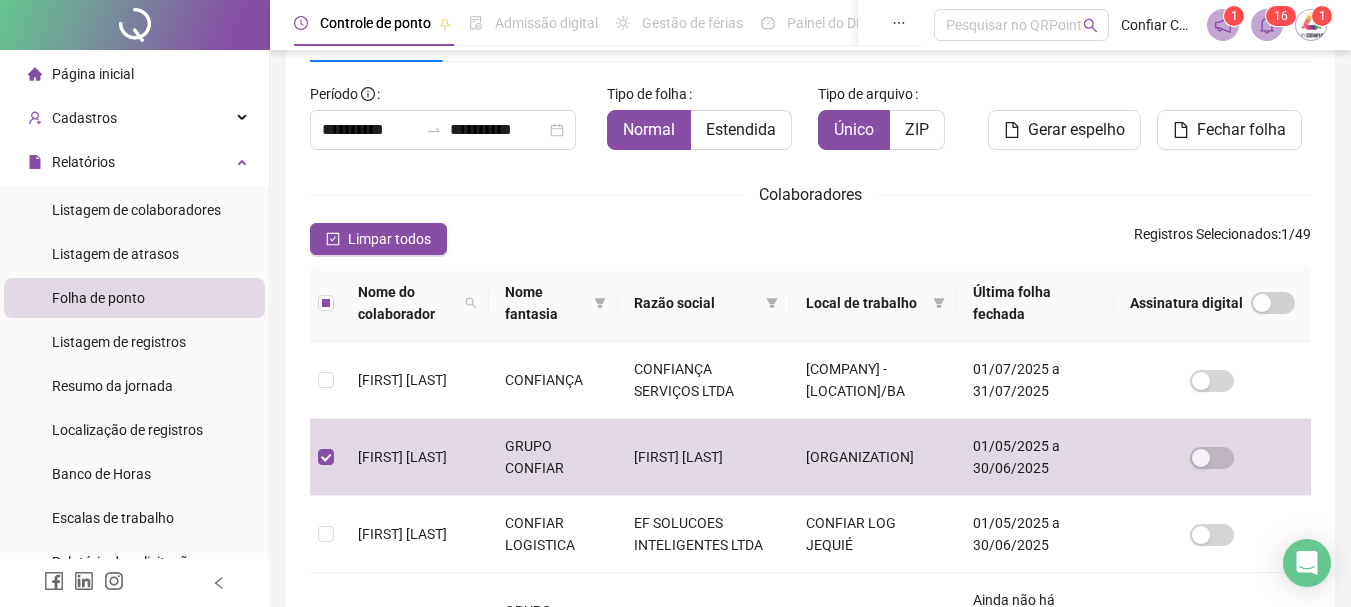 click on "Fechar folha" at bounding box center (1241, 130) 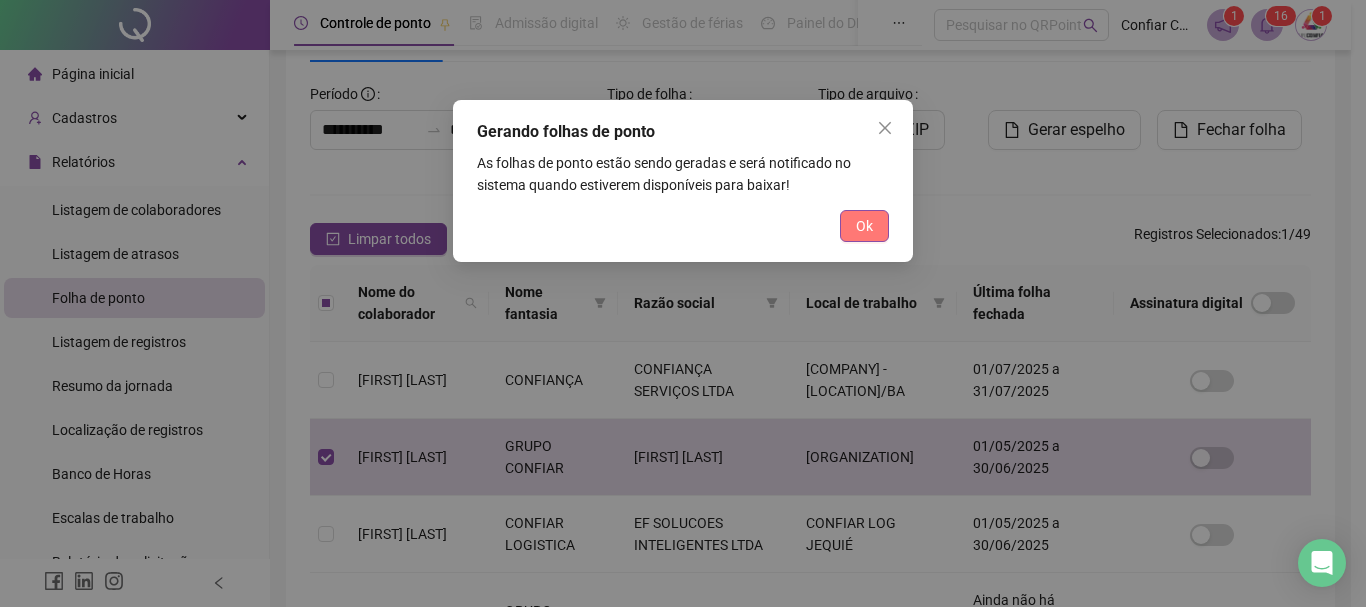 click on "Ok" at bounding box center [864, 226] 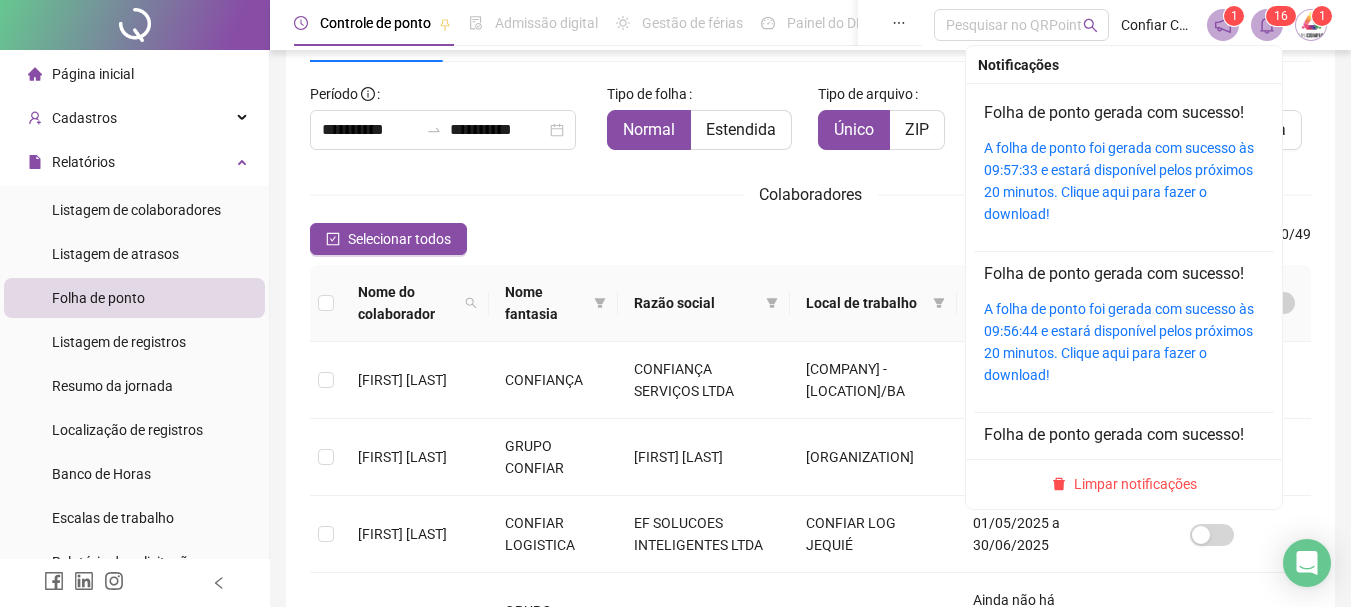 drag, startPoint x: 1275, startPoint y: 28, endPoint x: 1212, endPoint y: 92, distance: 89.80534 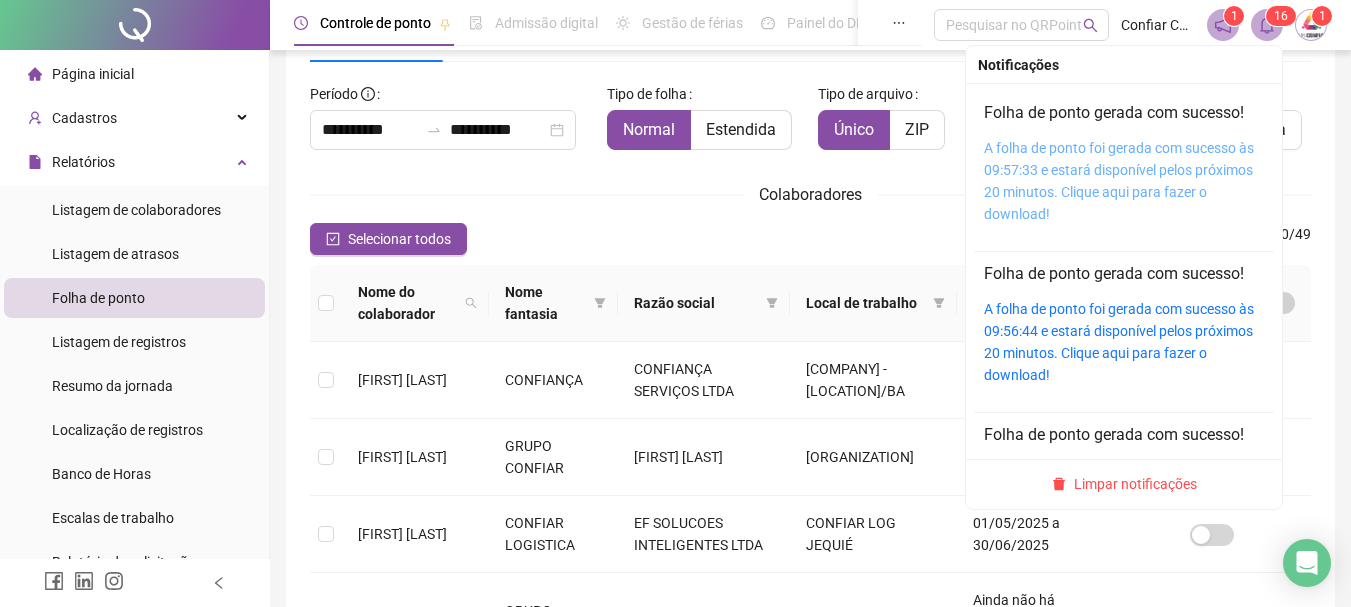 click on "A folha de ponto foi gerada com sucesso às 09:57:33 e estará disponível pelos próximos 20 minutos.
Clique aqui para fazer o download!" at bounding box center (1119, 181) 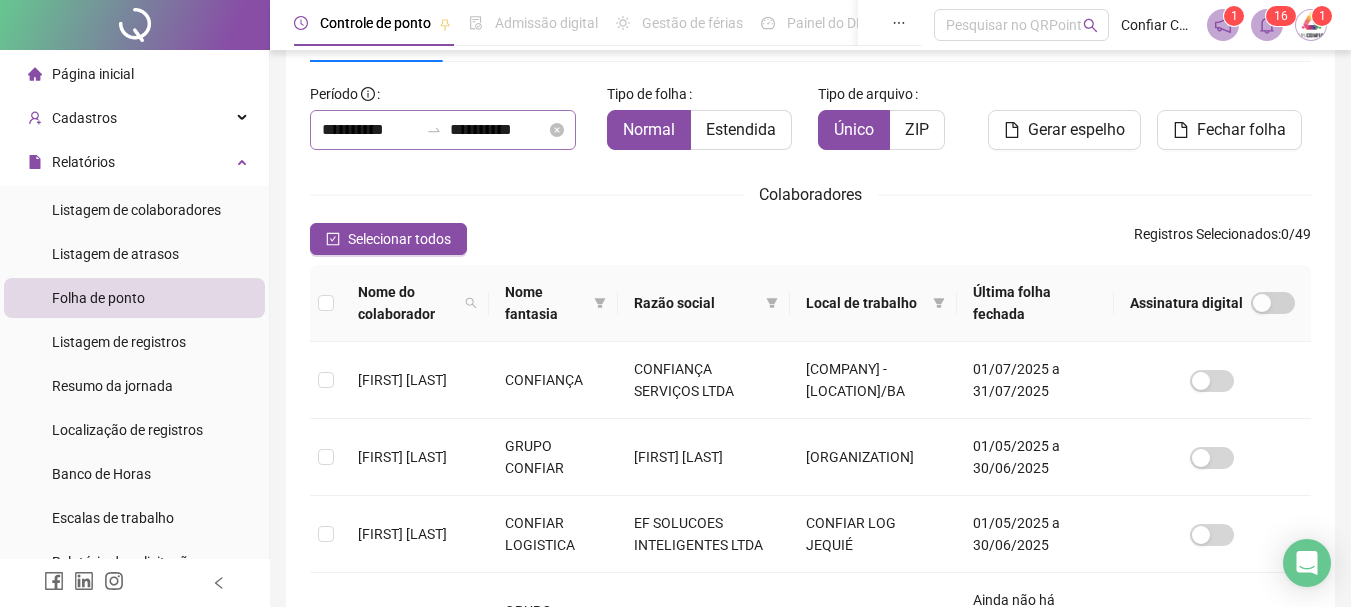click on "**********" at bounding box center (443, 130) 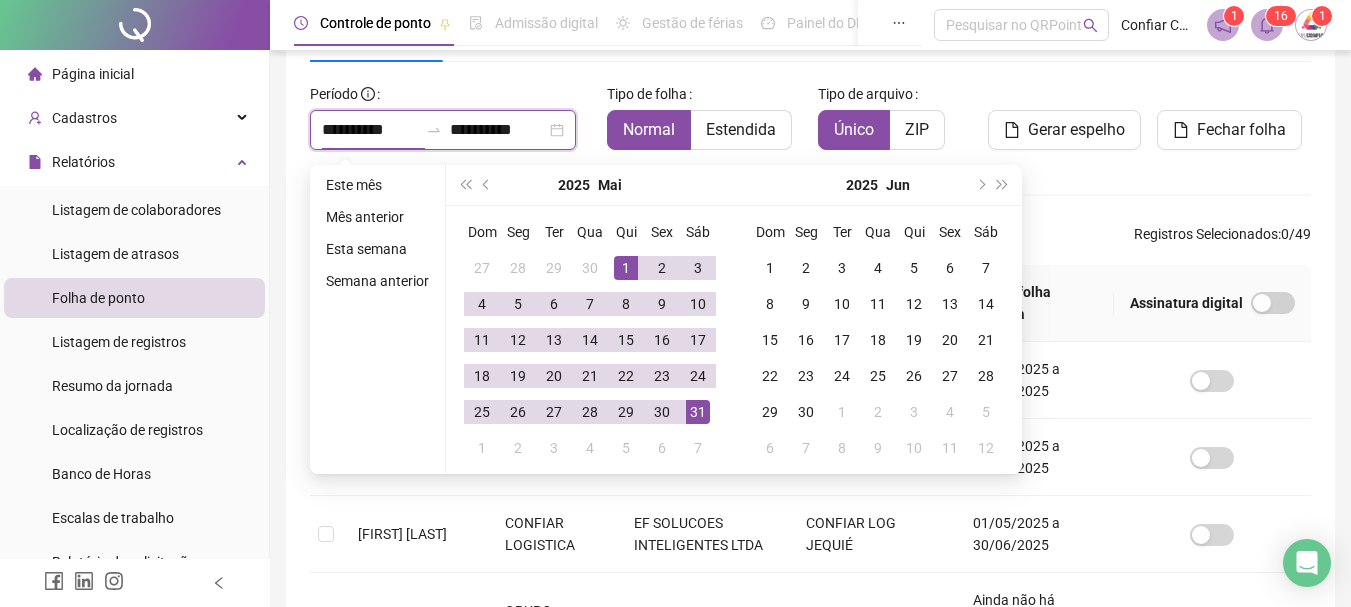 type on "**********" 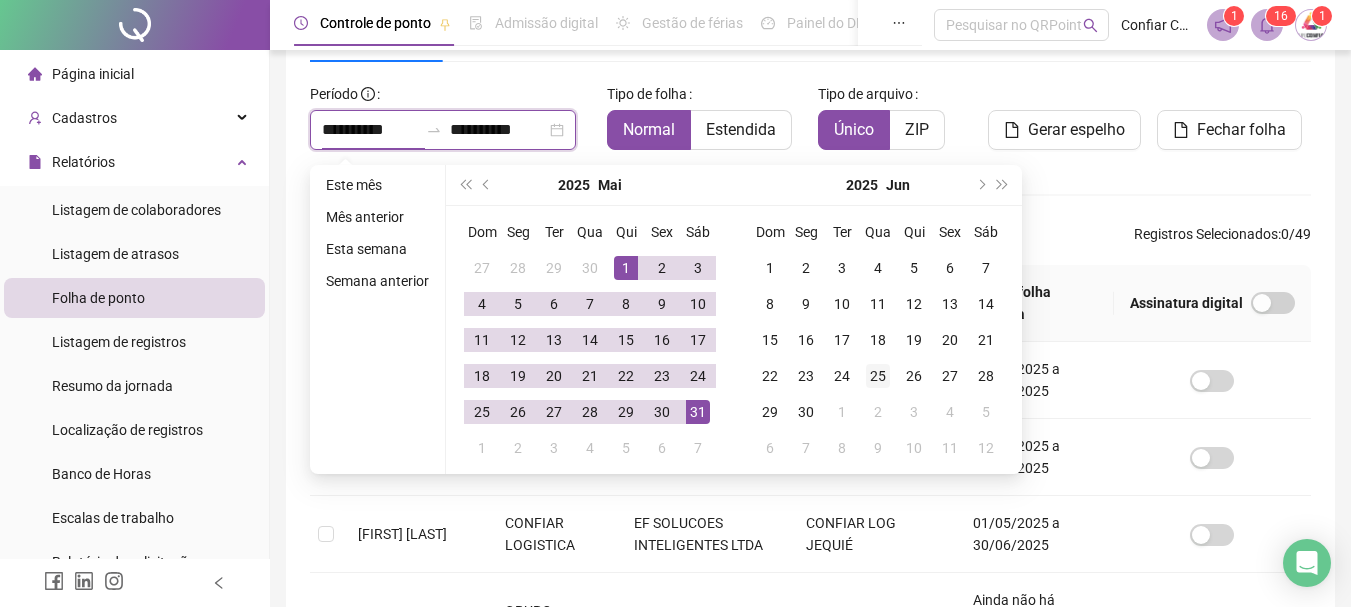 type on "**********" 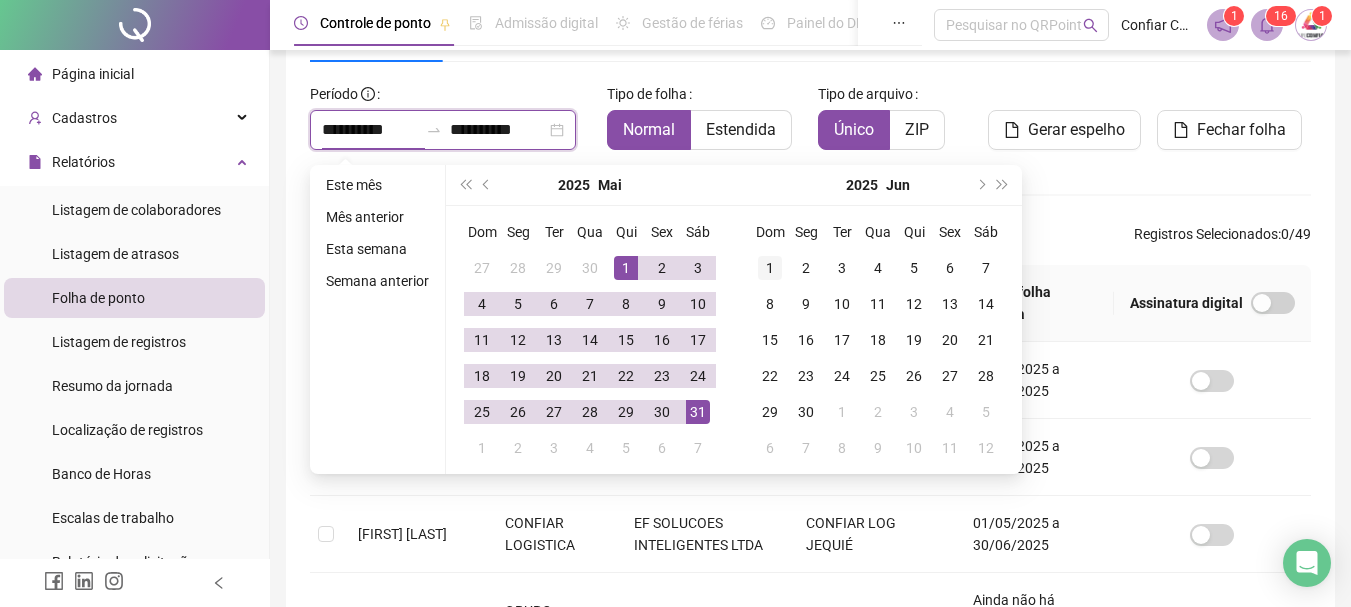 type on "**********" 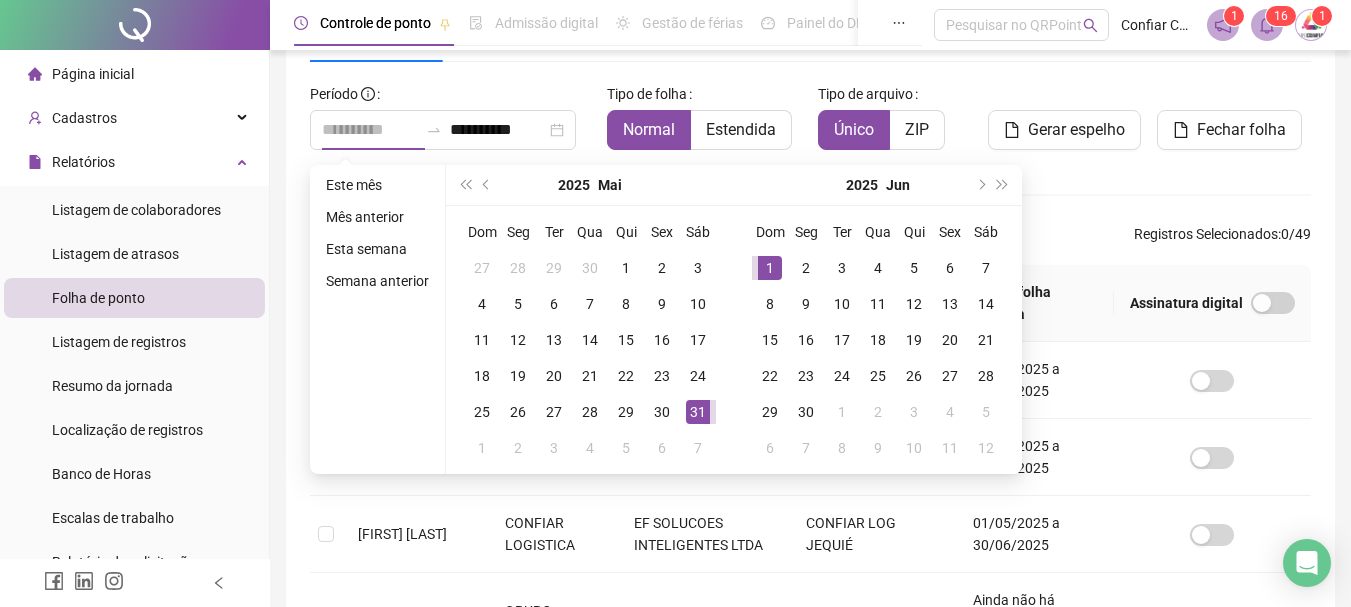 click on "1" at bounding box center [770, 268] 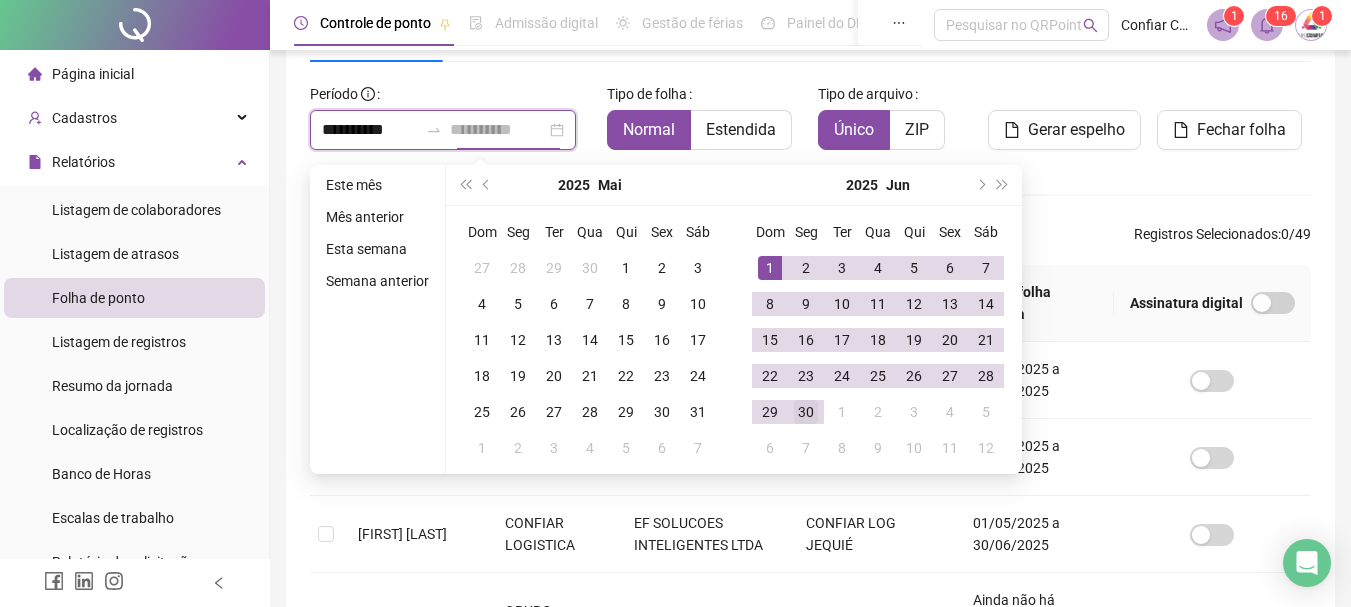 type on "**********" 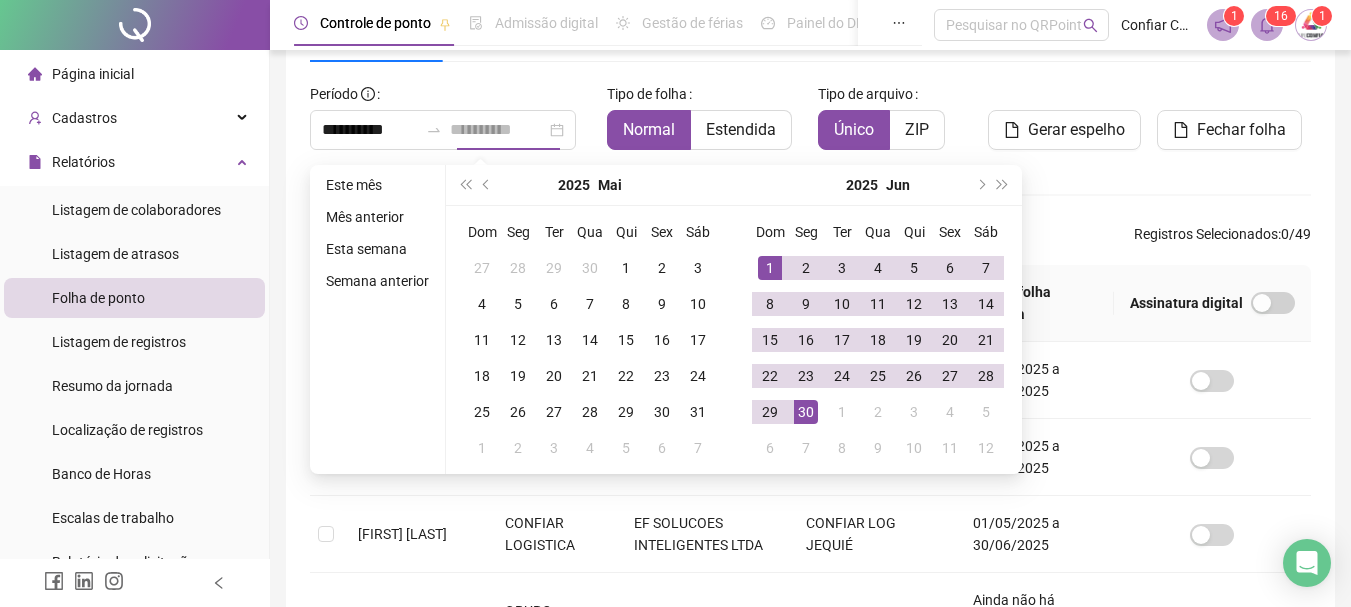 click on "30" at bounding box center [806, 412] 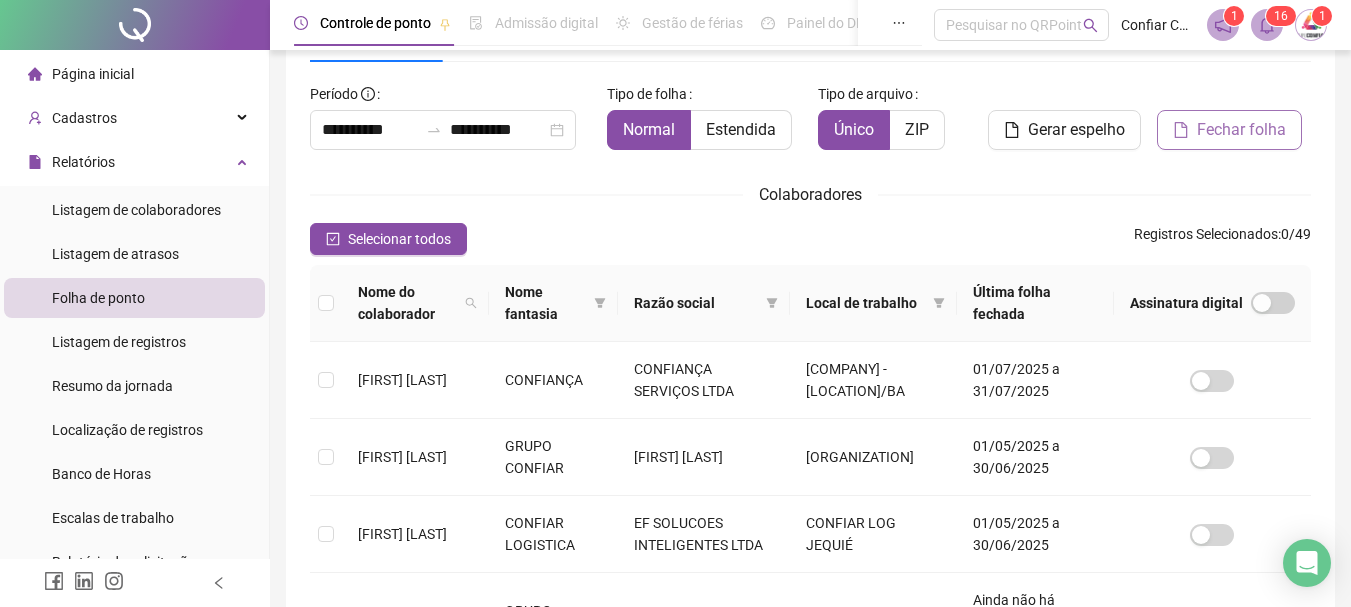 click on "Fechar folha" at bounding box center [1241, 130] 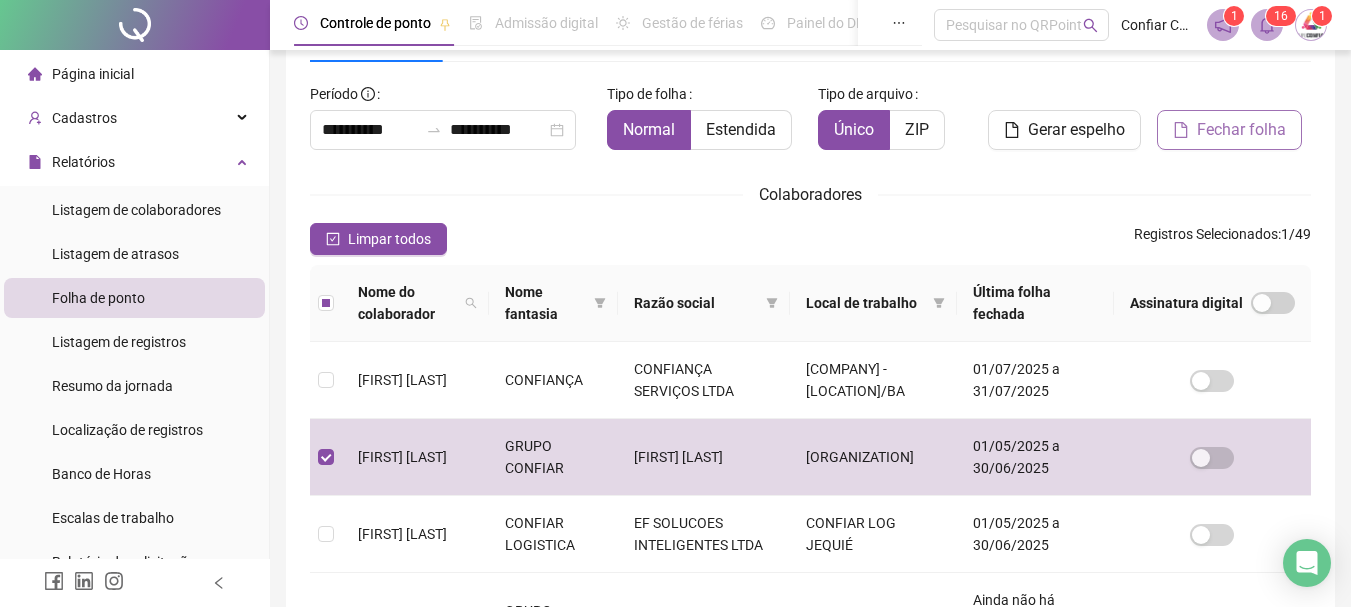 click on "Fechar folha" at bounding box center [1241, 130] 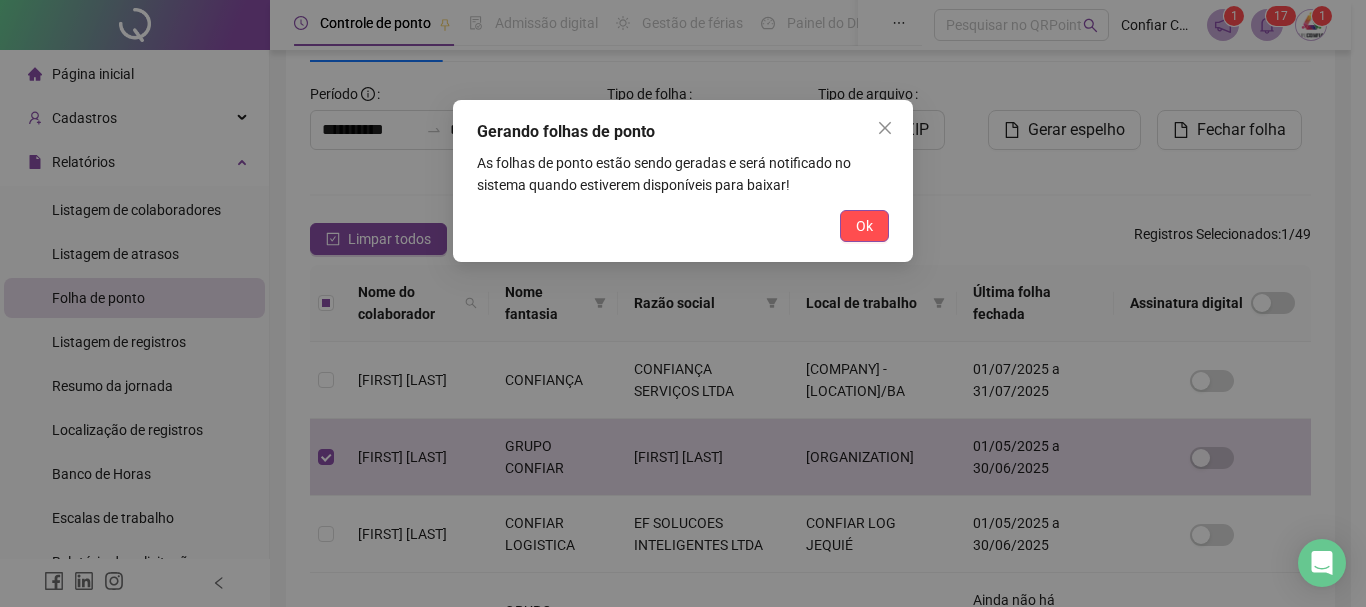 drag, startPoint x: 885, startPoint y: 230, endPoint x: 841, endPoint y: 239, distance: 44.911022 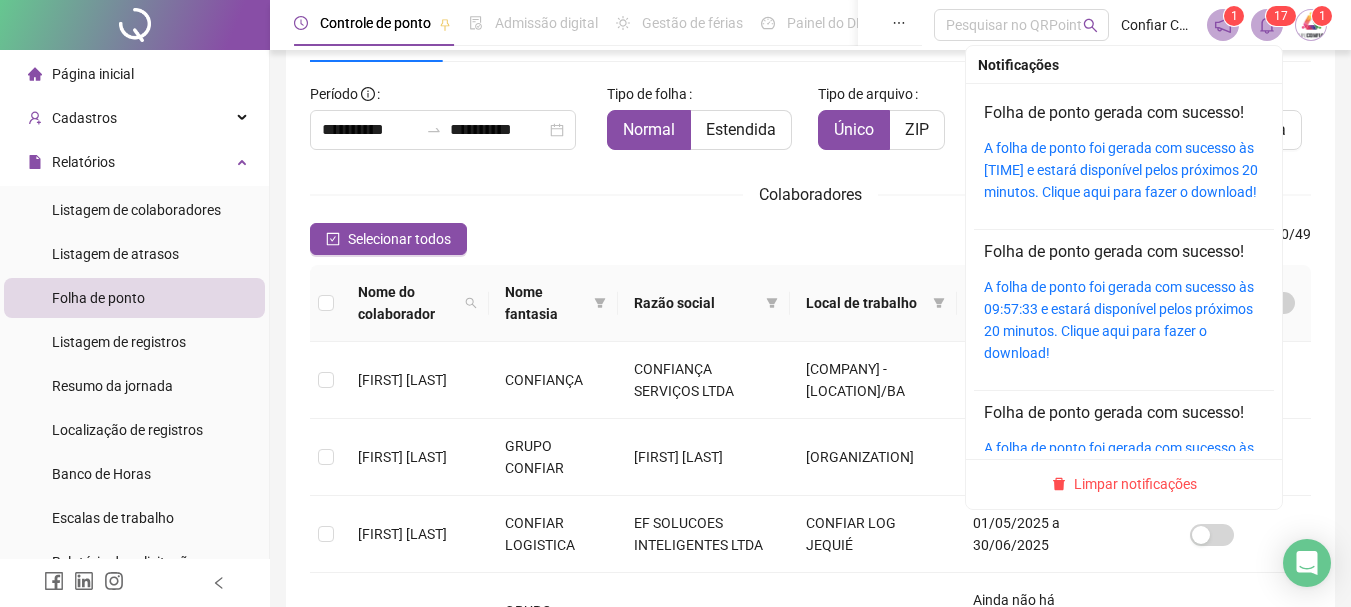 click on "1 7" at bounding box center [1281, 16] 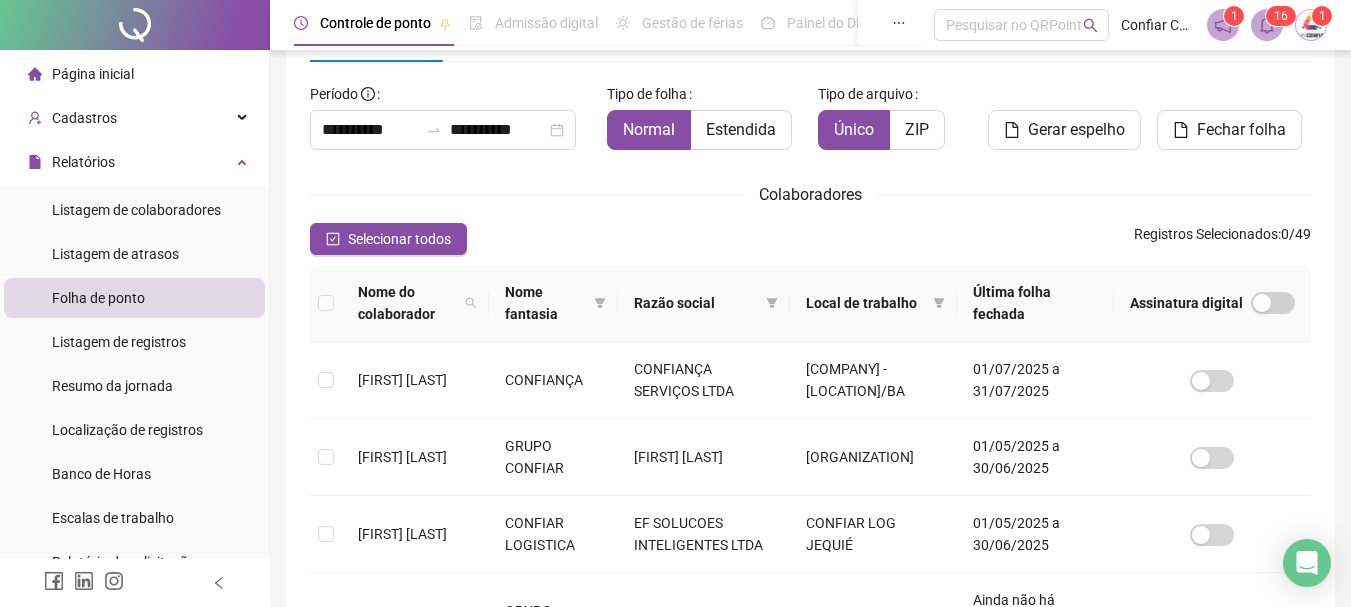 click 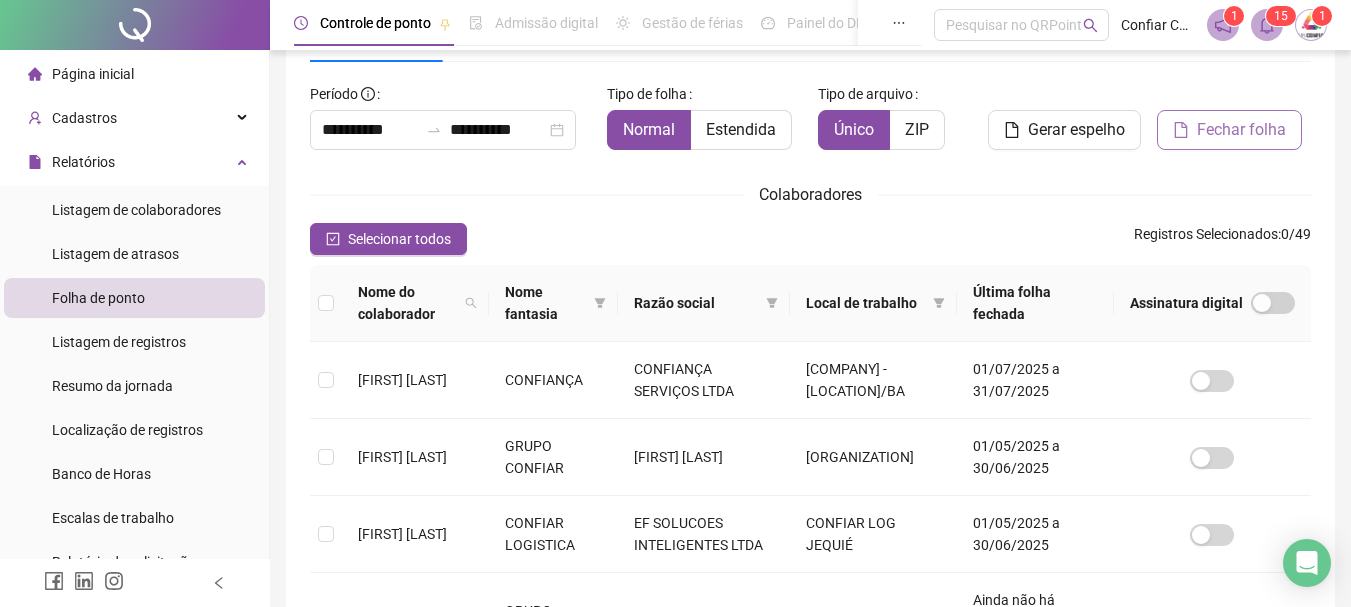 click on "Fechar folha" at bounding box center [1241, 130] 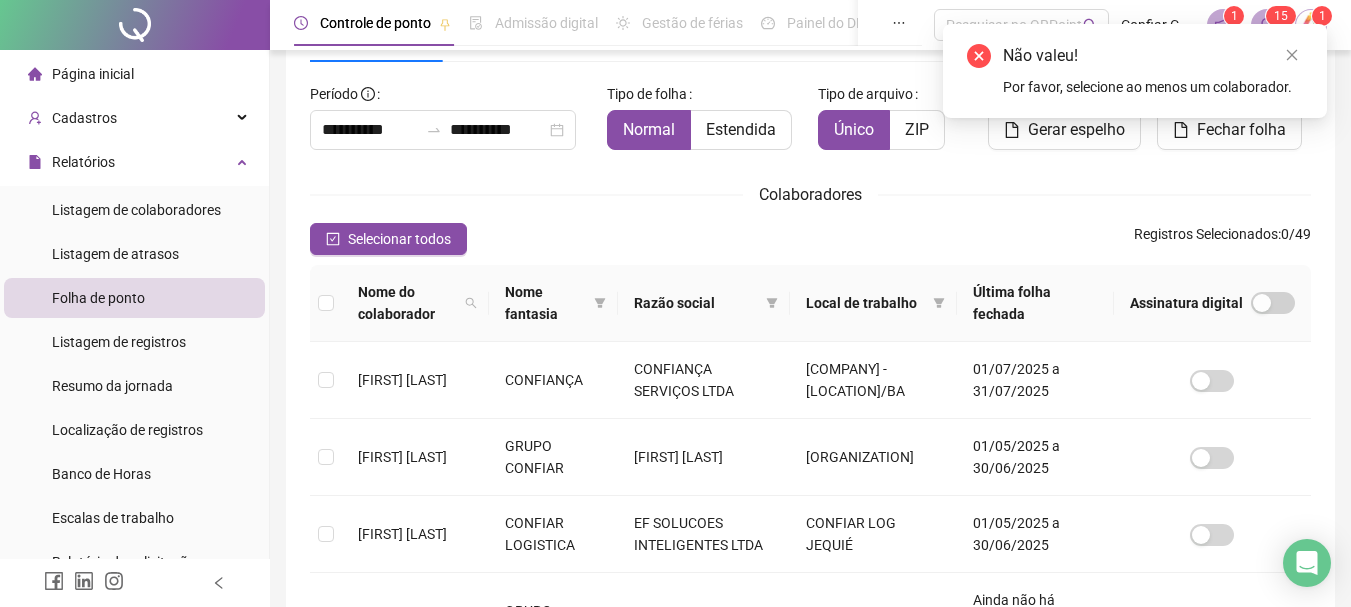 click on "**********" at bounding box center (810, 638) 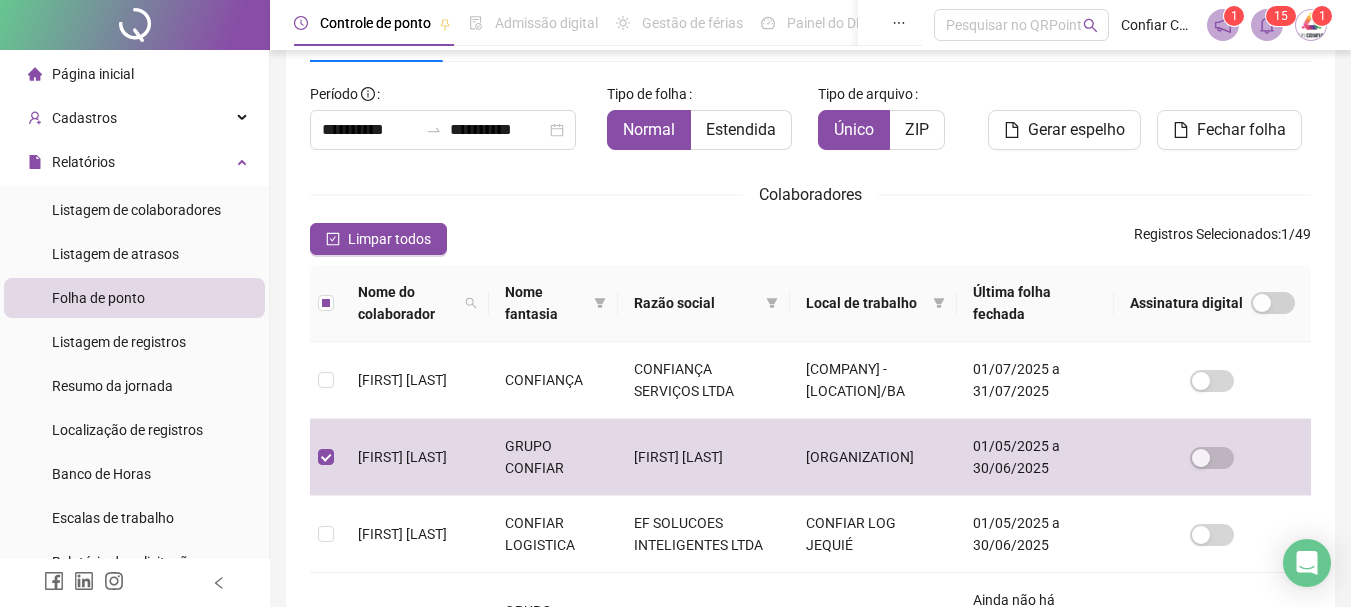 drag, startPoint x: 1209, startPoint y: 127, endPoint x: 1081, endPoint y: 221, distance: 158.80806 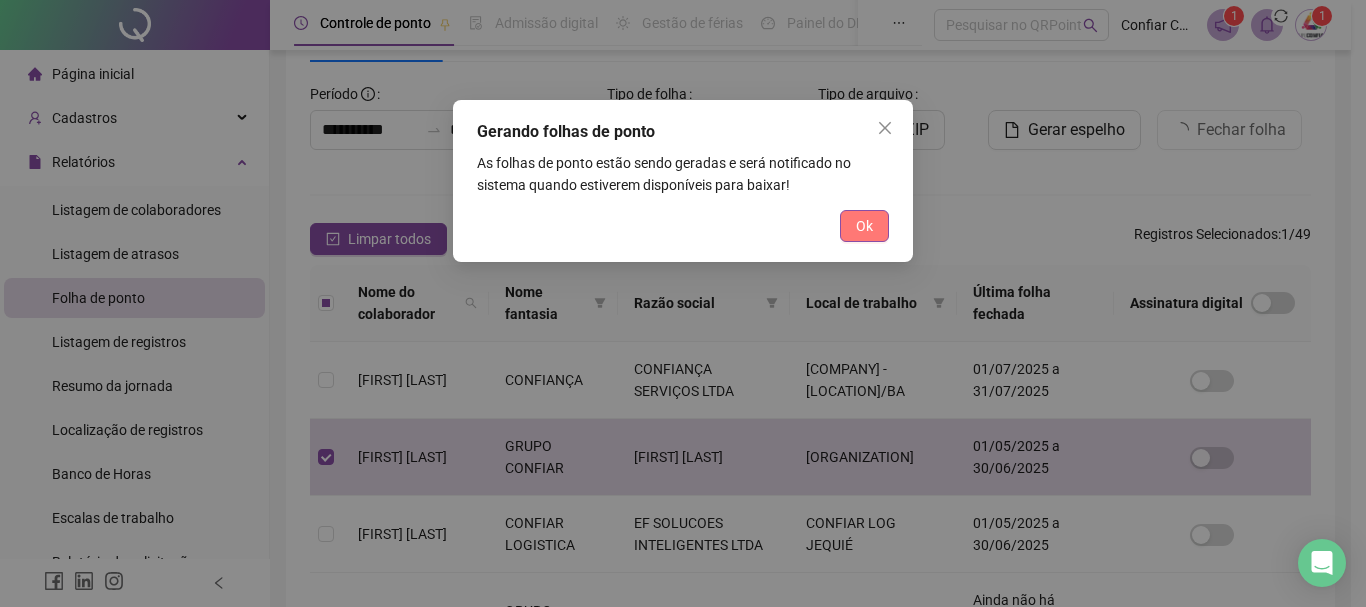 click on "Ok" at bounding box center [864, 226] 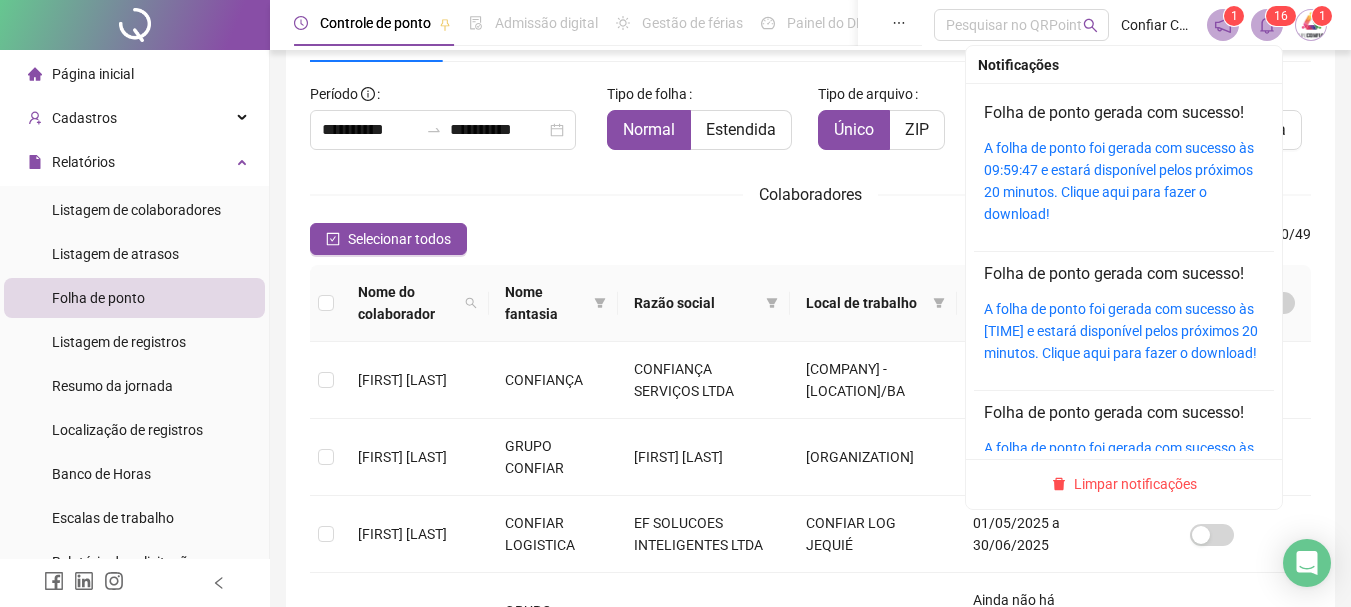 click 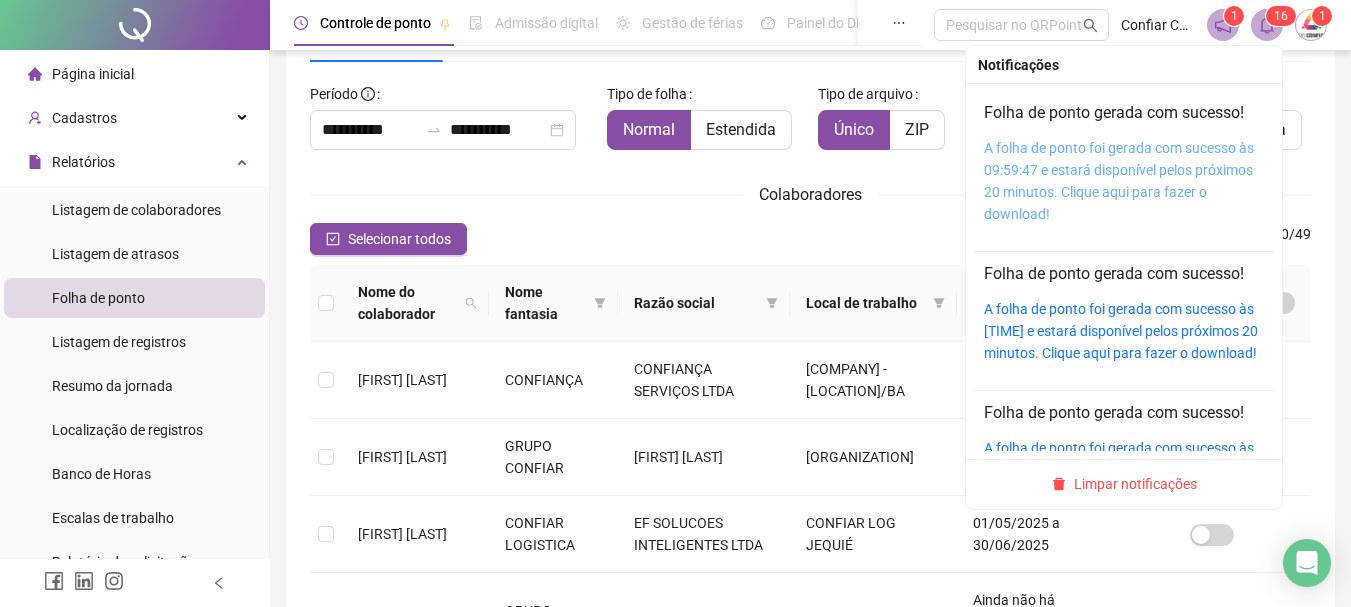 click on "A folha de ponto foi gerada com sucesso às 09:59:47 e estará disponível pelos próximos 20 minutos.
Clique aqui para fazer o download!" at bounding box center [1119, 181] 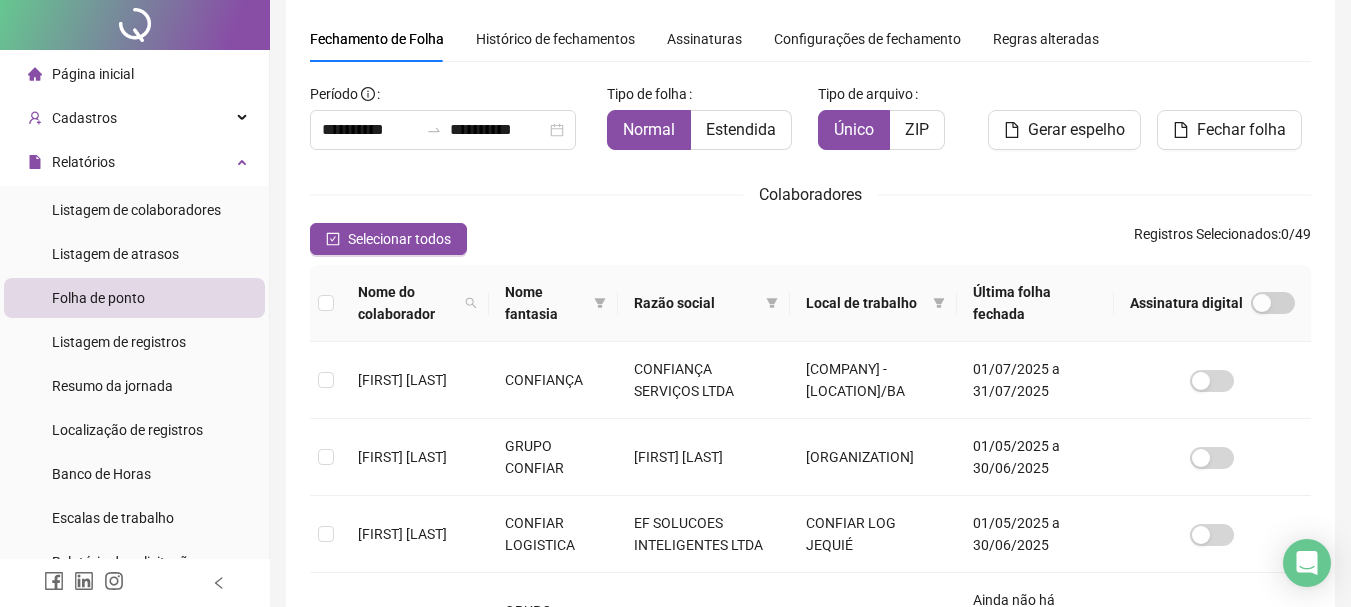 scroll, scrollTop: 0, scrollLeft: 0, axis: both 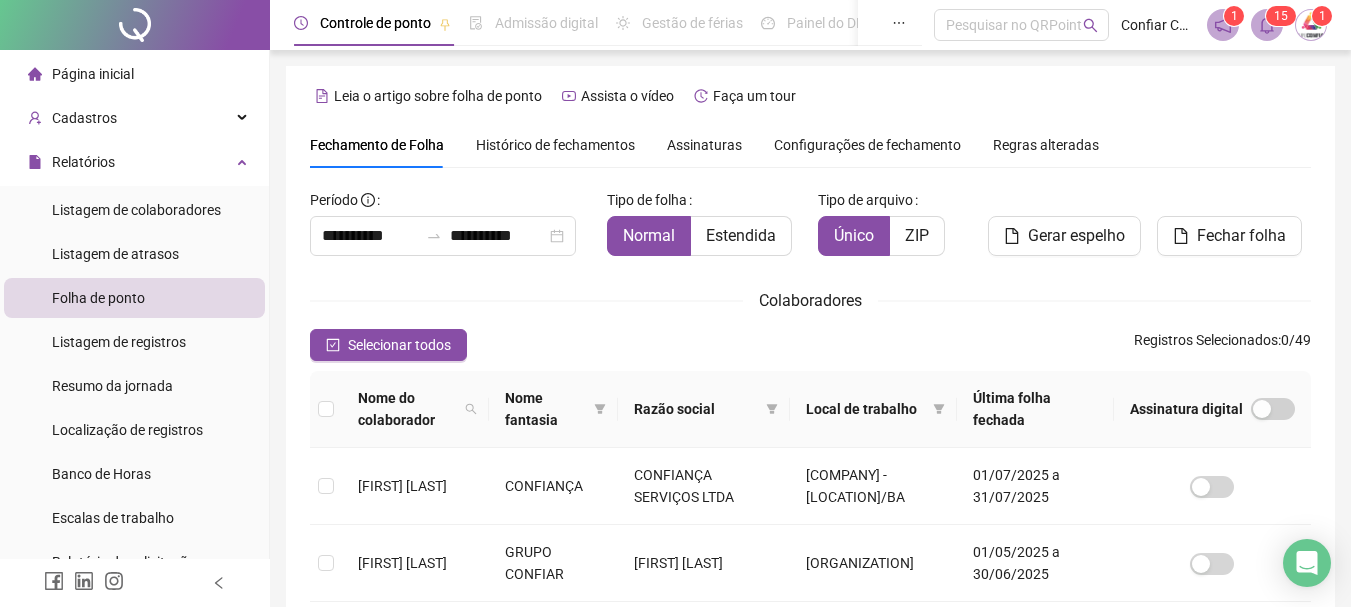 click on "Configurações de fechamento" at bounding box center (867, 145) 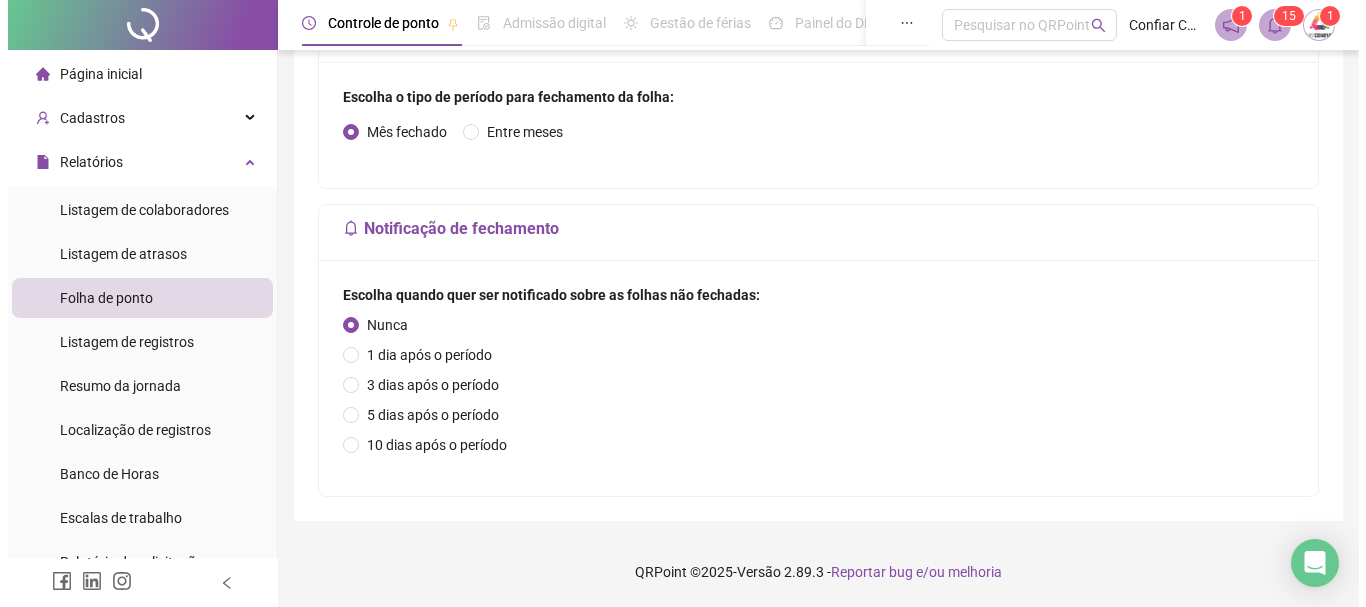 scroll, scrollTop: 0, scrollLeft: 0, axis: both 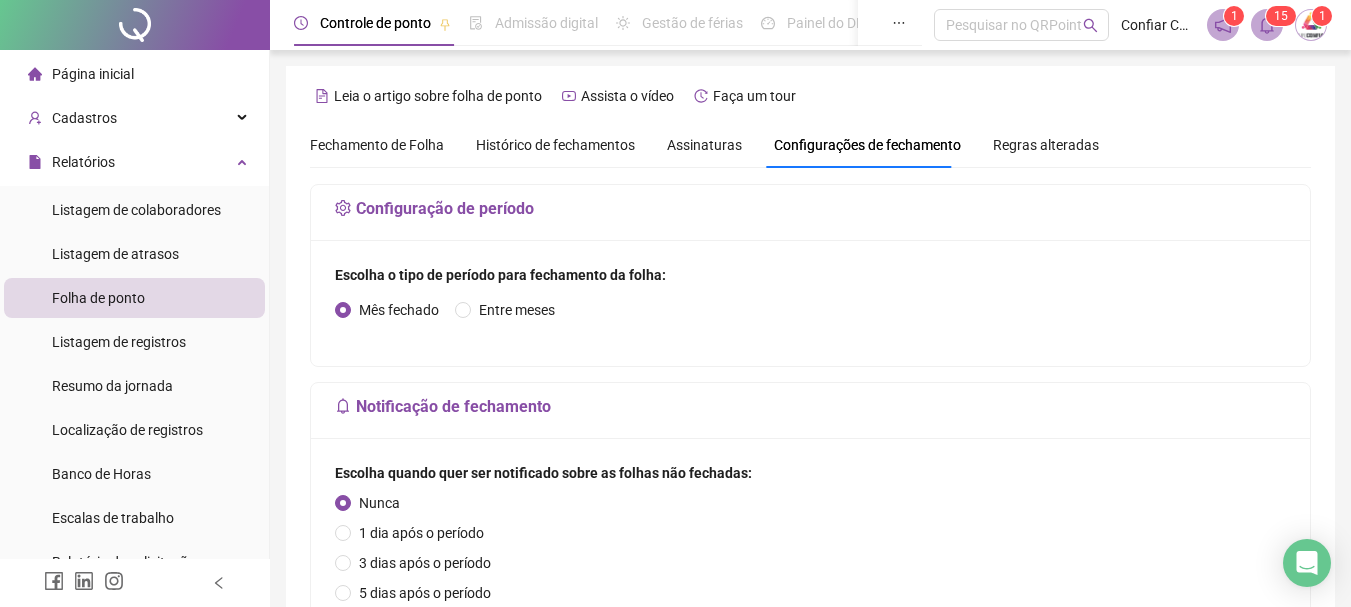 click on "Histórico de fechamentos" at bounding box center [555, 145] 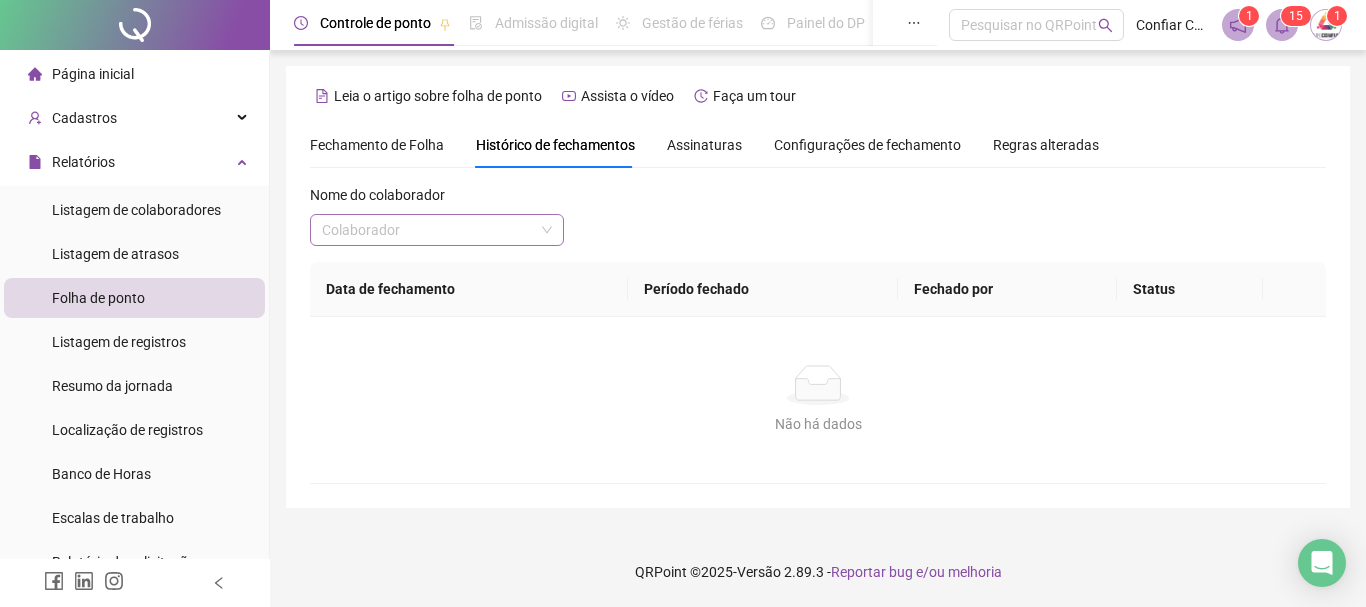click at bounding box center [428, 230] 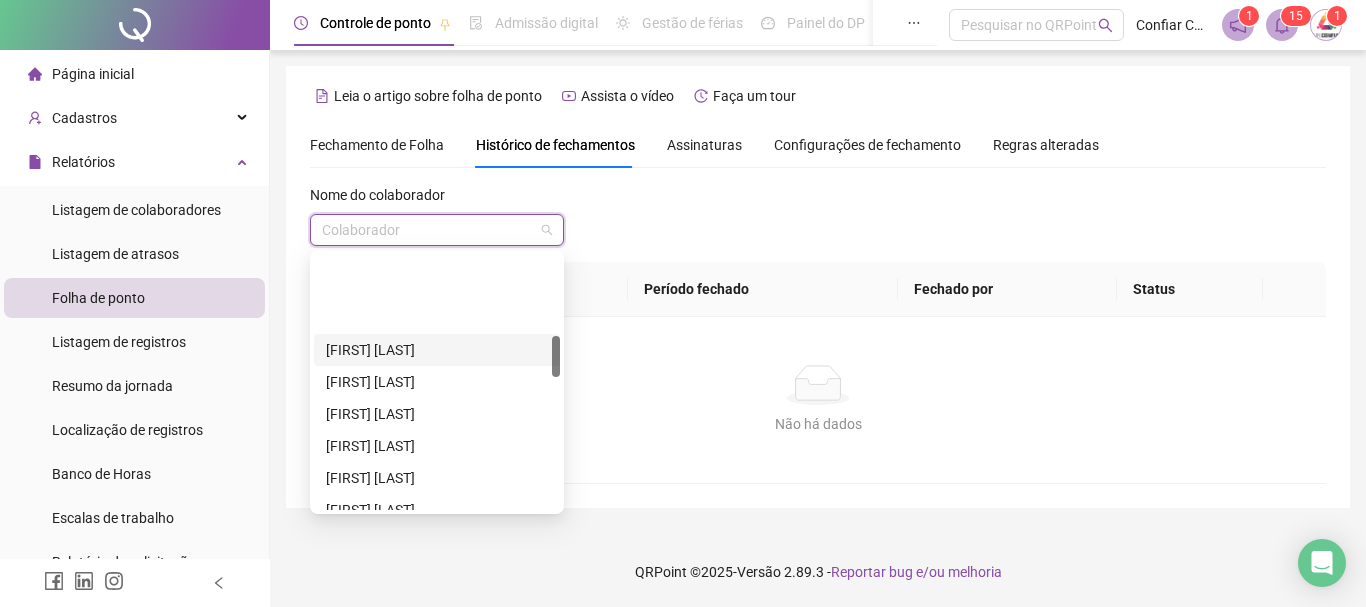 scroll, scrollTop: 600, scrollLeft: 0, axis: vertical 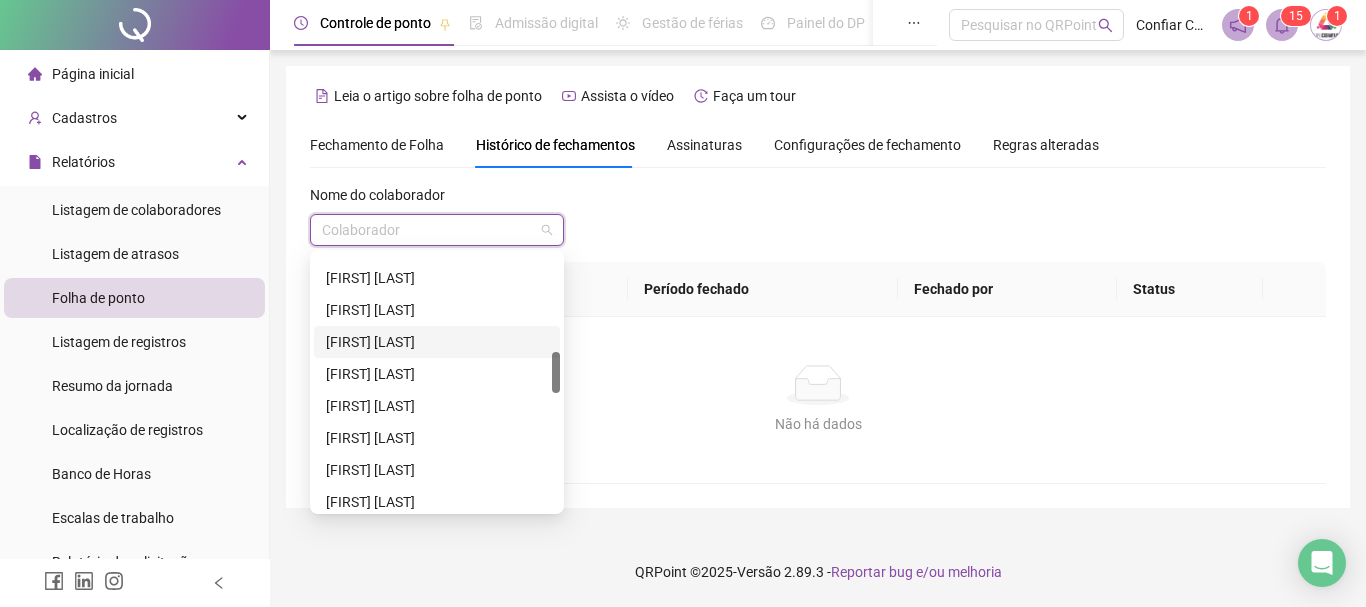 click on "[FIRST] [LAST]" at bounding box center (437, 342) 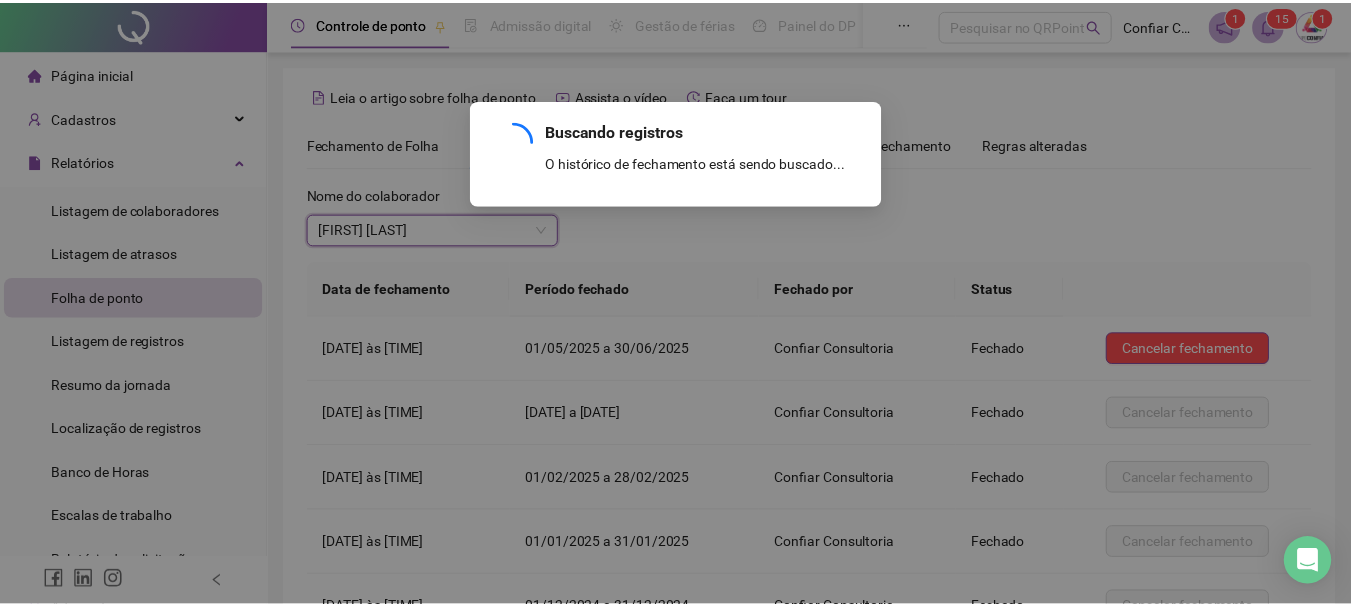scroll, scrollTop: 274, scrollLeft: 0, axis: vertical 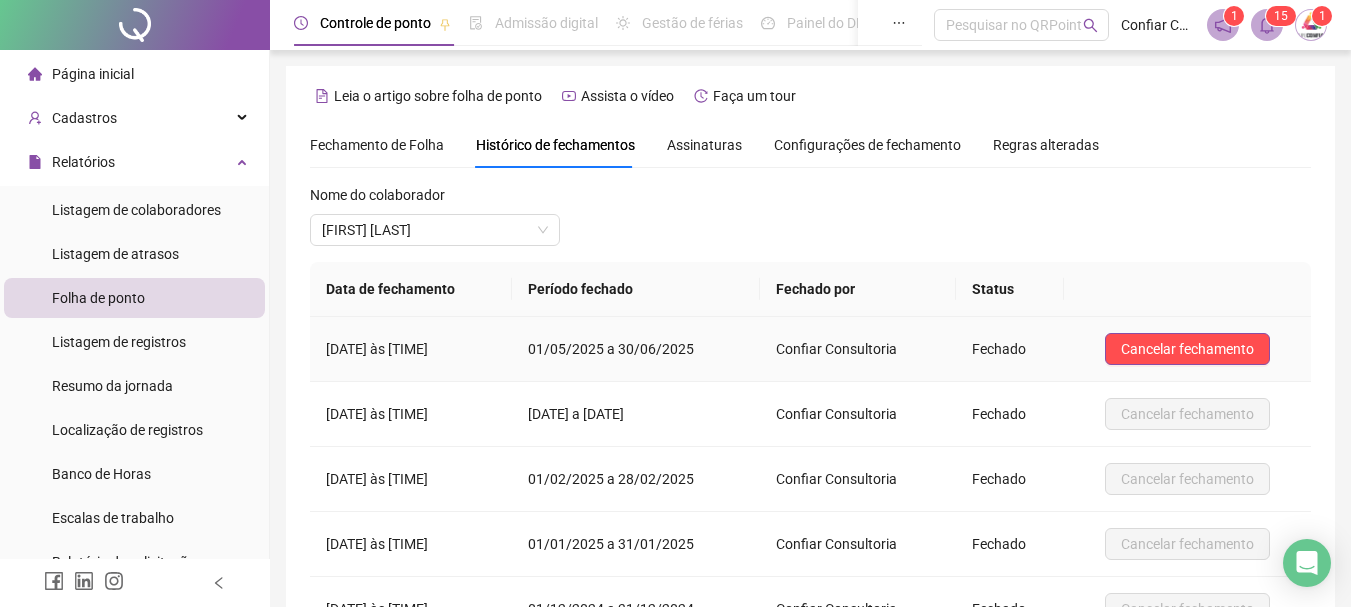 drag, startPoint x: 1166, startPoint y: 352, endPoint x: 1041, endPoint y: 369, distance: 126.1507 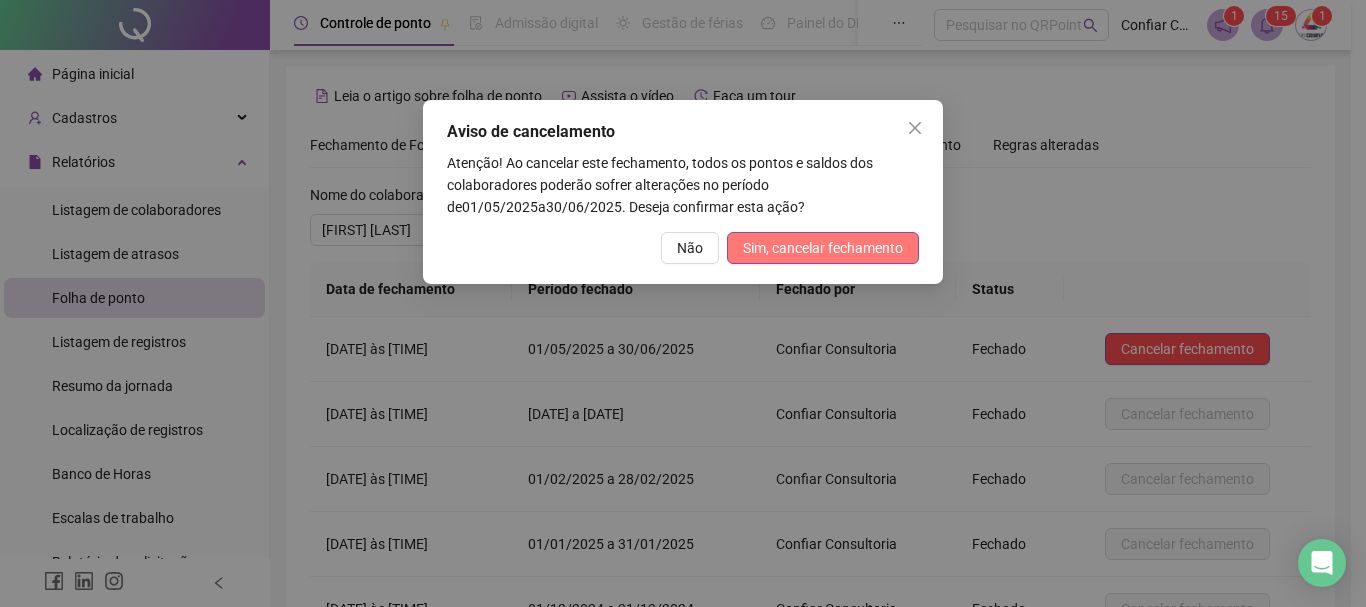 click on "Sim, cancelar fechamento" at bounding box center (823, 248) 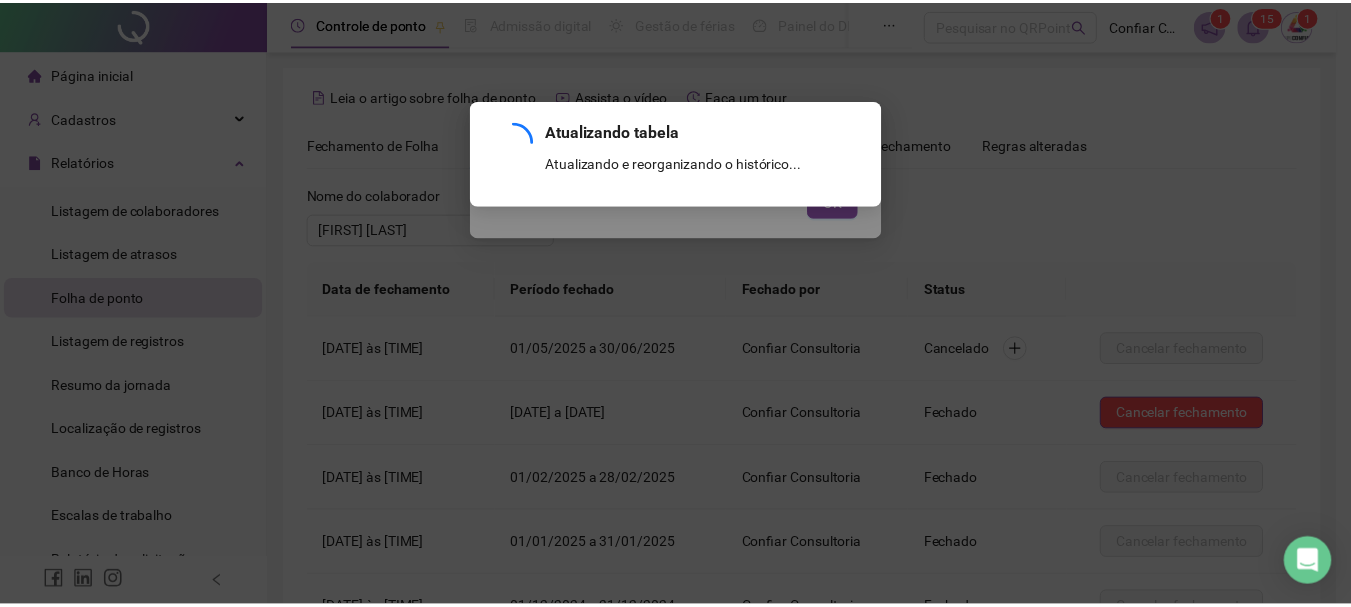 scroll, scrollTop: 274, scrollLeft: 0, axis: vertical 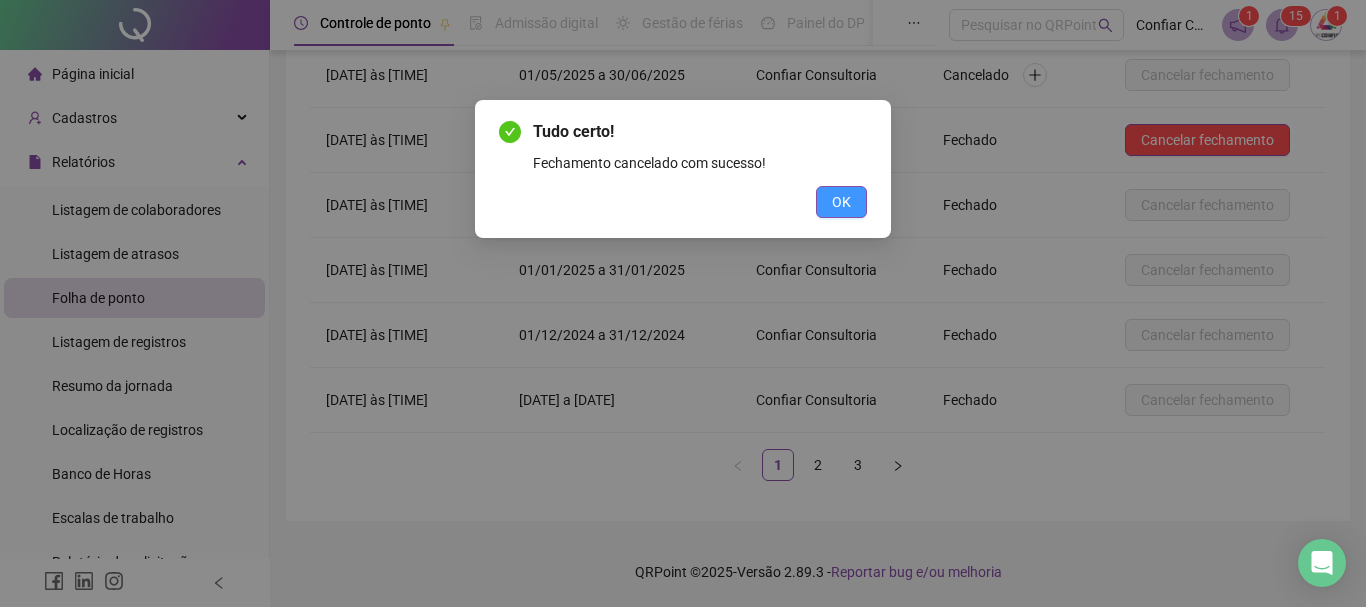 click on "OK" at bounding box center (841, 202) 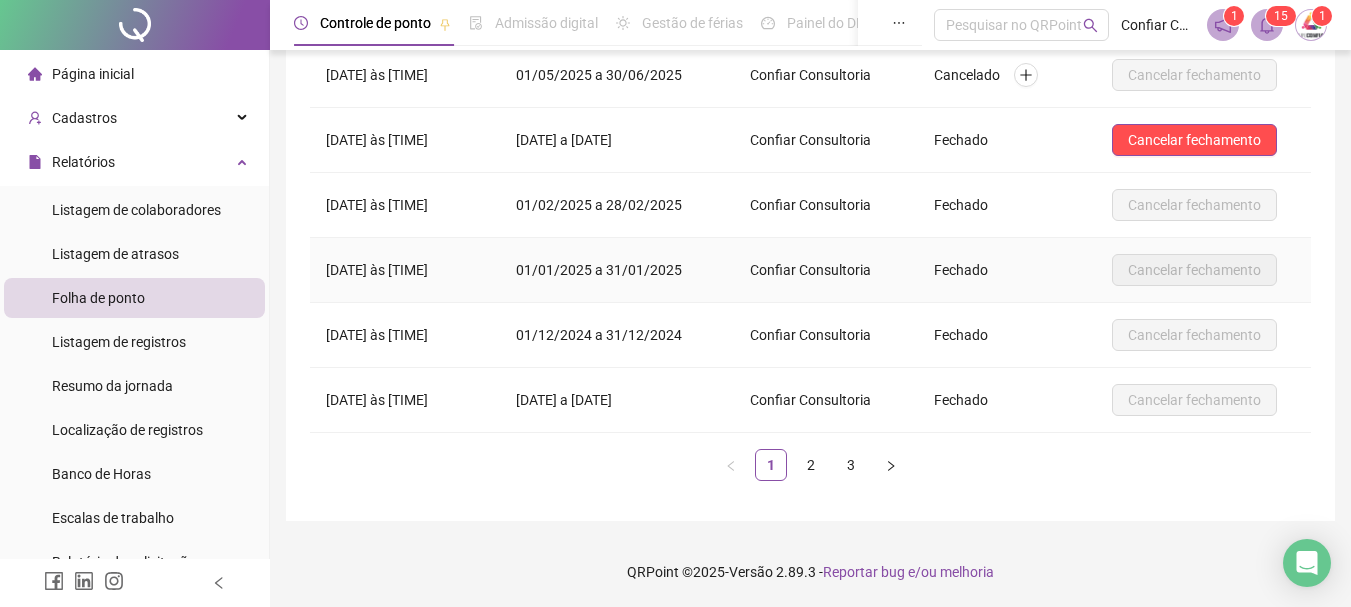 scroll, scrollTop: 0, scrollLeft: 0, axis: both 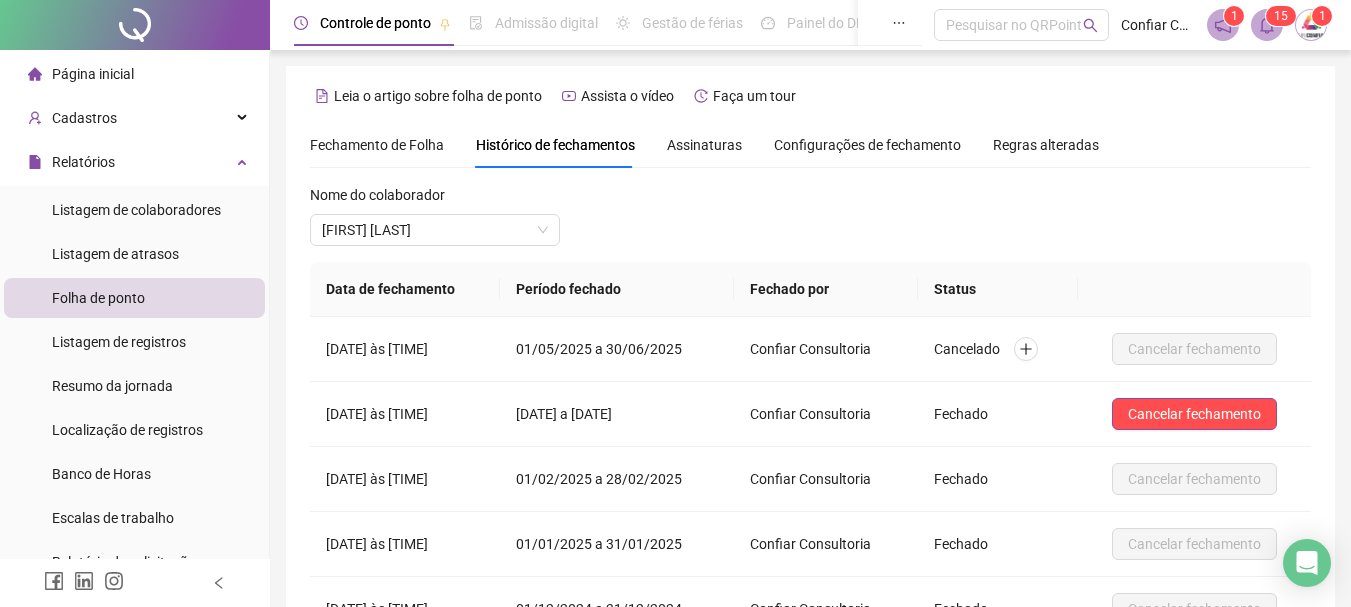 click on "Fechamento de Folha" at bounding box center [377, 145] 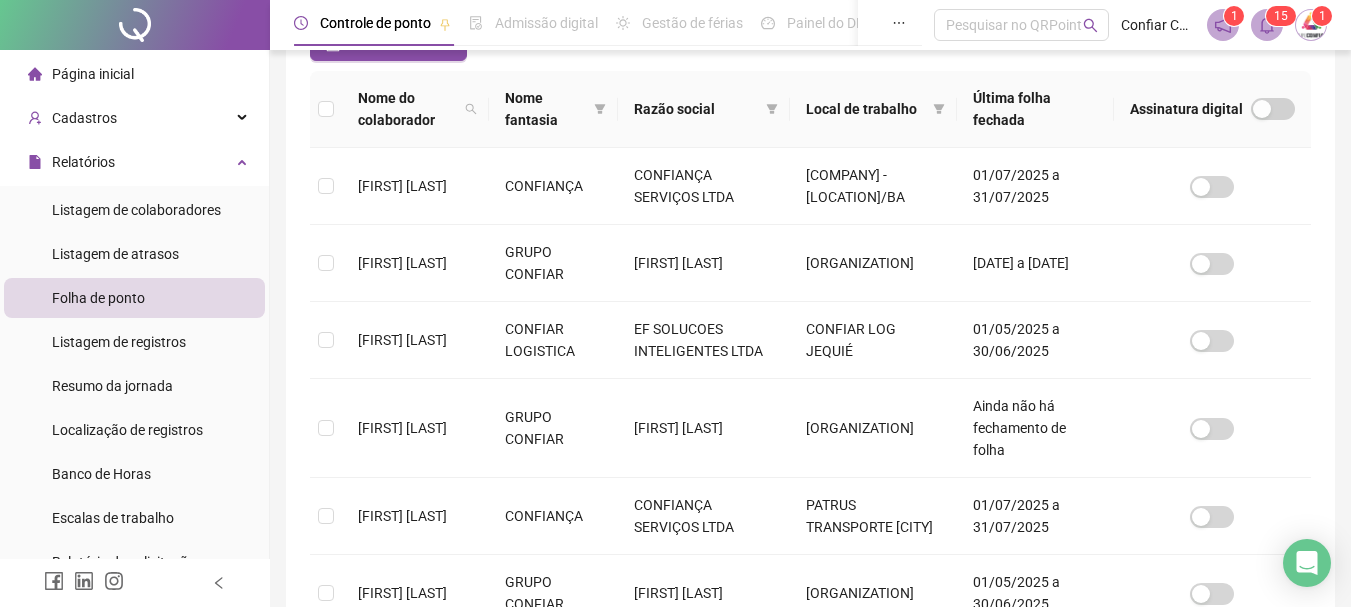 type on "**********" 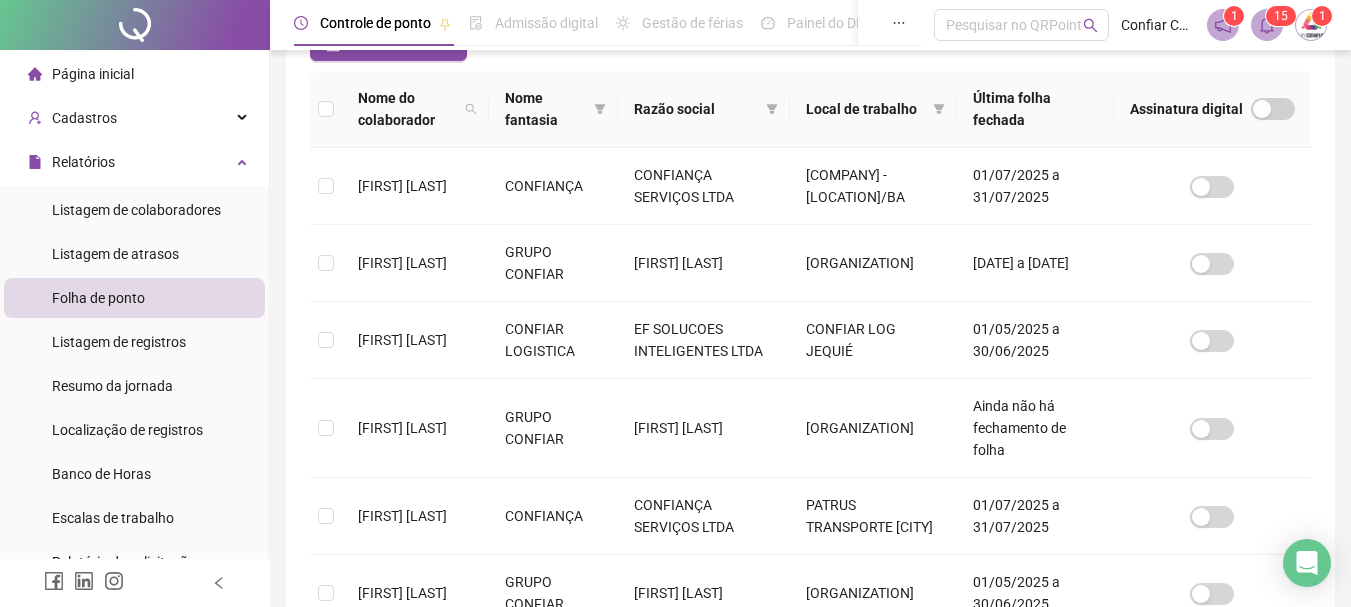 type on "**********" 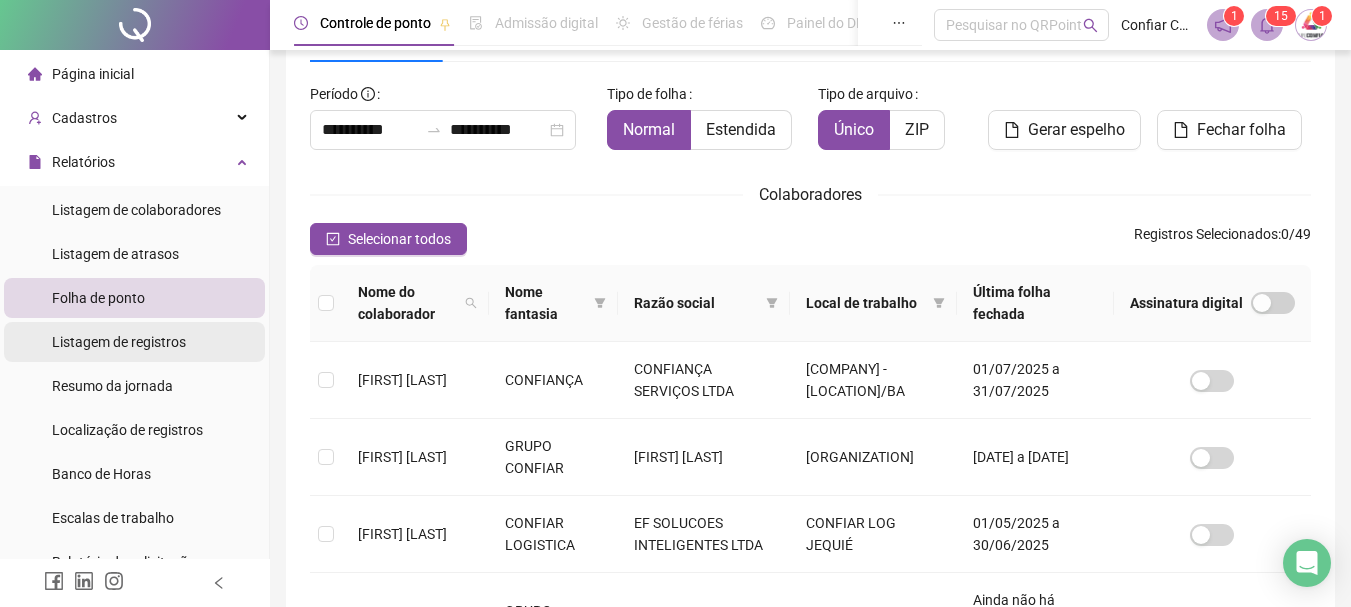 scroll, scrollTop: 200, scrollLeft: 0, axis: vertical 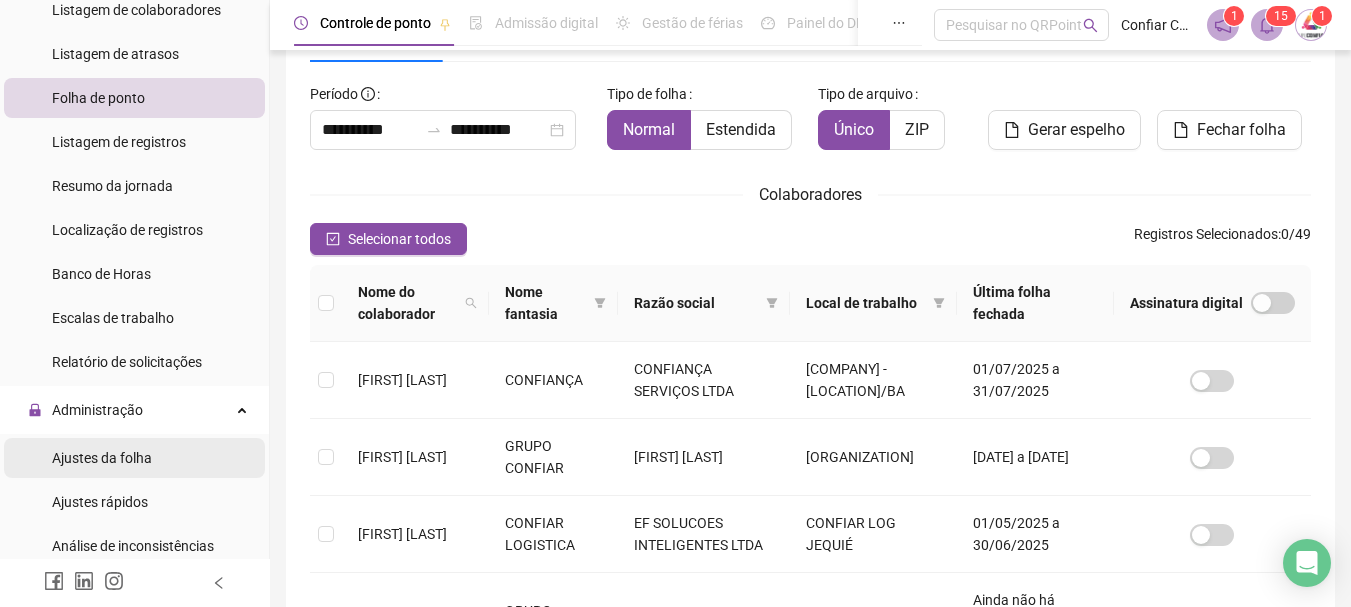 click on "Ajustes da folha" at bounding box center (102, 458) 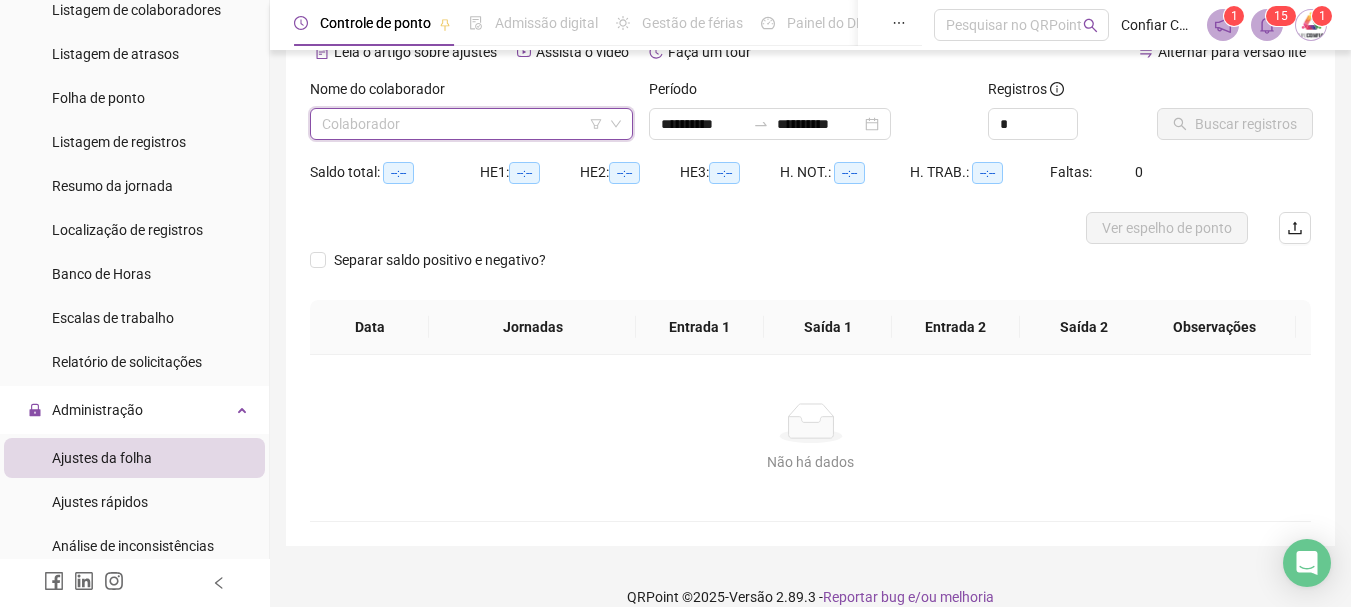 click at bounding box center [462, 124] 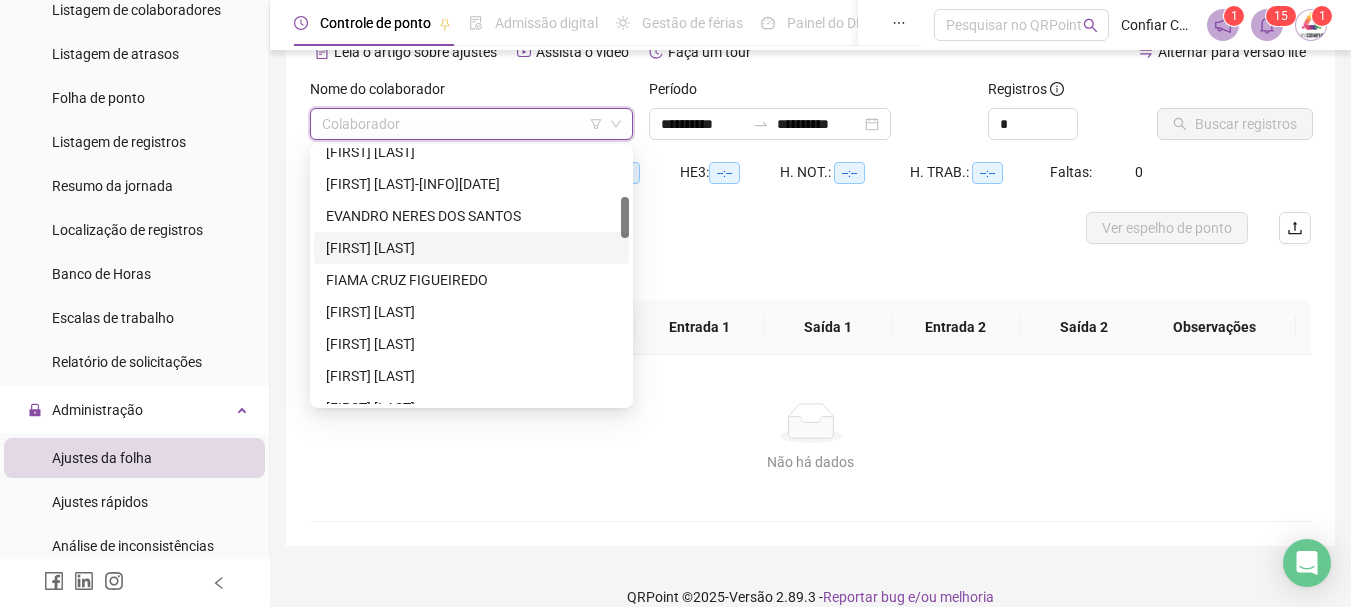 scroll, scrollTop: 600, scrollLeft: 0, axis: vertical 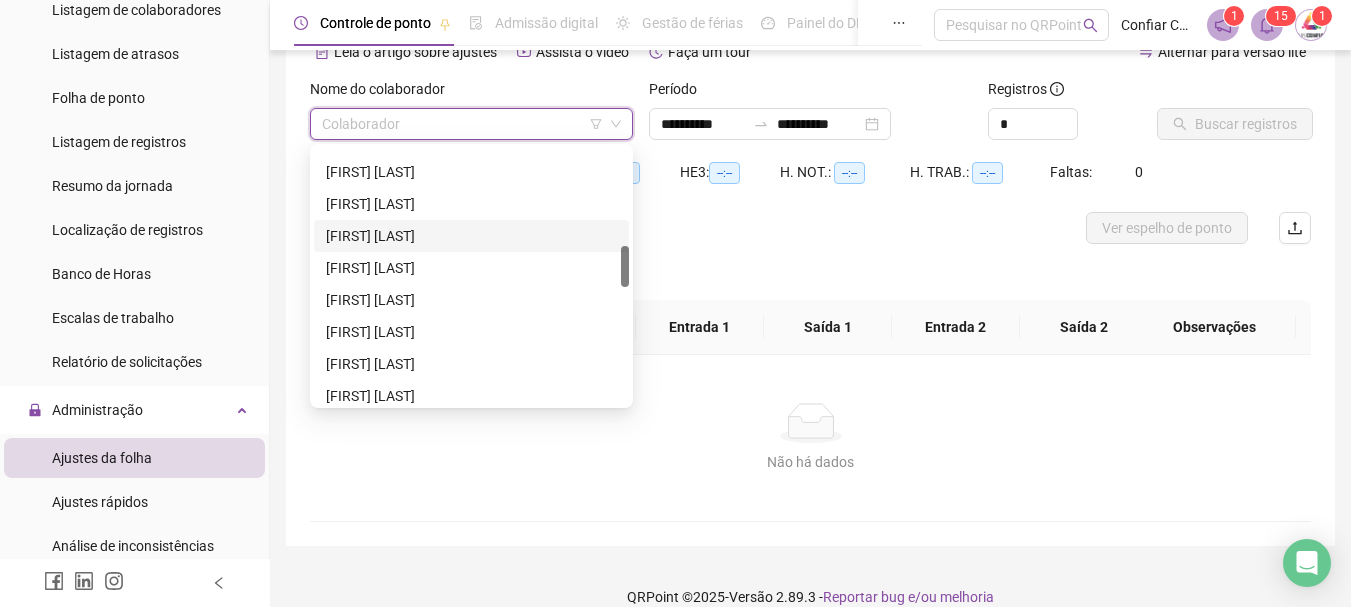 click on "[FIRST] [LAST]" at bounding box center (471, 236) 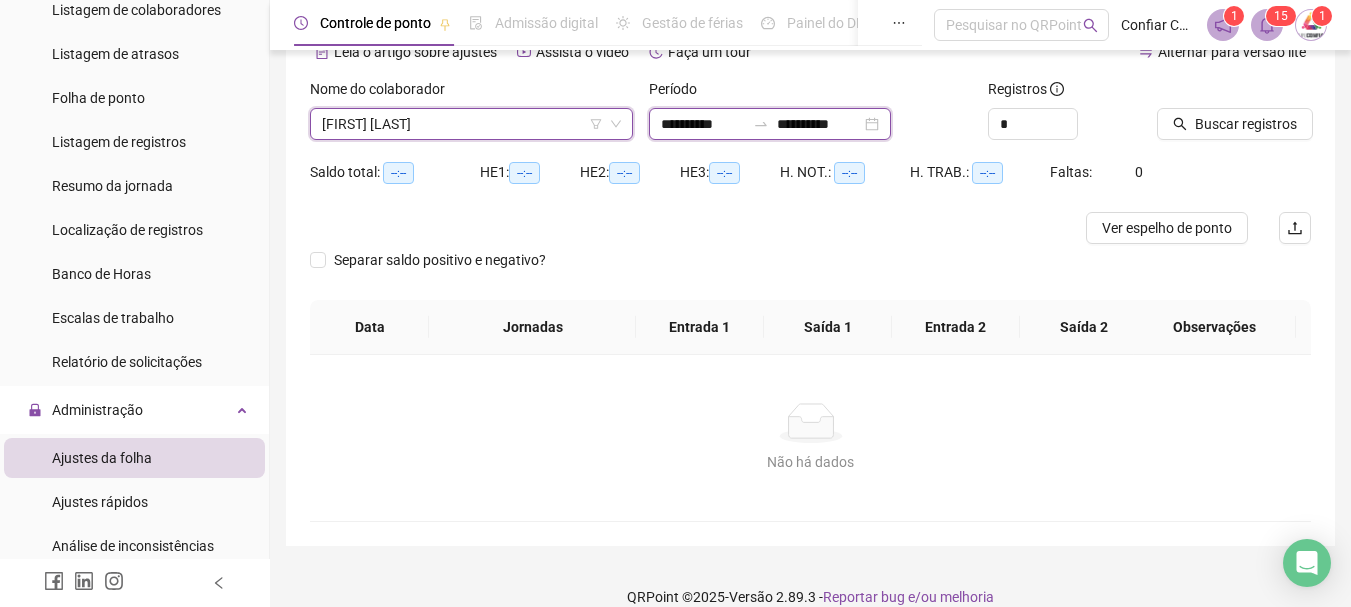 click on "**********" at bounding box center [703, 124] 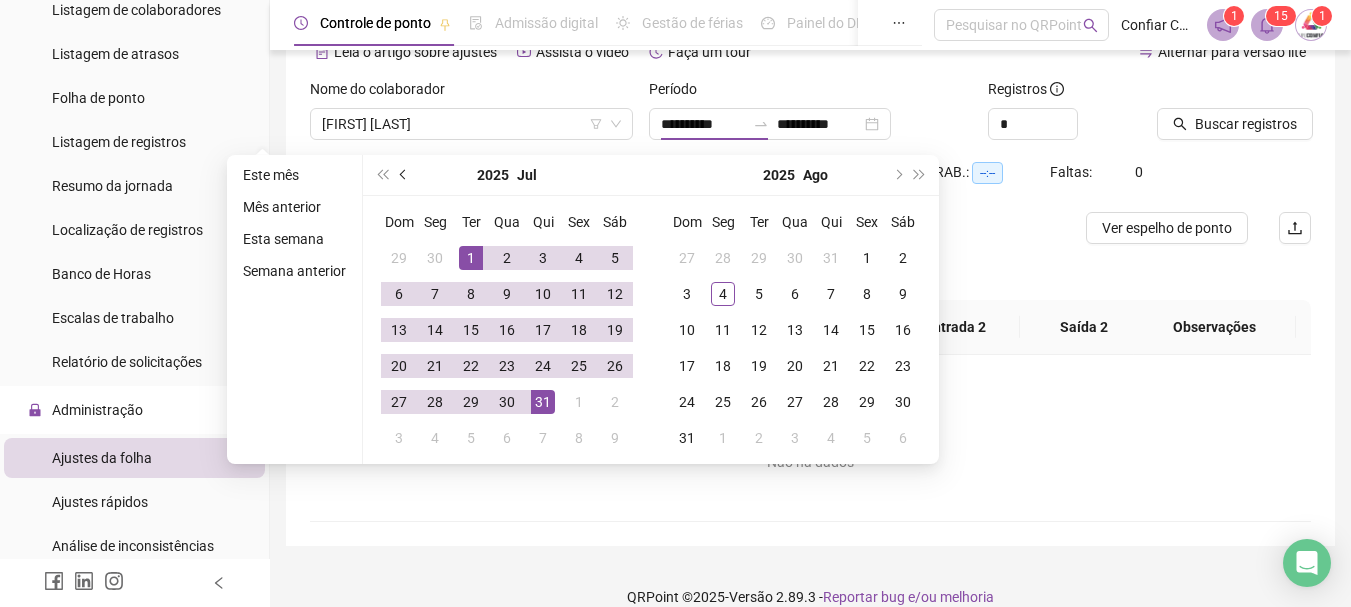 click at bounding box center (404, 175) 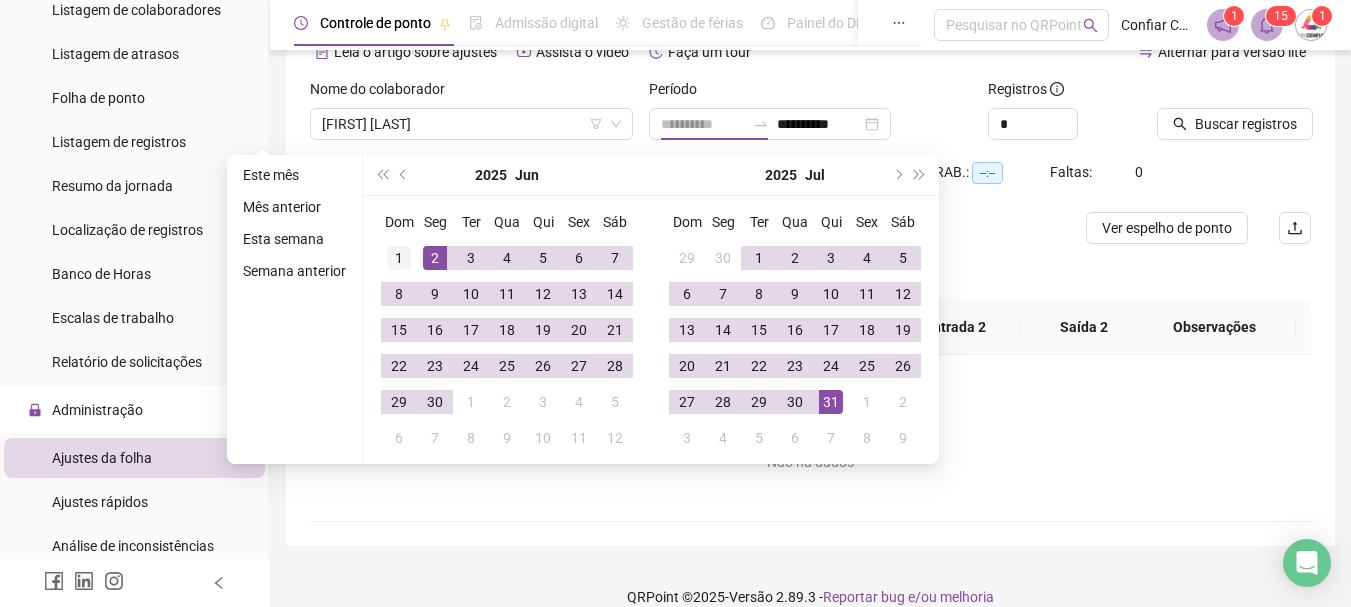 type on "**********" 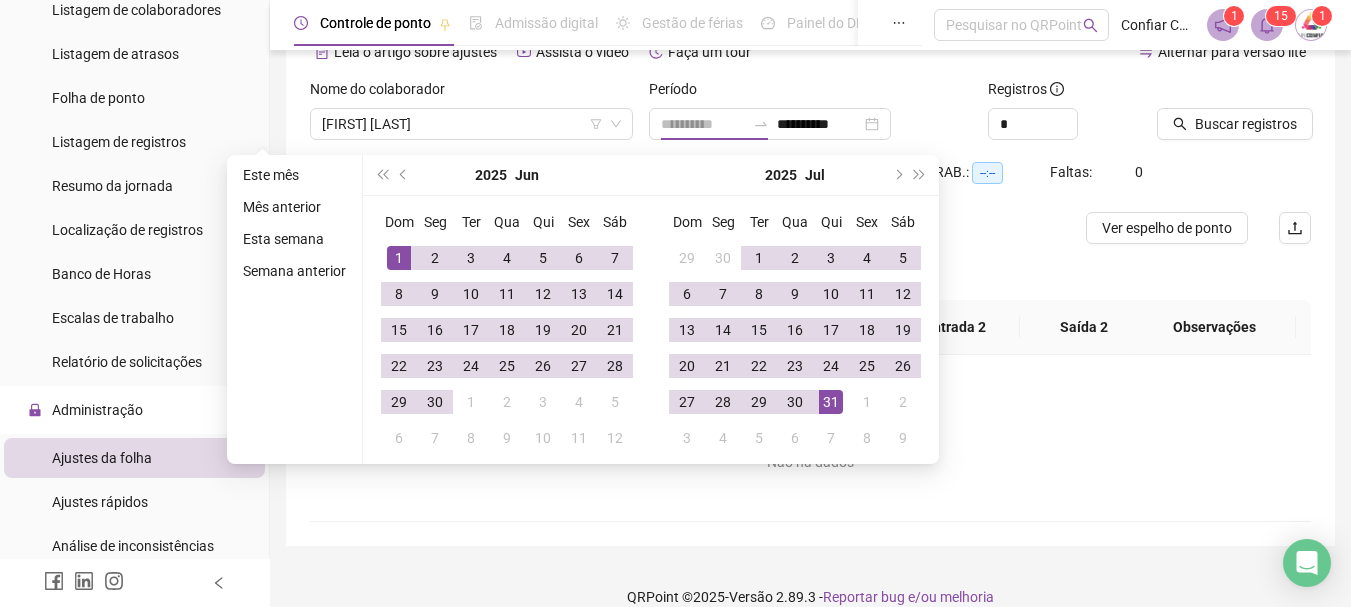 click on "1" at bounding box center (399, 258) 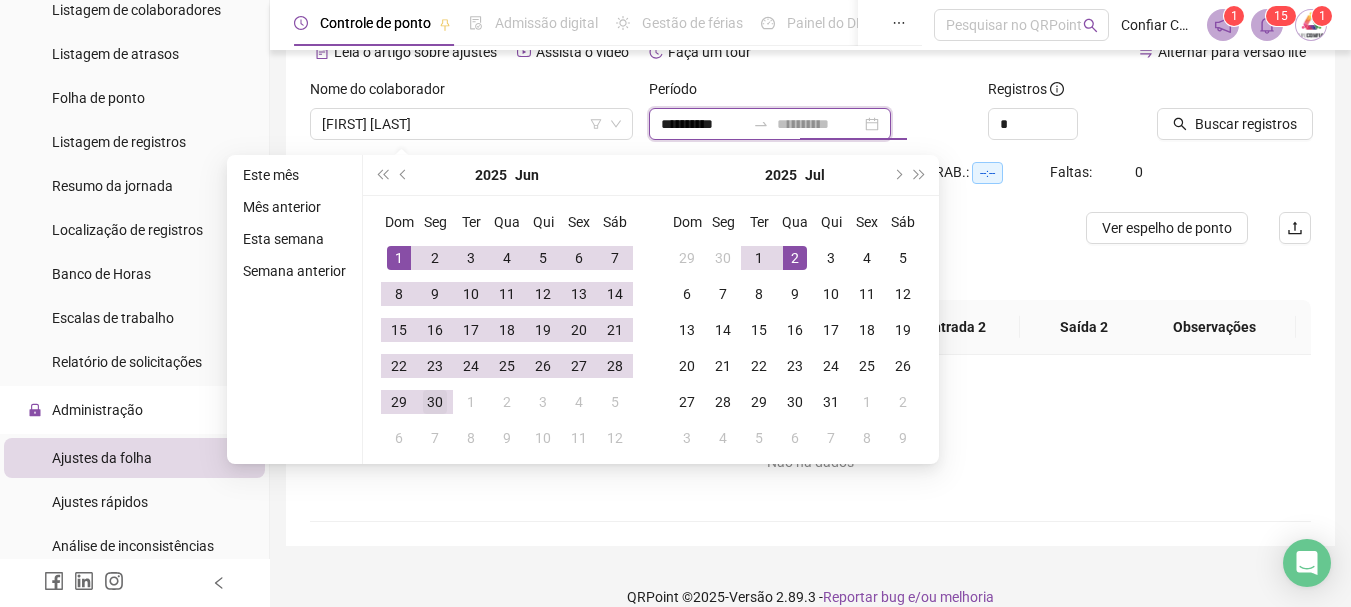 type on "**********" 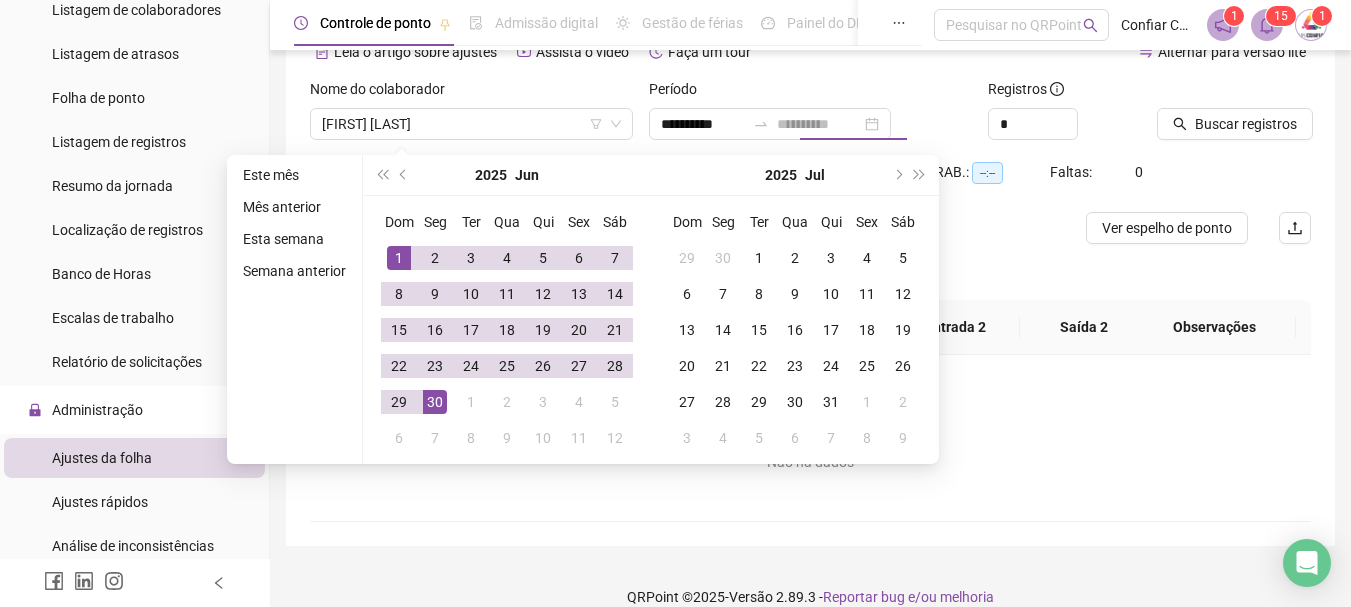 click on "30" at bounding box center [435, 402] 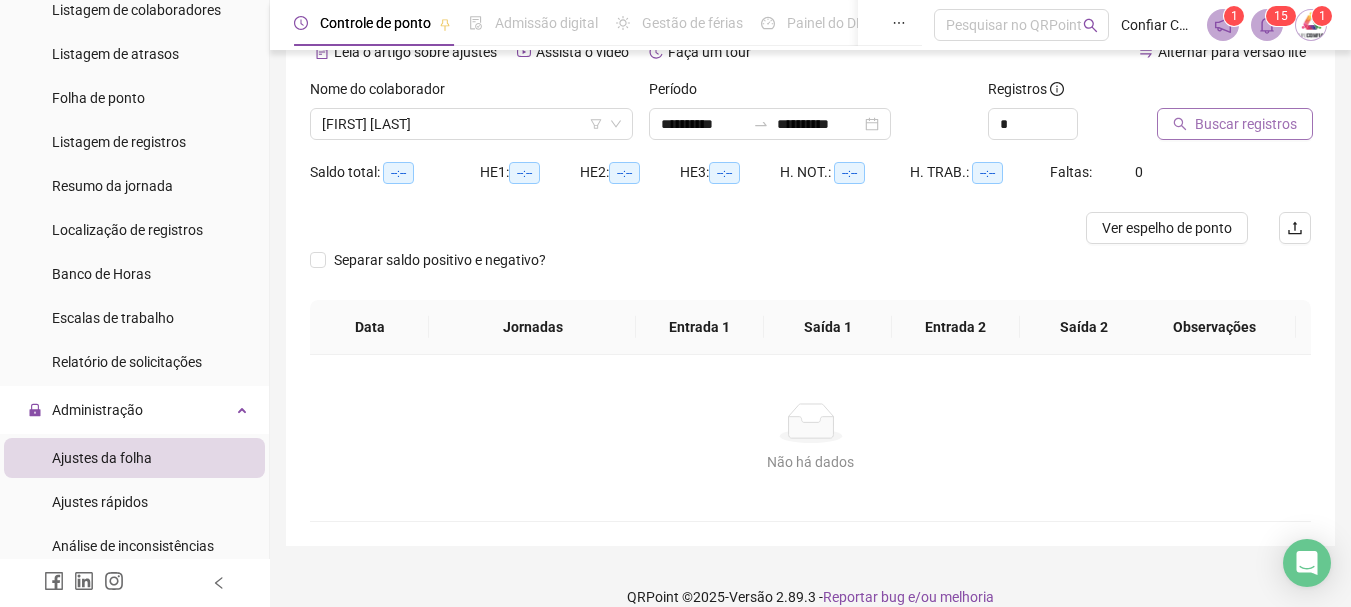 click on "Buscar registros" at bounding box center (1246, 124) 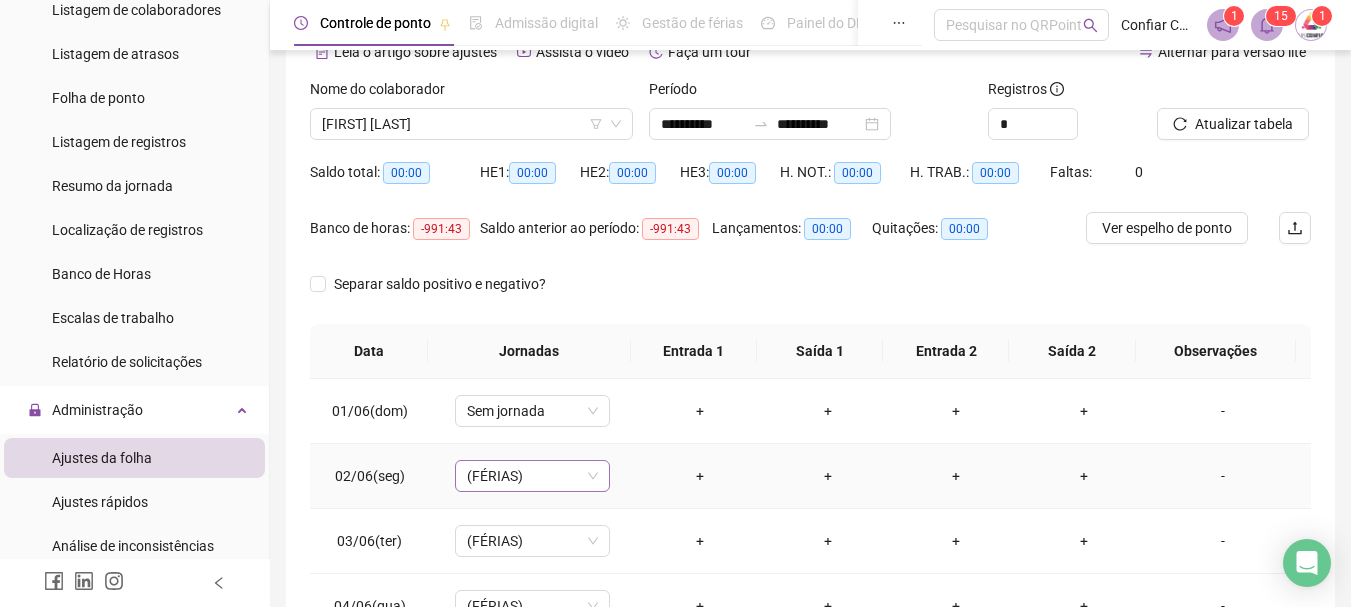 click on "(FÉRIAS)" at bounding box center [532, 476] 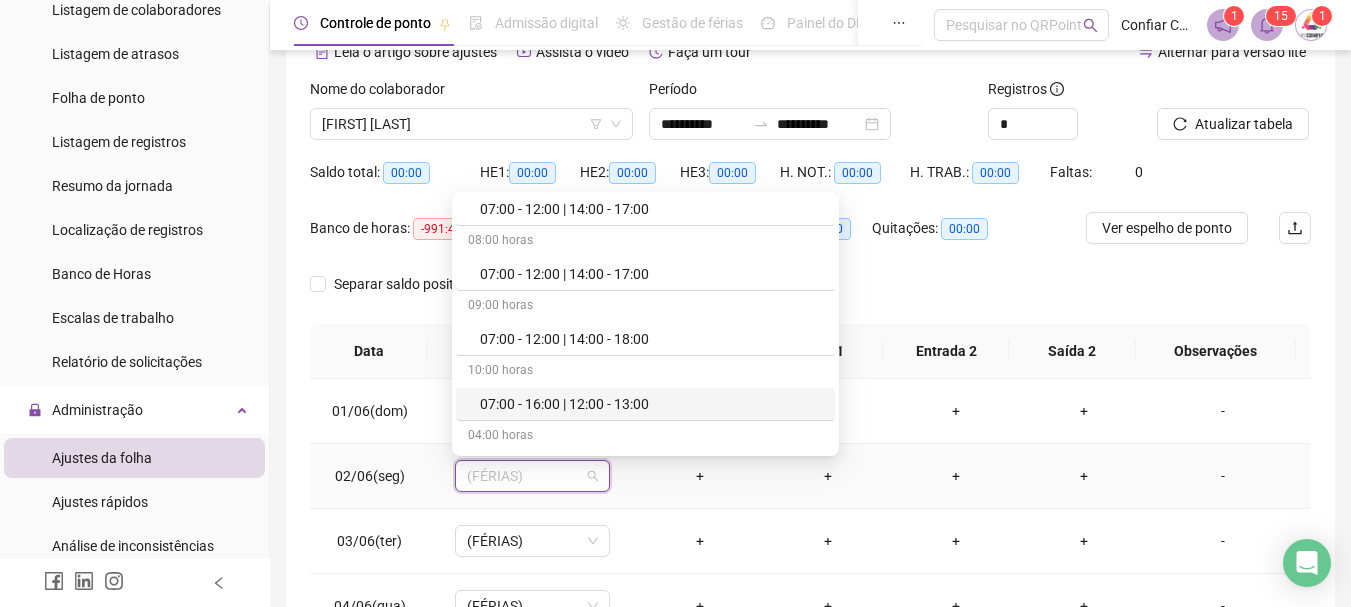 scroll, scrollTop: 0, scrollLeft: 0, axis: both 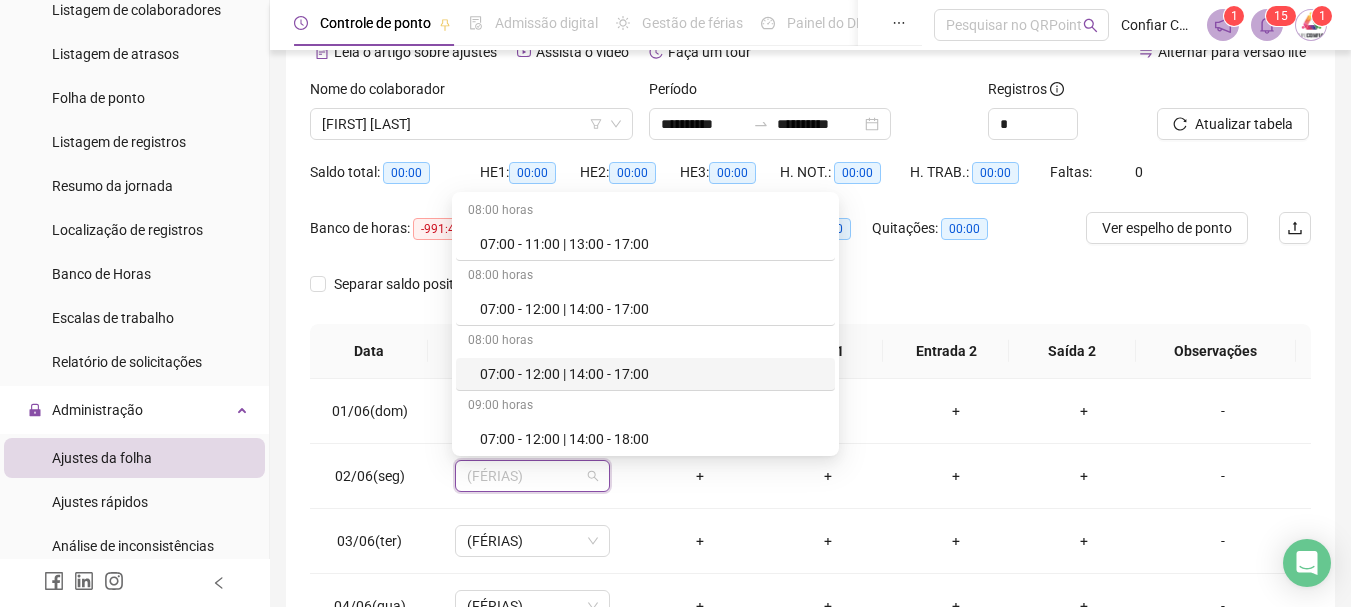 click on "Data" at bounding box center [369, 351] 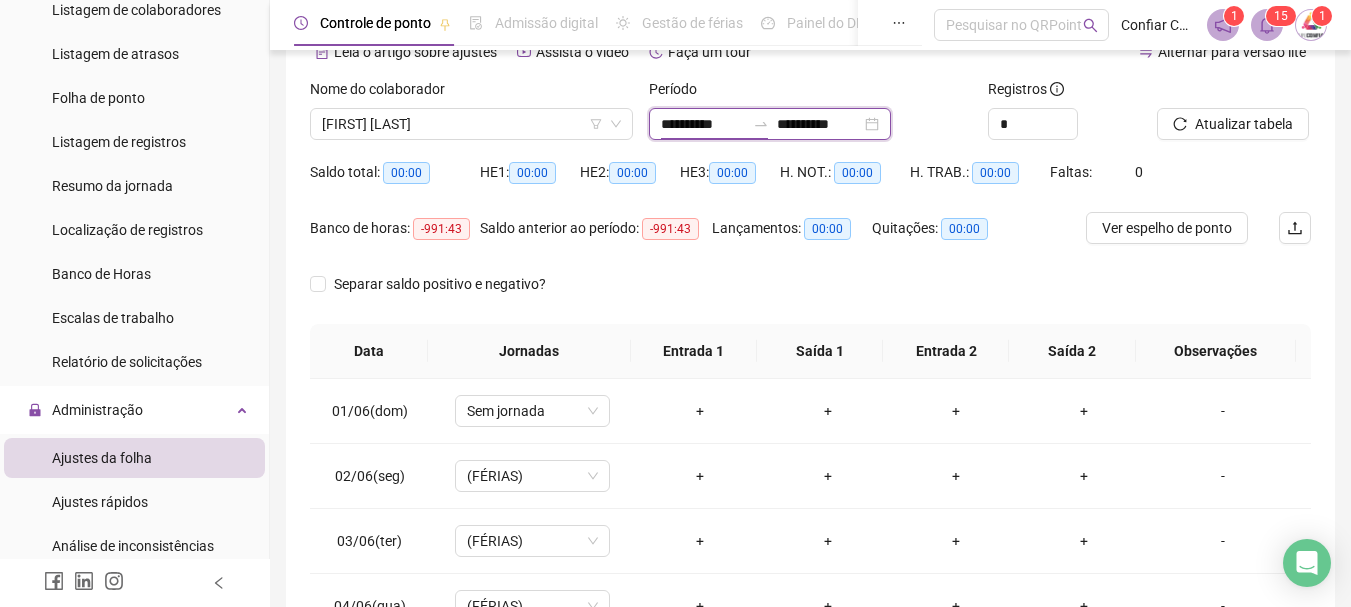click on "**********" at bounding box center (703, 124) 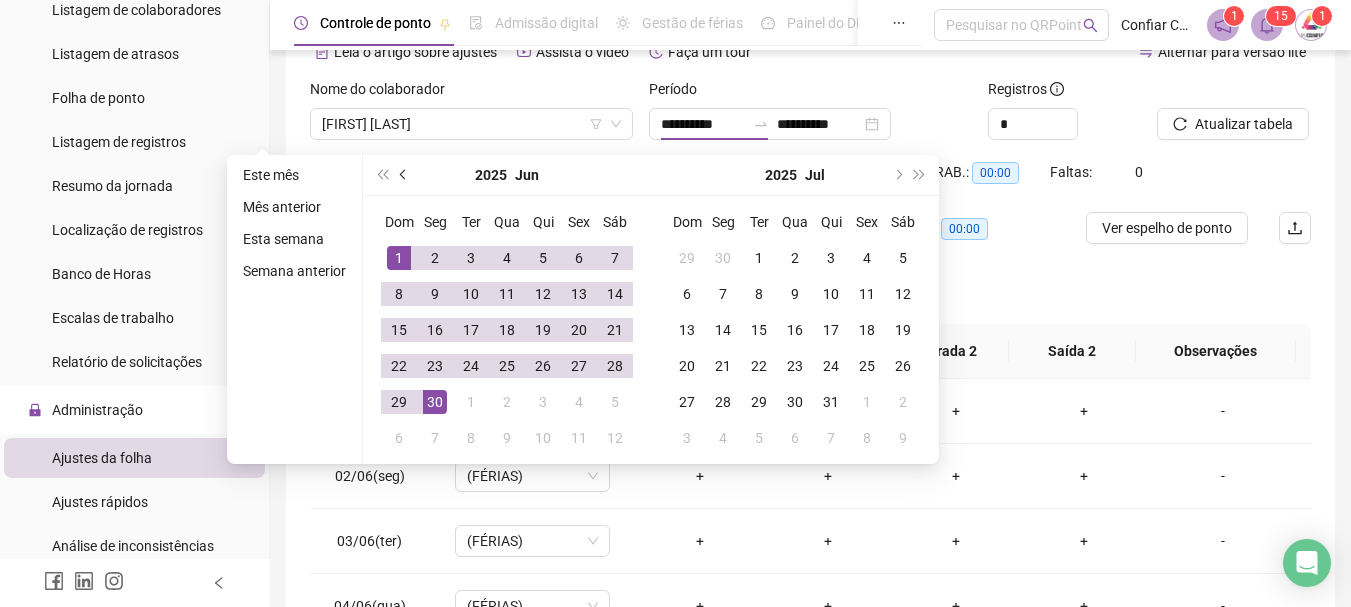 click at bounding box center (404, 175) 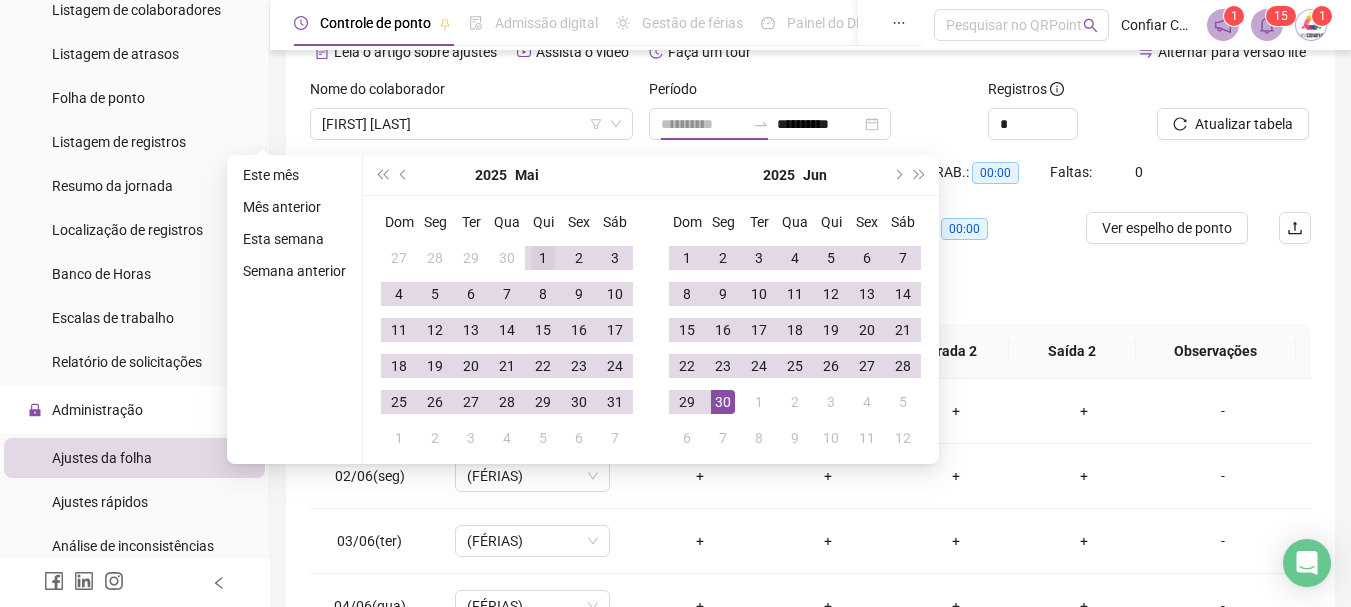 type on "**********" 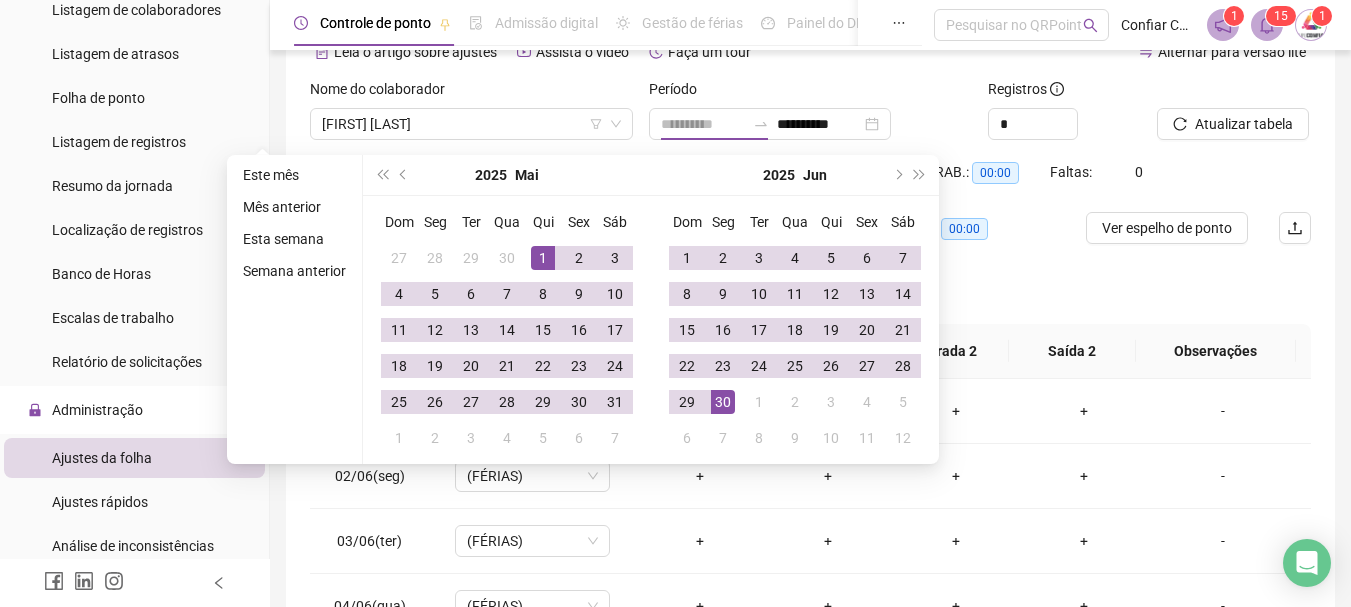 click on "1" at bounding box center [543, 258] 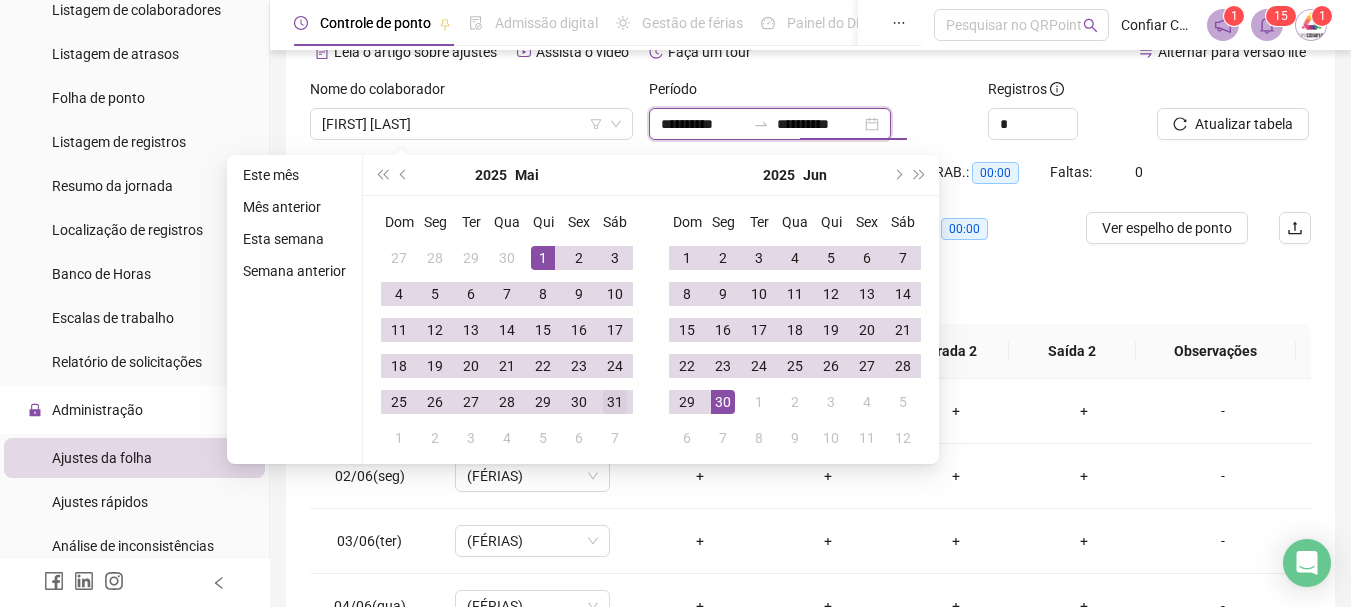 type on "**********" 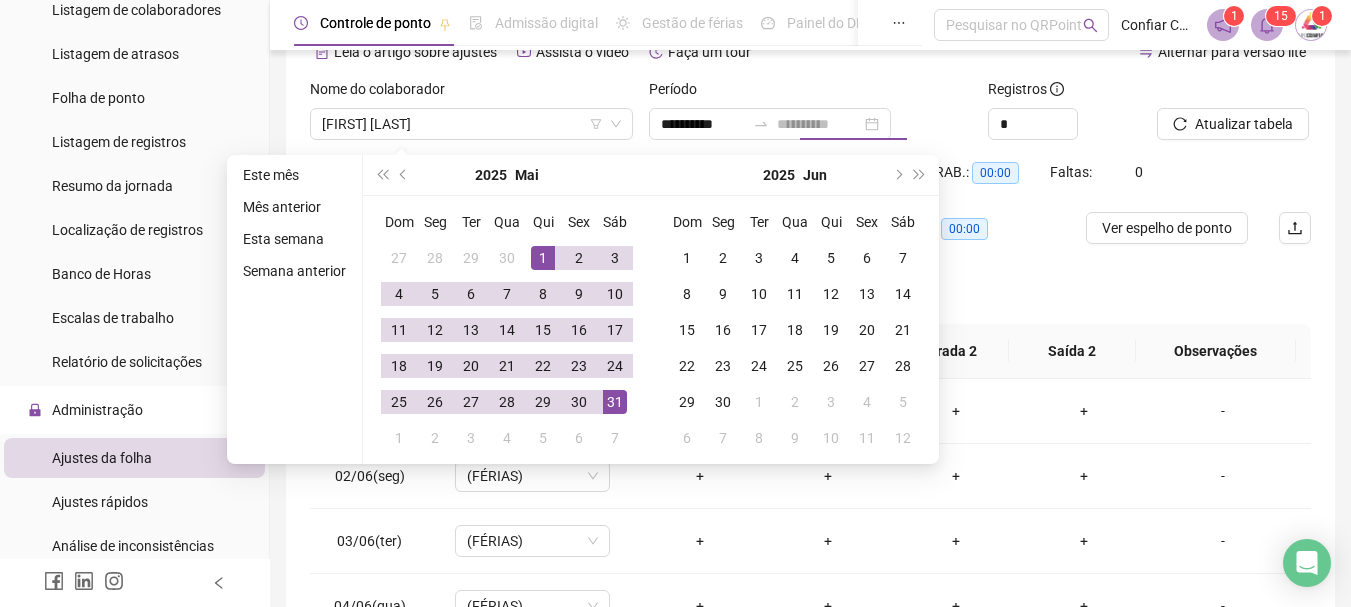 drag, startPoint x: 616, startPoint y: 398, endPoint x: 877, endPoint y: 366, distance: 262.95438 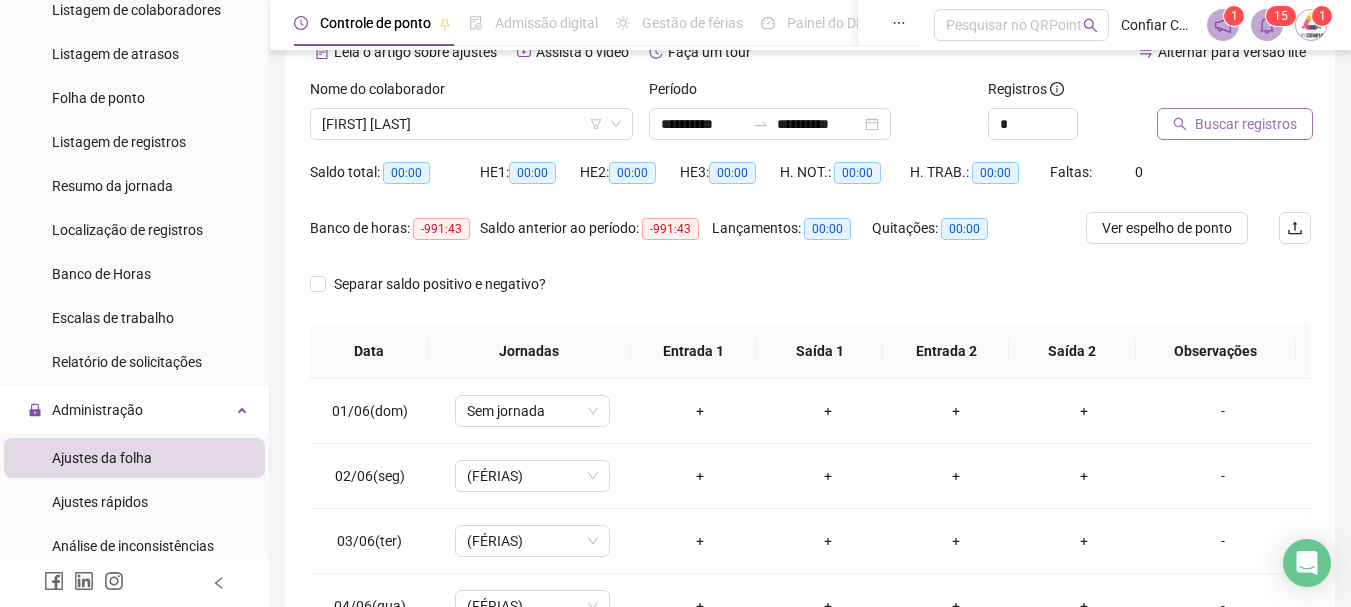 click on "Buscar registros" at bounding box center (1246, 124) 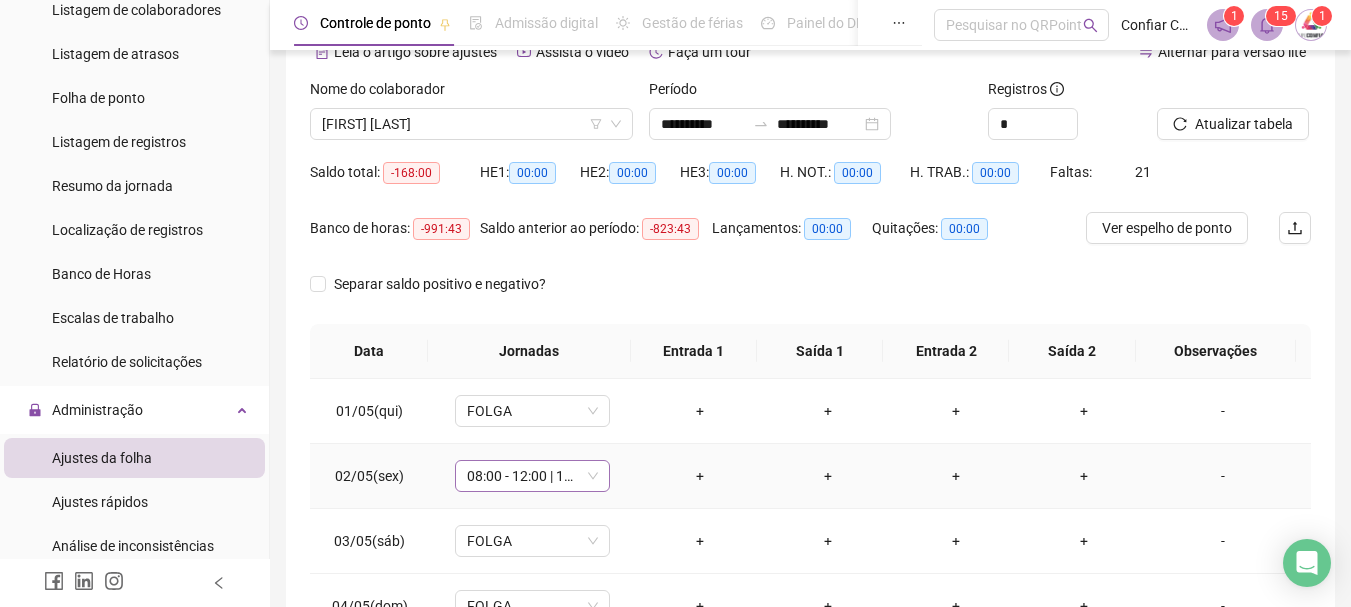 click on "08:00 - 12:00 | 13:00 - 17:00" at bounding box center [532, 476] 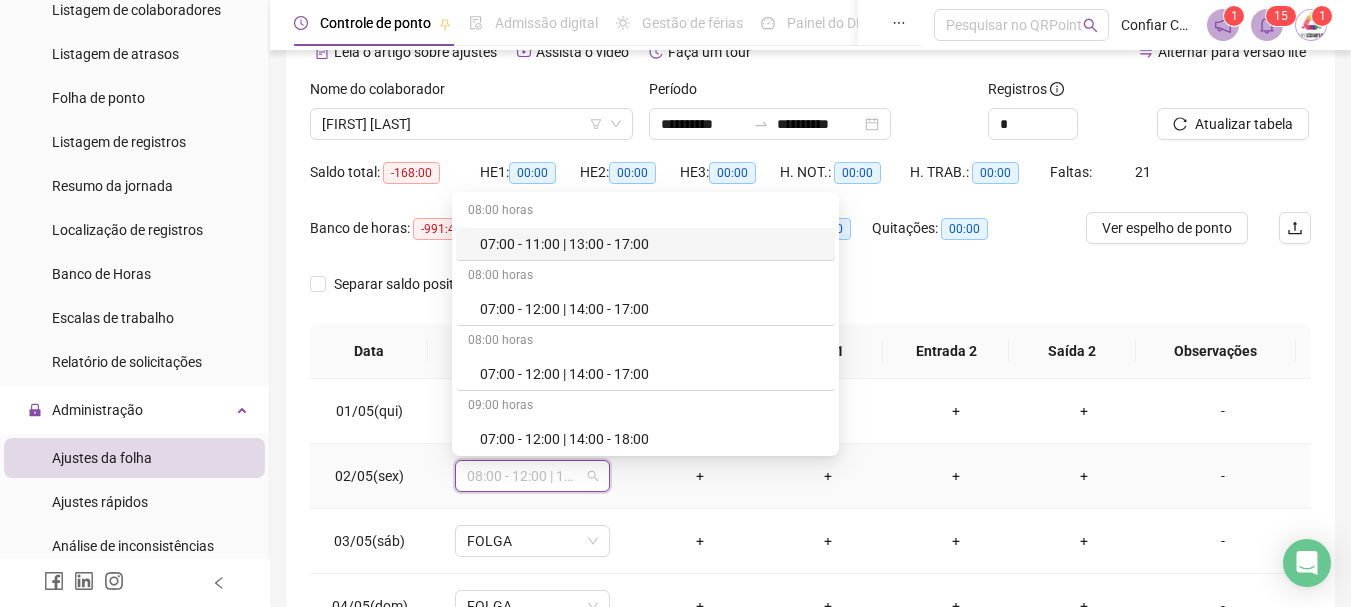 click on "08:00 - 12:00 | 13:00 - 17:00" at bounding box center [532, 476] 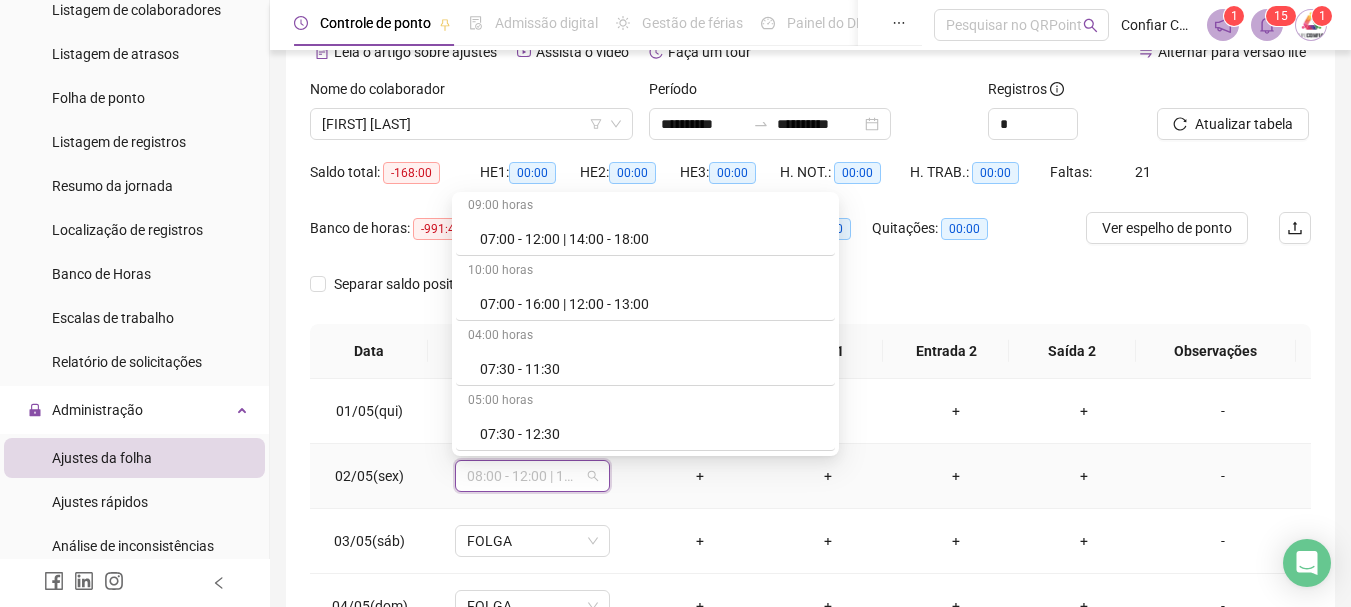 scroll, scrollTop: 500, scrollLeft: 0, axis: vertical 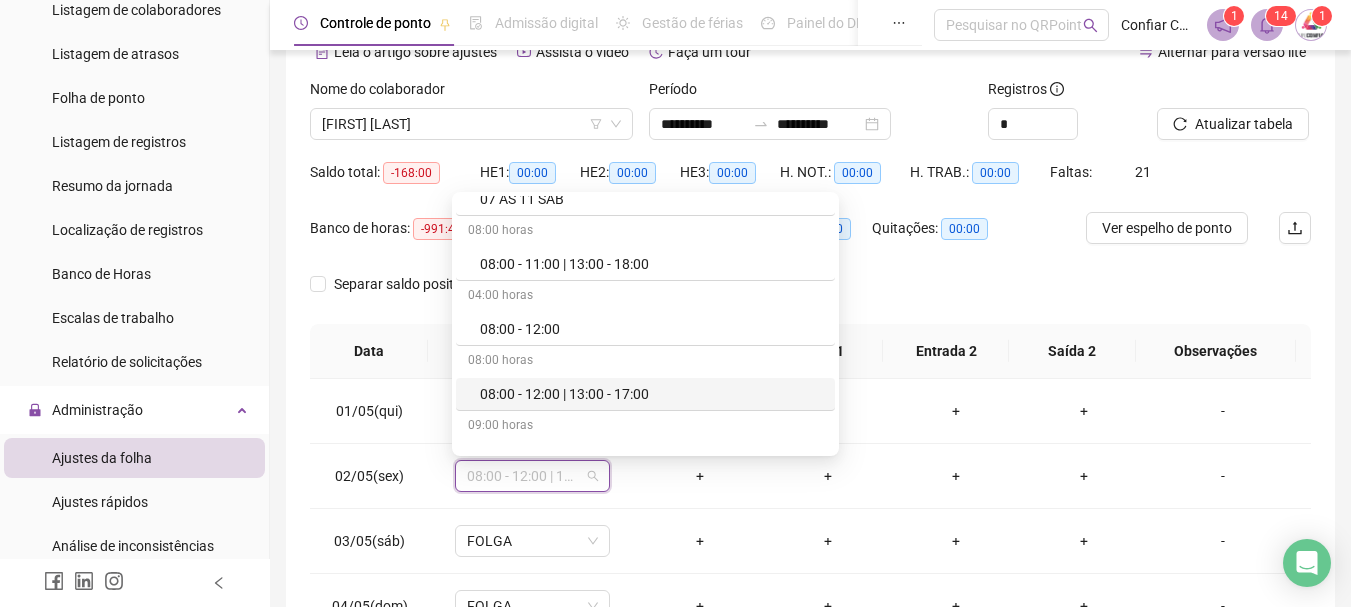 click on "Separar saldo positivo e negativo?" at bounding box center (810, 296) 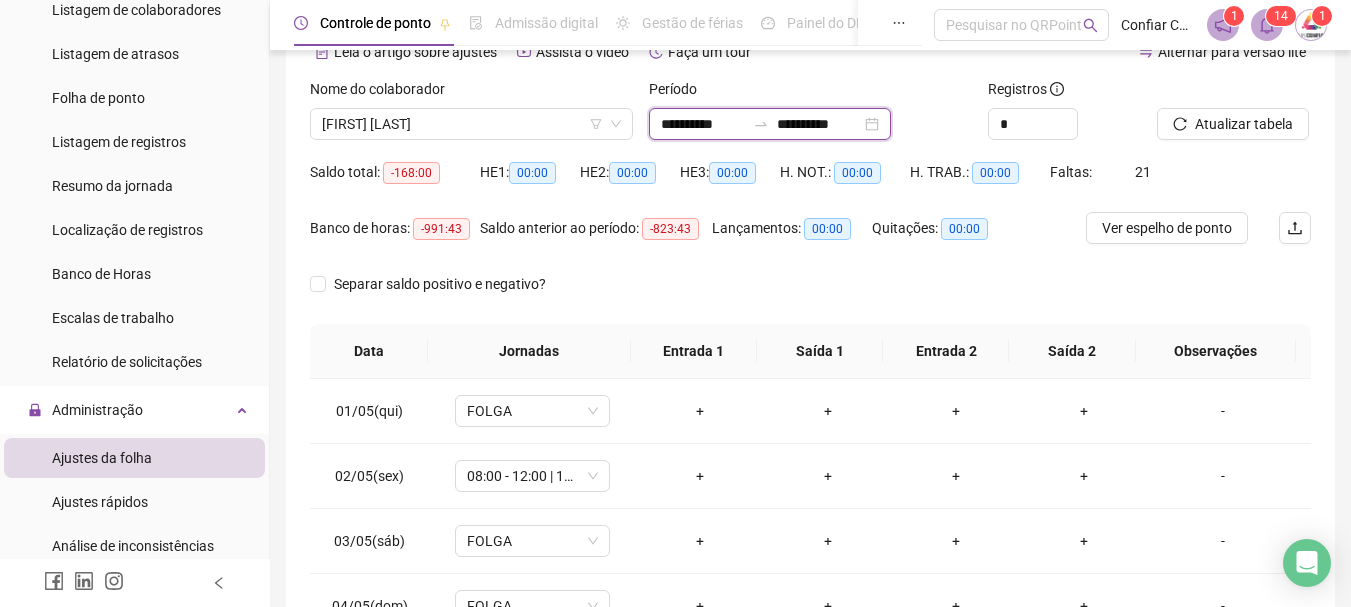 click on "**********" at bounding box center (703, 124) 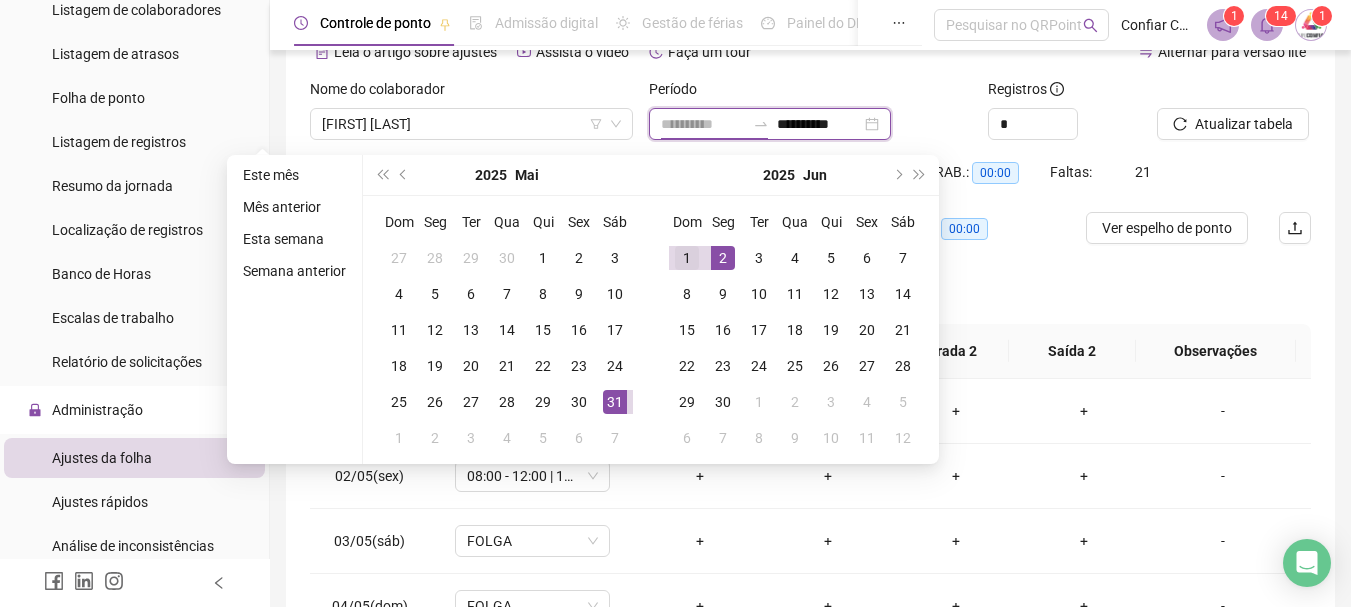type on "**********" 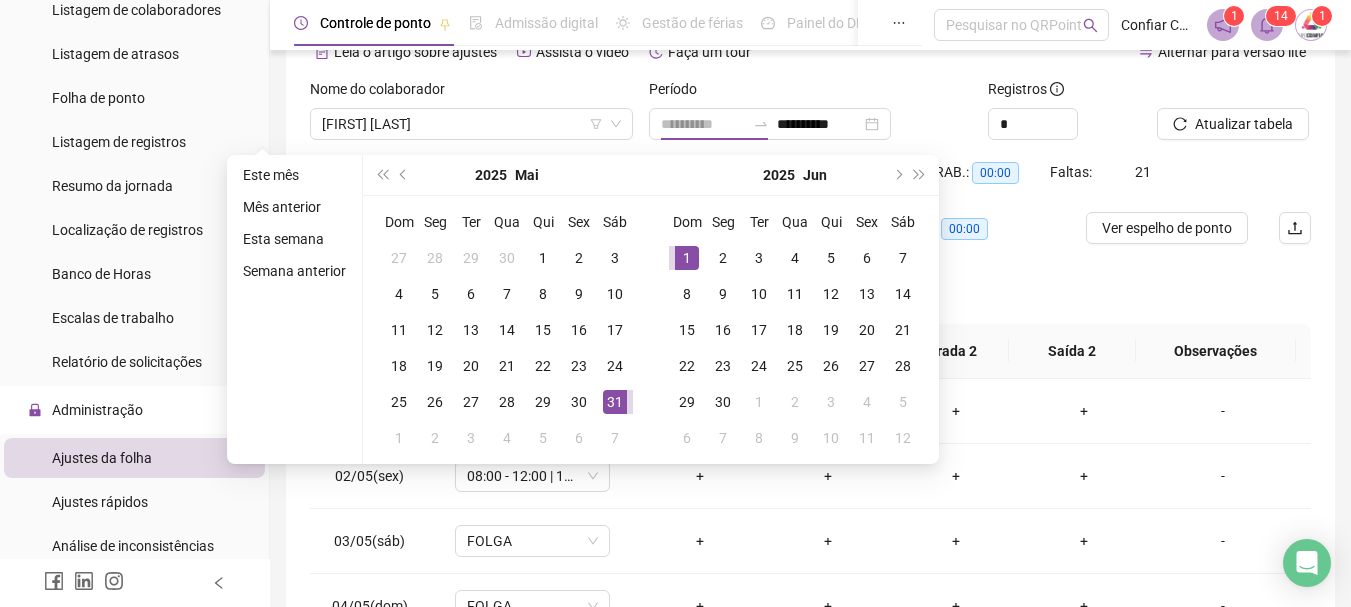 click on "1" at bounding box center (687, 258) 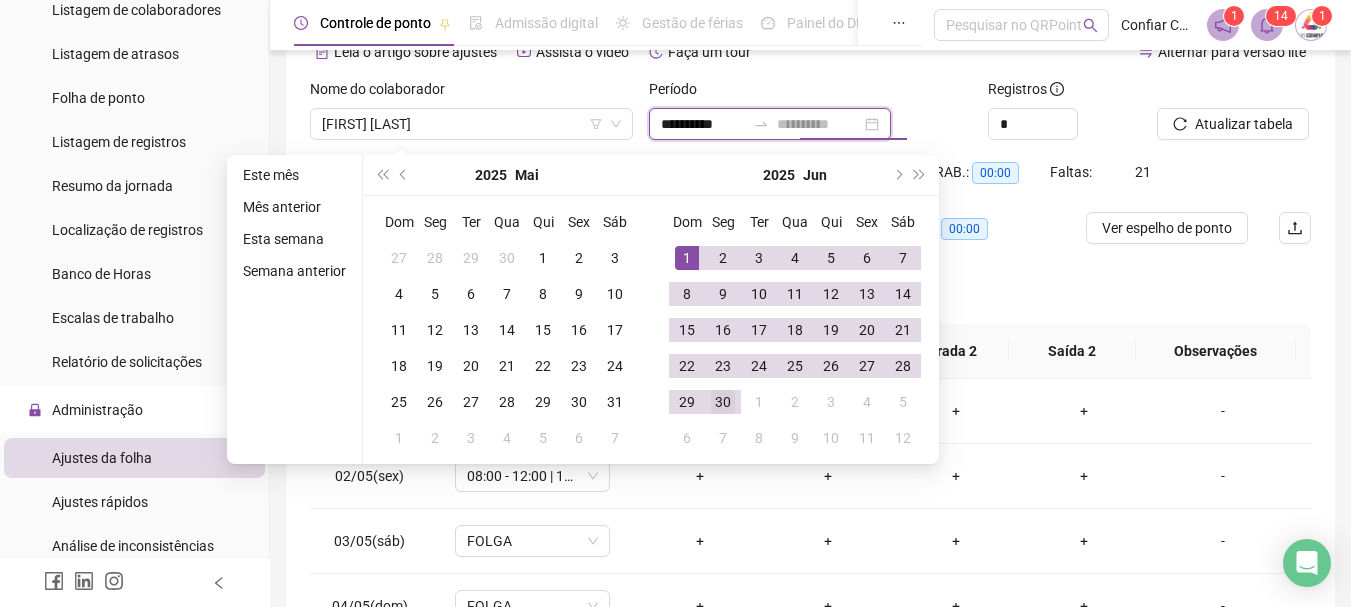 type on "**********" 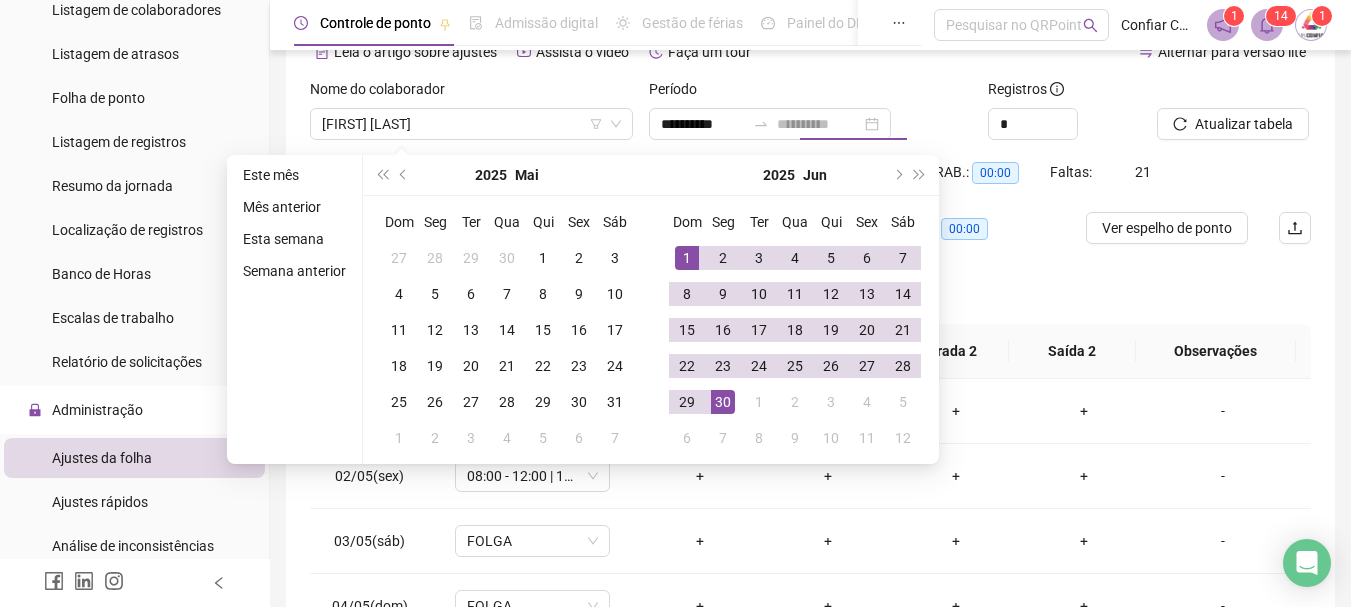drag, startPoint x: 725, startPoint y: 405, endPoint x: 567, endPoint y: 435, distance: 160.82289 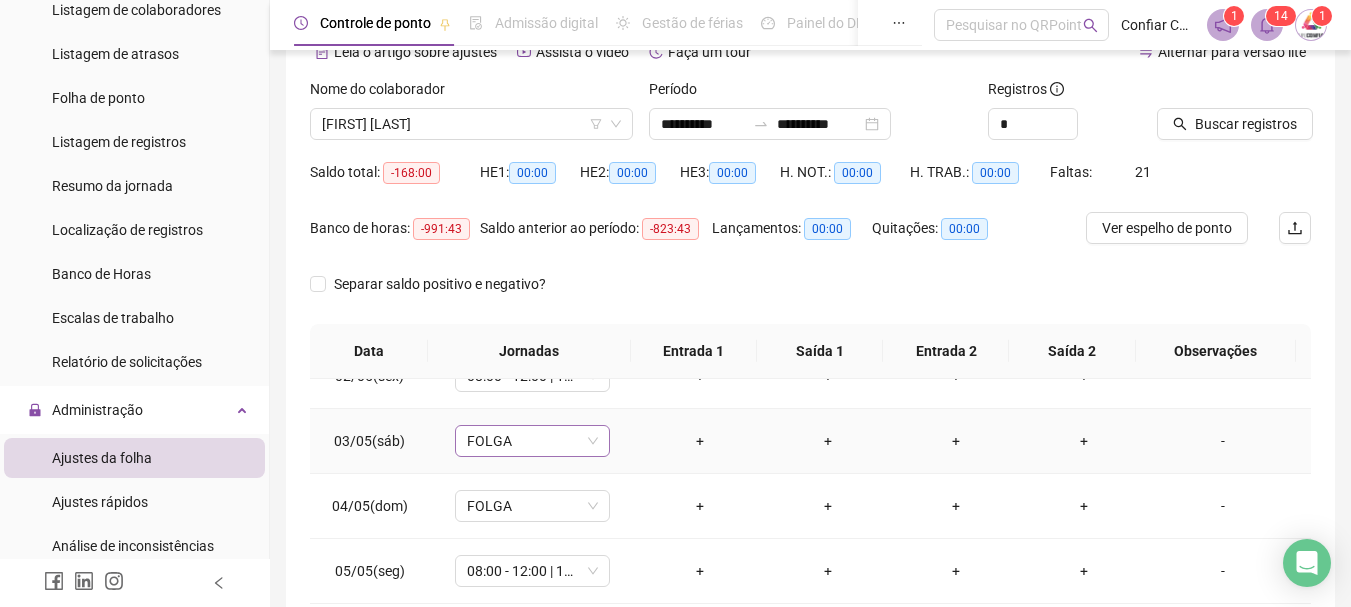 scroll, scrollTop: 0, scrollLeft: 0, axis: both 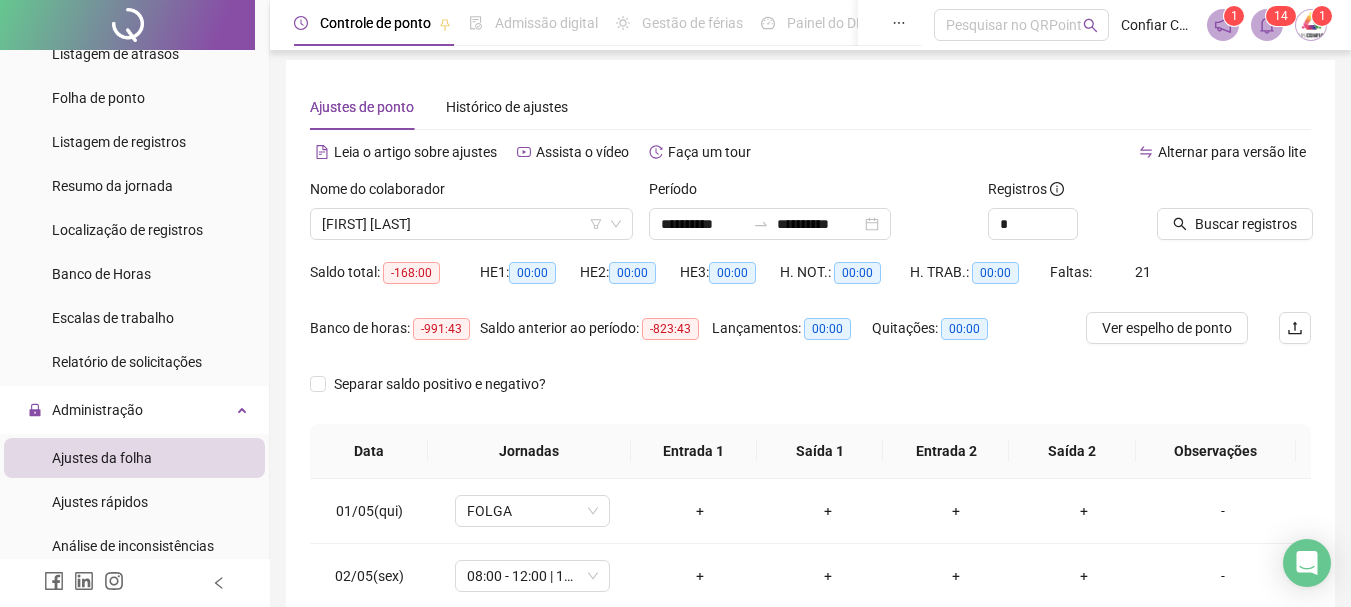 drag, startPoint x: 1218, startPoint y: 220, endPoint x: 1104, endPoint y: 259, distance: 120.48651 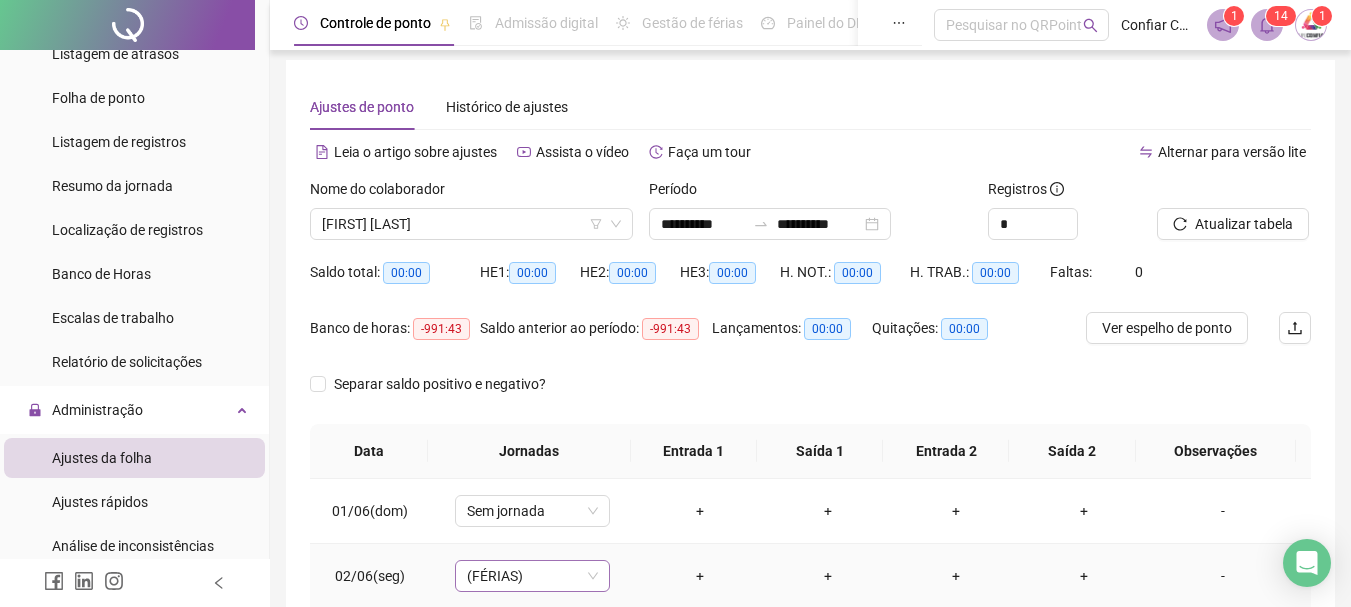 click on "(FÉRIAS)" at bounding box center (532, 576) 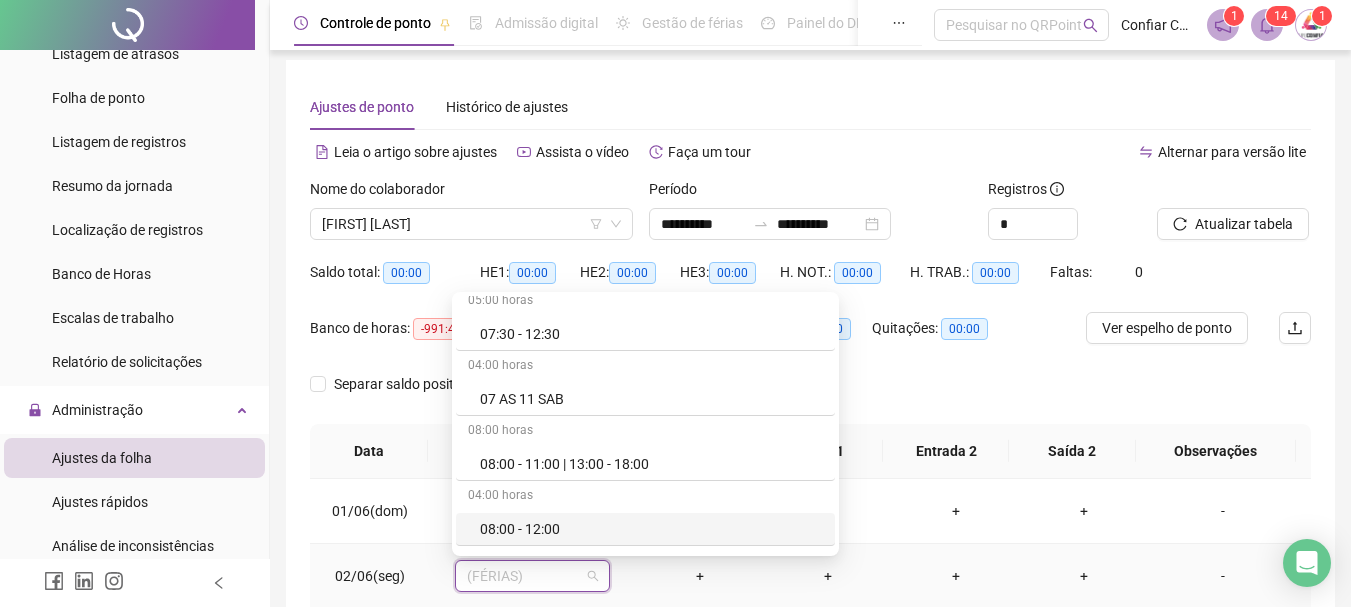 scroll, scrollTop: 500, scrollLeft: 0, axis: vertical 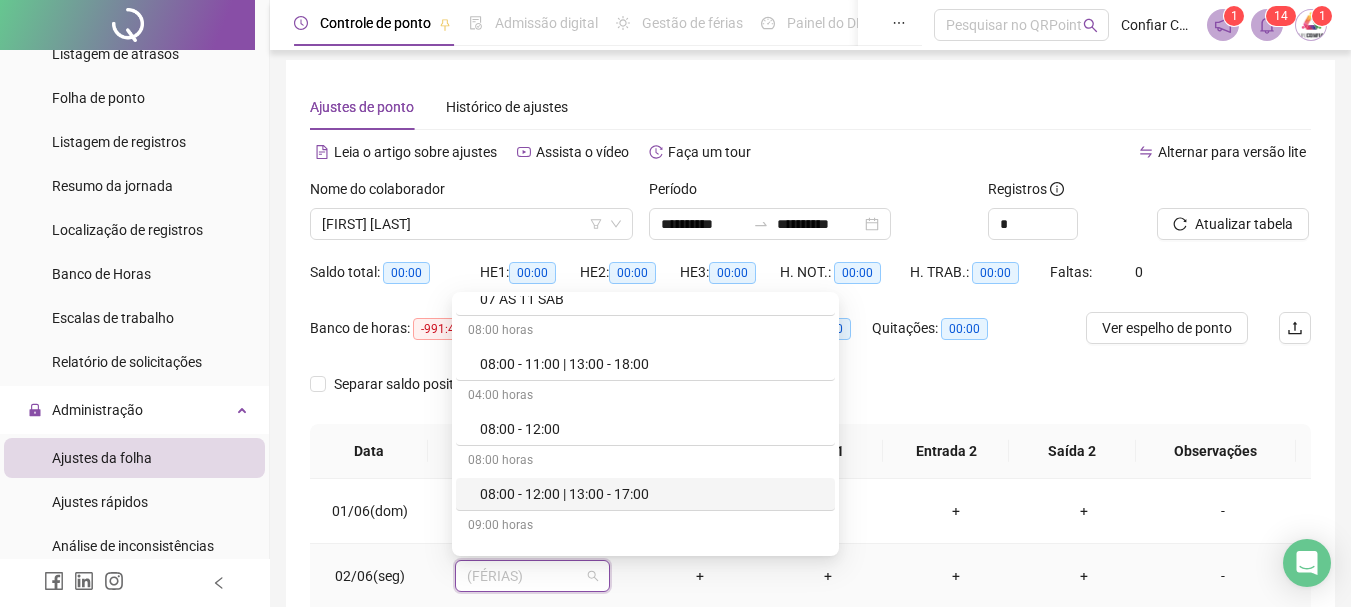 click on "08:00 - 12:00 | 13:00 - 17:00" at bounding box center [651, 494] 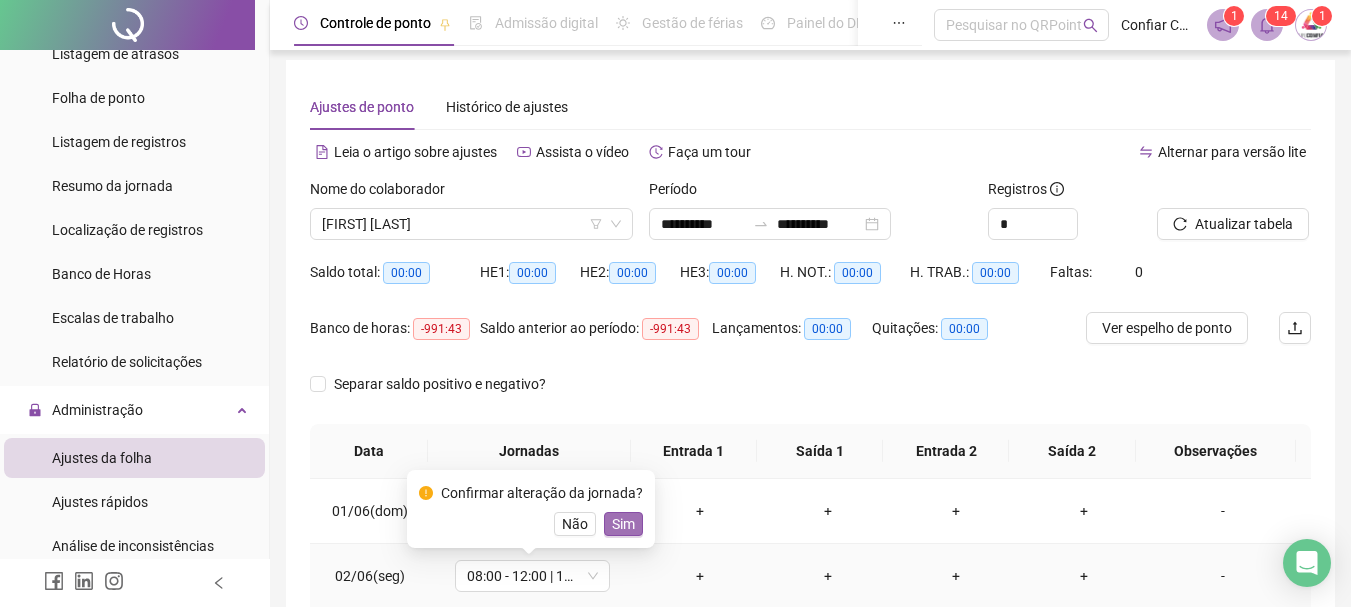 click on "Sim" at bounding box center [623, 524] 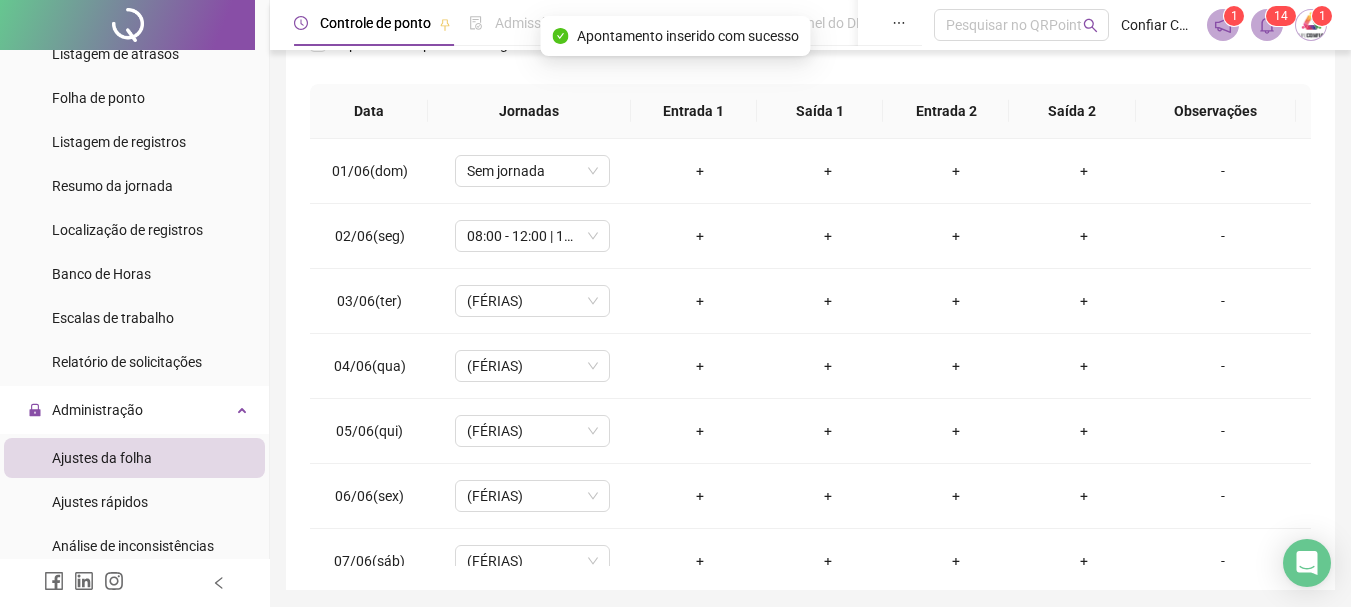 scroll, scrollTop: 349, scrollLeft: 0, axis: vertical 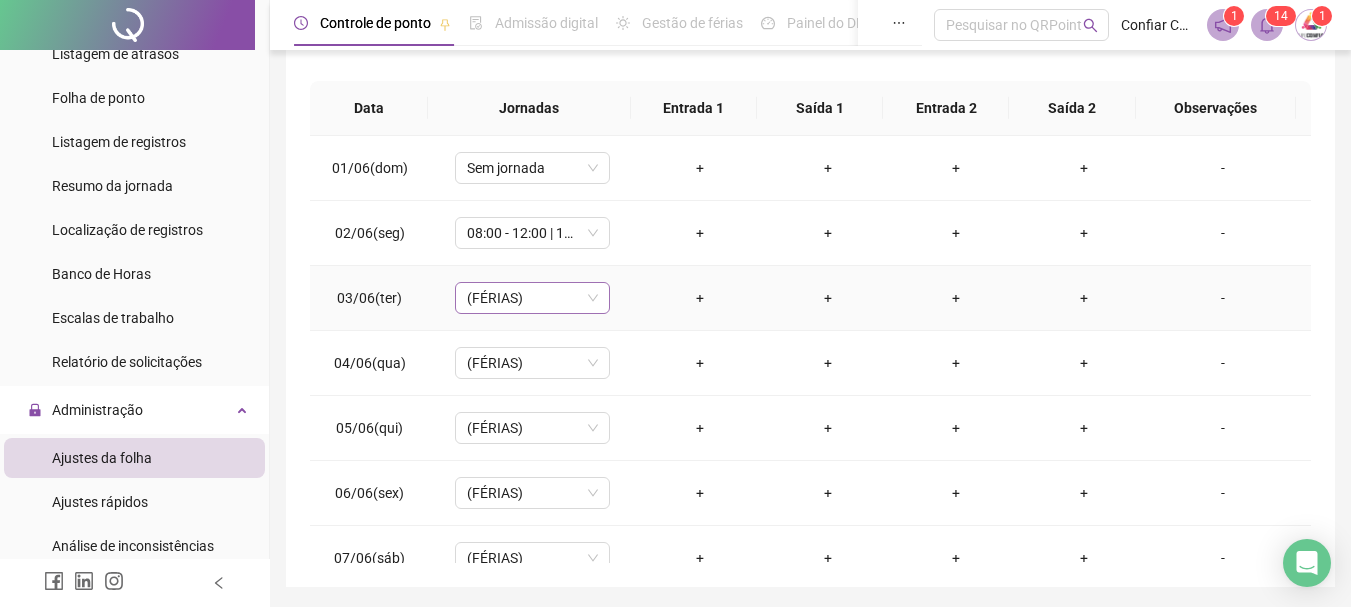 click on "(FÉRIAS)" at bounding box center (532, 298) 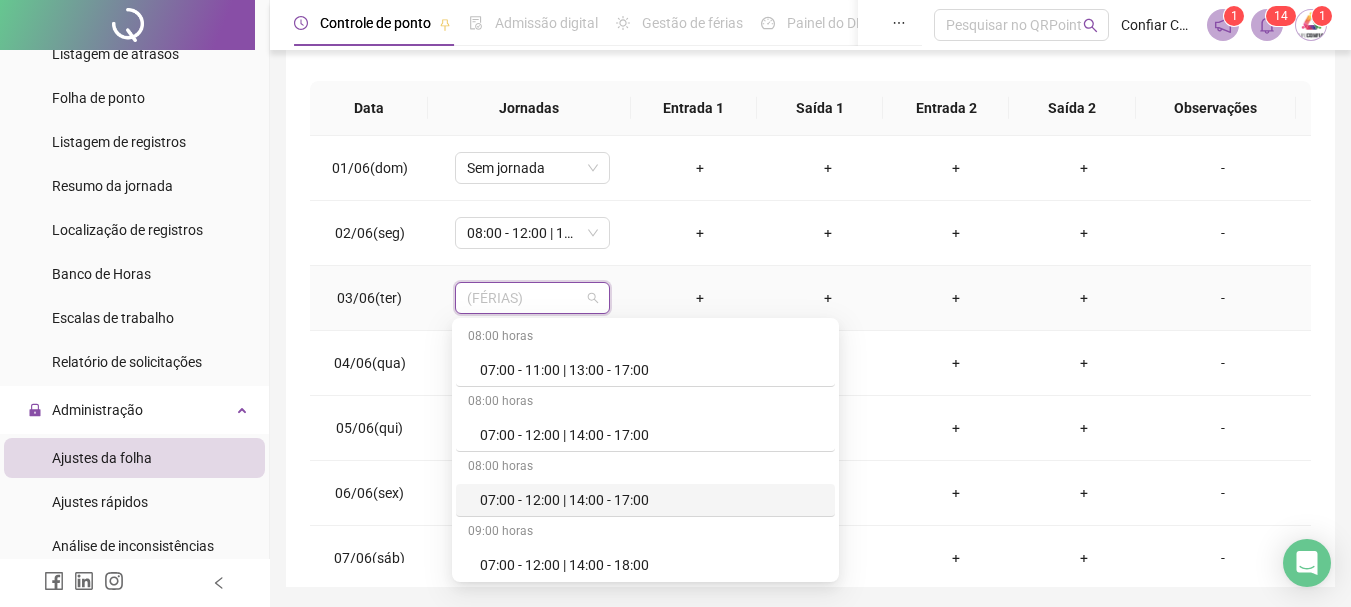 scroll, scrollTop: 500, scrollLeft: 0, axis: vertical 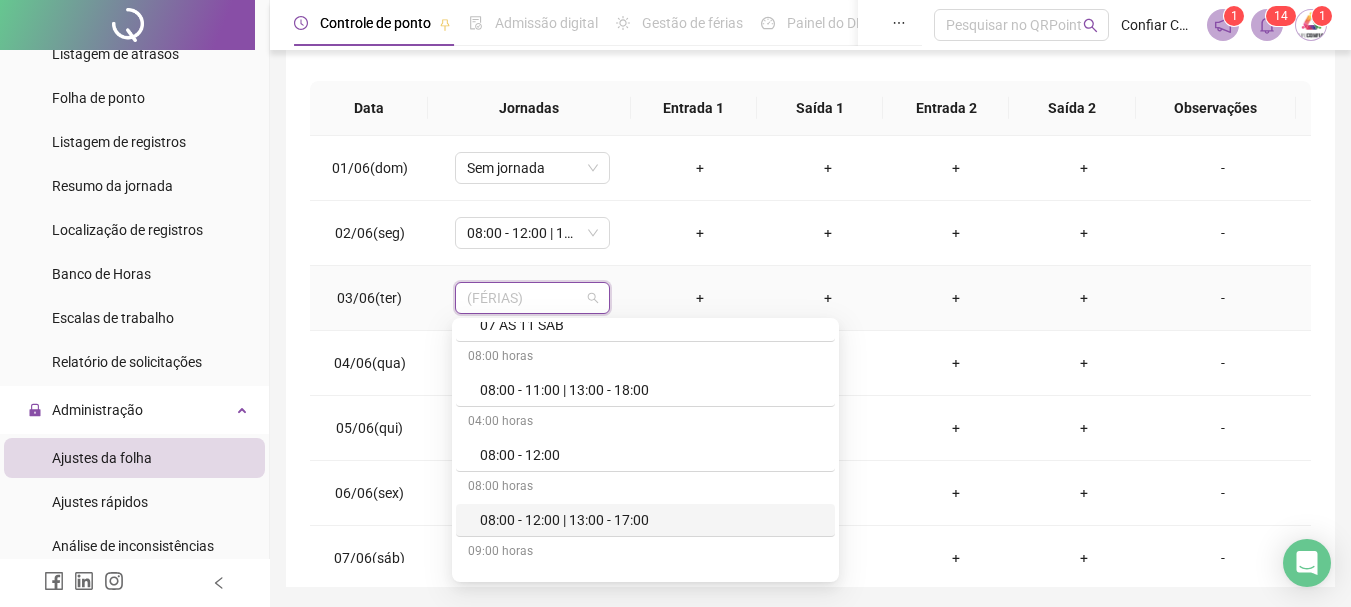 drag, startPoint x: 540, startPoint y: 520, endPoint x: 533, endPoint y: 543, distance: 24.04163 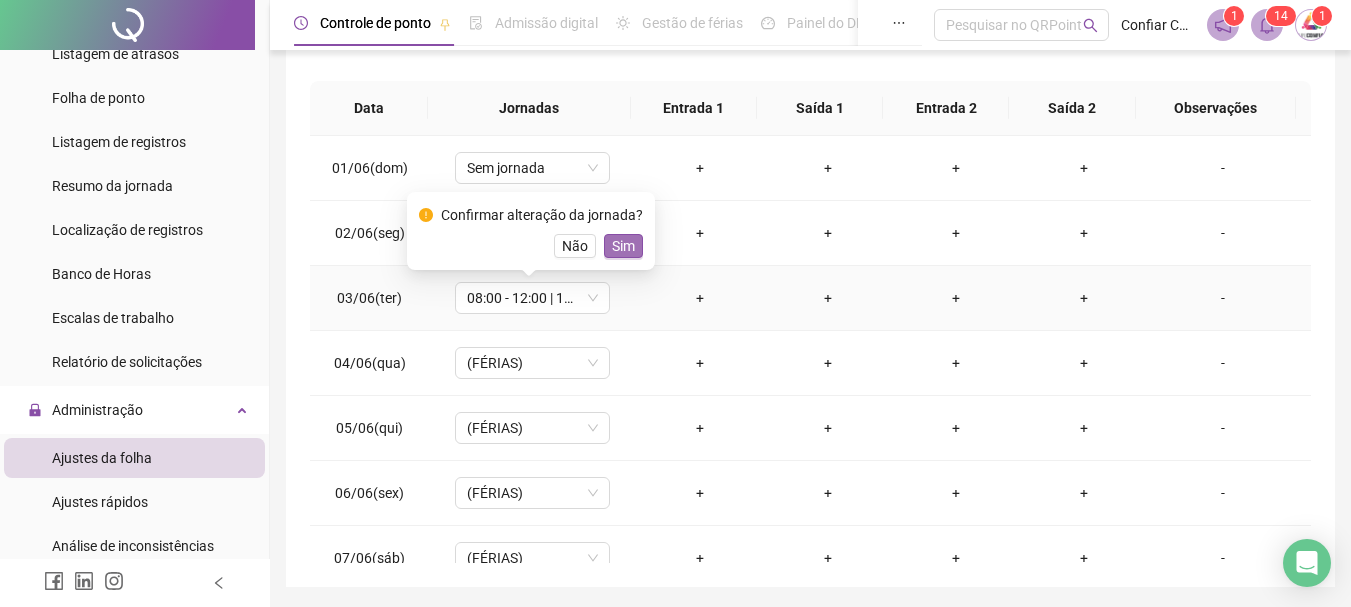 click on "Sim" at bounding box center (623, 246) 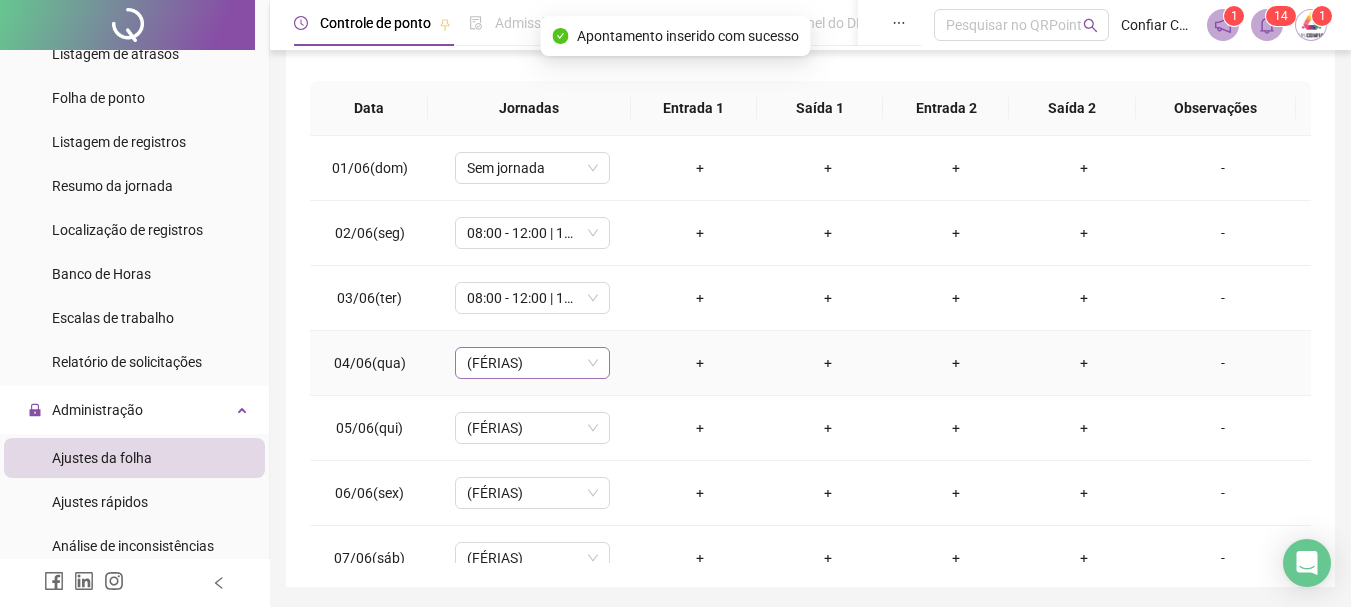 click on "(FÉRIAS)" at bounding box center [532, 363] 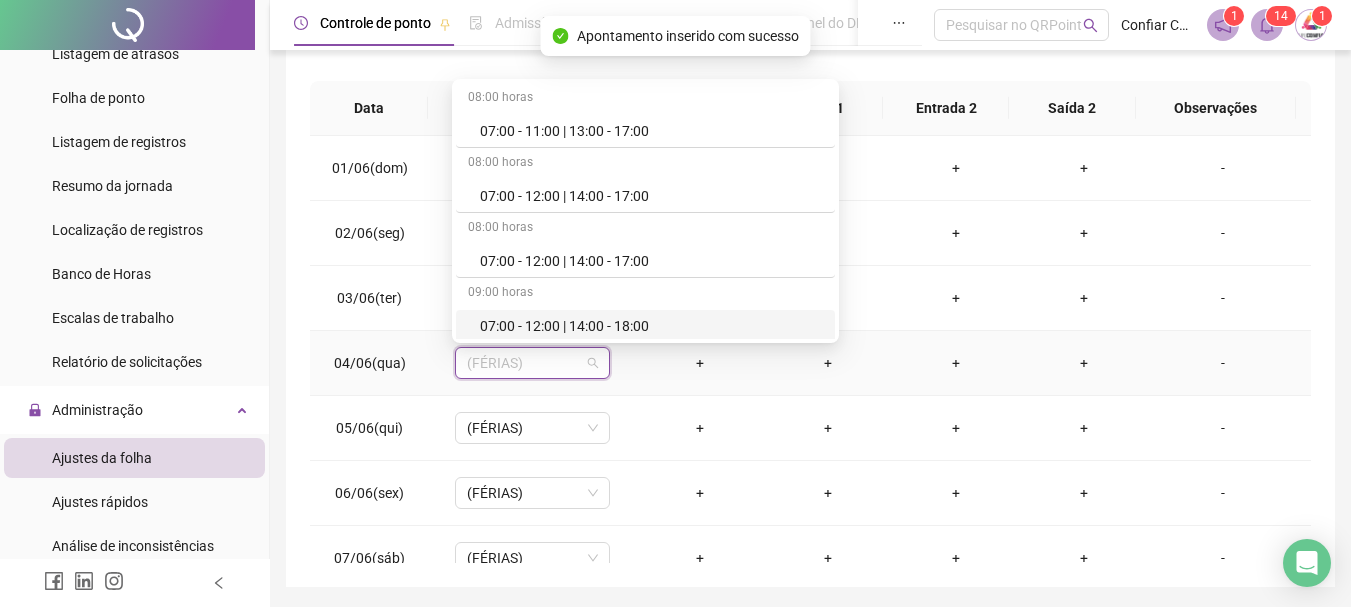scroll, scrollTop: 300, scrollLeft: 0, axis: vertical 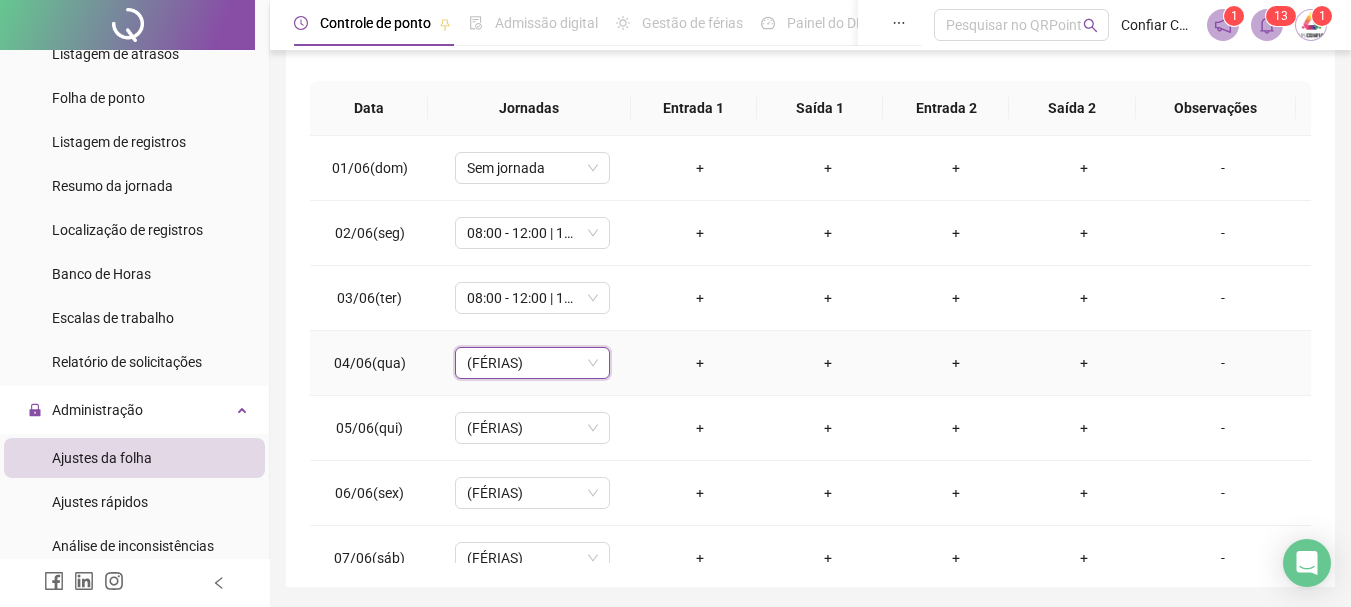 click on "(FÉRIAS)" at bounding box center [532, 363] 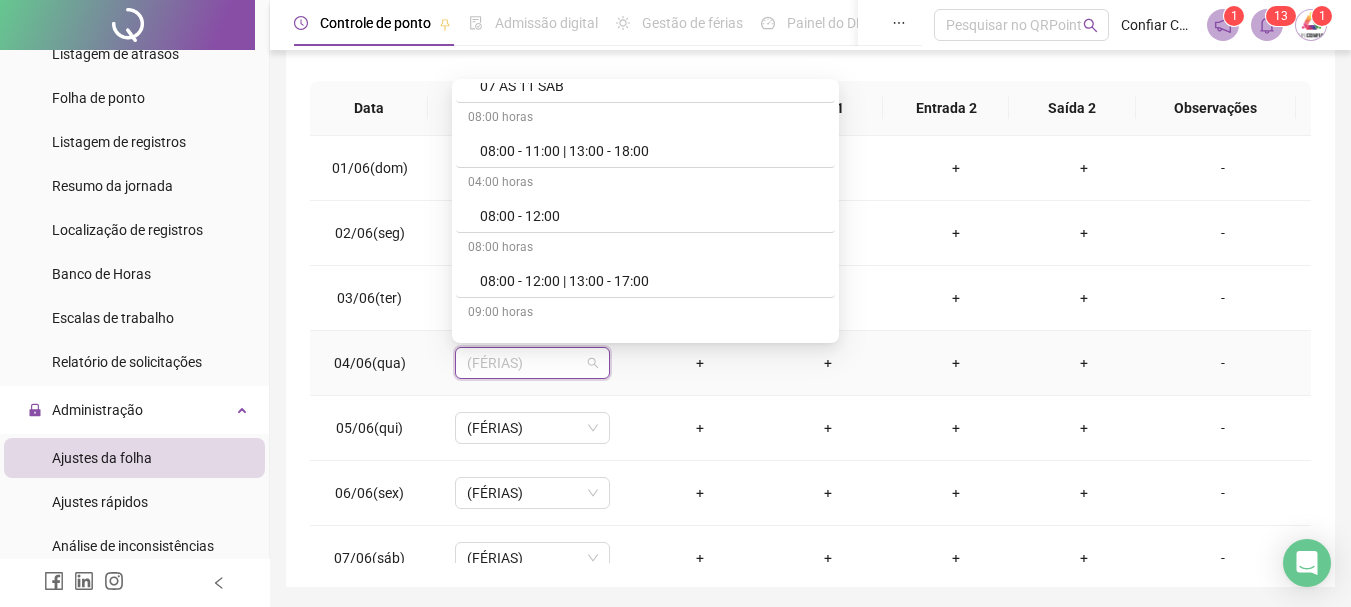 scroll, scrollTop: 600, scrollLeft: 0, axis: vertical 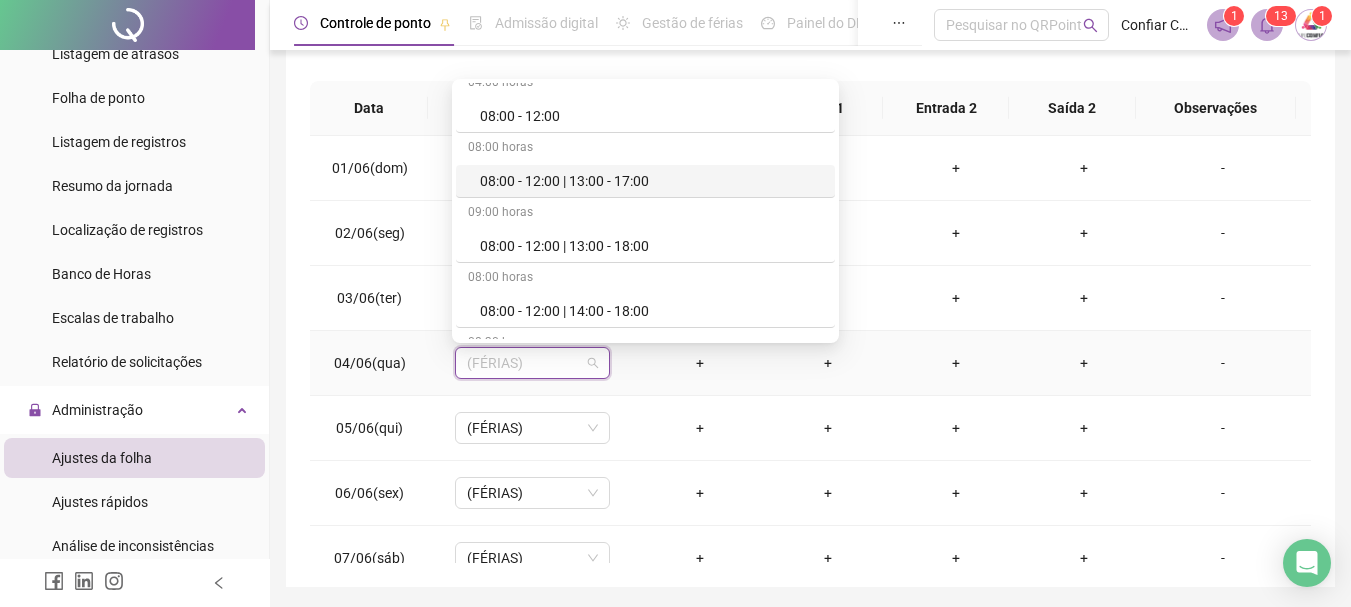 click on "08:00 - 12:00 | 13:00 - 17:00" at bounding box center (651, 181) 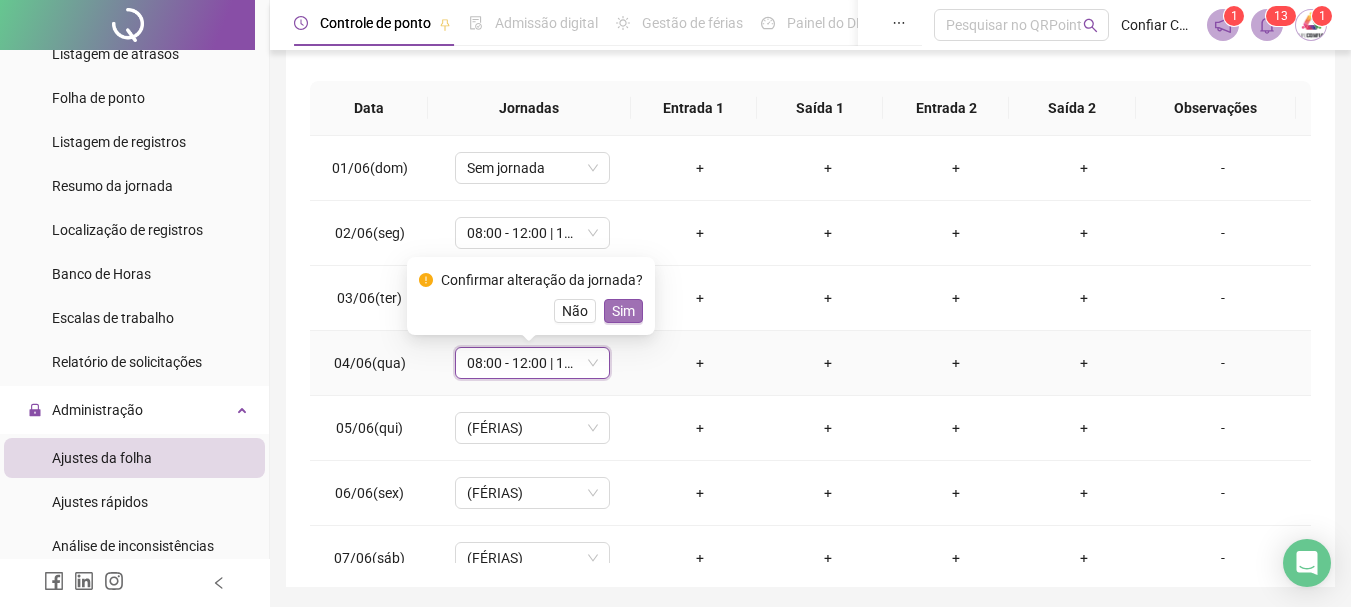 click on "Sim" at bounding box center (623, 311) 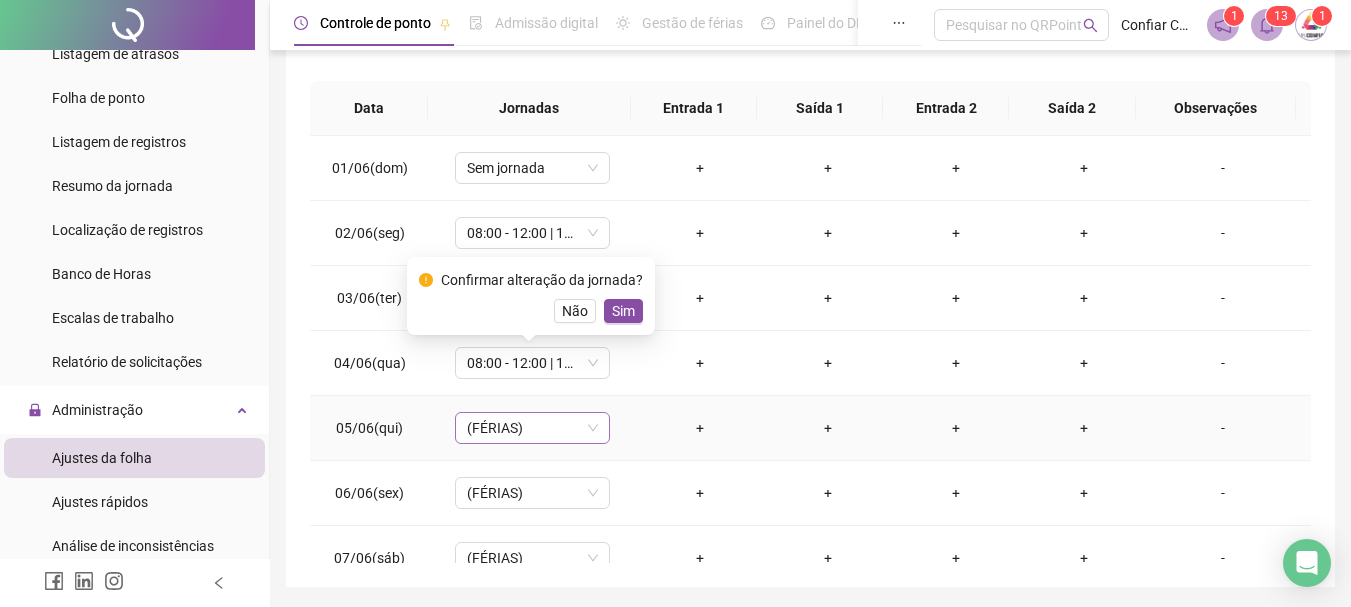 click on "(FÉRIAS)" at bounding box center (532, 428) 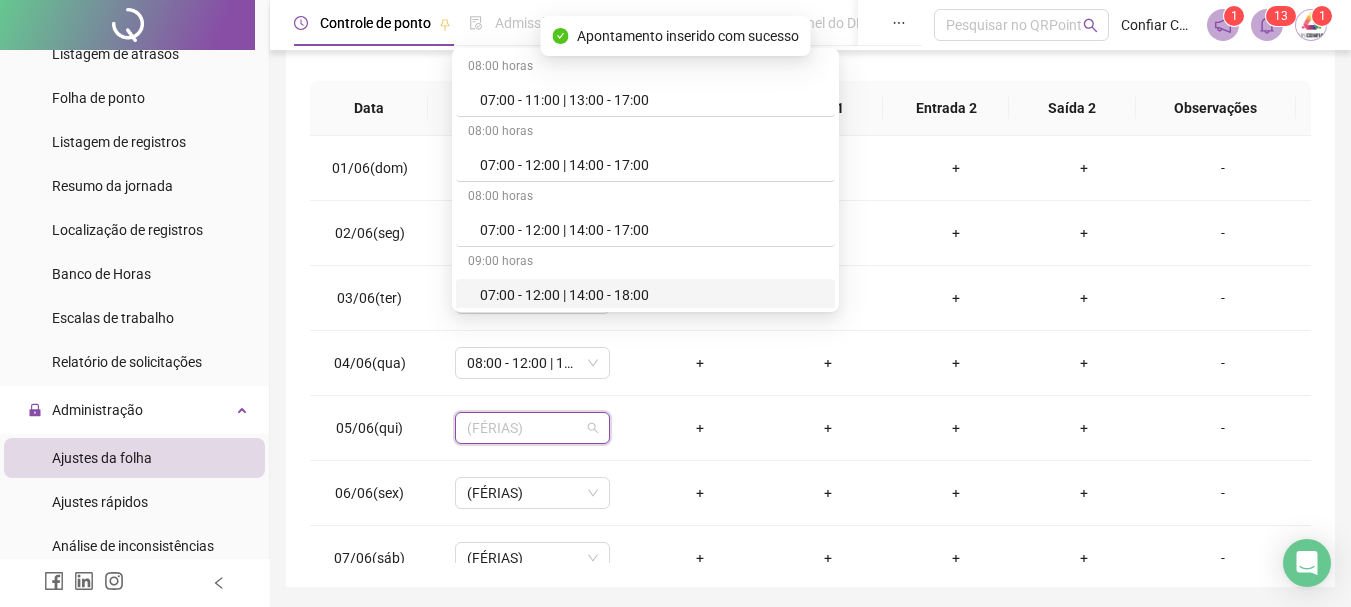 scroll, scrollTop: 400, scrollLeft: 0, axis: vertical 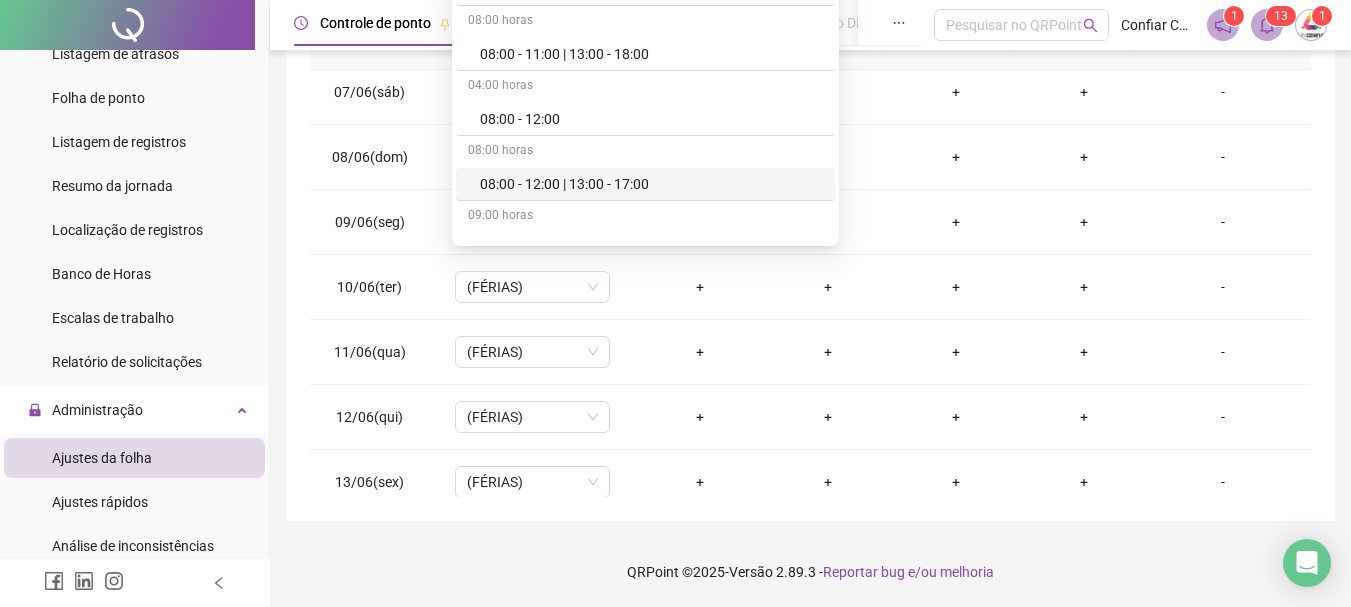 click on "08:00 - 12:00 | 13:00 - 17:00" at bounding box center [651, 184] 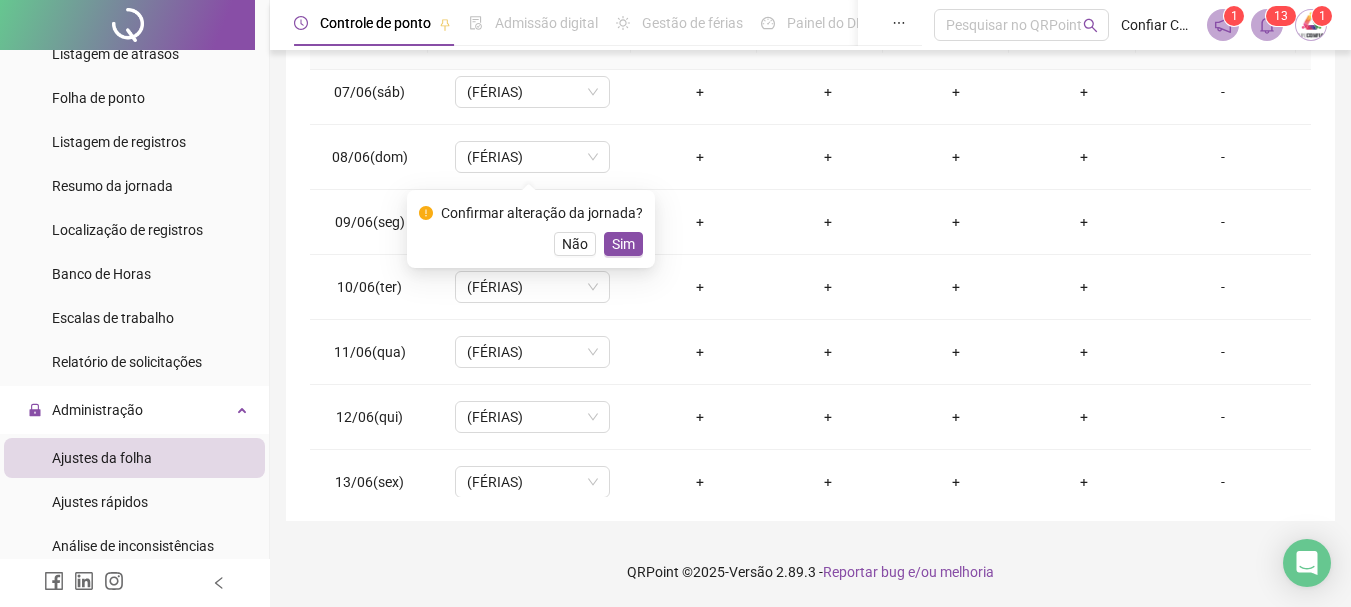scroll, scrollTop: 200, scrollLeft: 0, axis: vertical 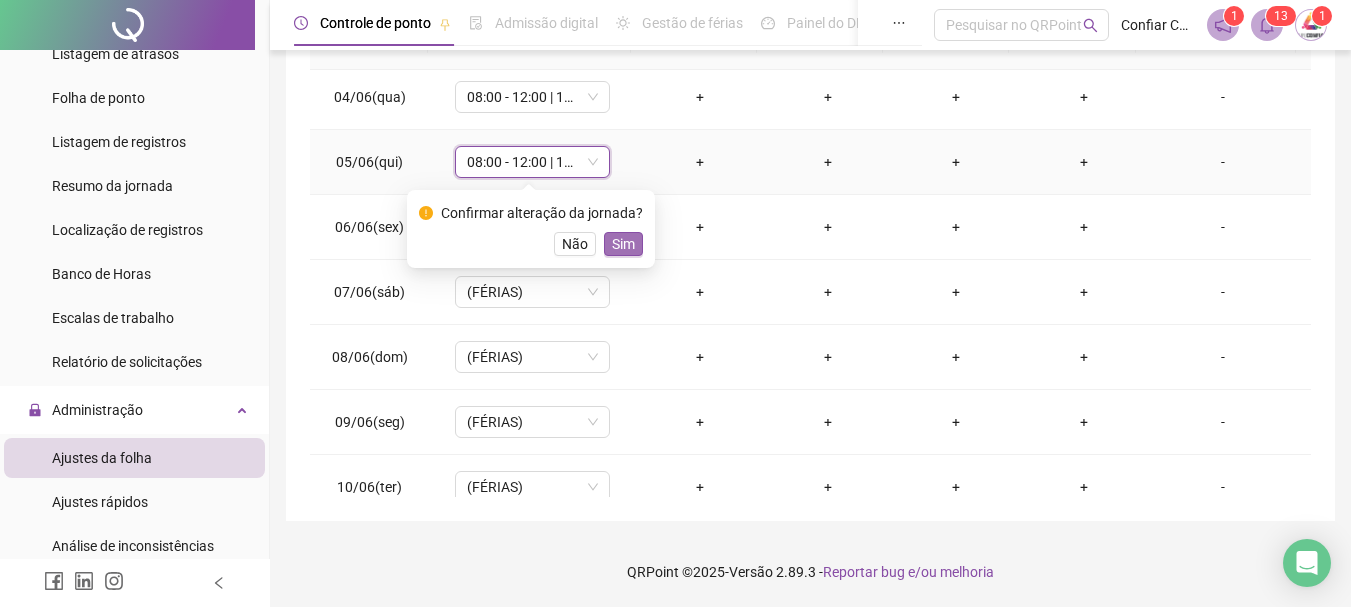click on "Sim" at bounding box center [623, 244] 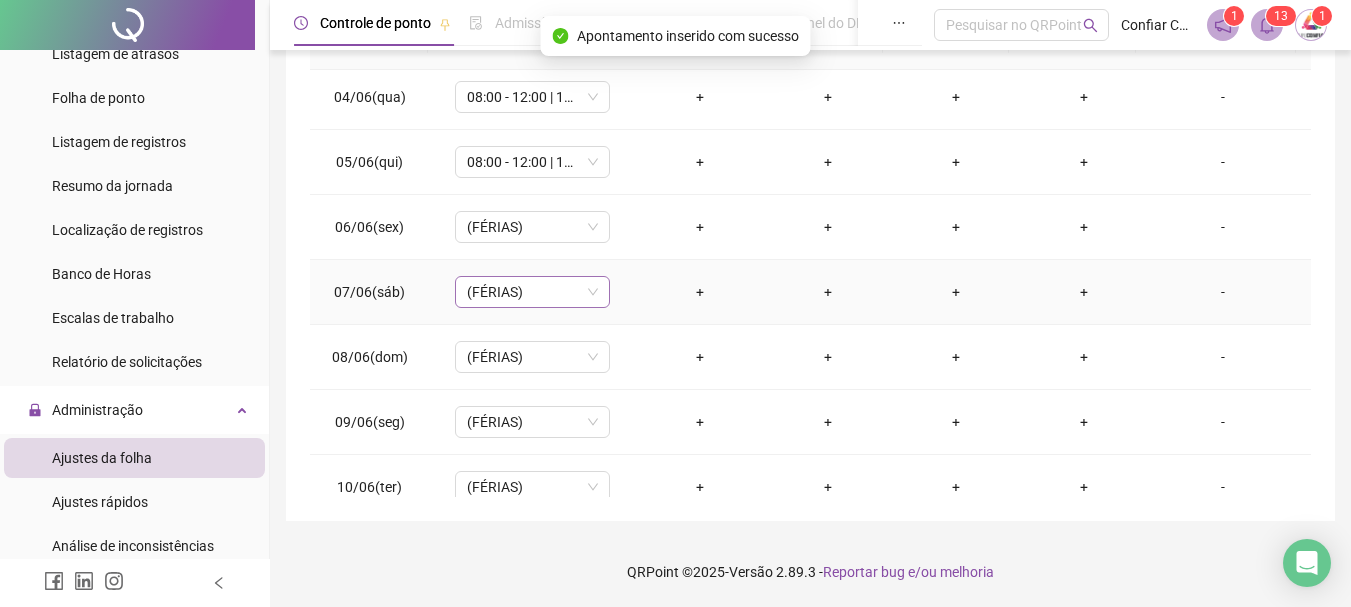 click on "(FÉRIAS)" at bounding box center [532, 292] 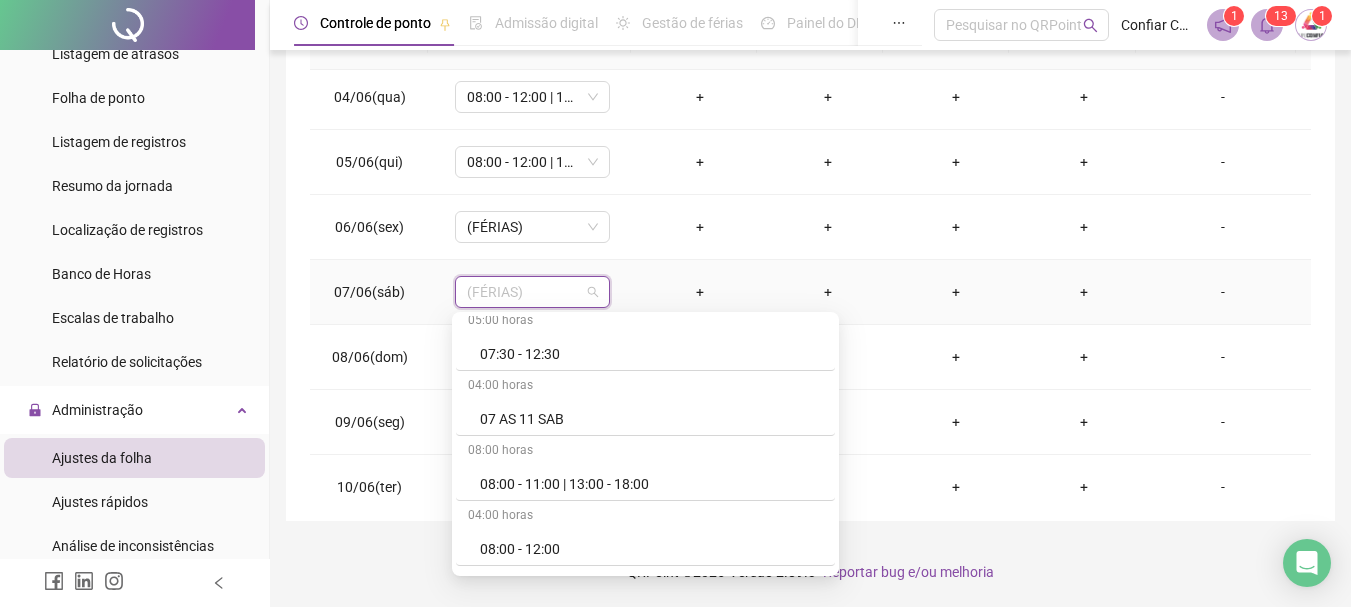 scroll, scrollTop: 600, scrollLeft: 0, axis: vertical 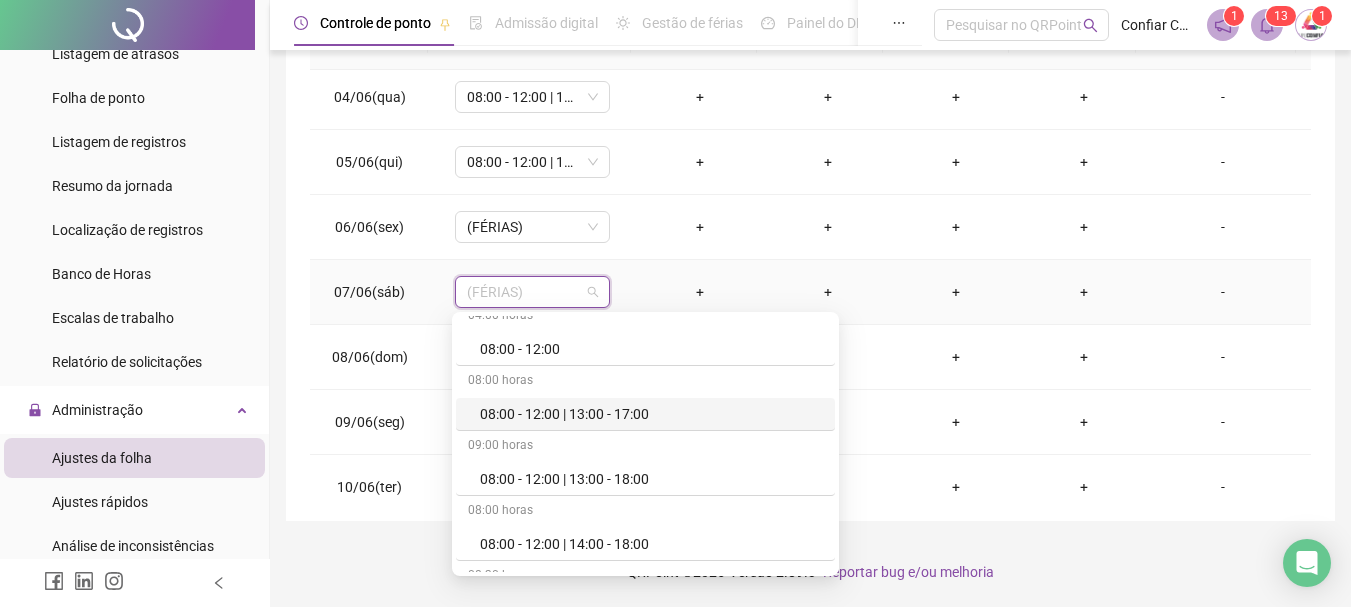 click on "08:00 - 12:00 | 13:00 - 17:00" at bounding box center (651, 414) 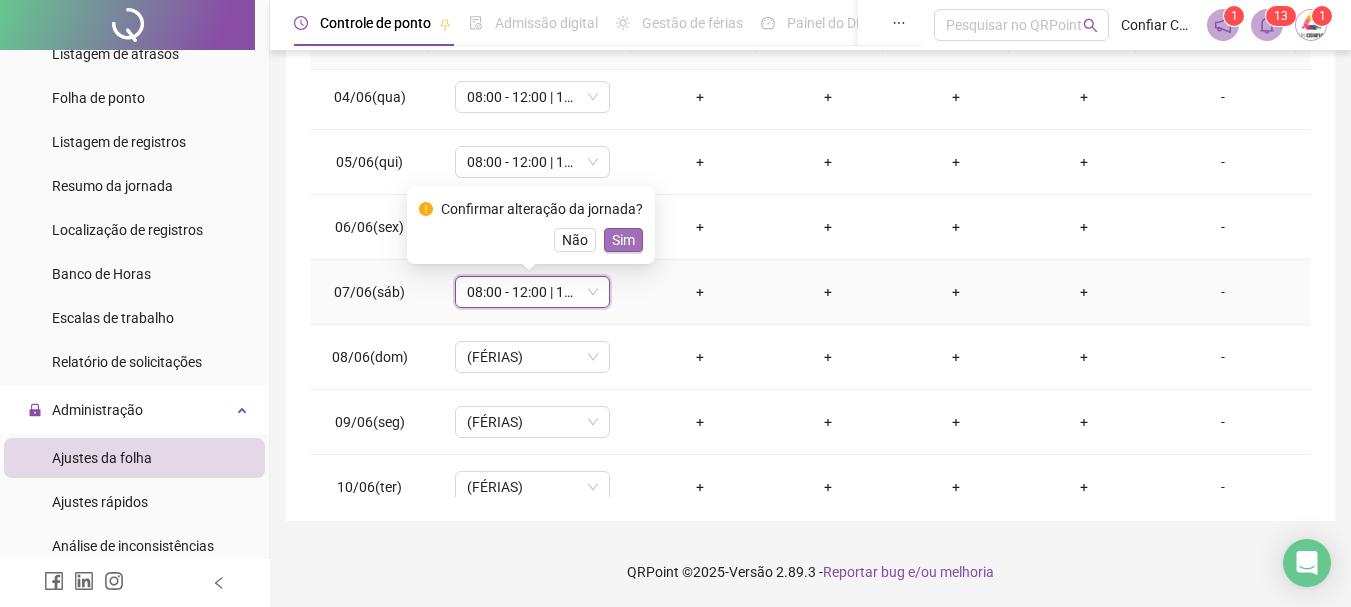 click on "Sim" at bounding box center (623, 240) 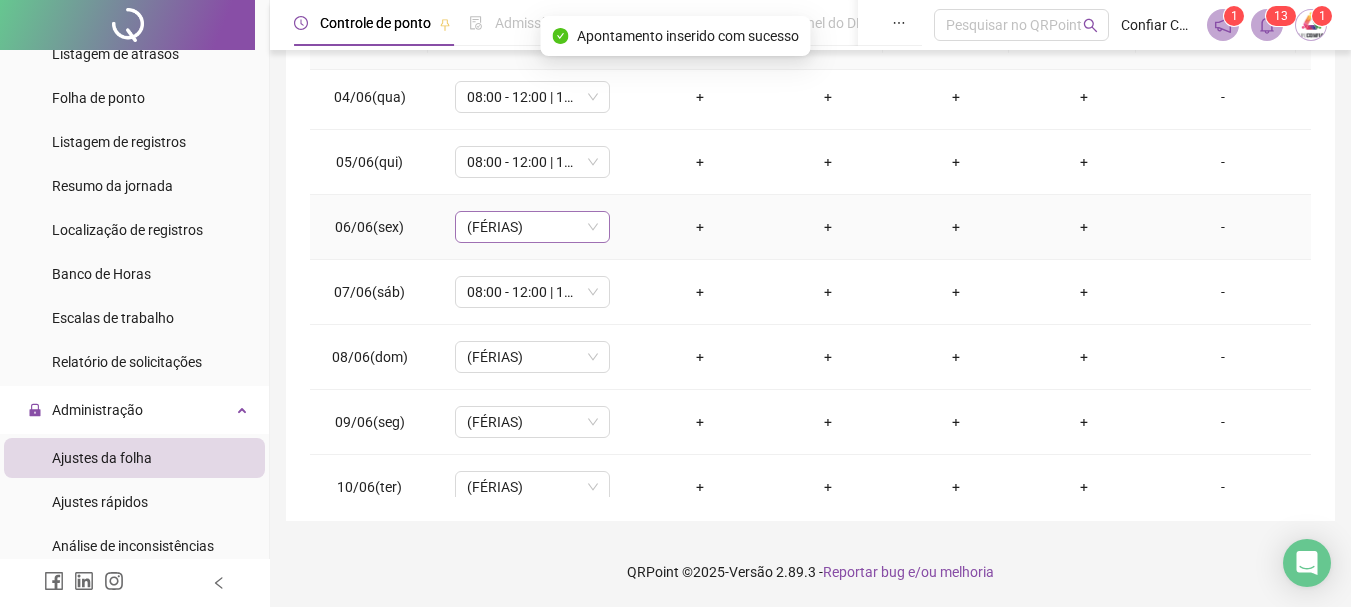 click on "(FÉRIAS)" at bounding box center (532, 227) 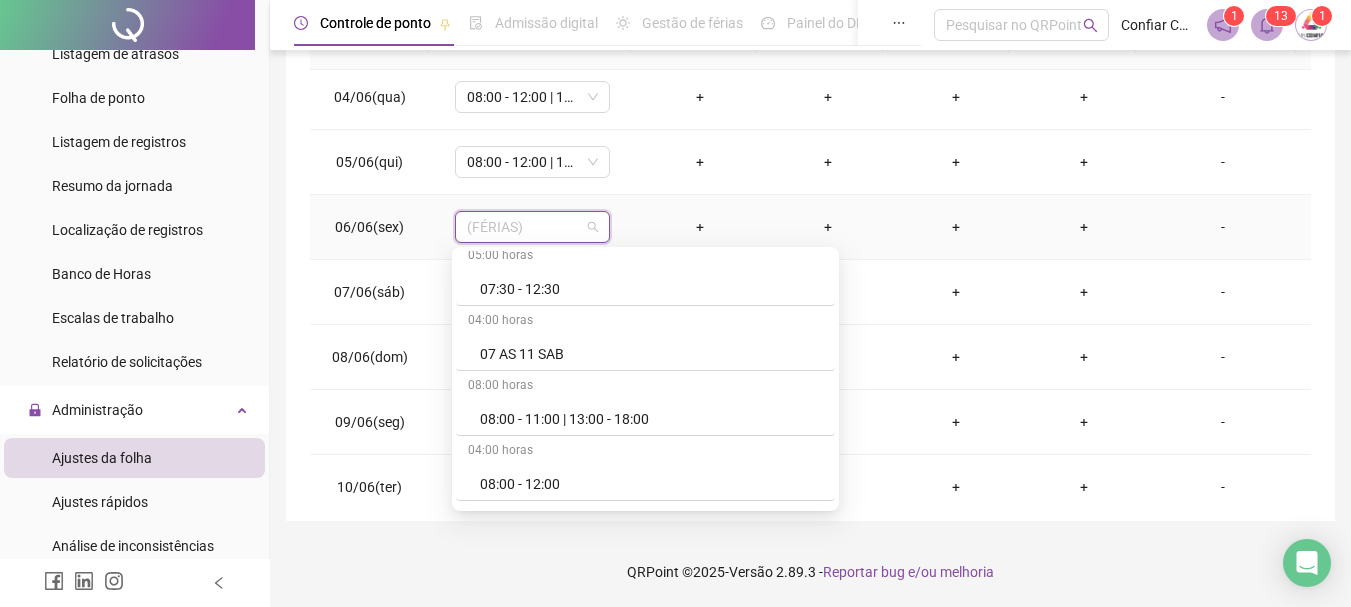 scroll, scrollTop: 600, scrollLeft: 0, axis: vertical 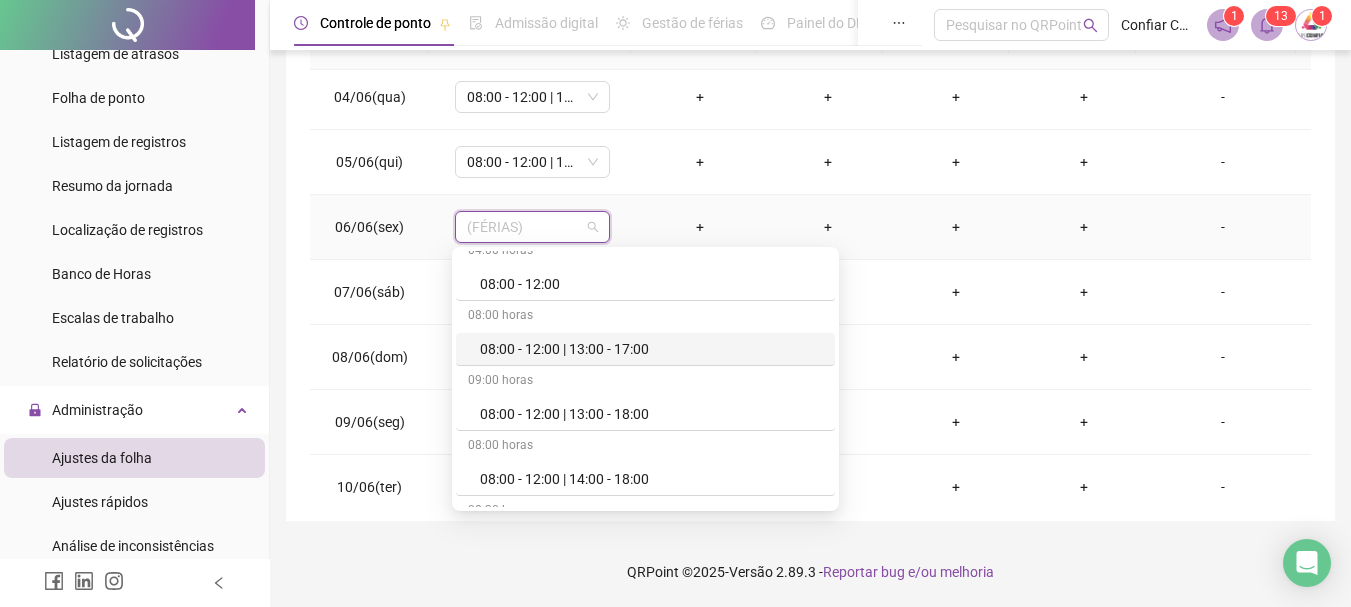click on "08:00 - 12:00 | 13:00 - 17:00" at bounding box center [651, 349] 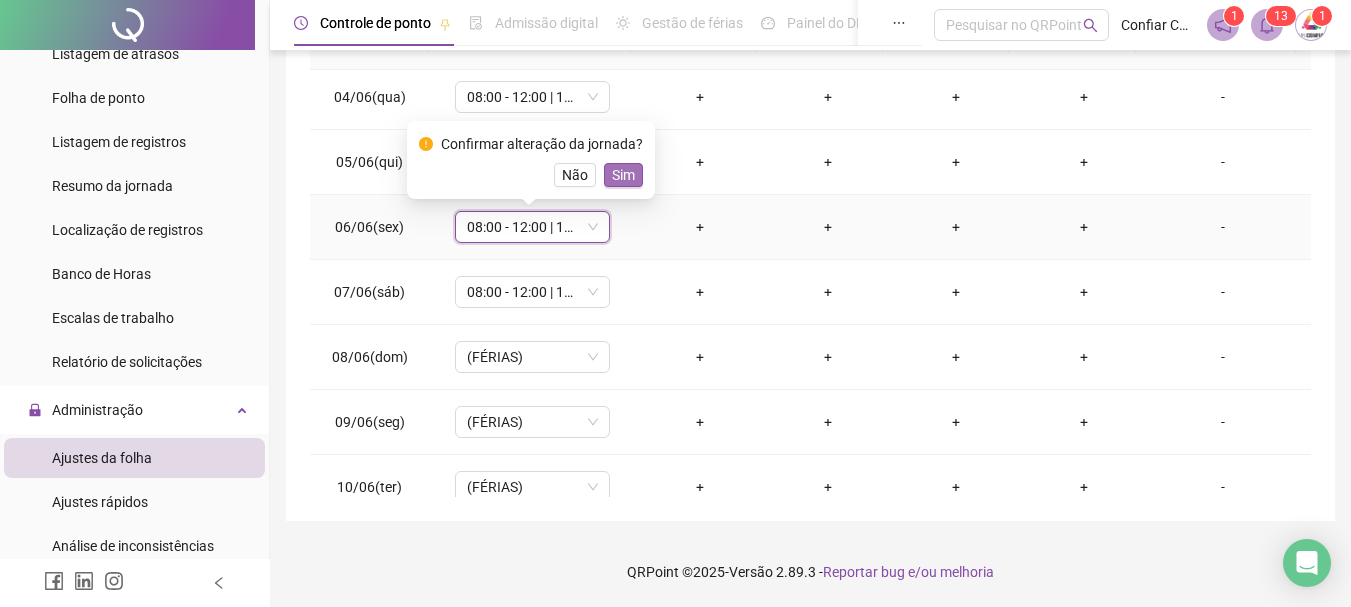 drag, startPoint x: 624, startPoint y: 171, endPoint x: 563, endPoint y: 376, distance: 213.88315 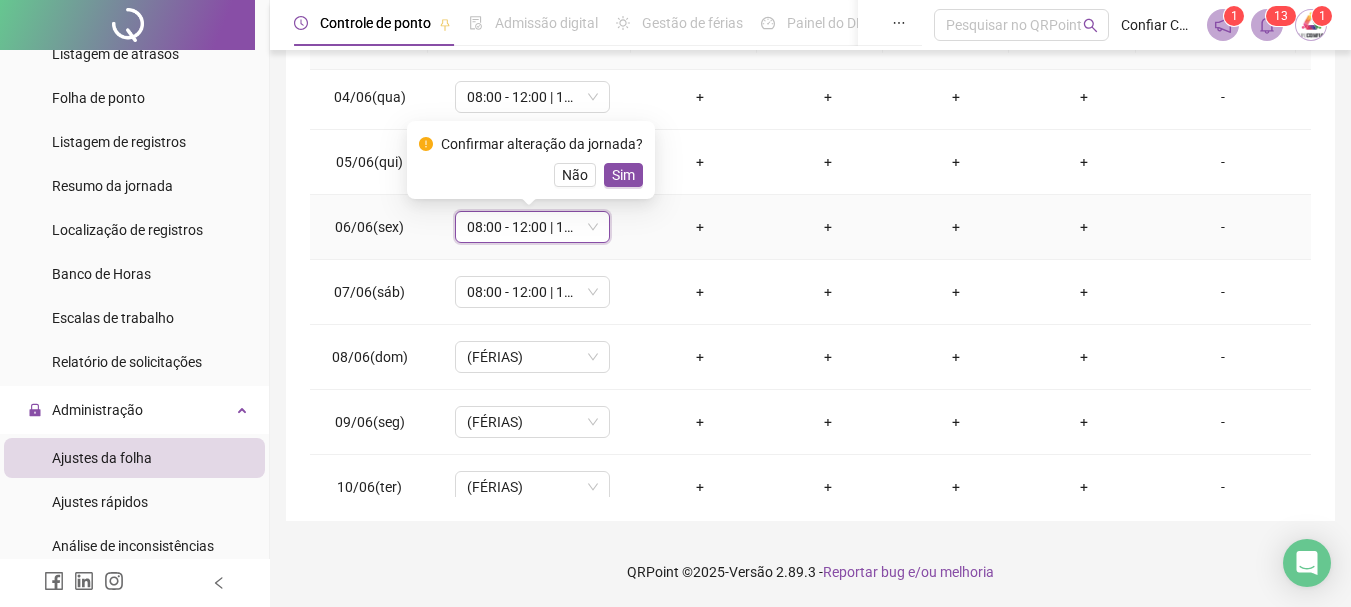 click on "Sim" at bounding box center [623, 175] 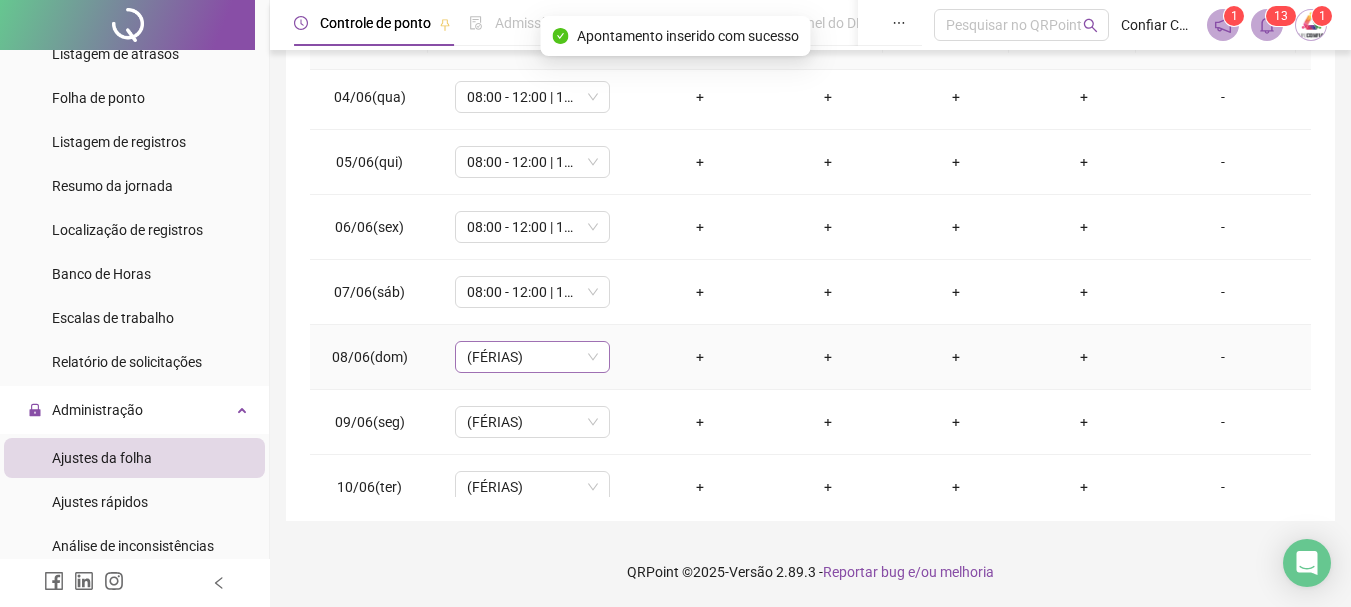 click on "(FÉRIAS)" at bounding box center [532, 357] 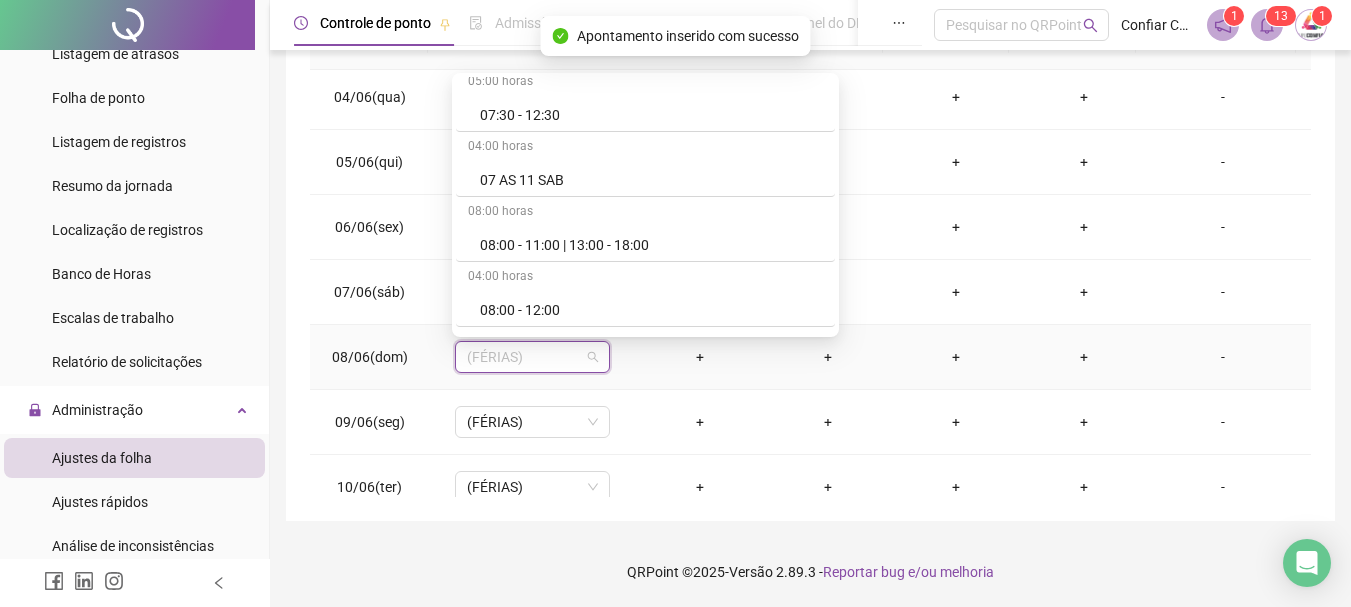 scroll, scrollTop: 500, scrollLeft: 0, axis: vertical 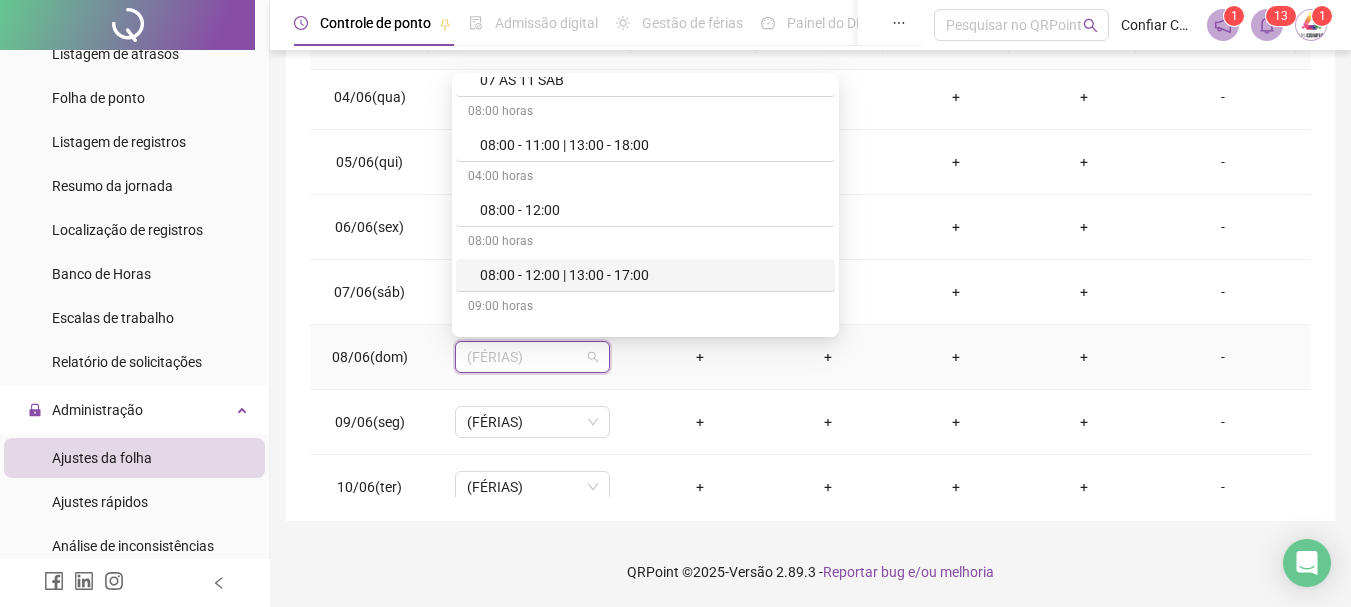 click on "08:00 - 12:00 | 13:00 - 17:00" at bounding box center [651, 275] 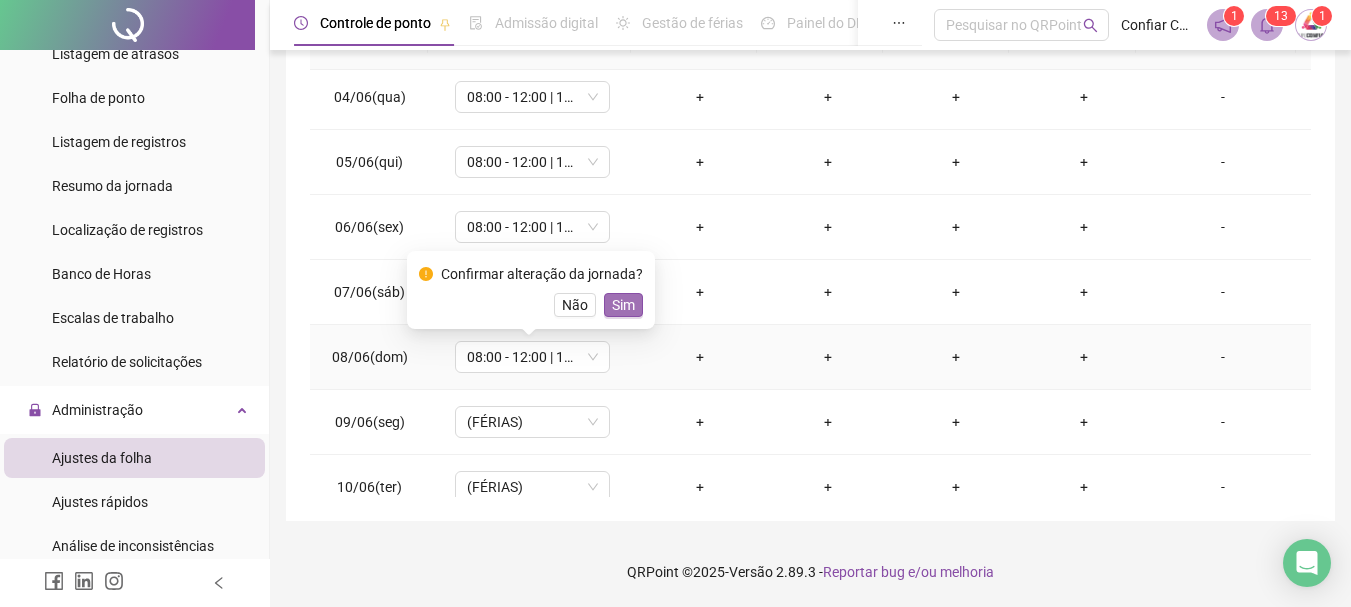 click on "Sim" at bounding box center [623, 305] 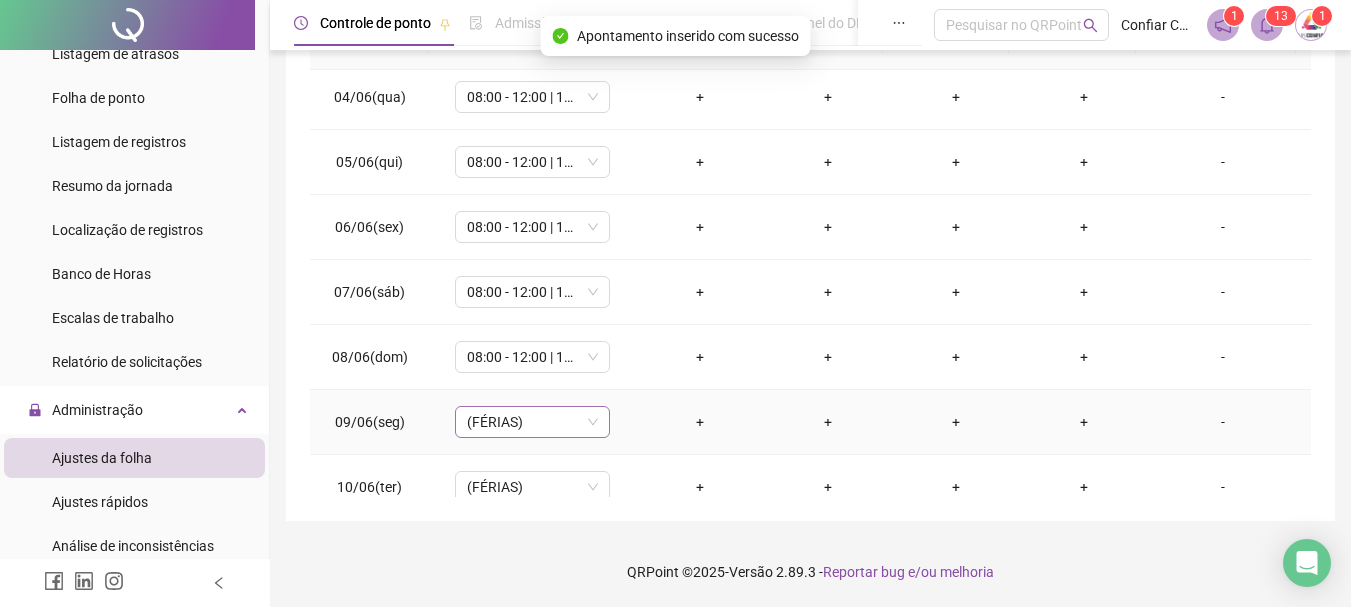 click on "(FÉRIAS)" at bounding box center (532, 422) 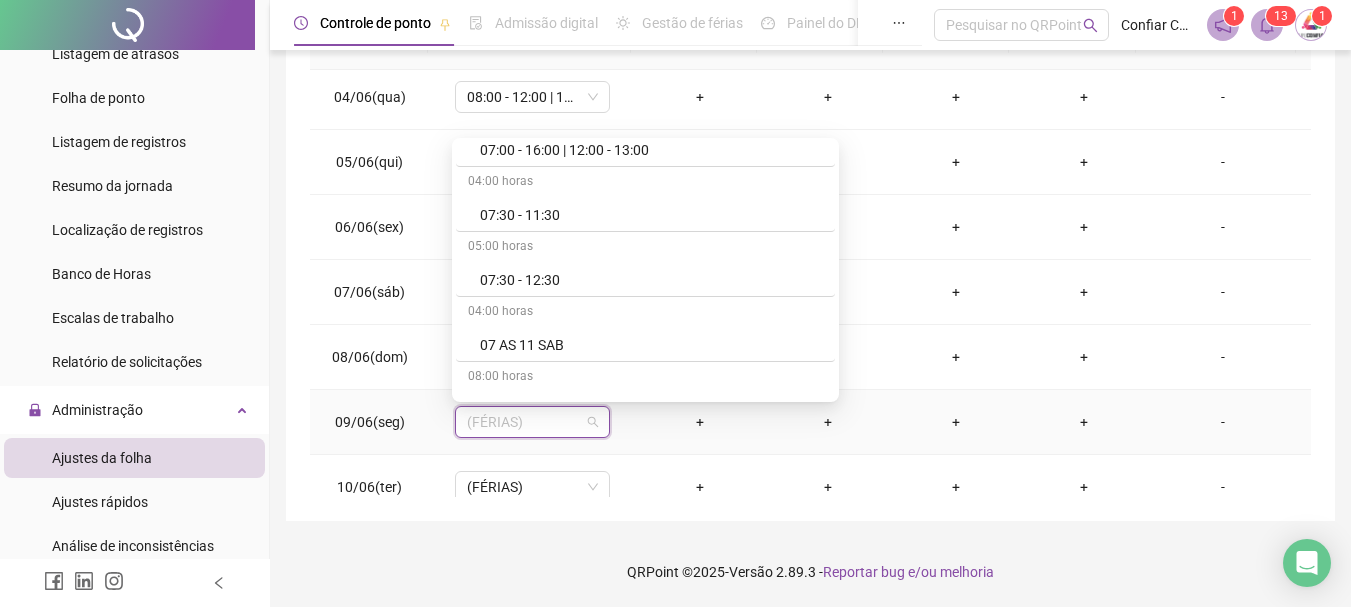 scroll, scrollTop: 500, scrollLeft: 0, axis: vertical 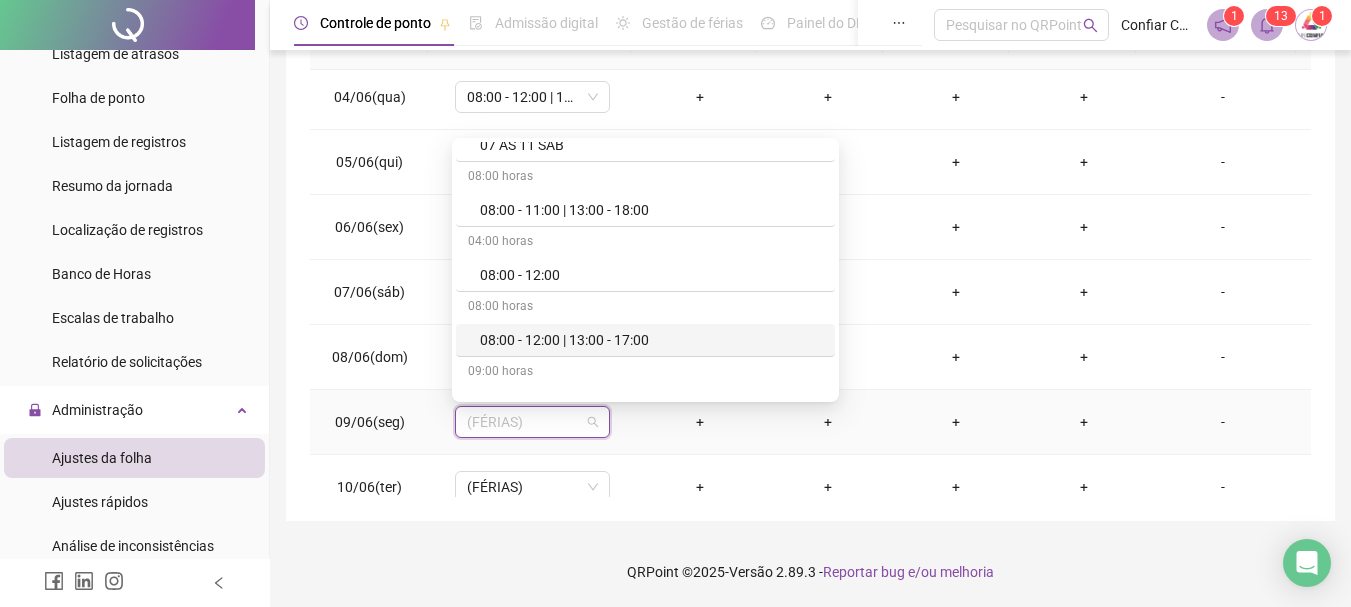 drag, startPoint x: 575, startPoint y: 335, endPoint x: 502, endPoint y: 436, distance: 124.61942 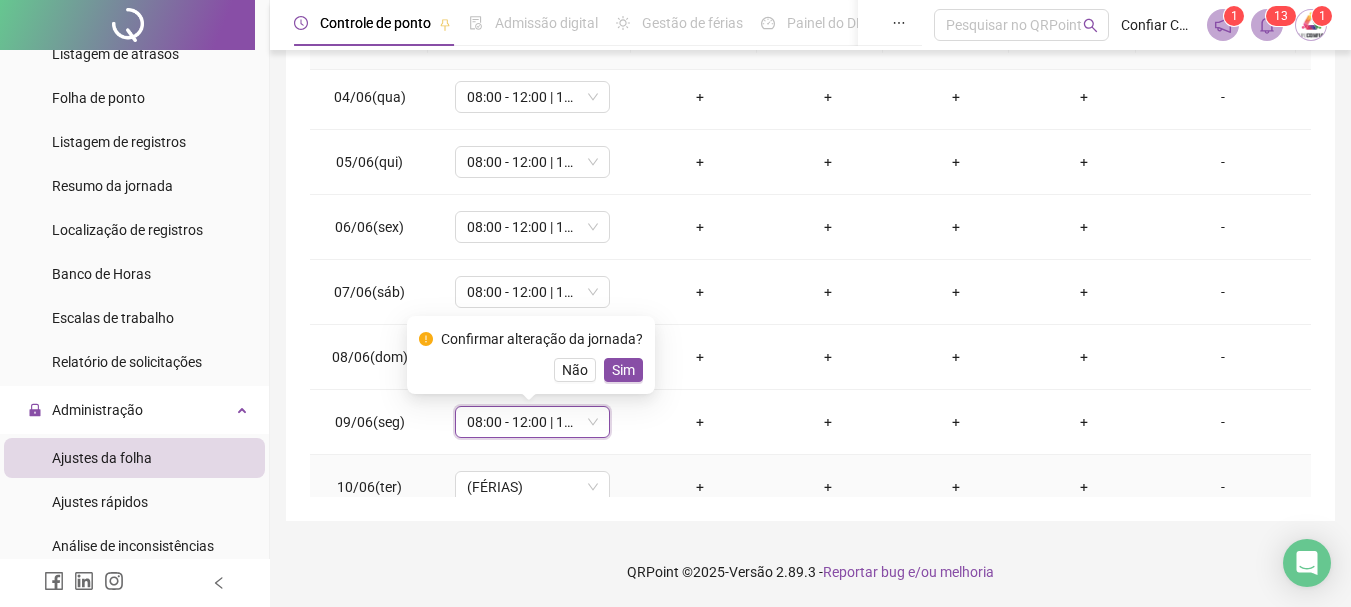 scroll, scrollTop: 300, scrollLeft: 0, axis: vertical 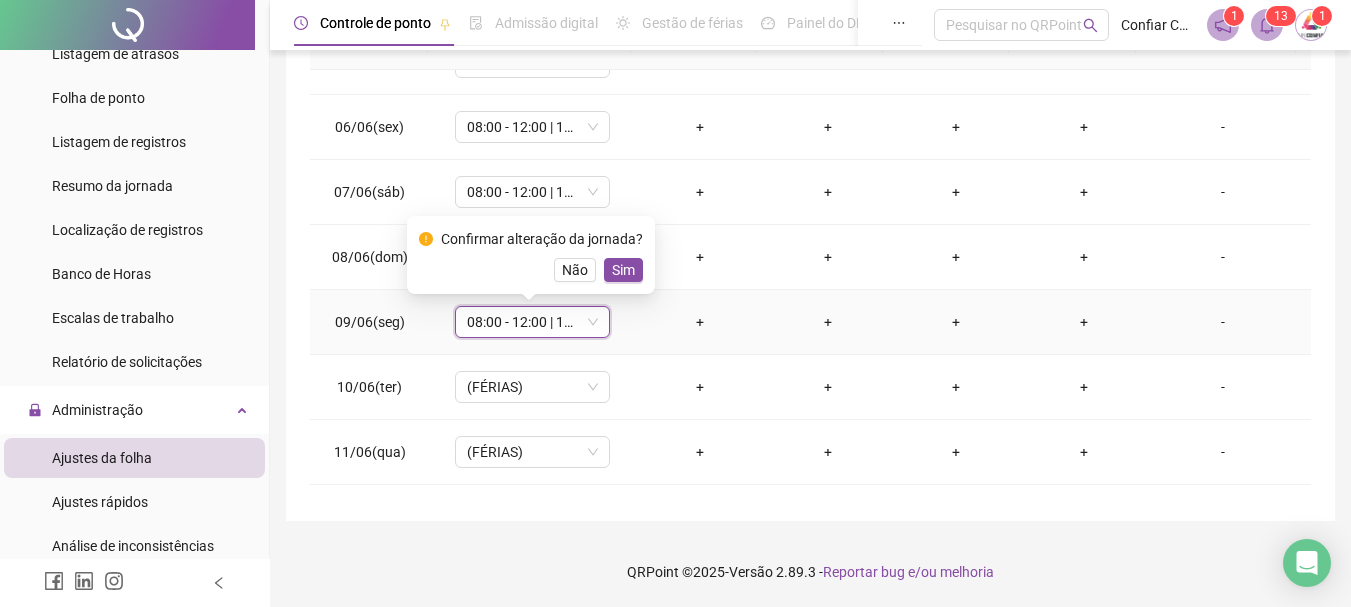 drag, startPoint x: 623, startPoint y: 270, endPoint x: 535, endPoint y: 367, distance: 130.96947 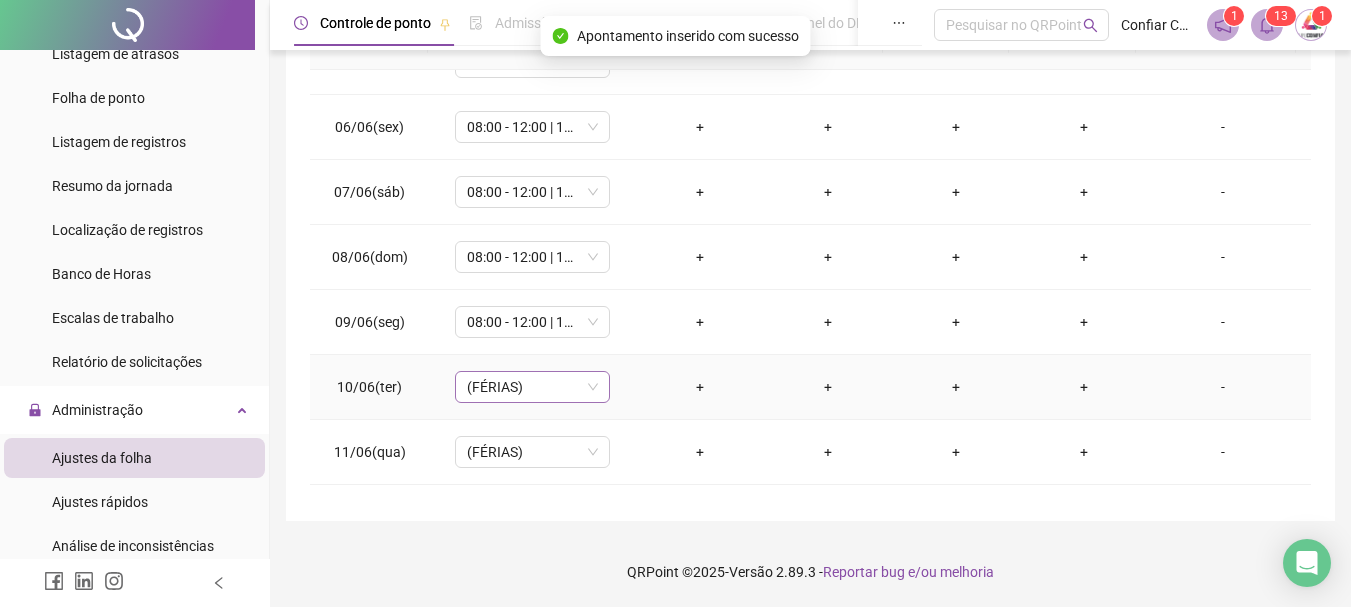 click on "(FÉRIAS)" at bounding box center [532, 387] 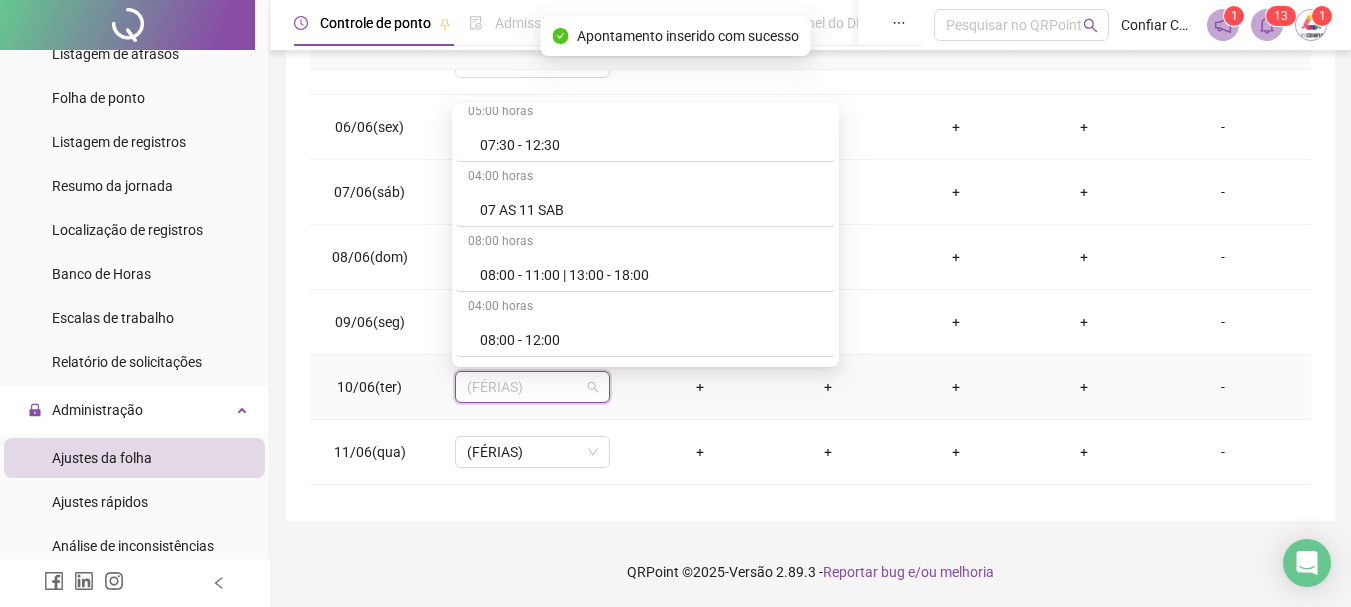 scroll, scrollTop: 500, scrollLeft: 0, axis: vertical 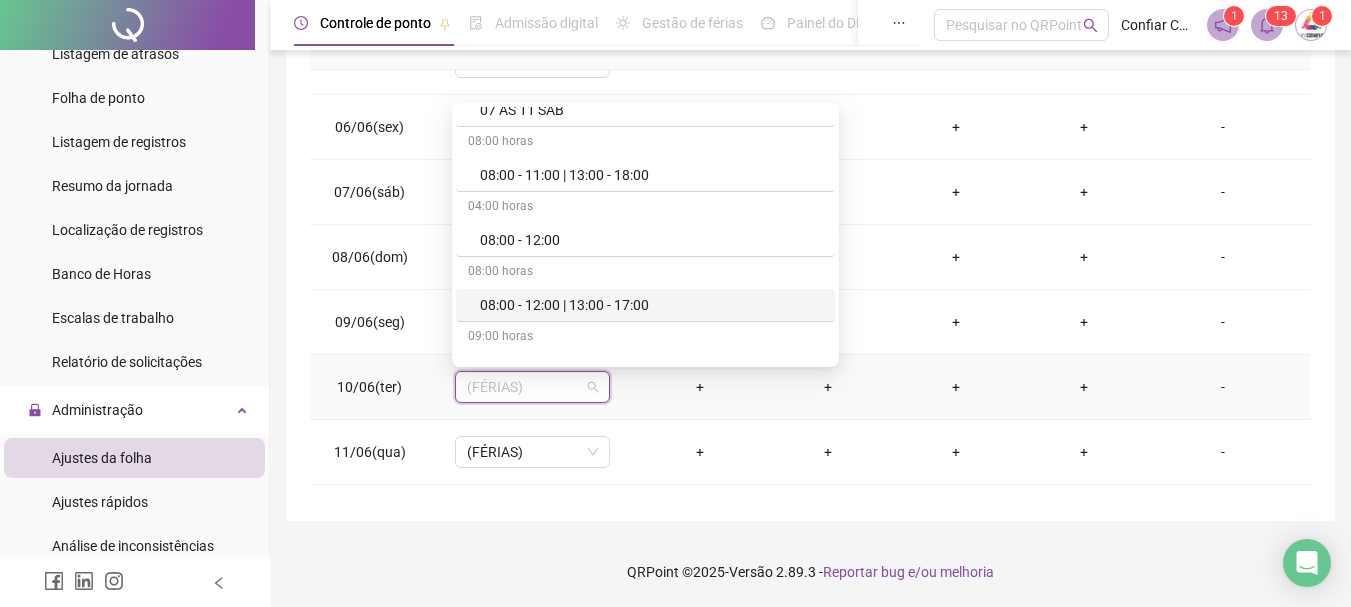 click on "08:00 - 12:00 | 13:00 - 17:00" at bounding box center (651, 305) 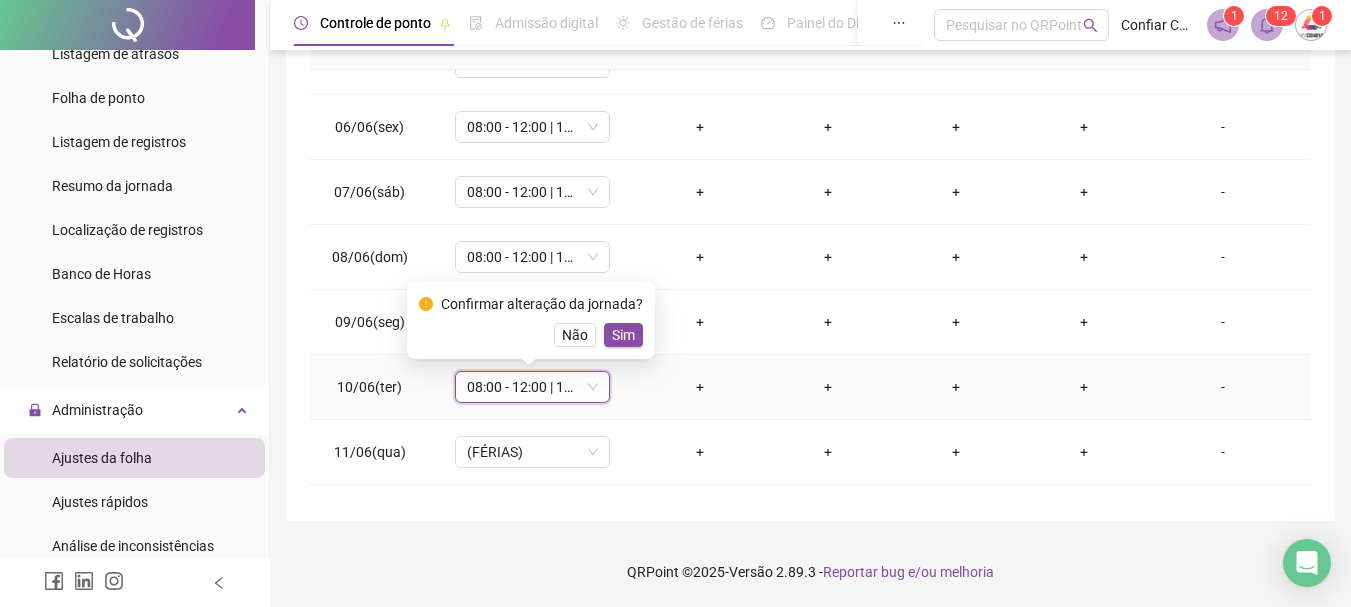 click on "Sim" at bounding box center (623, 335) 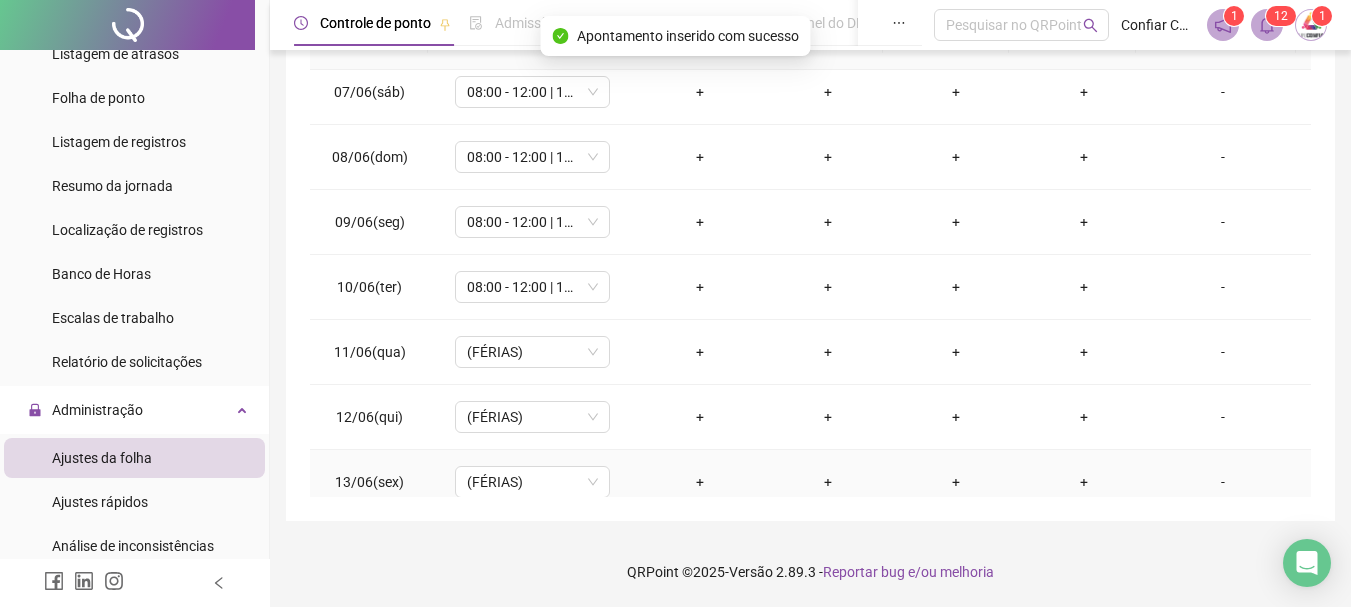 scroll, scrollTop: 500, scrollLeft: 0, axis: vertical 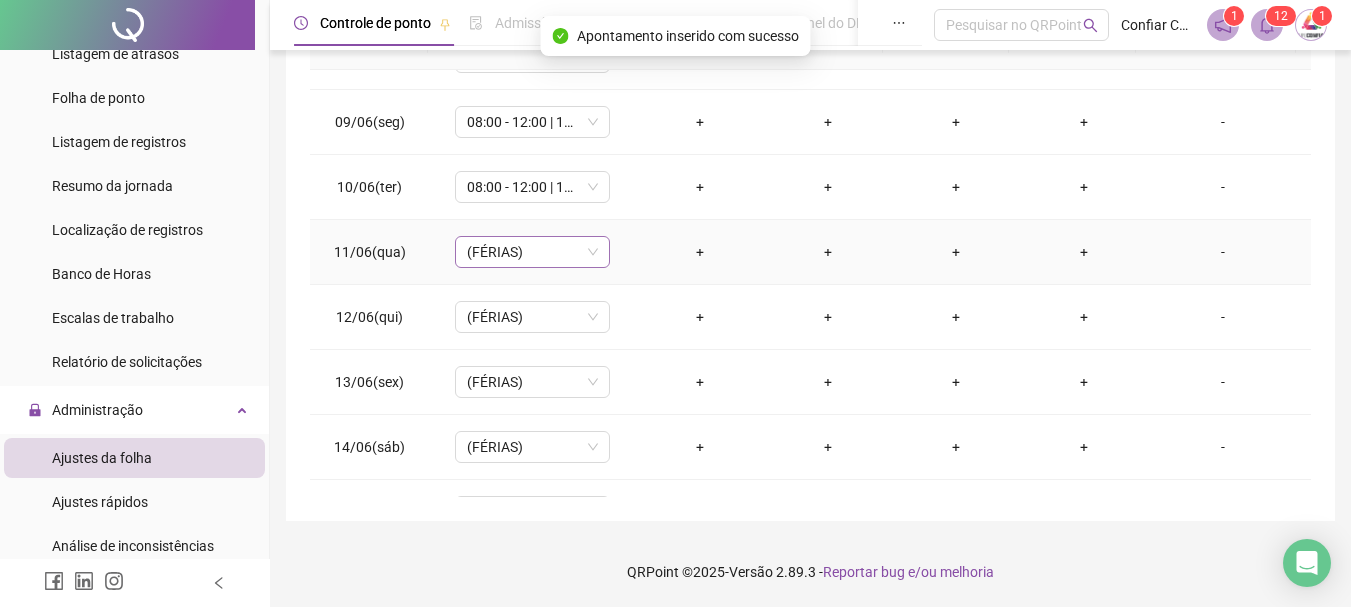 click on "(FÉRIAS)" at bounding box center [532, 252] 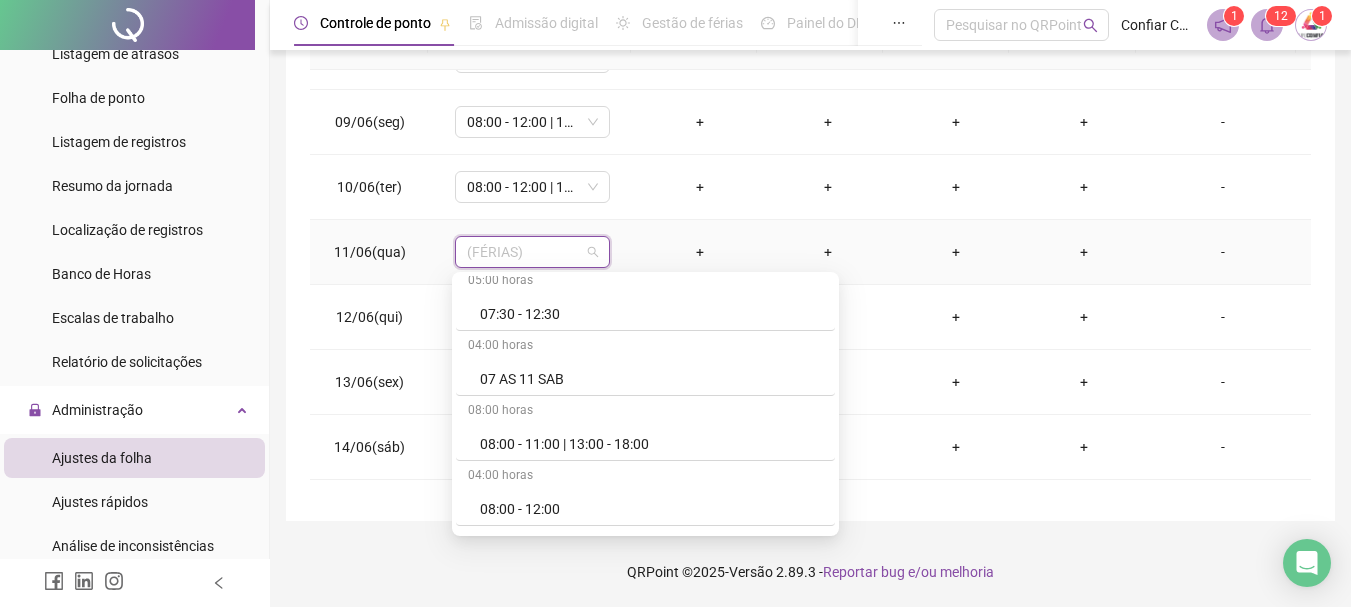 scroll, scrollTop: 500, scrollLeft: 0, axis: vertical 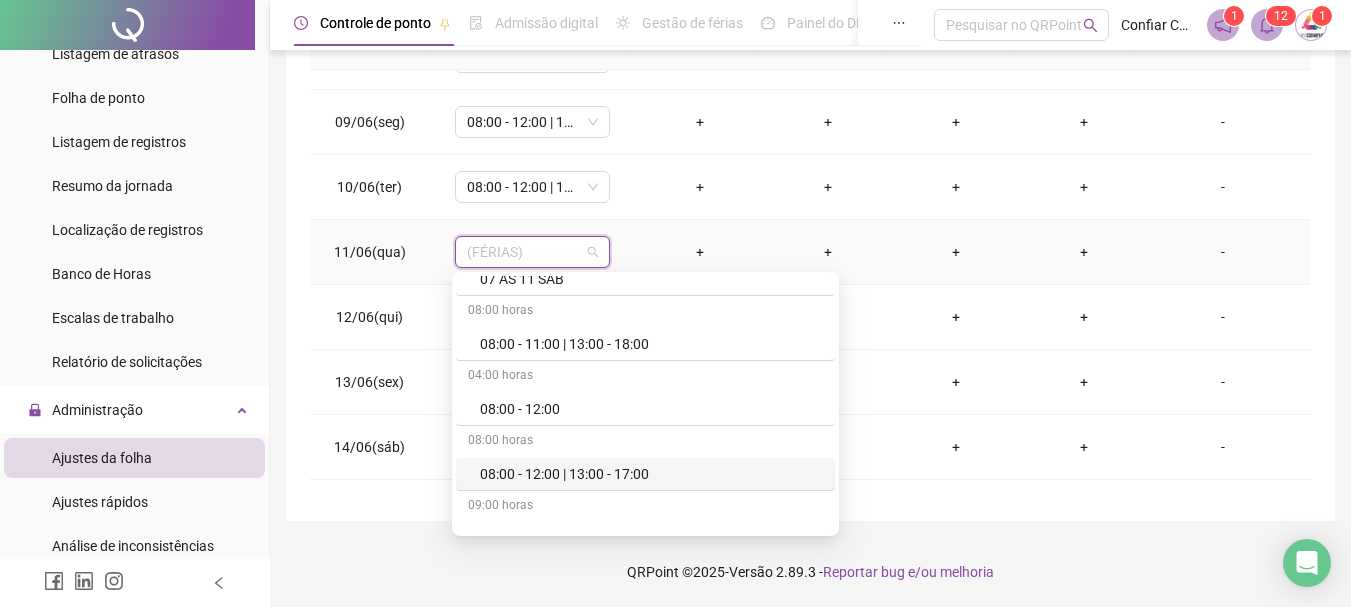 click on "08:00 - 12:00 | 13:00 - 17:00" at bounding box center (645, 474) 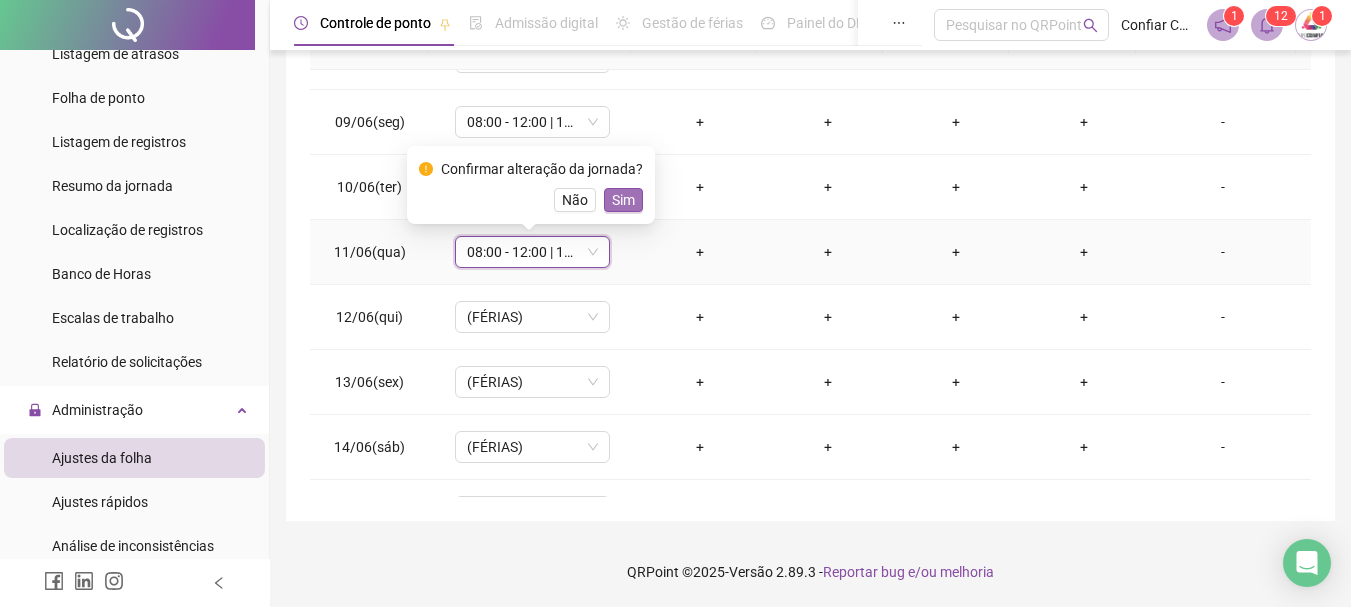 click on "Sim" at bounding box center [623, 200] 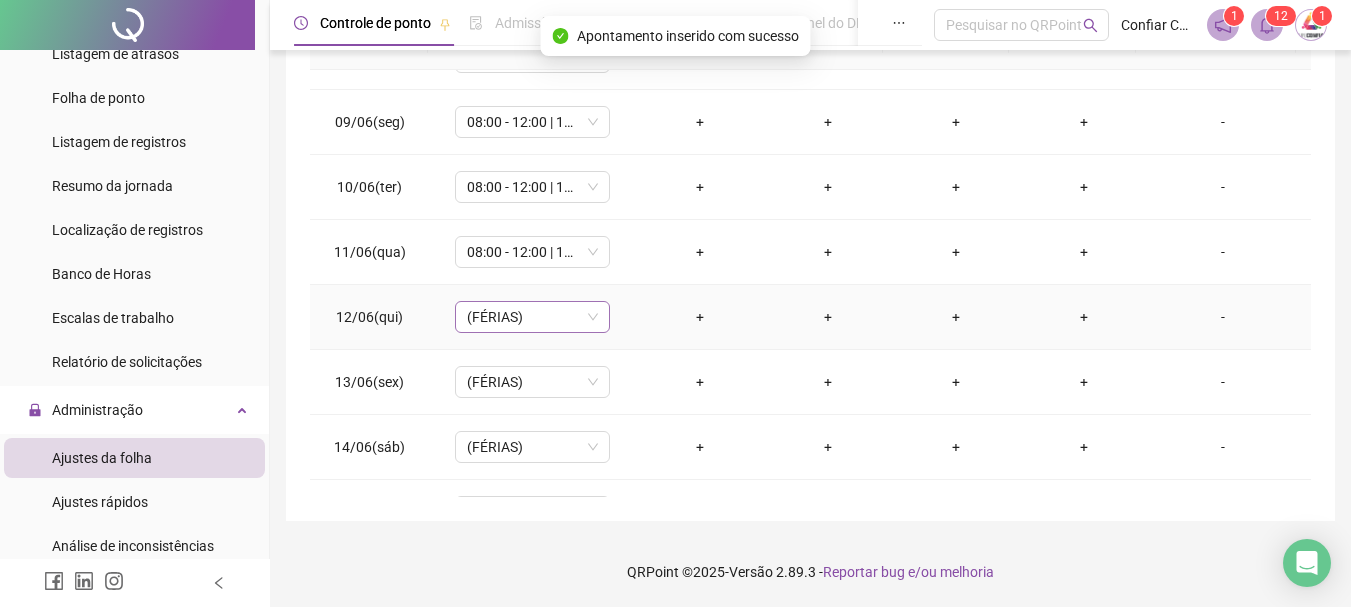 click on "(FÉRIAS)" at bounding box center [532, 317] 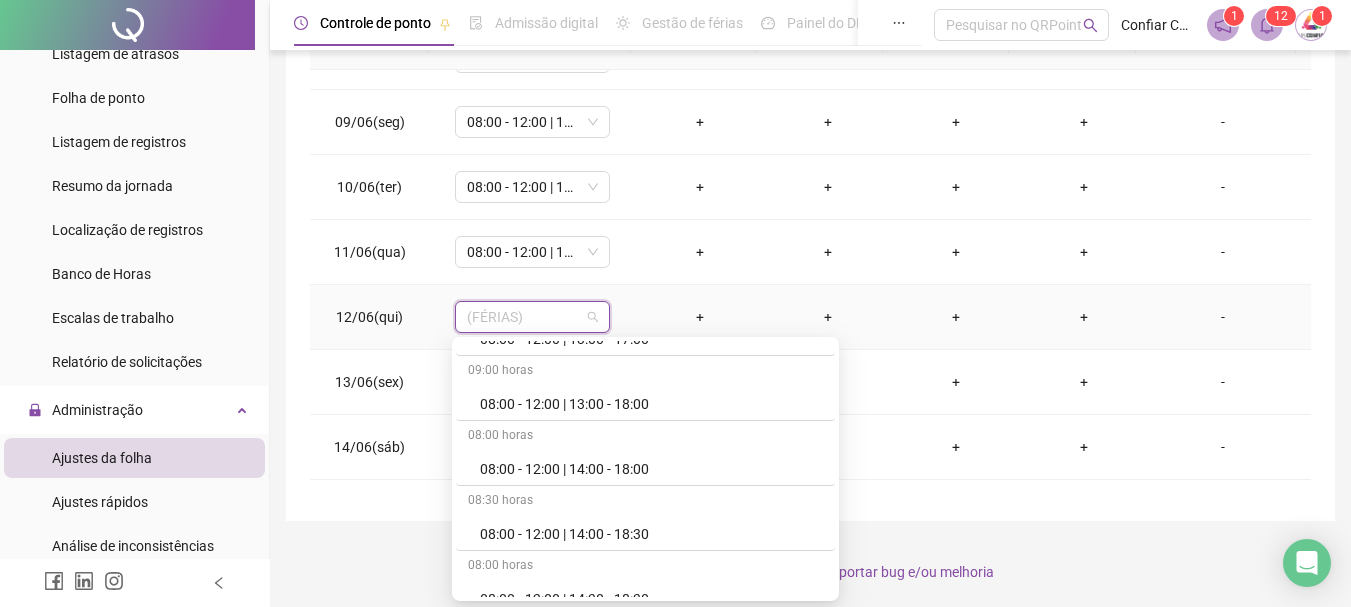 scroll, scrollTop: 600, scrollLeft: 0, axis: vertical 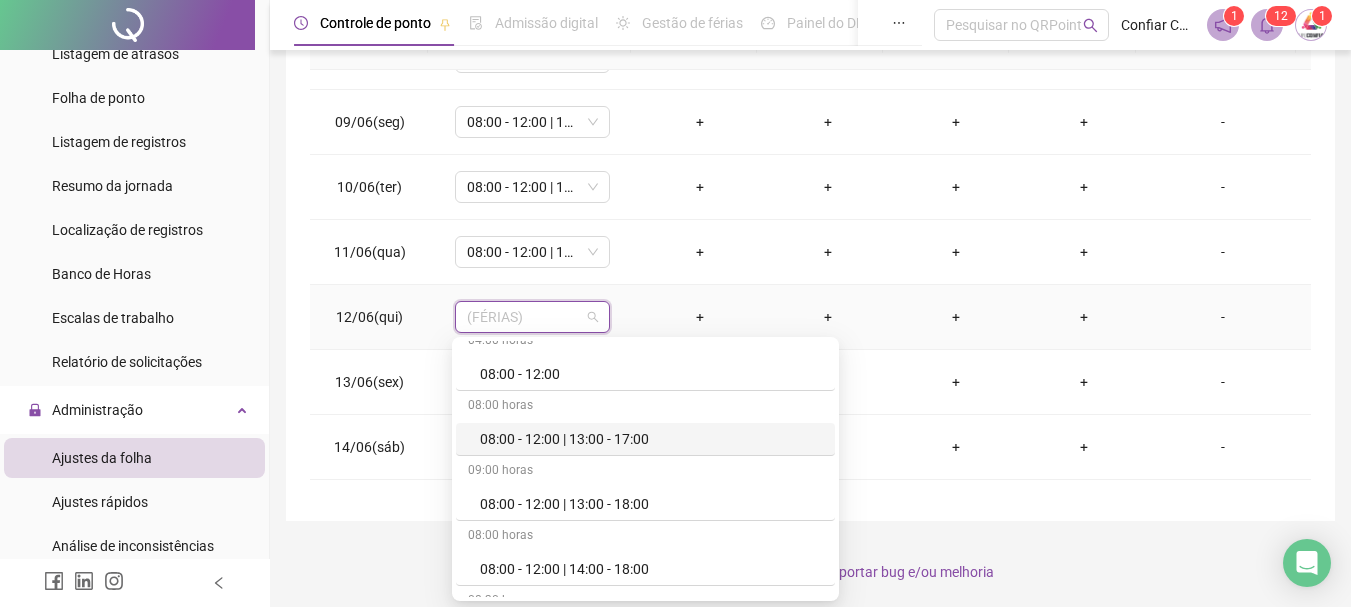 click on "08:00 - 12:00 | 13:00 - 17:00" at bounding box center [651, 439] 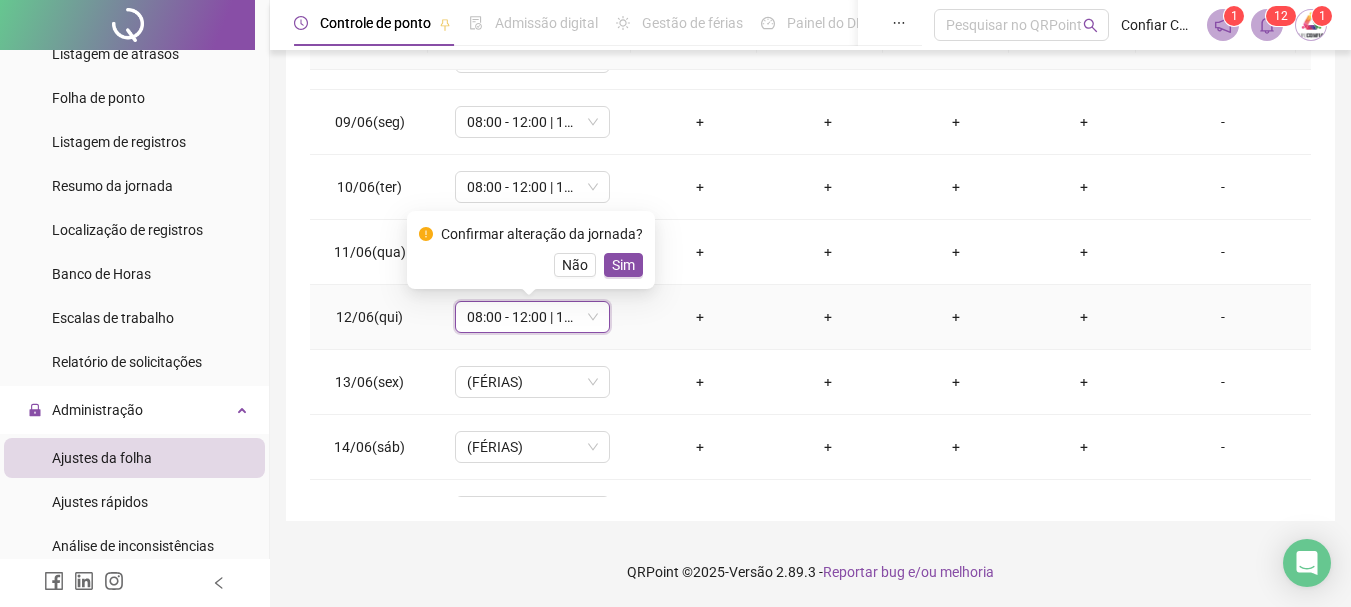 click on "Sim" at bounding box center [623, 265] 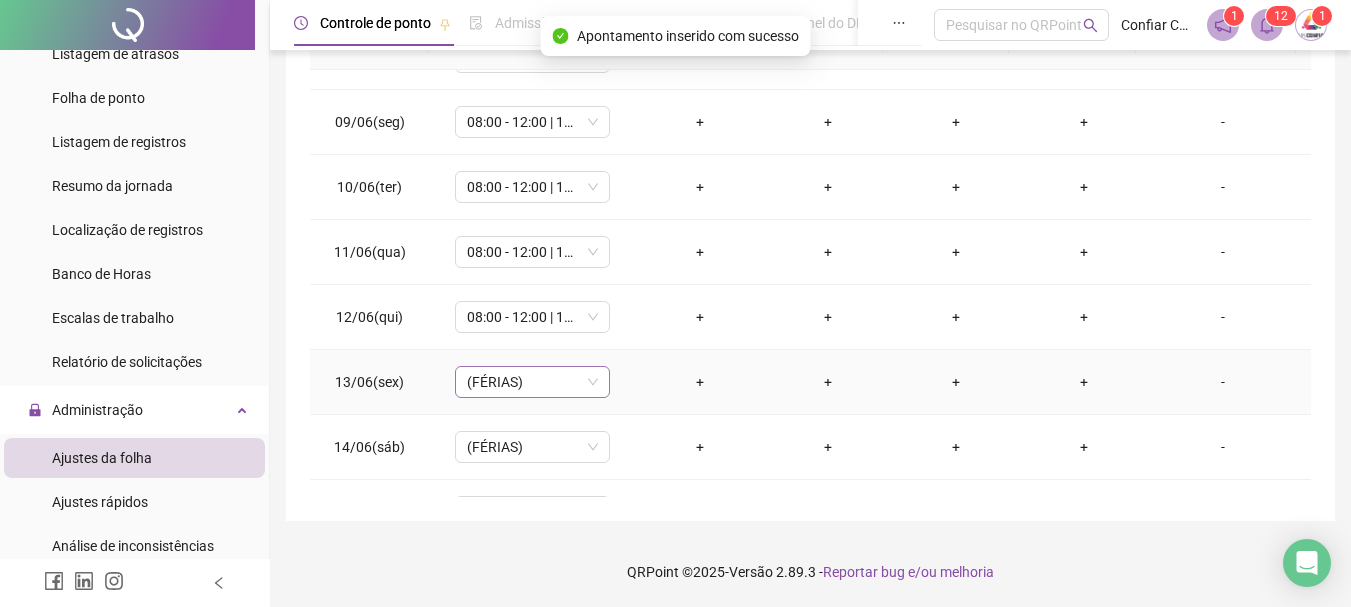 scroll, scrollTop: 600, scrollLeft: 0, axis: vertical 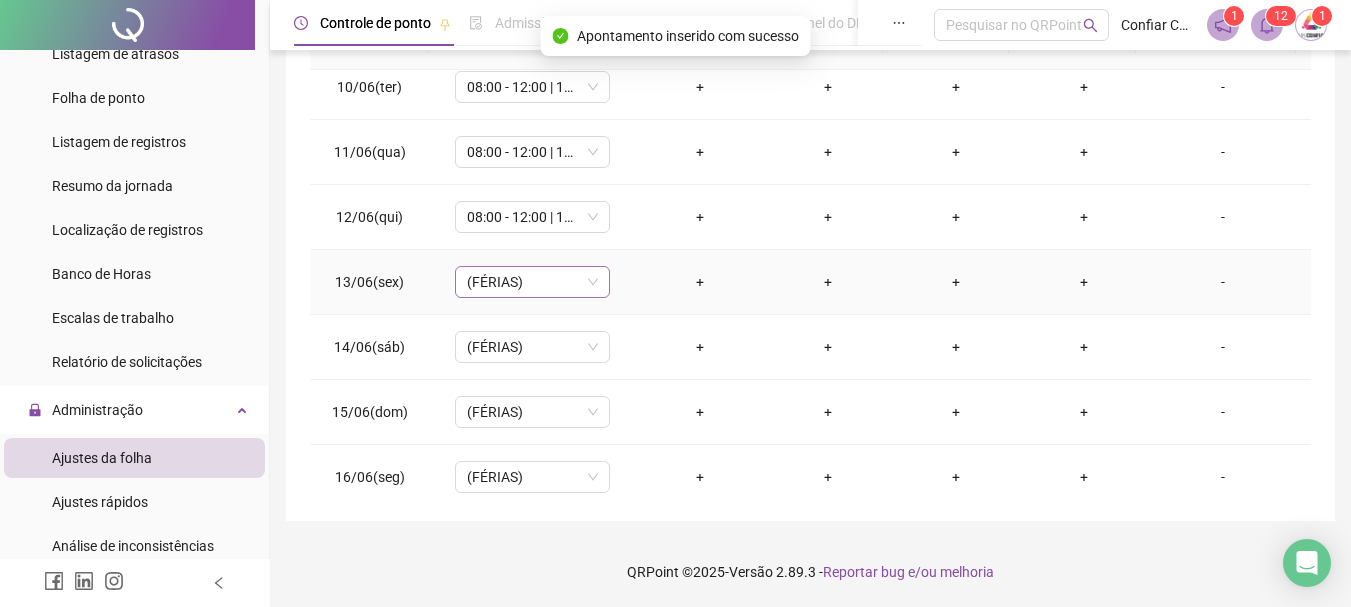 click on "(FÉRIAS)" at bounding box center (532, 282) 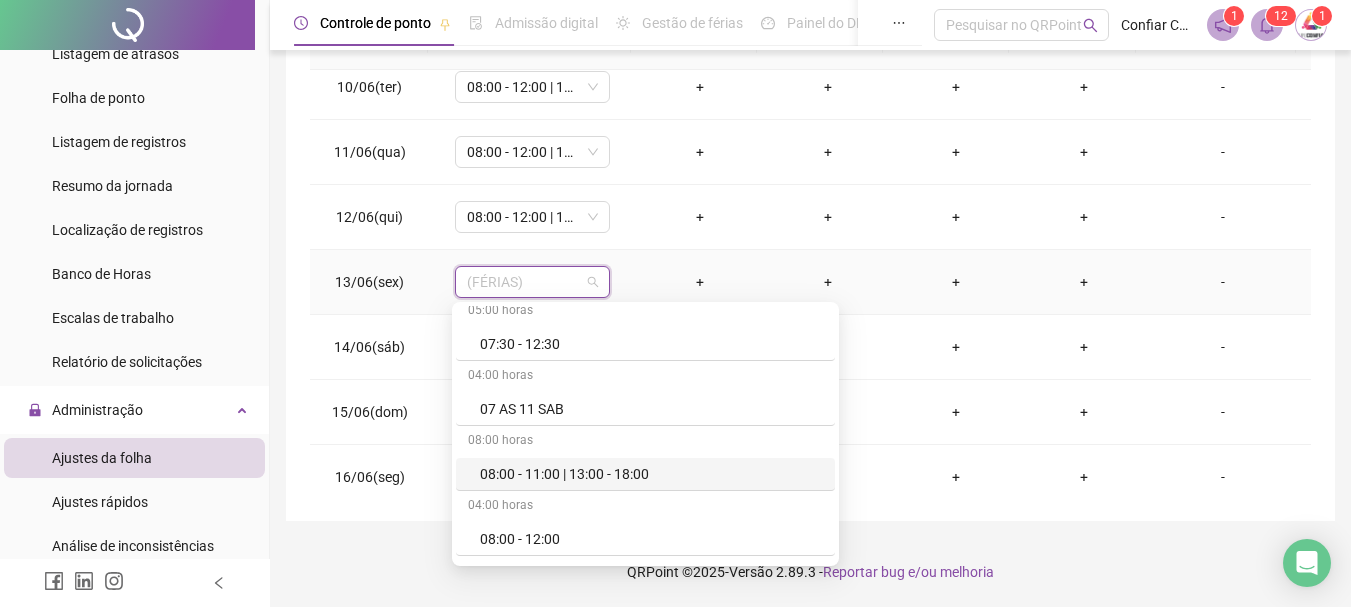 scroll, scrollTop: 500, scrollLeft: 0, axis: vertical 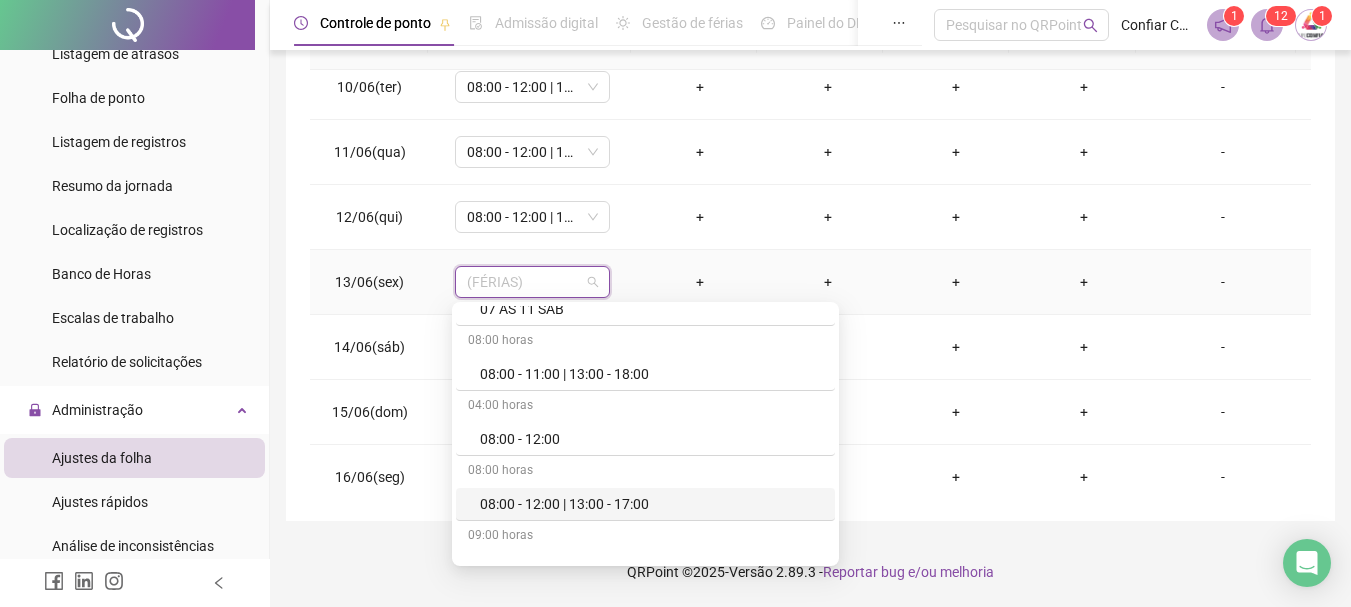 click on "08:00 - 12:00 | 13:00 - 17:00" at bounding box center [651, 504] 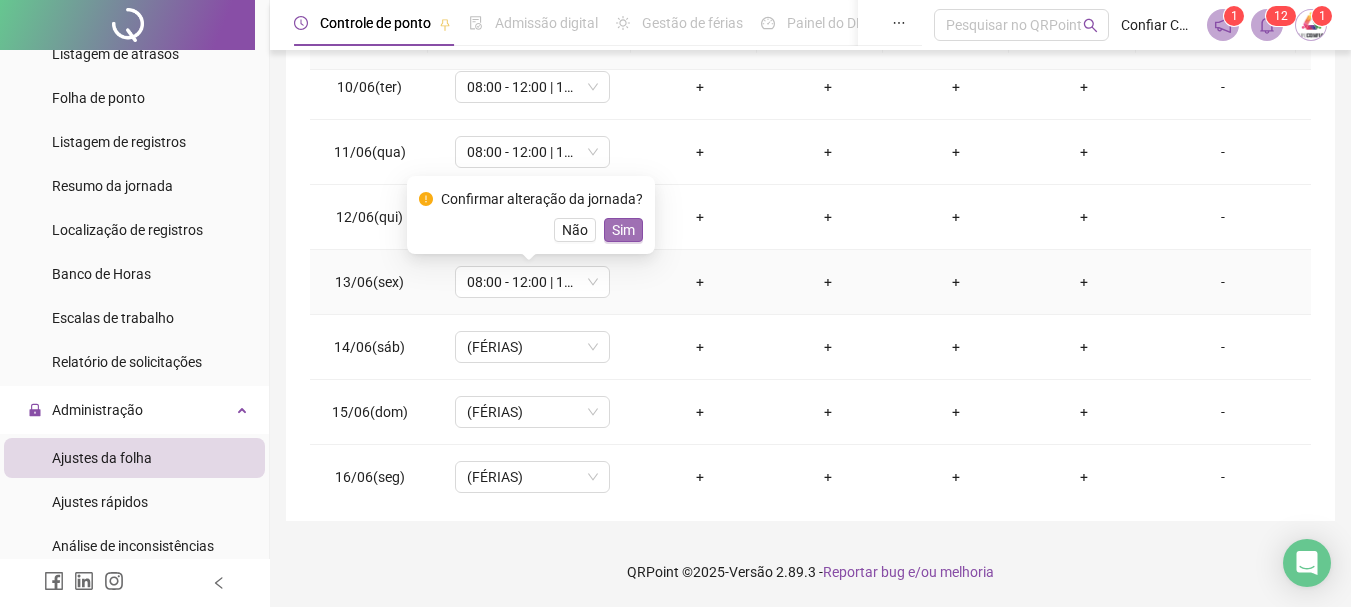 click on "Sim" at bounding box center (623, 230) 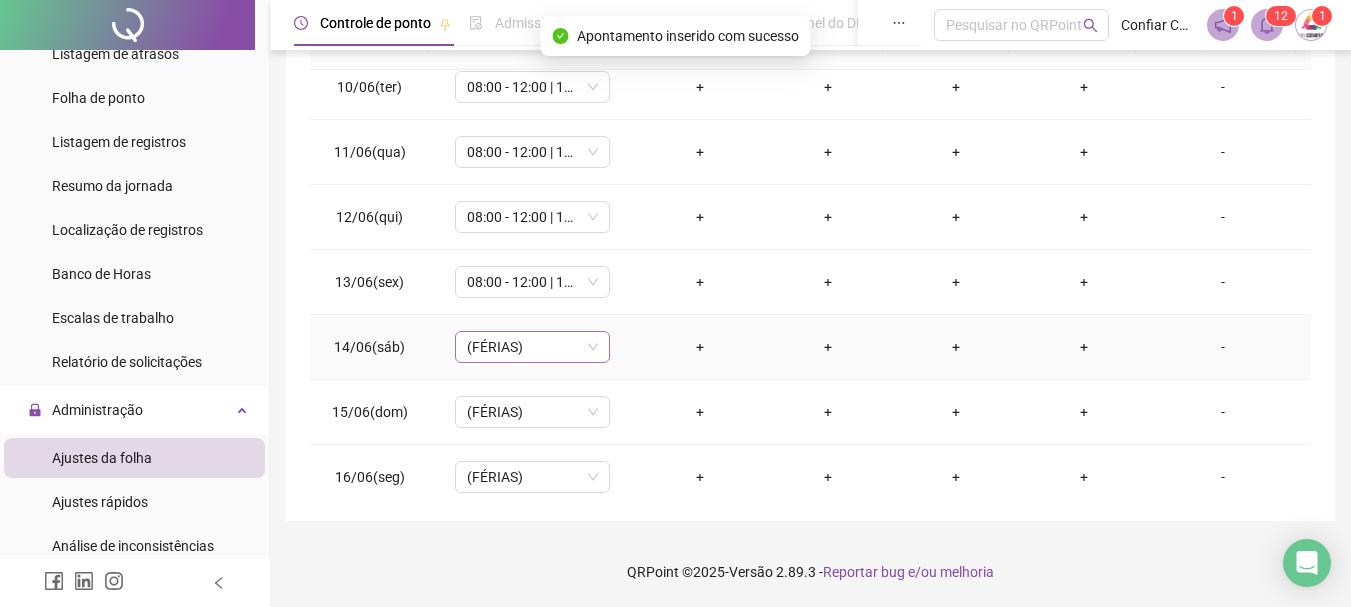 click on "(FÉRIAS)" at bounding box center (532, 347) 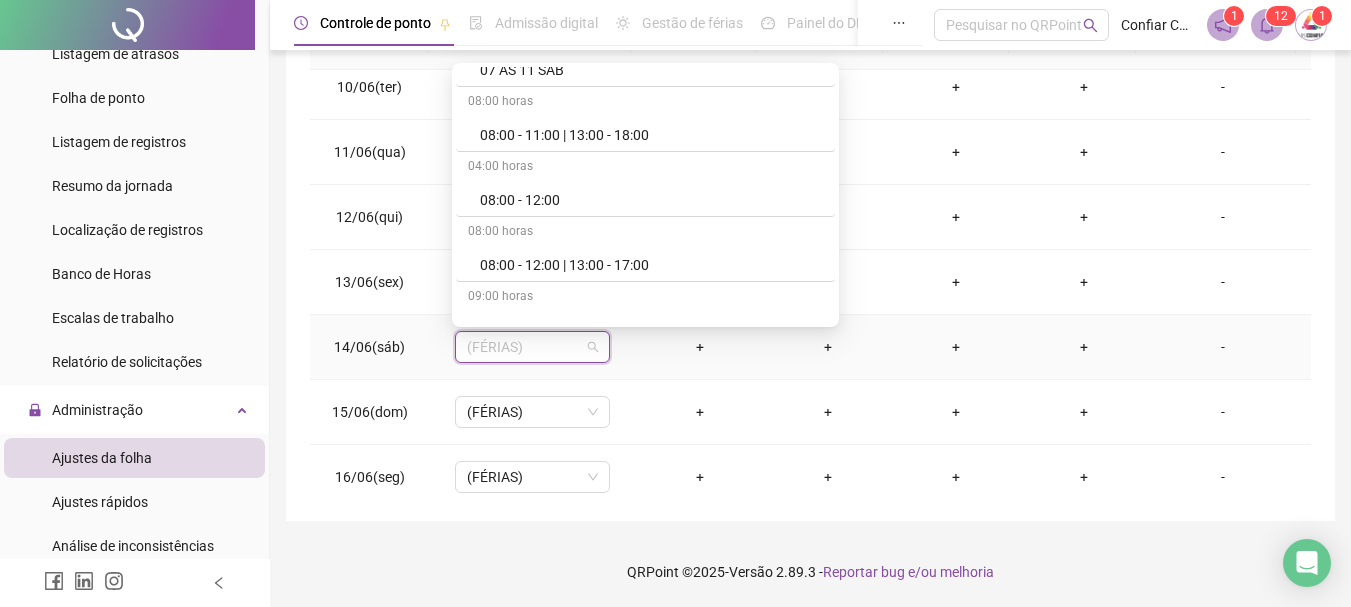 scroll, scrollTop: 600, scrollLeft: 0, axis: vertical 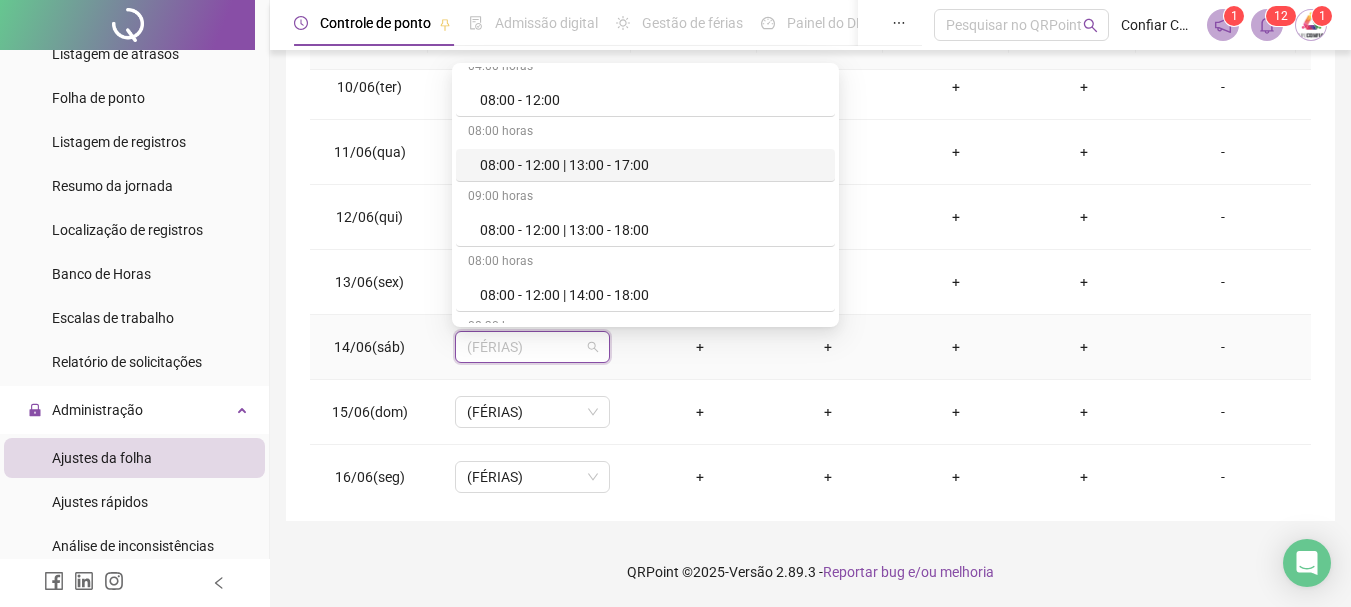 click on "08:00 - 12:00 | 13:00 - 17:00" at bounding box center [651, 165] 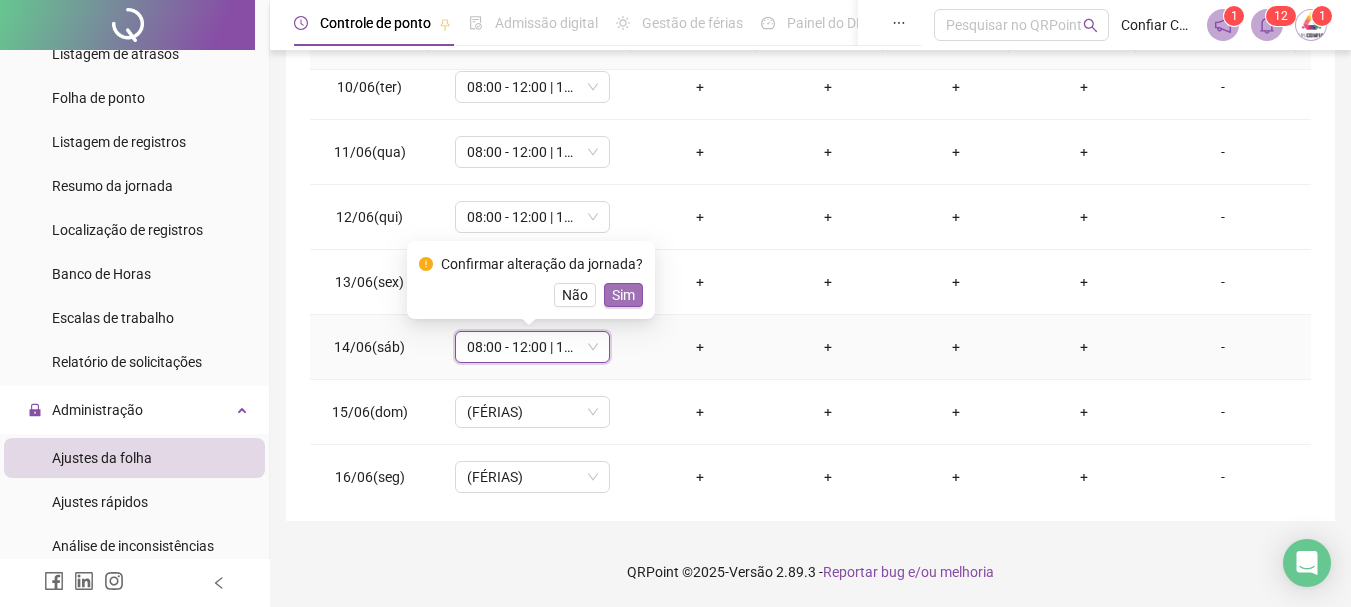 click on "Sim" at bounding box center [623, 295] 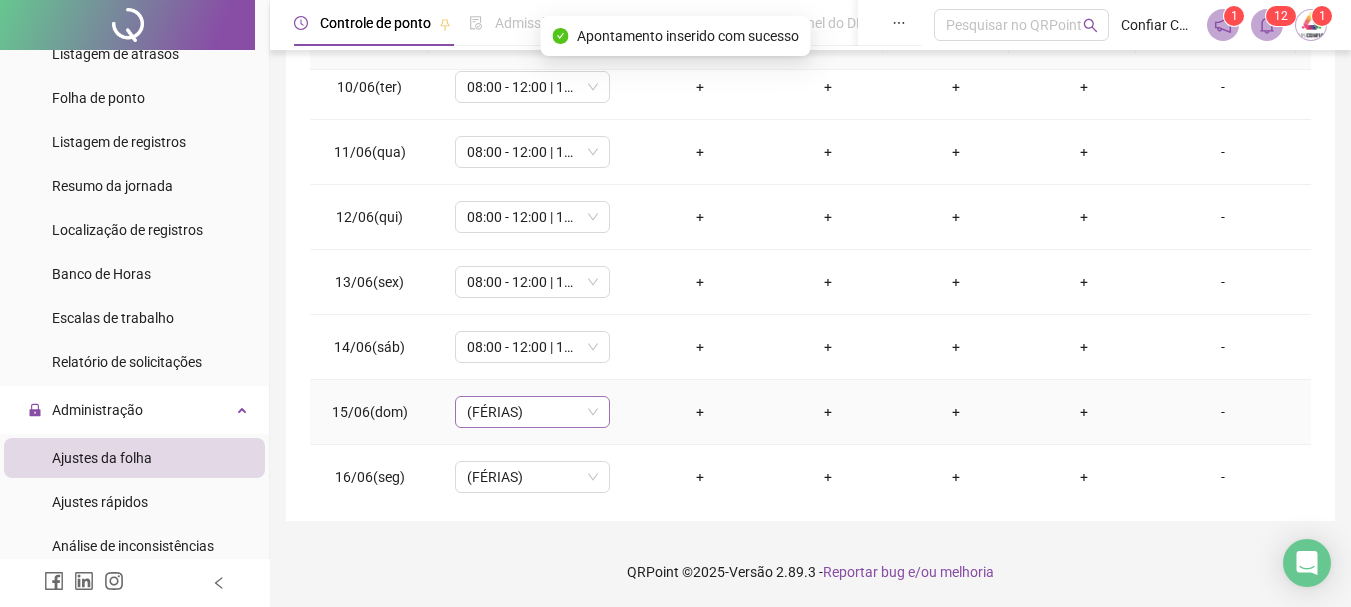 click on "(FÉRIAS)" at bounding box center [532, 412] 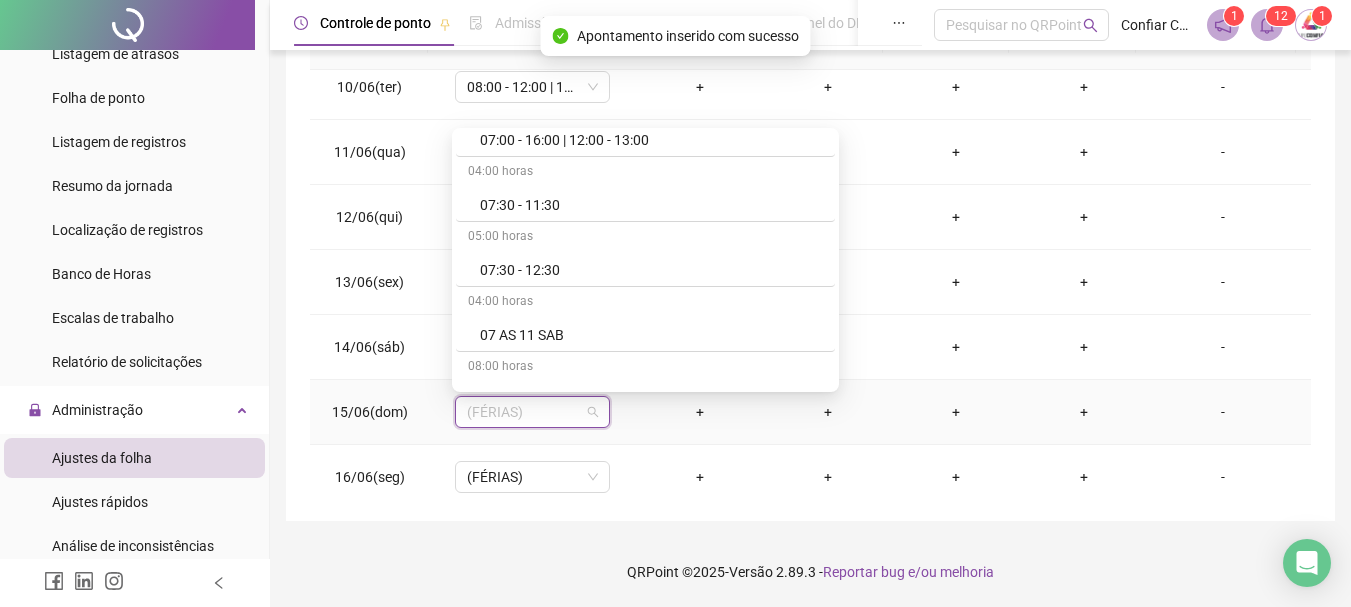 scroll, scrollTop: 500, scrollLeft: 0, axis: vertical 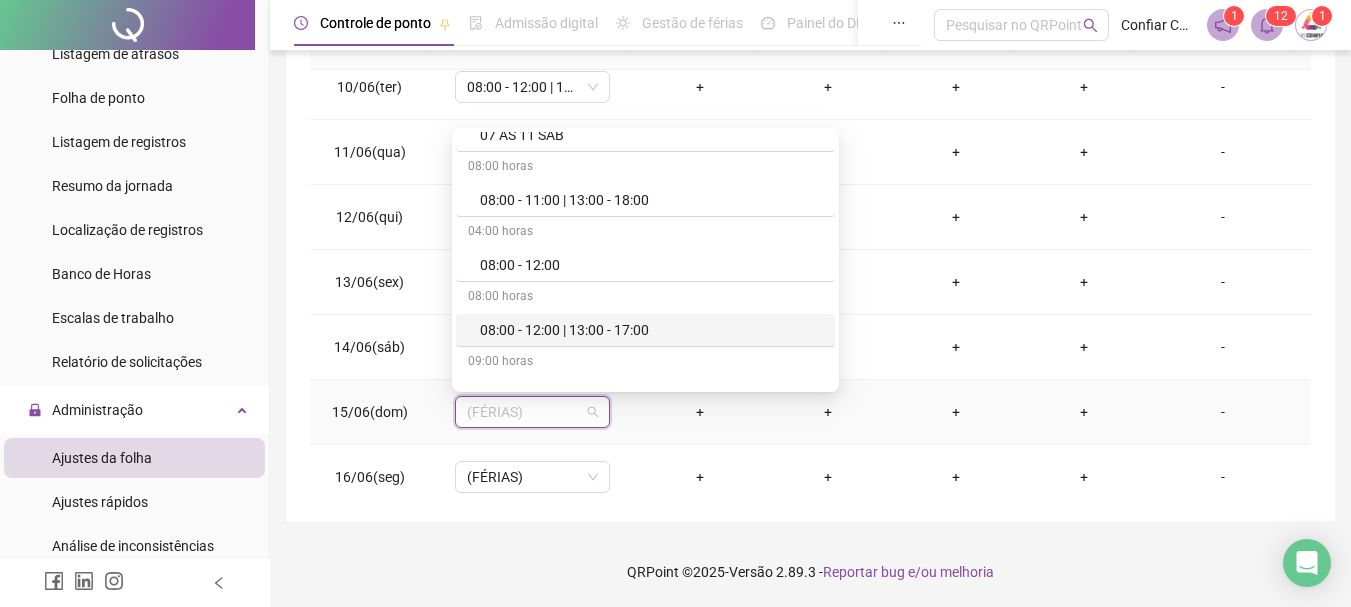 click on "08:00 - 12:00 | 13:00 - 17:00" at bounding box center (651, 330) 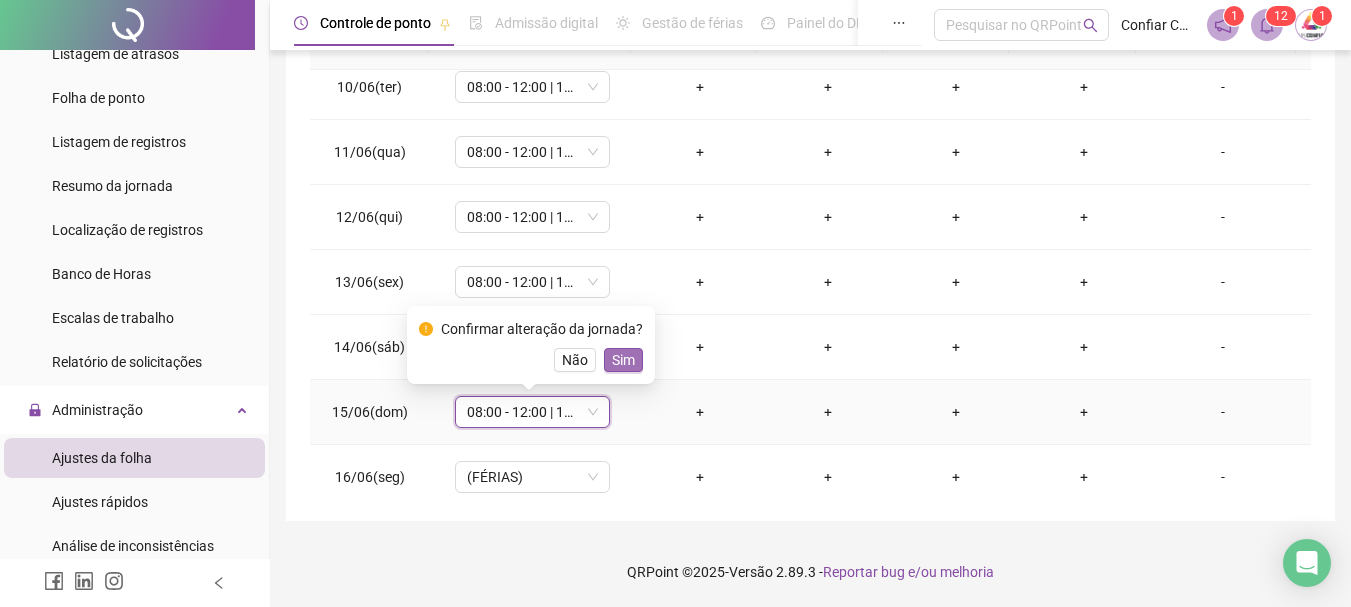 click on "Sim" at bounding box center (623, 360) 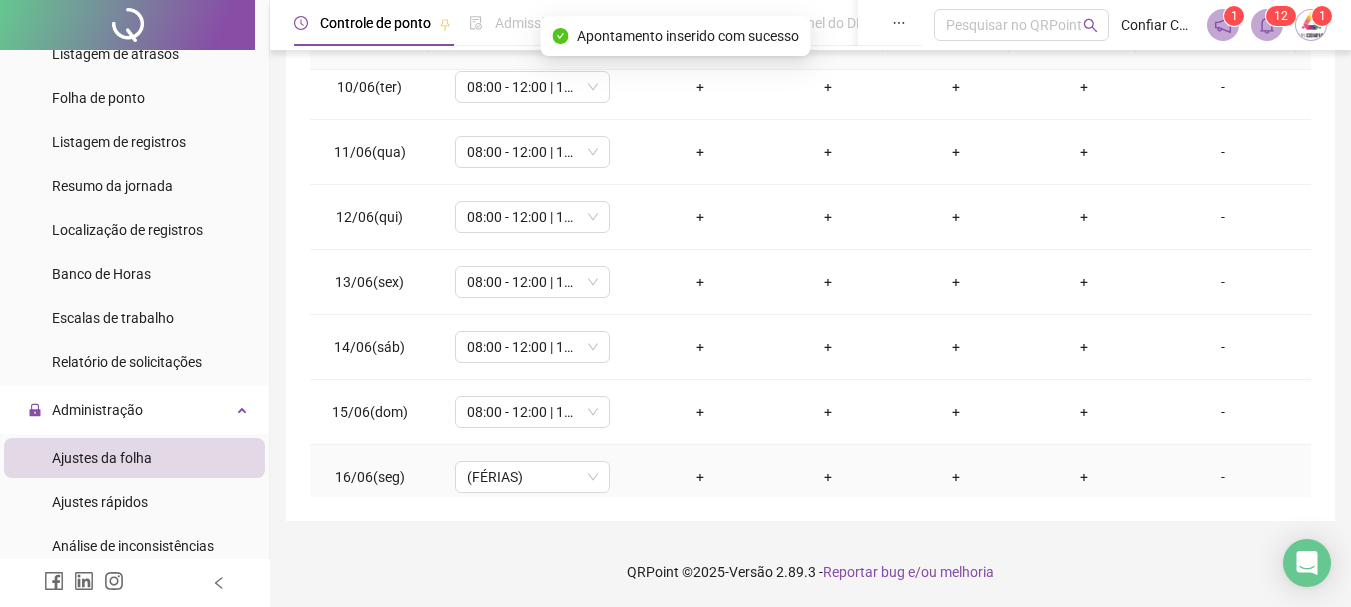 scroll, scrollTop: 800, scrollLeft: 0, axis: vertical 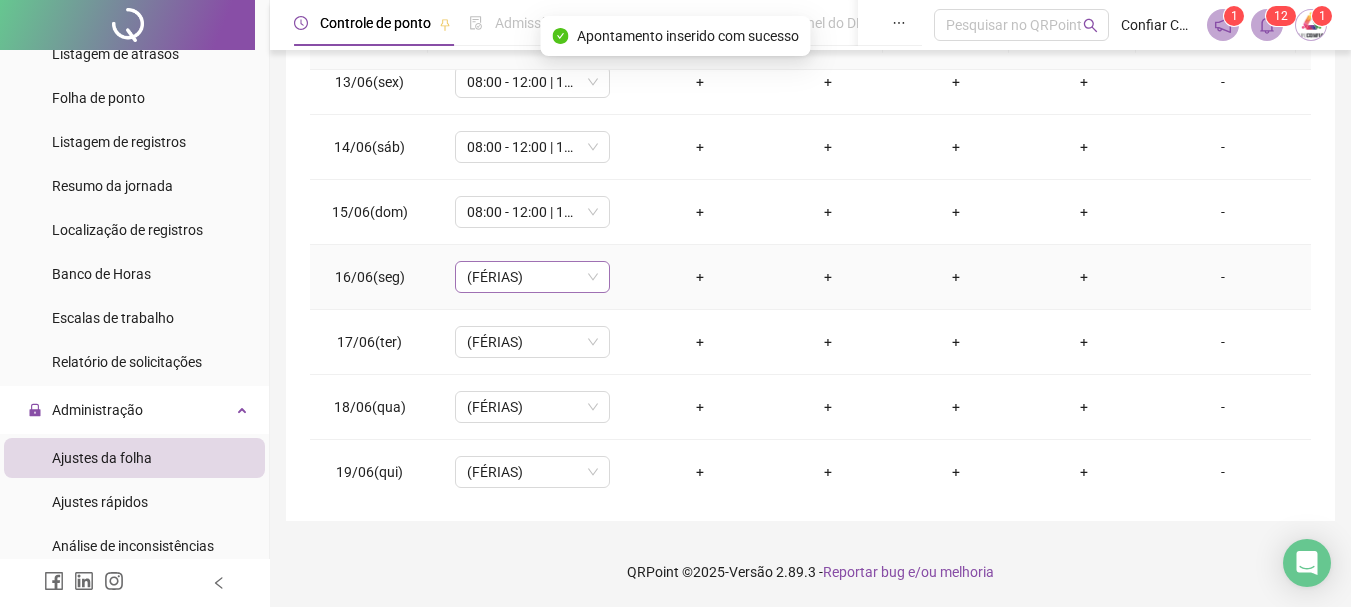 click on "(FÉRIAS)" at bounding box center [532, 277] 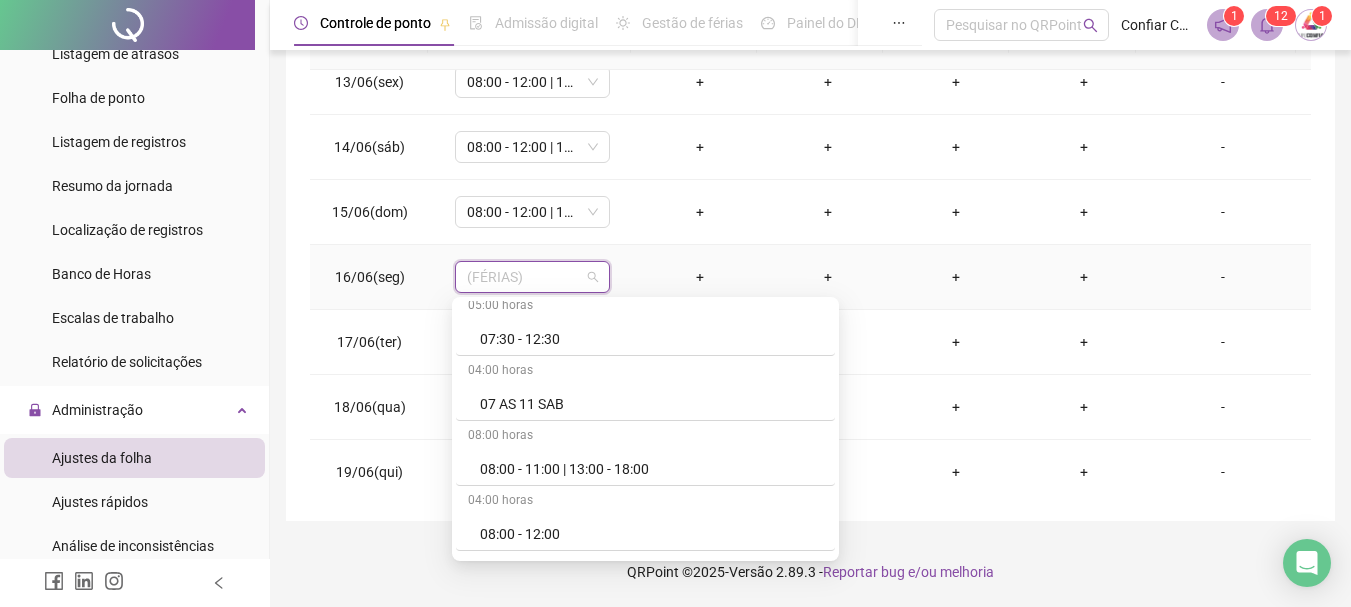 scroll, scrollTop: 500, scrollLeft: 0, axis: vertical 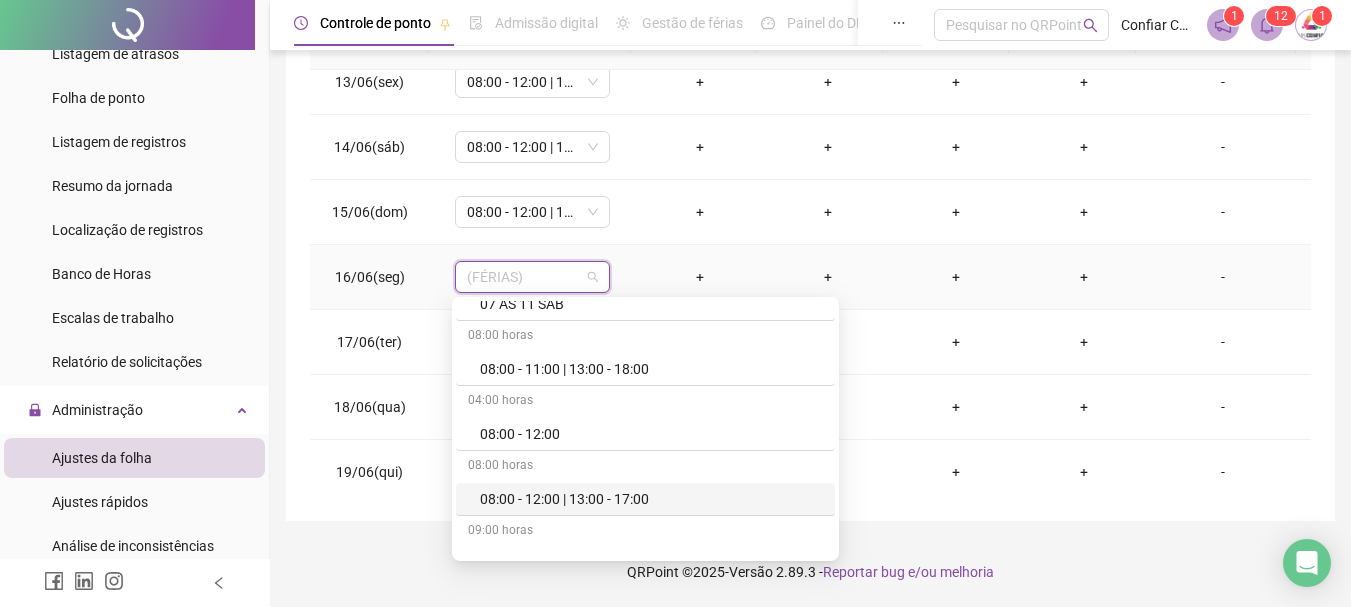 click on "08:00 - 12:00 | 13:00 - 17:00" at bounding box center [651, 499] 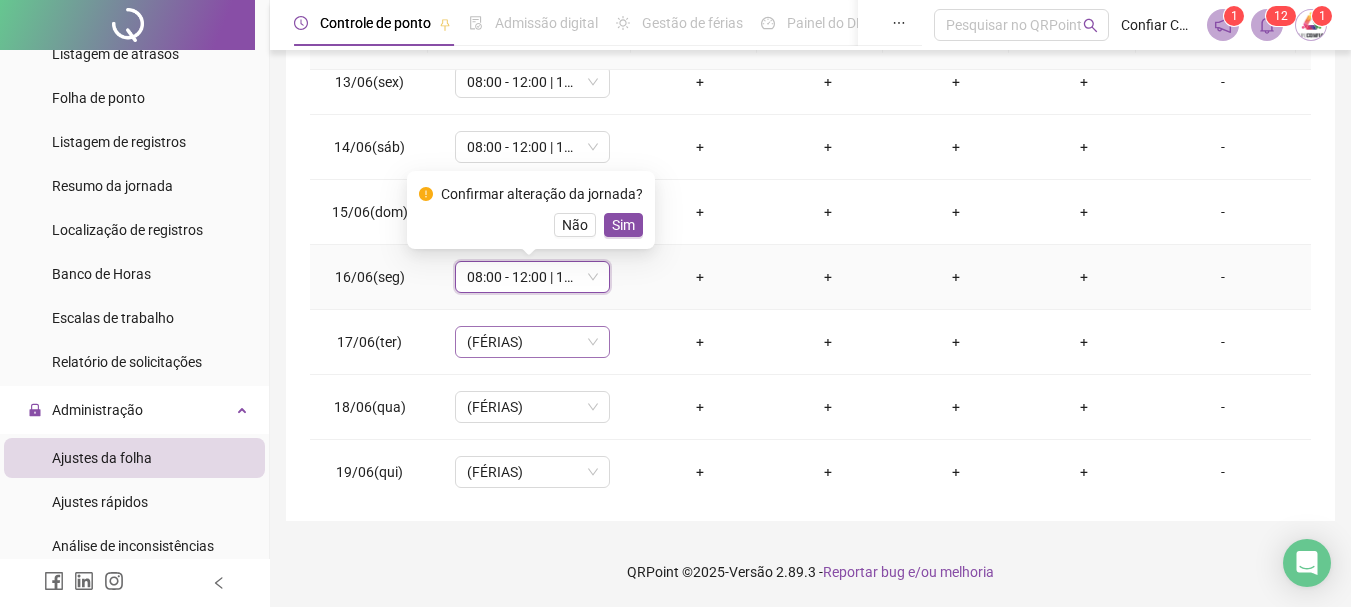 click on "Sim" at bounding box center (623, 225) 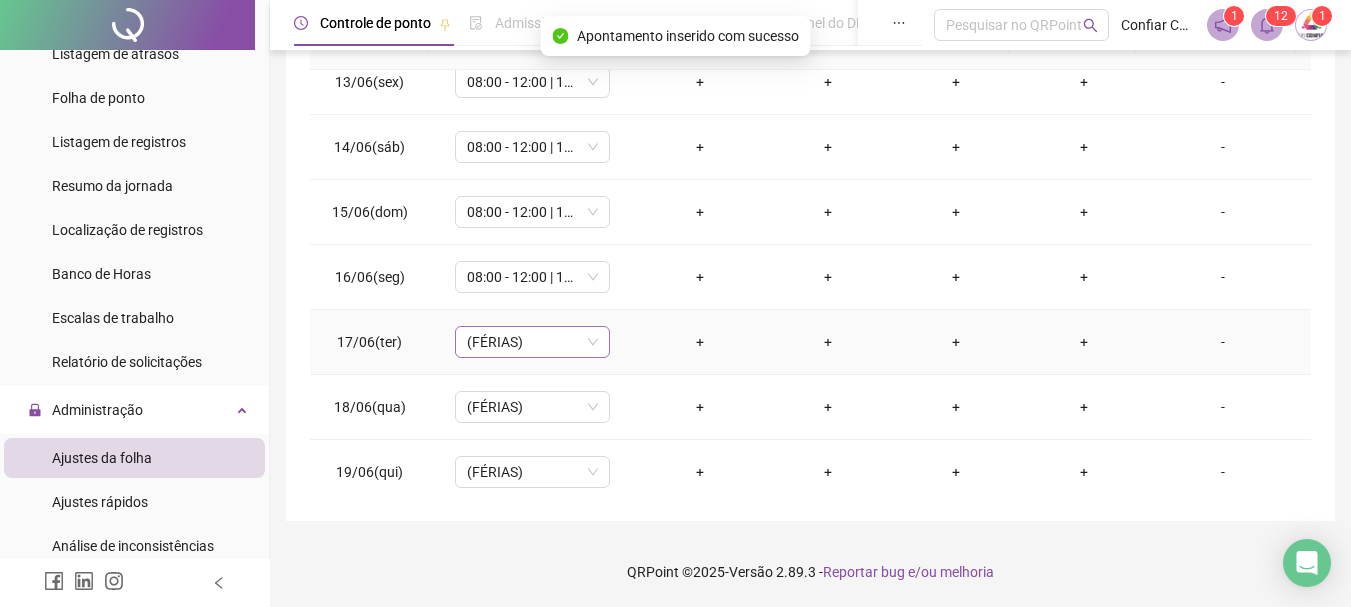 click on "(FÉRIAS)" at bounding box center (532, 342) 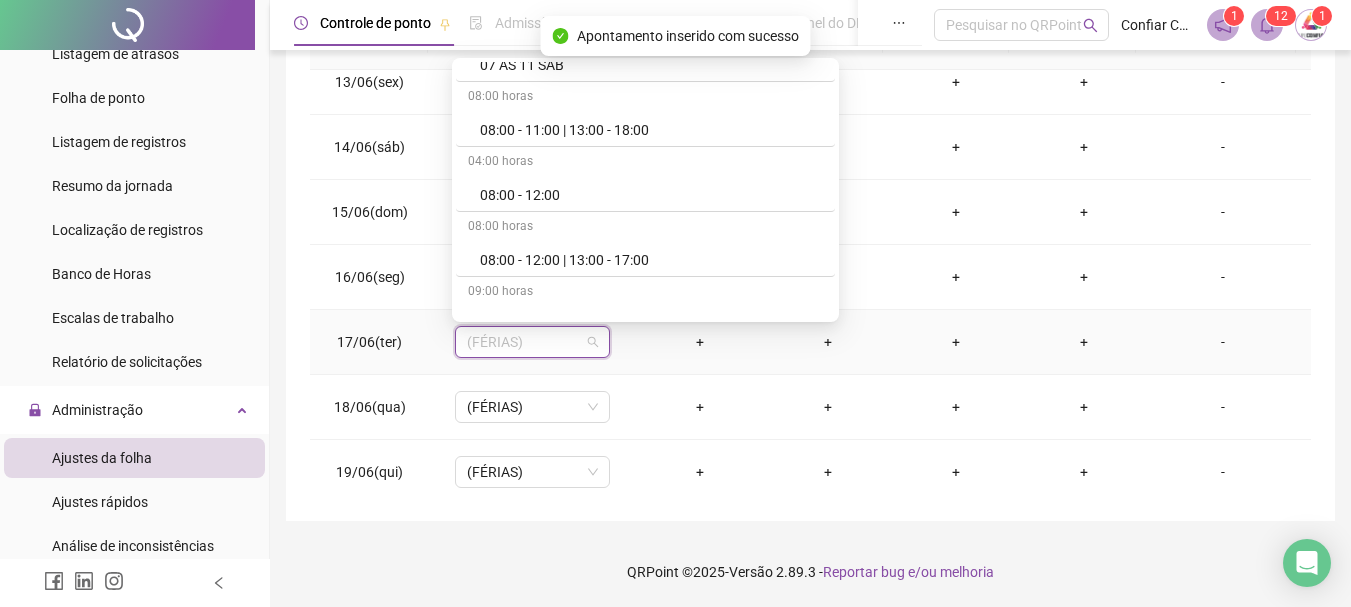 scroll, scrollTop: 600, scrollLeft: 0, axis: vertical 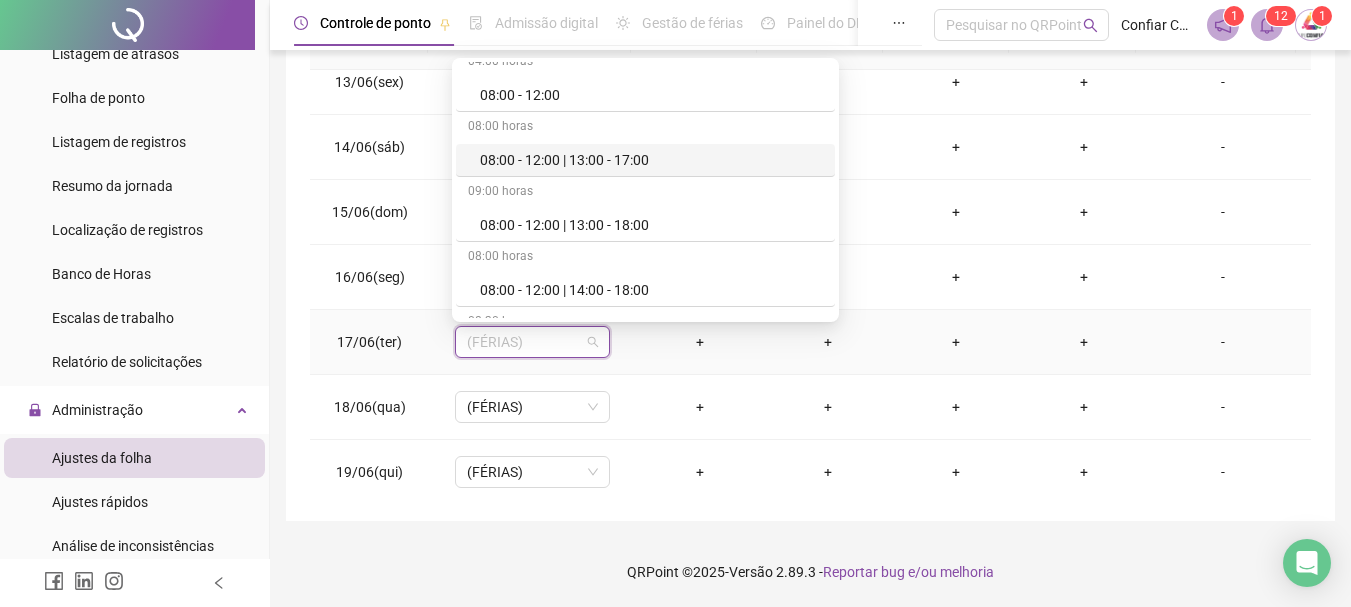 click on "08:00 - 12:00 | 13:00 - 17:00" at bounding box center (651, 160) 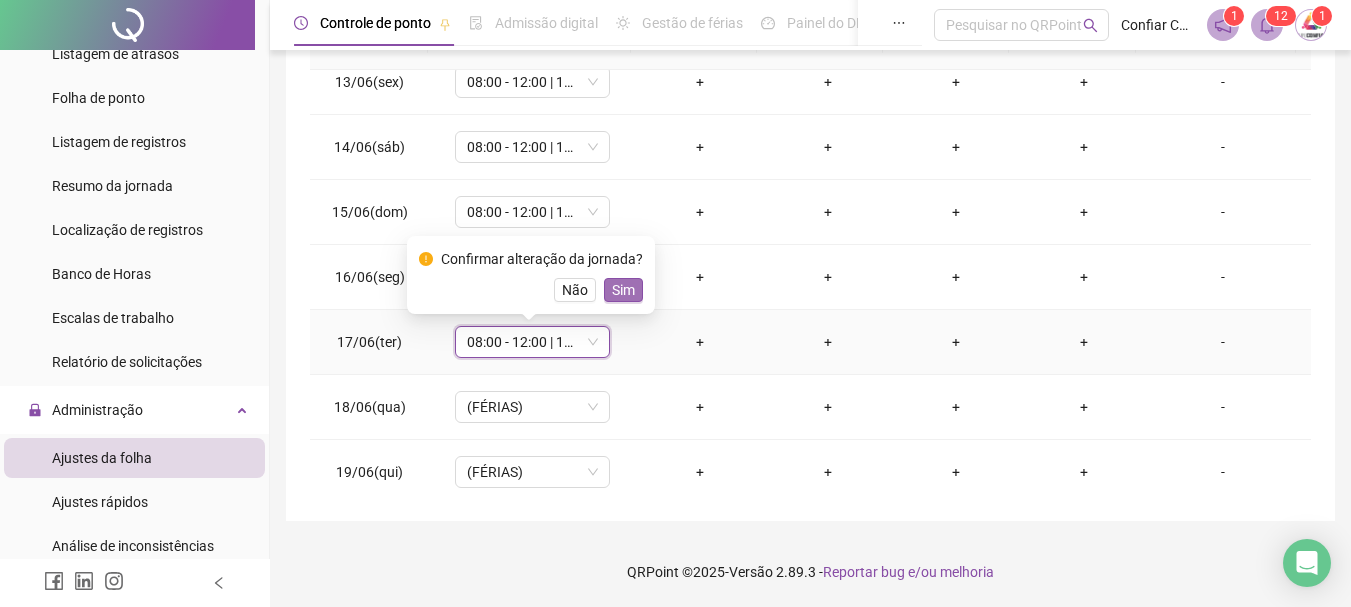 click on "Sim" at bounding box center (623, 290) 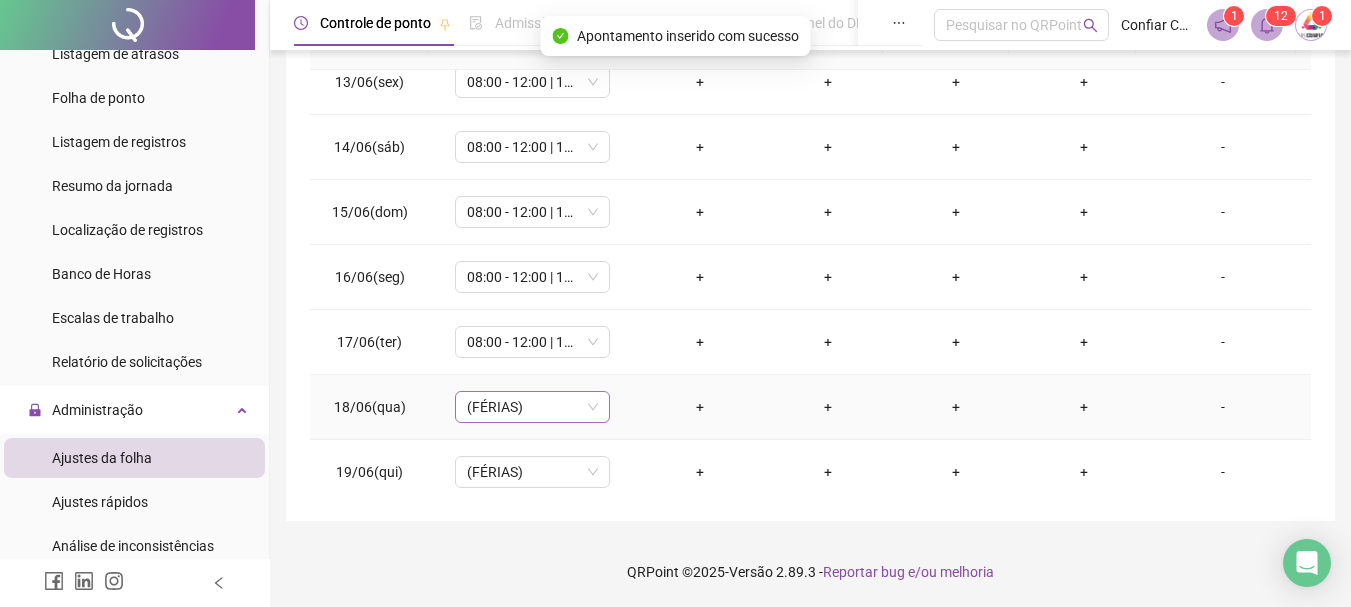 click on "(FÉRIAS)" at bounding box center [532, 407] 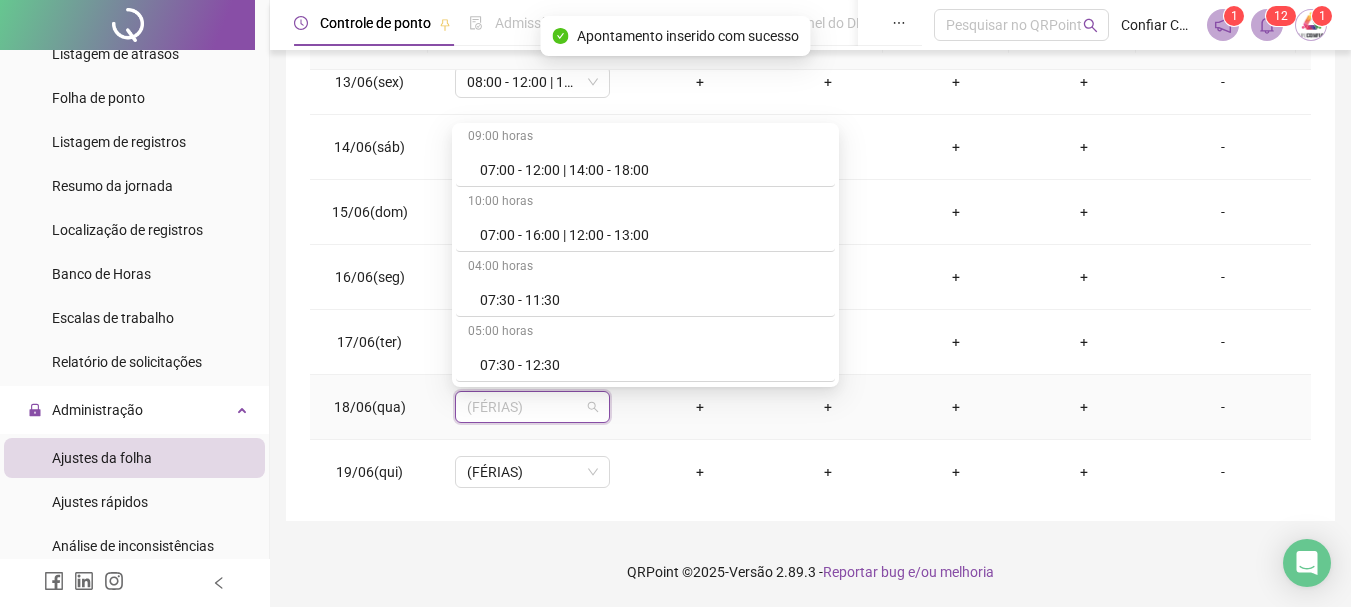 scroll, scrollTop: 300, scrollLeft: 0, axis: vertical 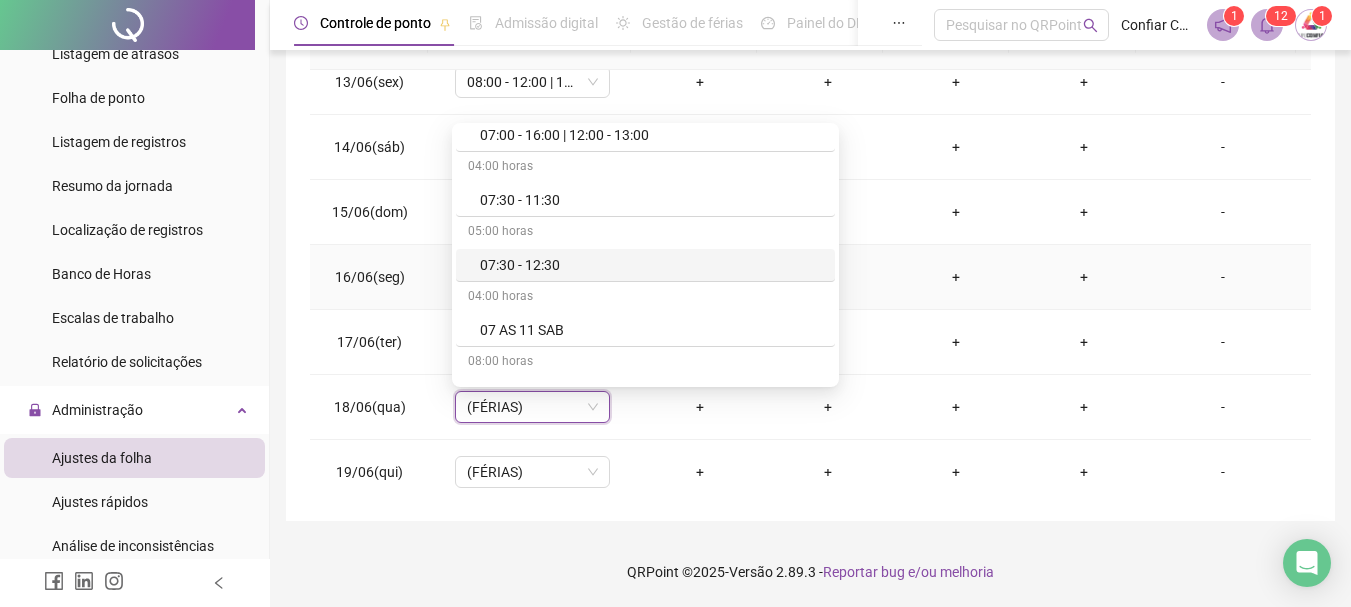 click on "+" at bounding box center [956, 277] 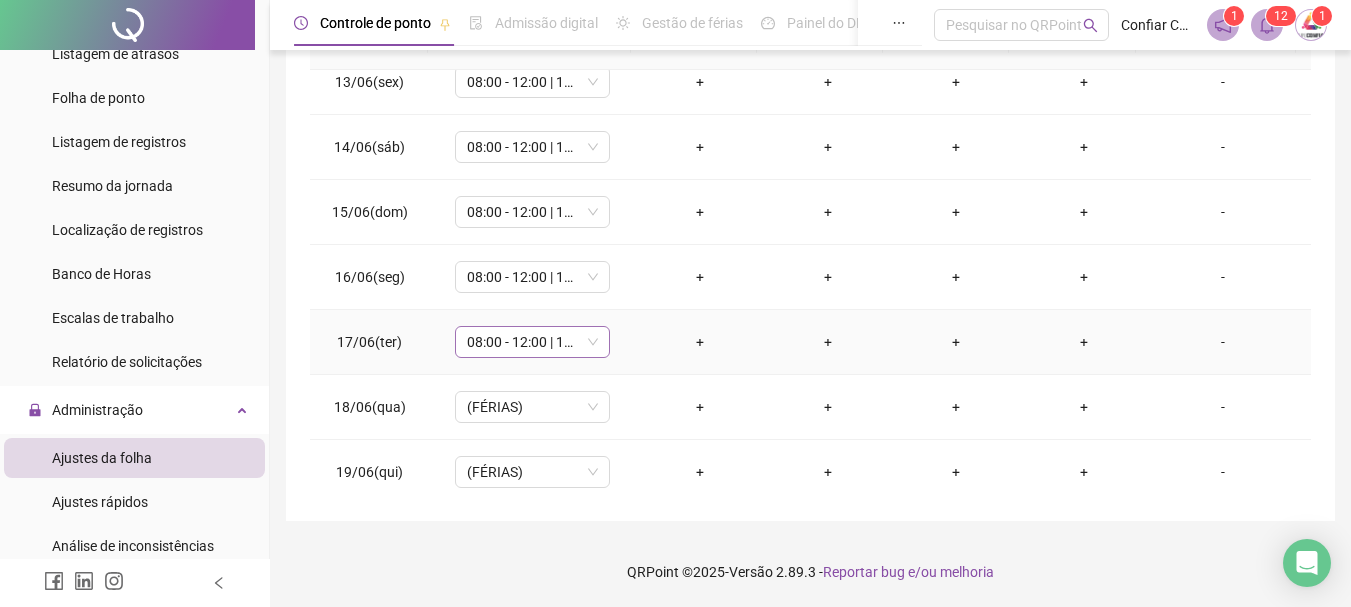 click on "08:00 - 12:00 | 13:00 - 17:00" at bounding box center [532, 342] 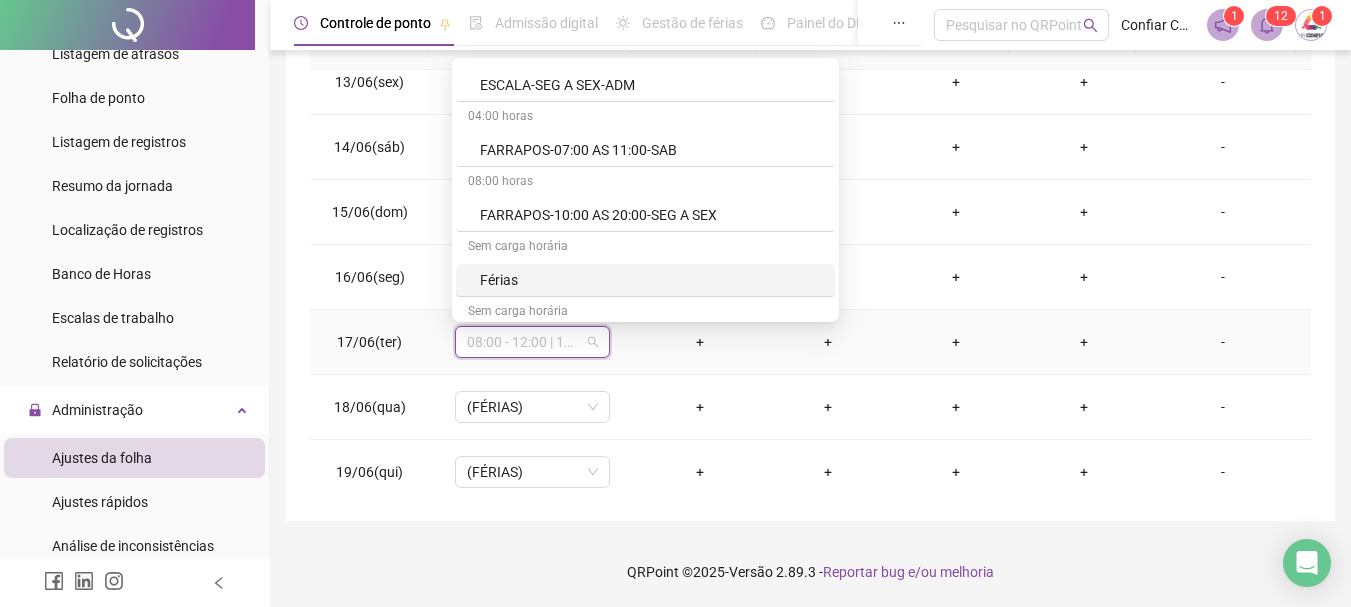 scroll, scrollTop: 3800, scrollLeft: 0, axis: vertical 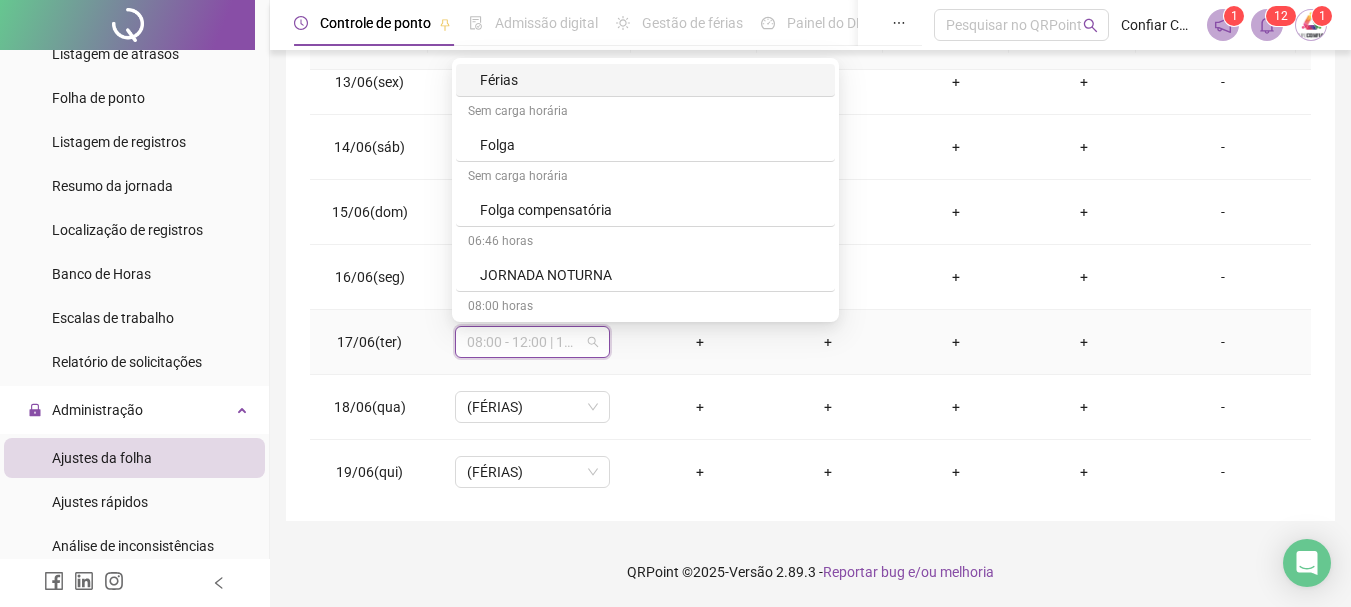 drag, startPoint x: 503, startPoint y: 74, endPoint x: 656, endPoint y: 363, distance: 327.00153 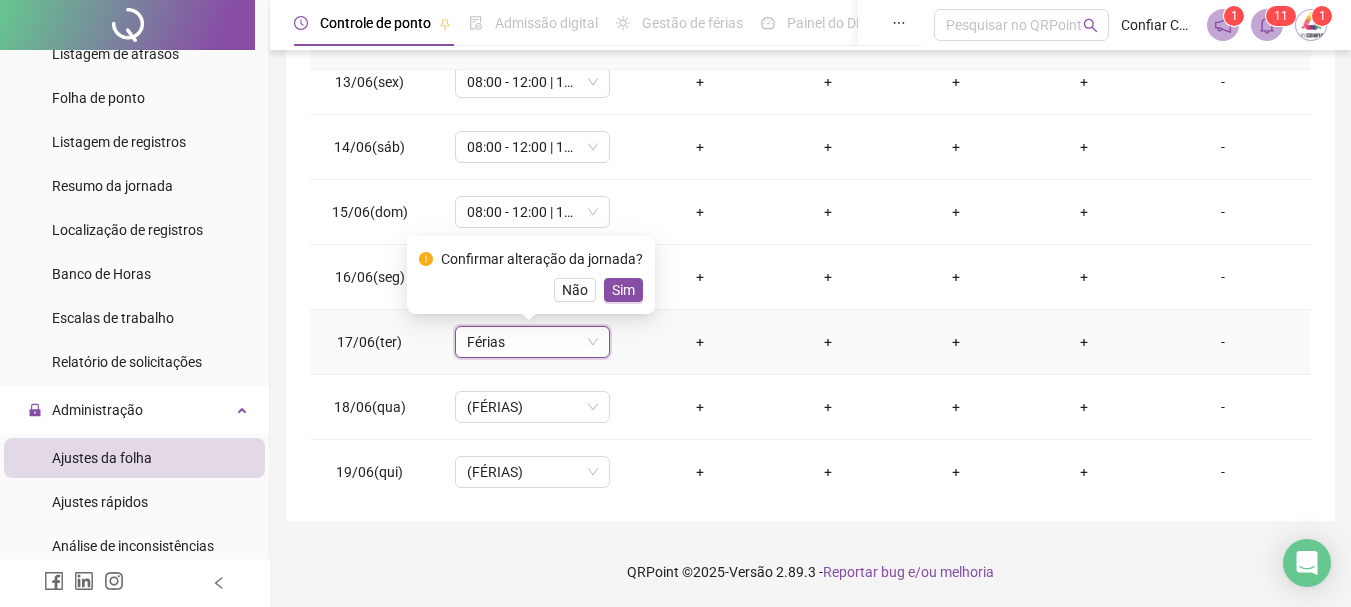 drag, startPoint x: 622, startPoint y: 297, endPoint x: 609, endPoint y: 301, distance: 13.601471 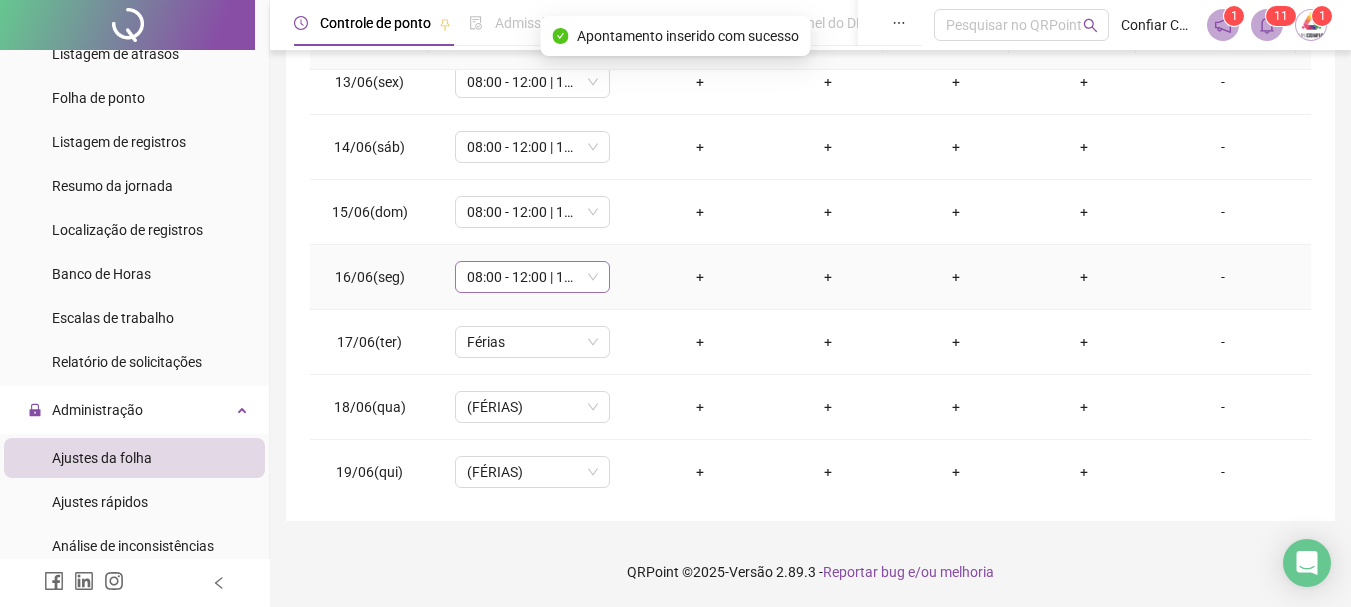 click on "08:00 - 12:00 | 13:00 - 17:00" at bounding box center [532, 277] 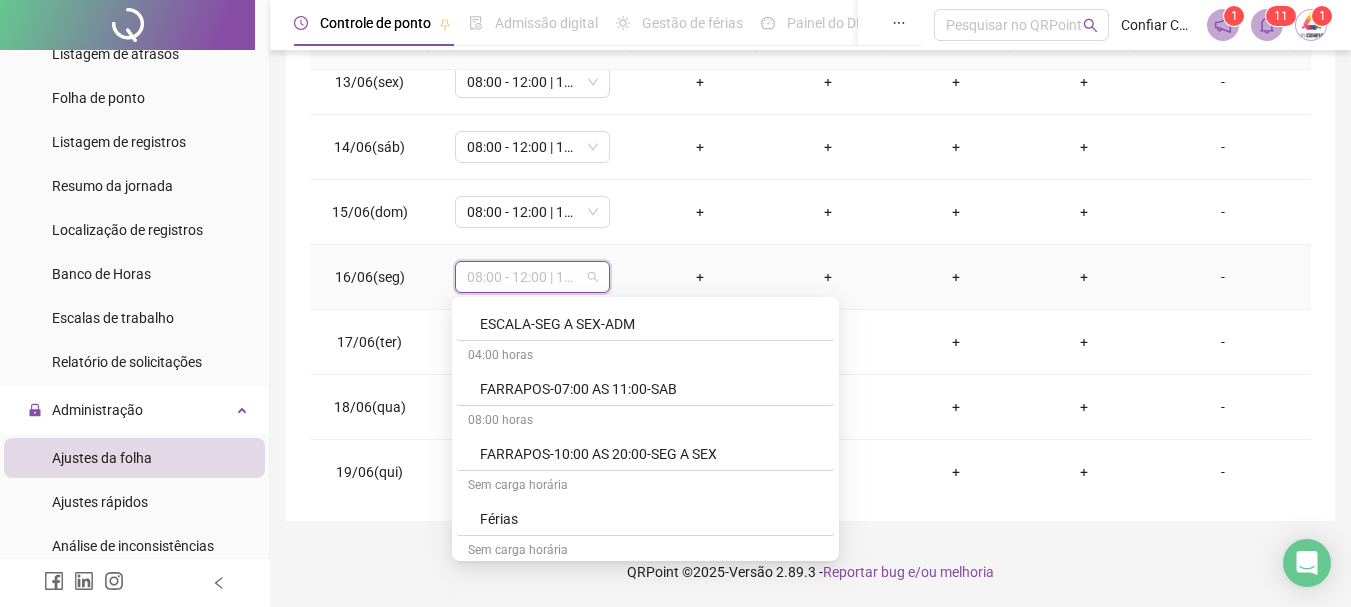 scroll, scrollTop: 3800, scrollLeft: 0, axis: vertical 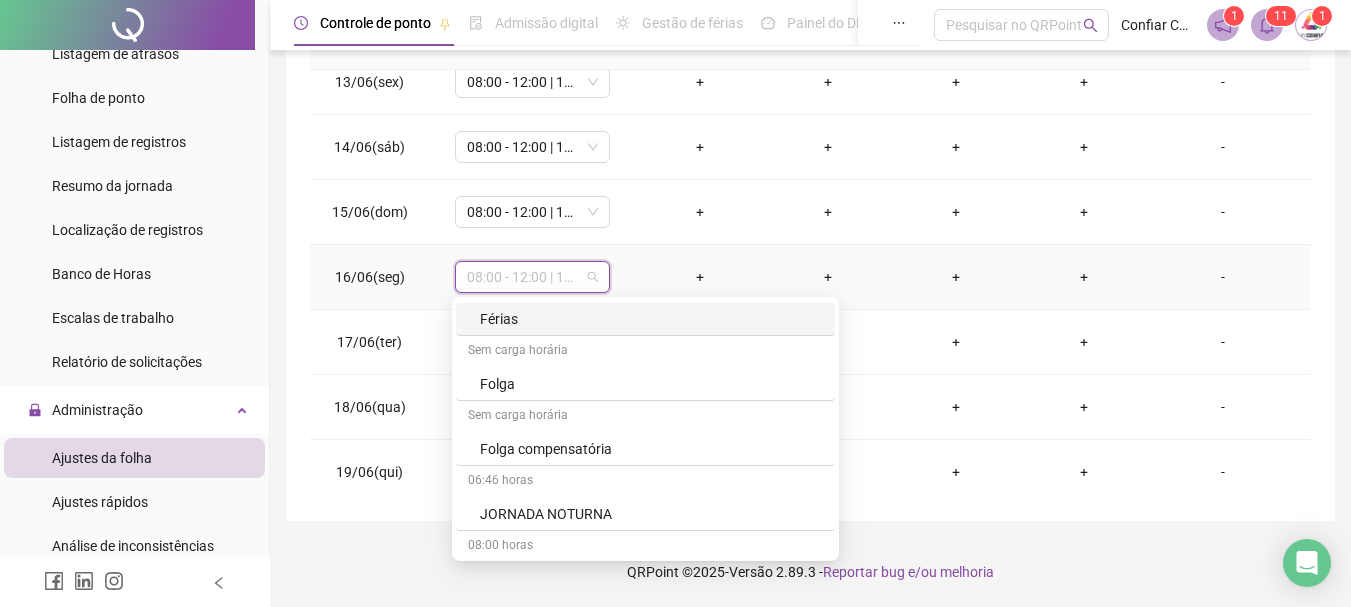 drag, startPoint x: 516, startPoint y: 311, endPoint x: 524, endPoint y: 326, distance: 17 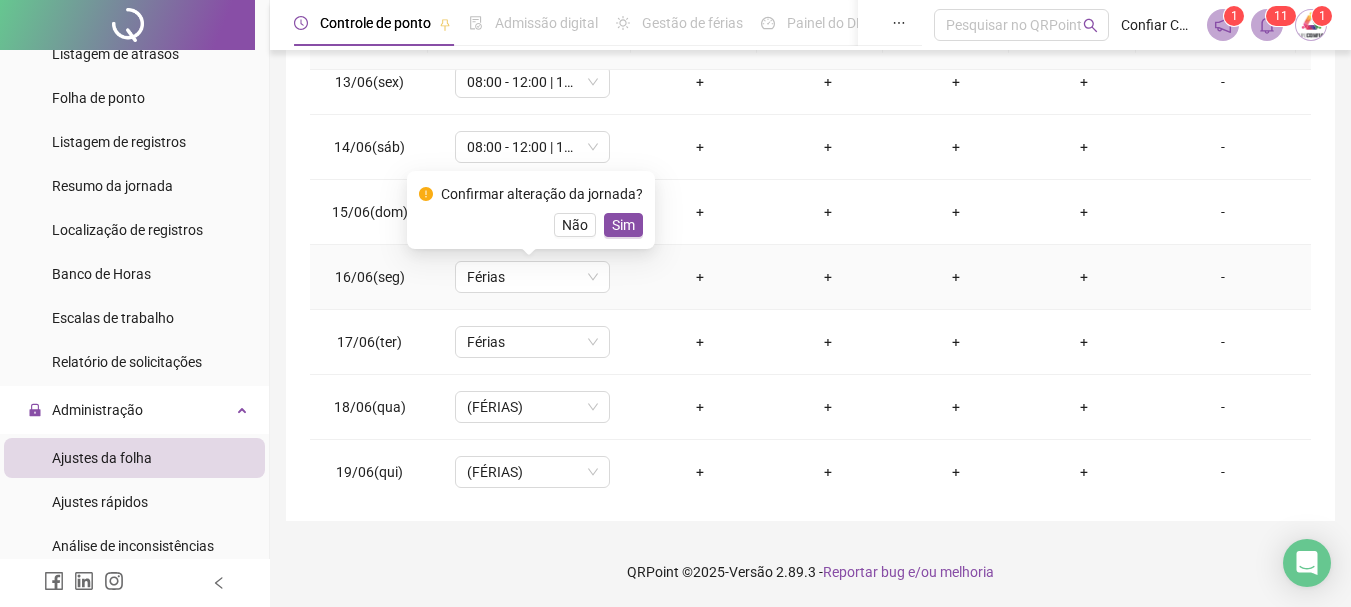 drag, startPoint x: 612, startPoint y: 226, endPoint x: 630, endPoint y: 276, distance: 53.14132 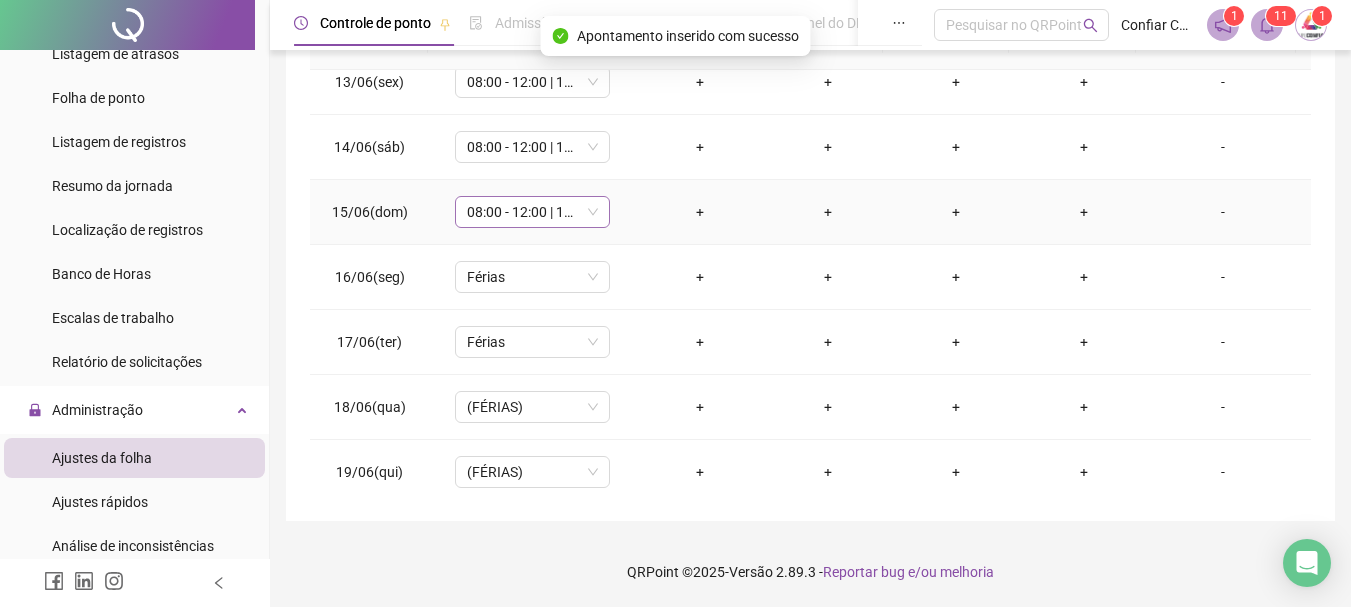 click on "08:00 - 12:00 | 13:00 - 17:00" at bounding box center (532, 212) 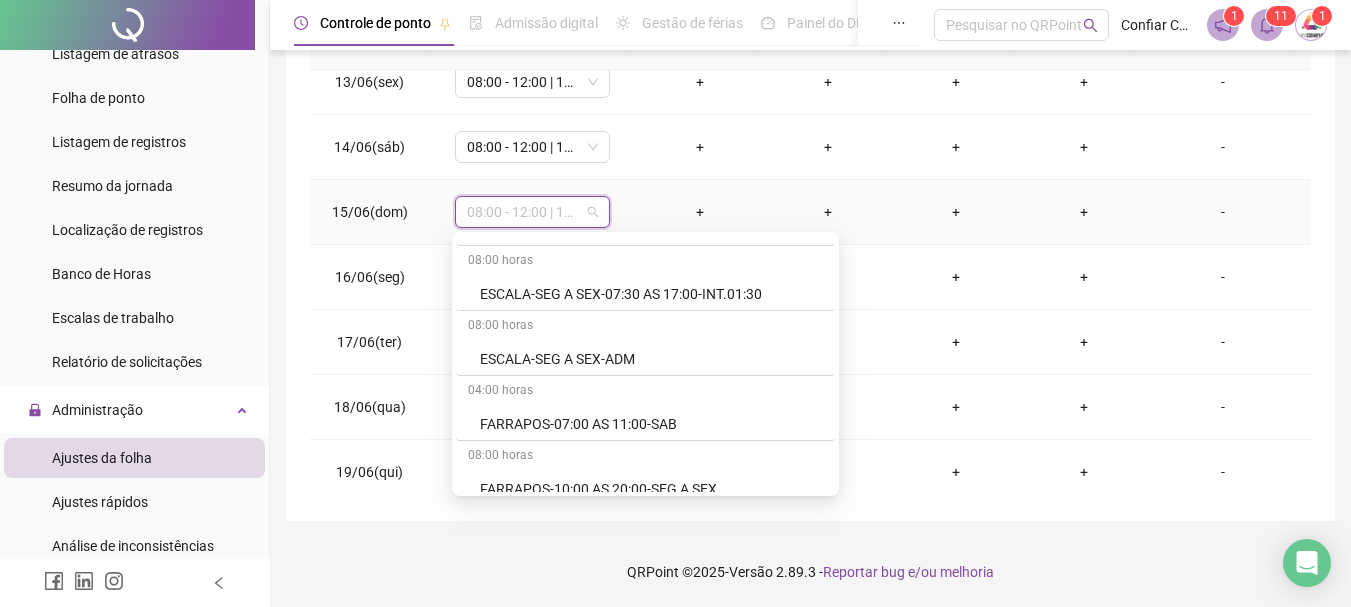 scroll, scrollTop: 3700, scrollLeft: 0, axis: vertical 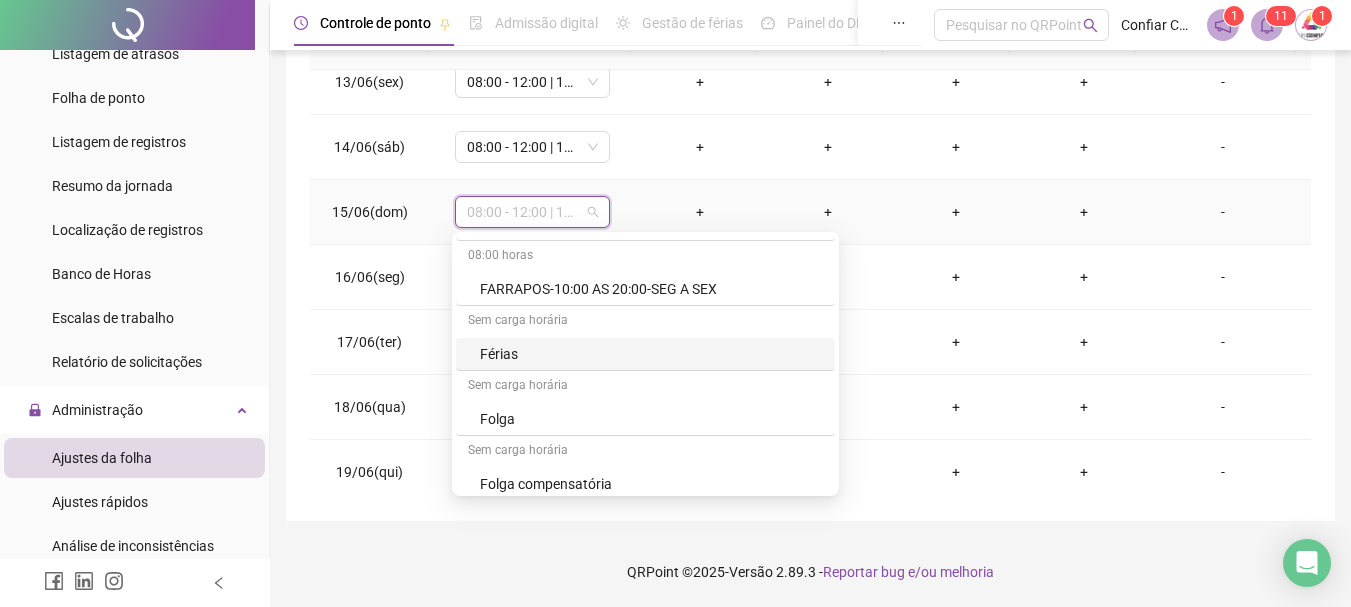 click on "Férias" at bounding box center [651, 354] 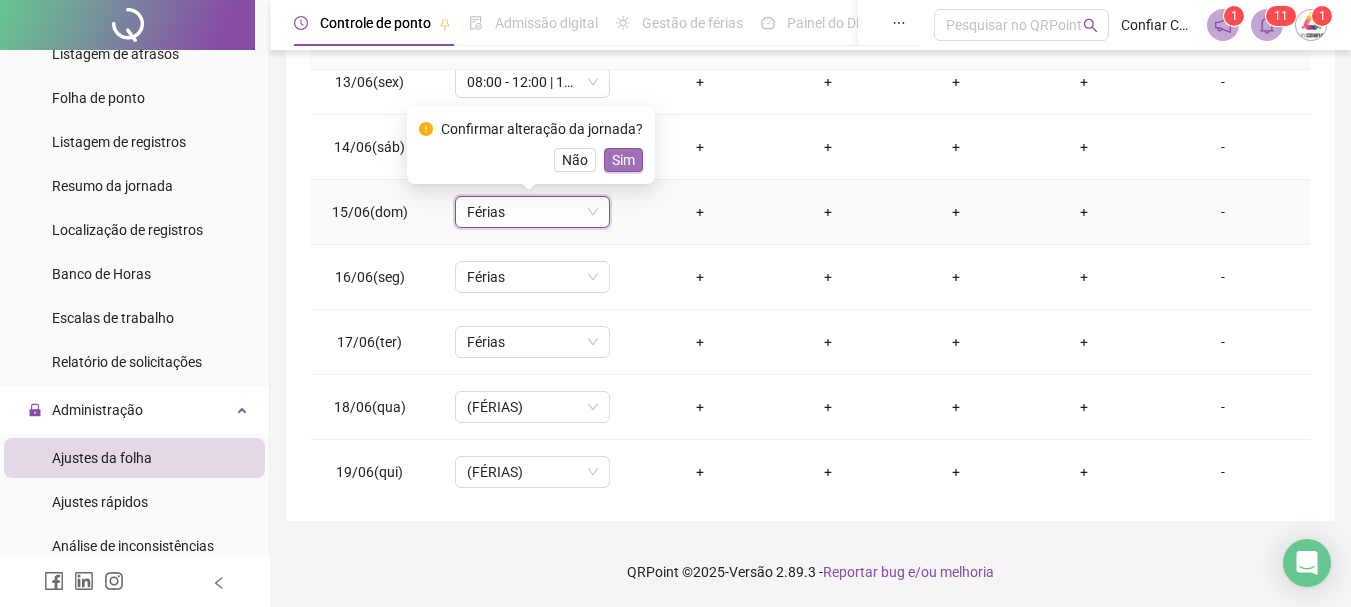 click on "Sim" at bounding box center (623, 160) 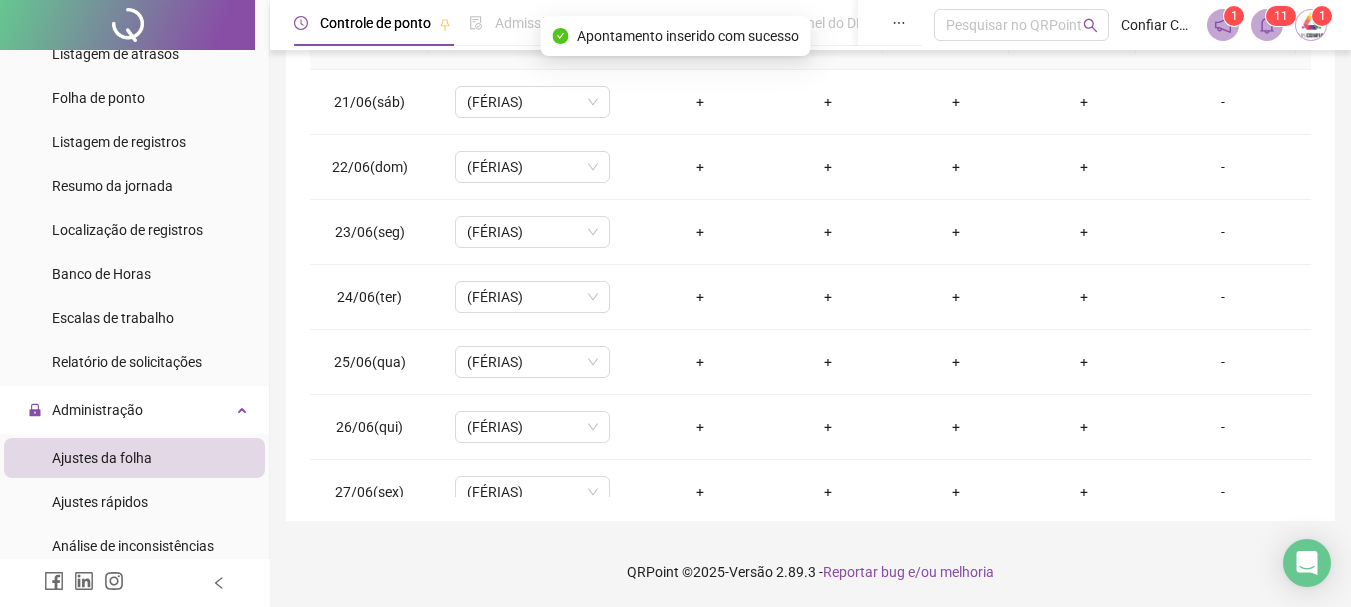 scroll, scrollTop: 1523, scrollLeft: 0, axis: vertical 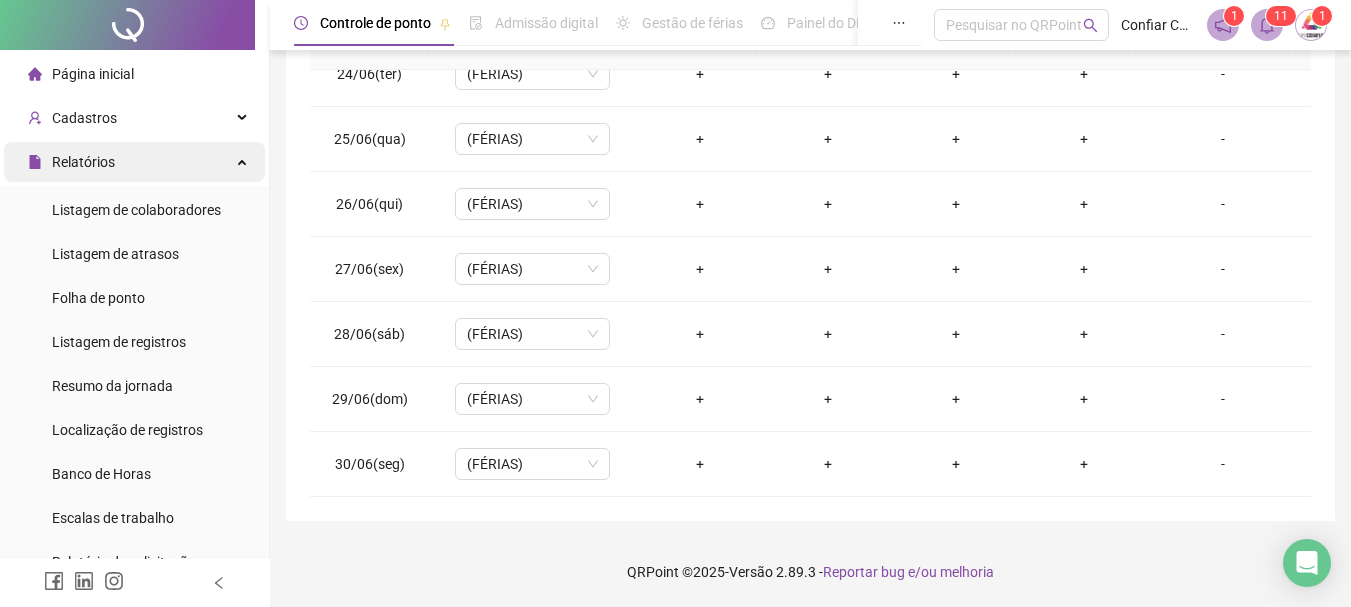 click on "Relatórios" at bounding box center (83, 162) 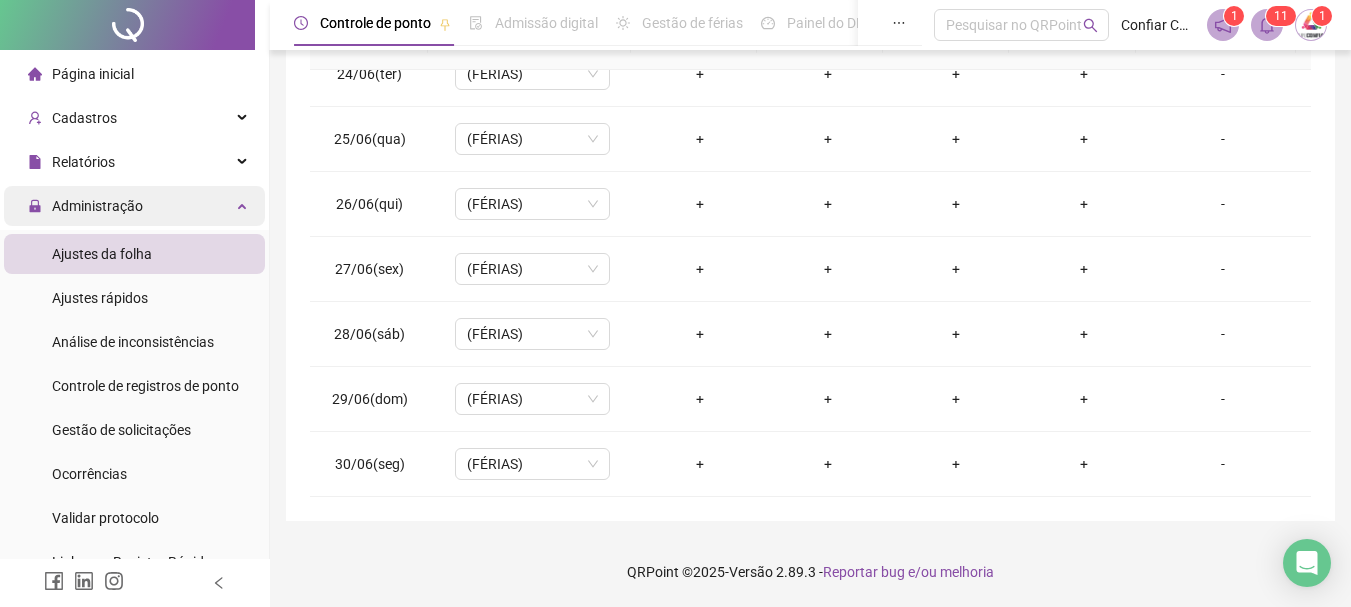 click on "Administração" at bounding box center [85, 206] 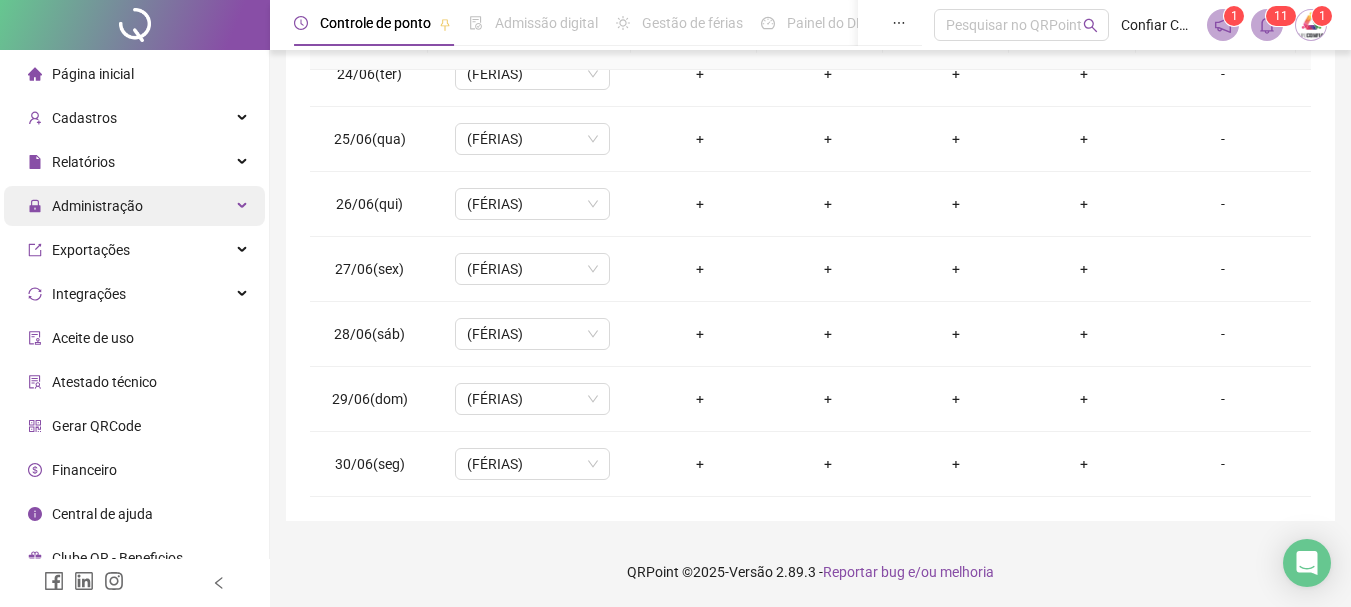click on "Administração" at bounding box center [97, 206] 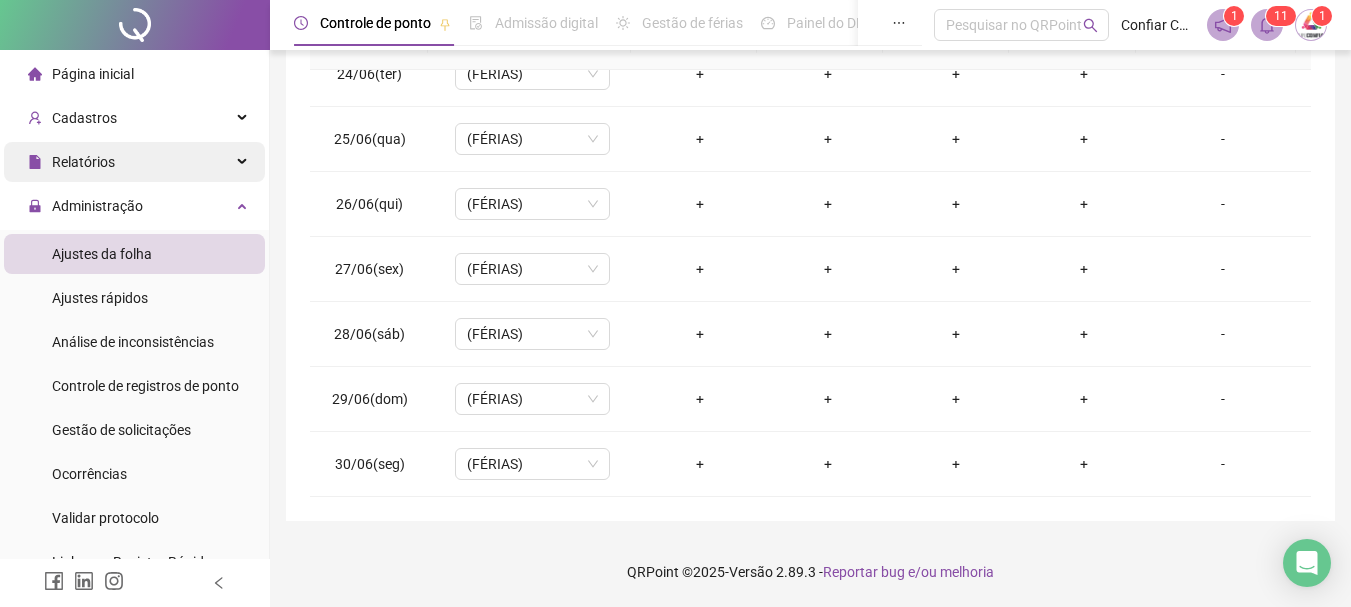 click on "Relatórios" at bounding box center [83, 162] 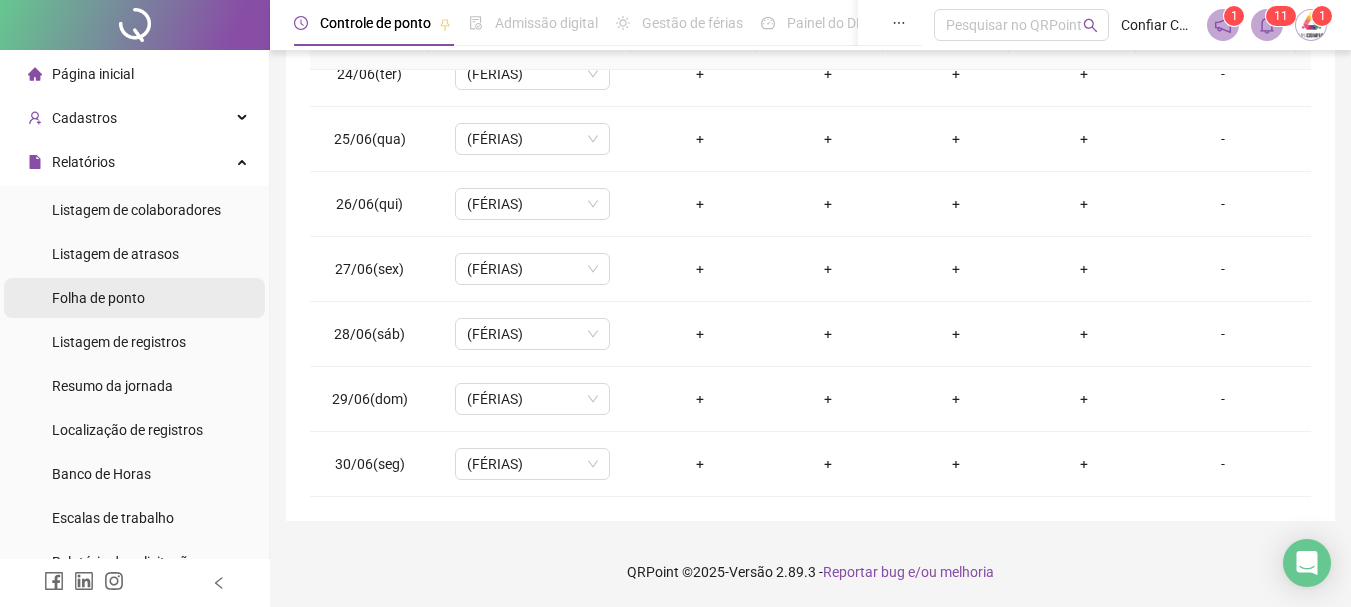 click on "Folha de ponto" at bounding box center [98, 298] 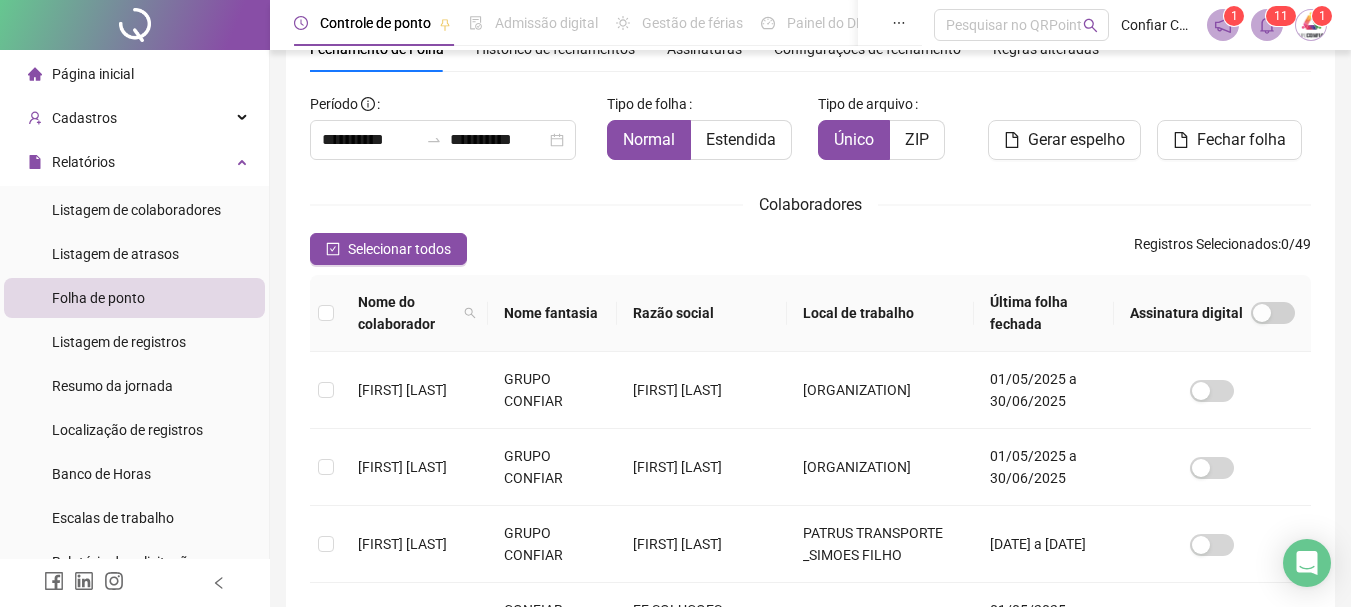 scroll, scrollTop: 106, scrollLeft: 0, axis: vertical 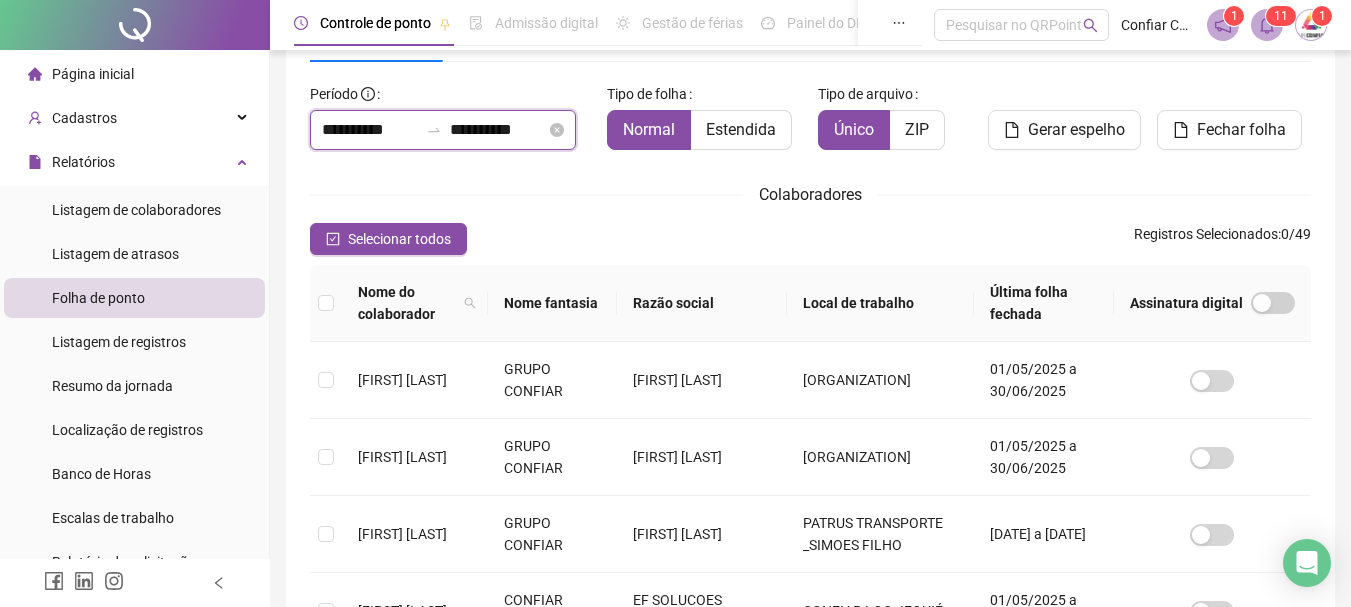 click on "**********" at bounding box center [370, 130] 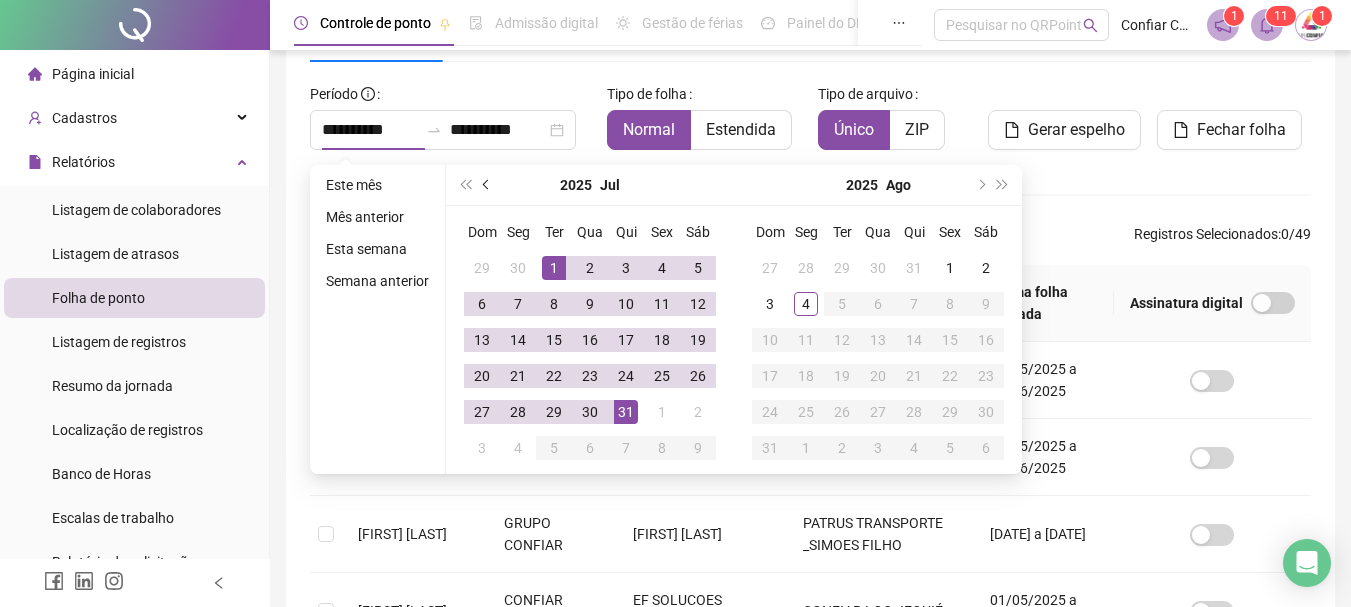 click at bounding box center [488, 185] 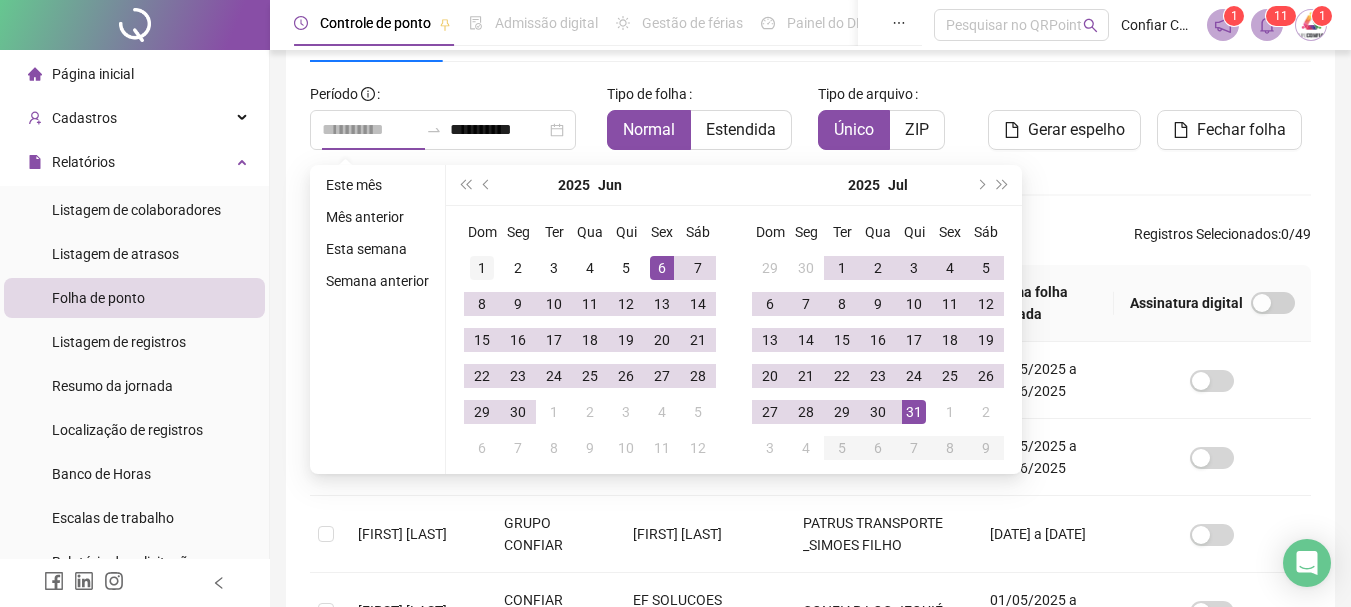 type on "**********" 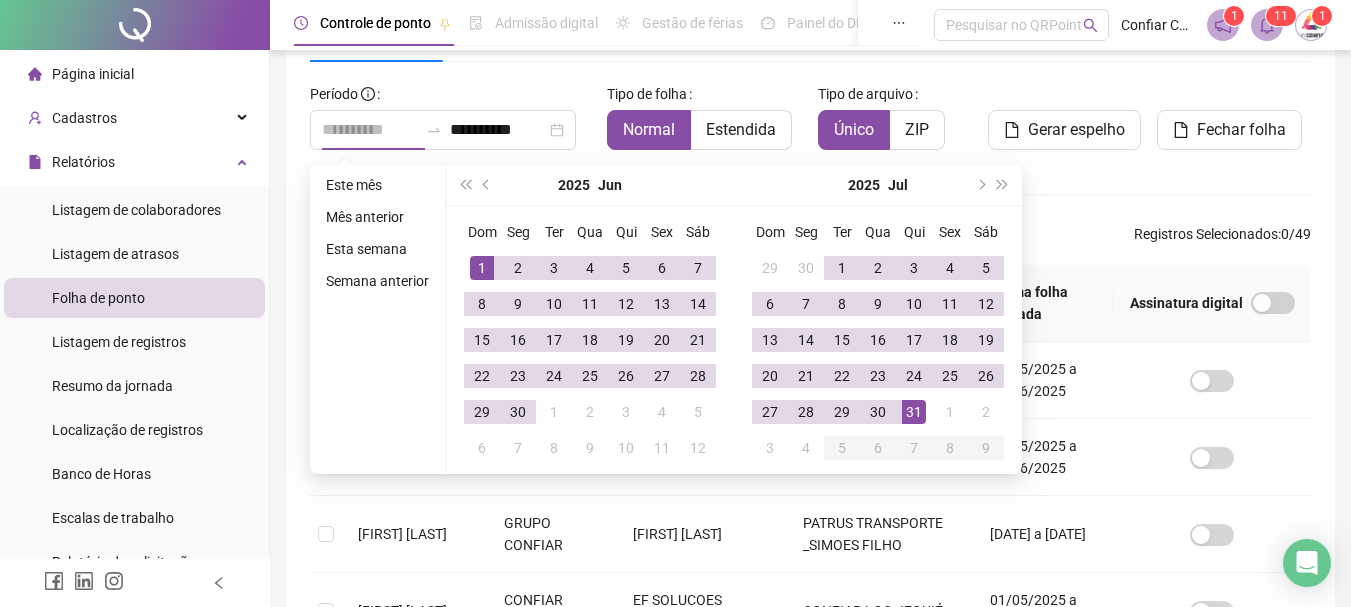 click on "1" at bounding box center (482, 268) 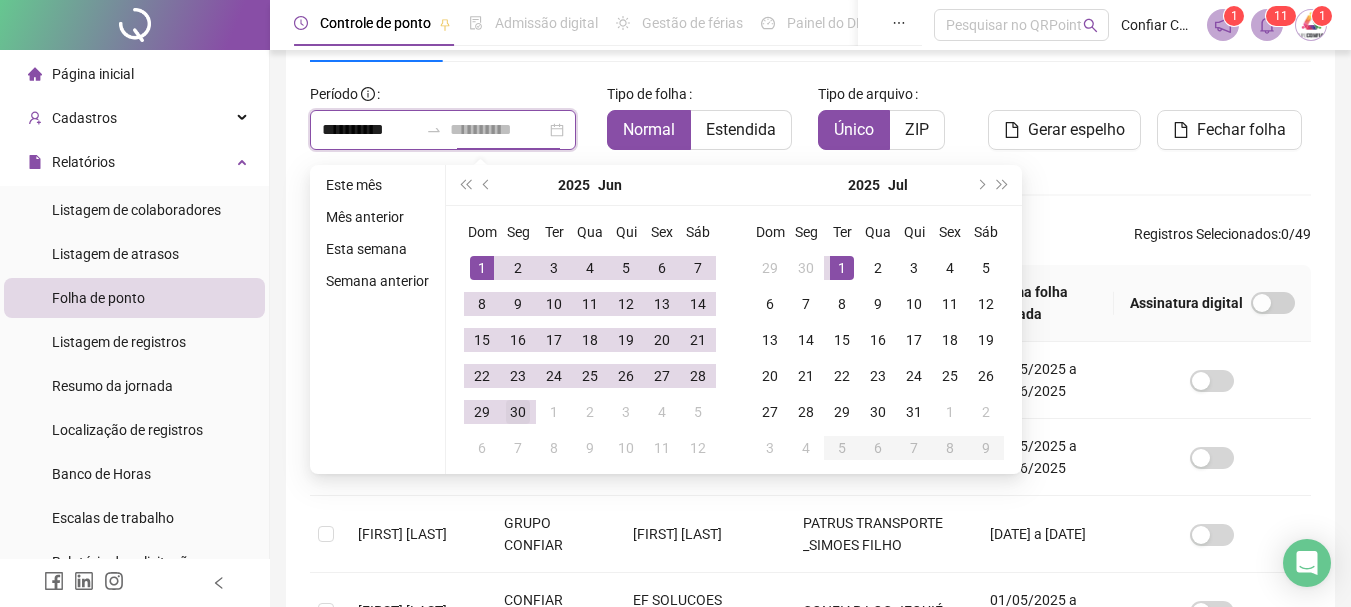 type on "**********" 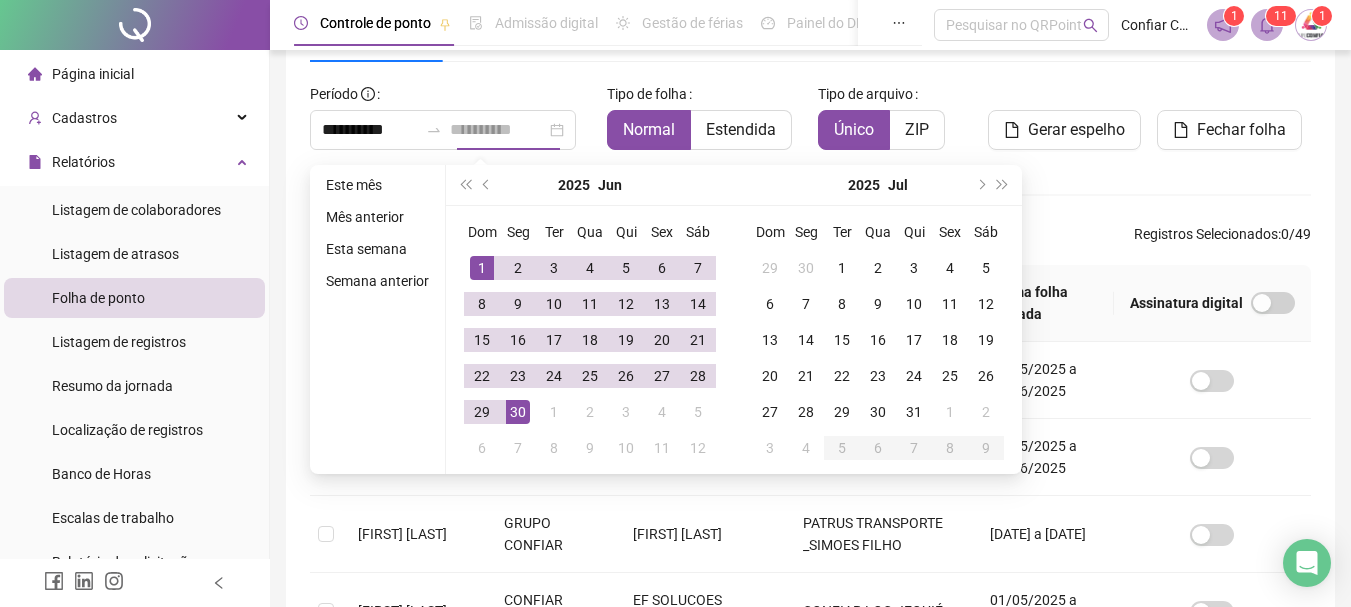 click on "30" at bounding box center (518, 412) 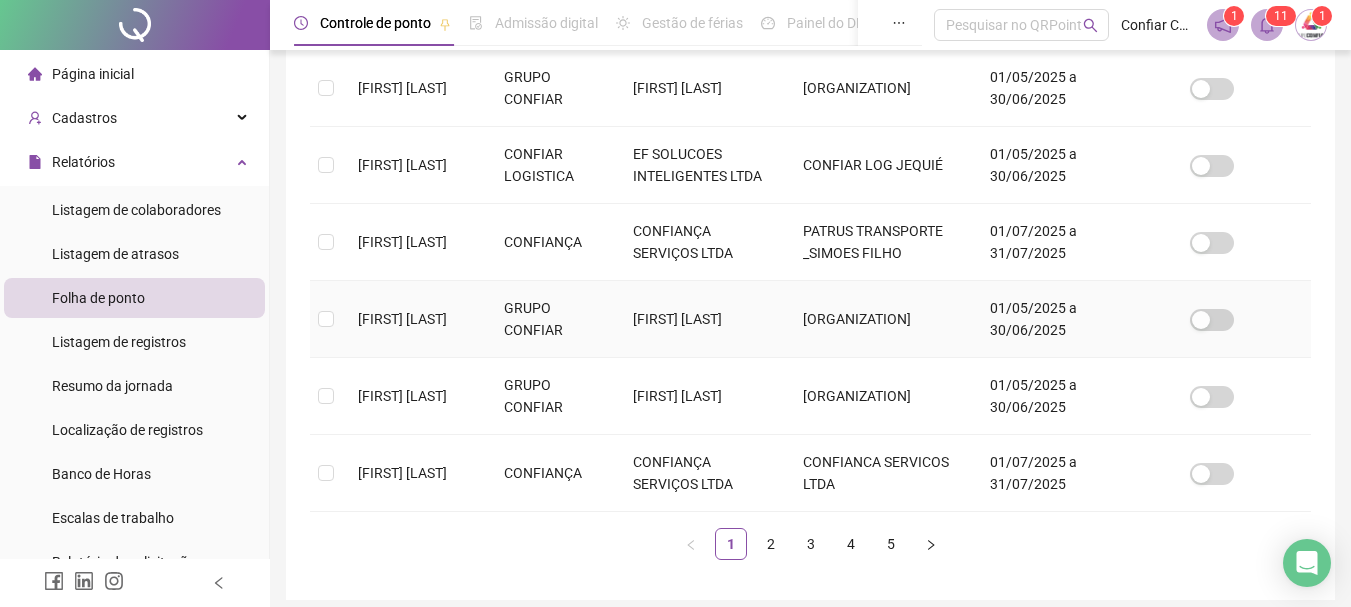 scroll, scrollTop: 917, scrollLeft: 0, axis: vertical 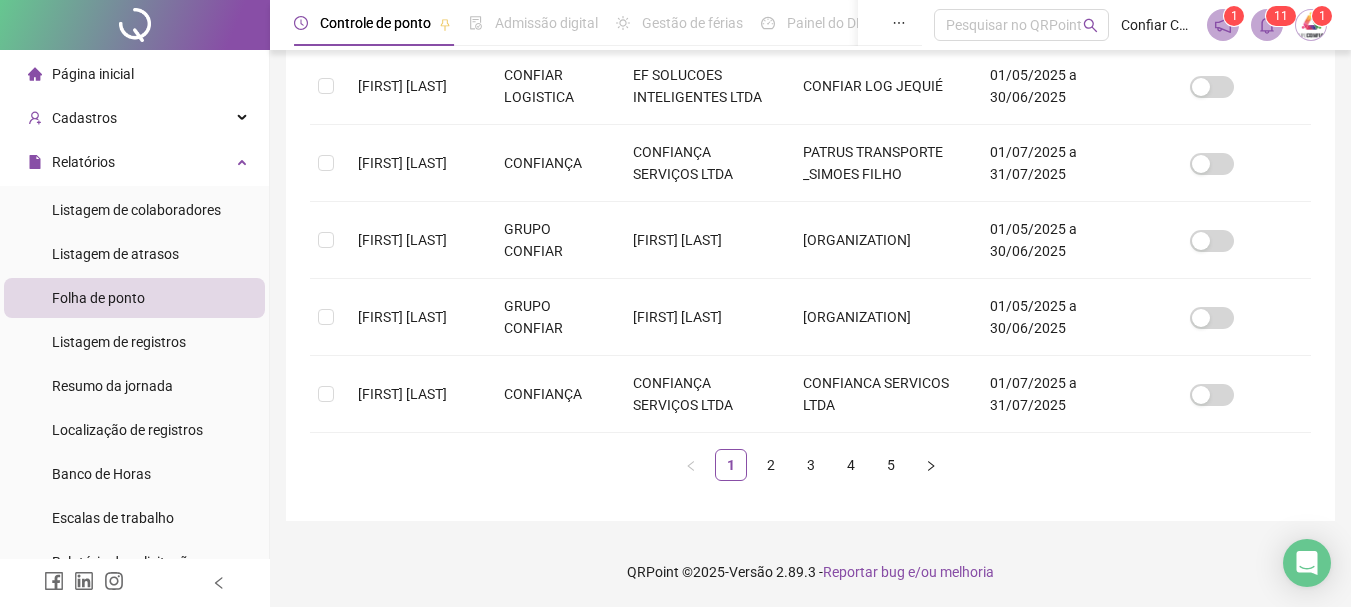 click on "1 2 3 4 5" at bounding box center [810, 465] 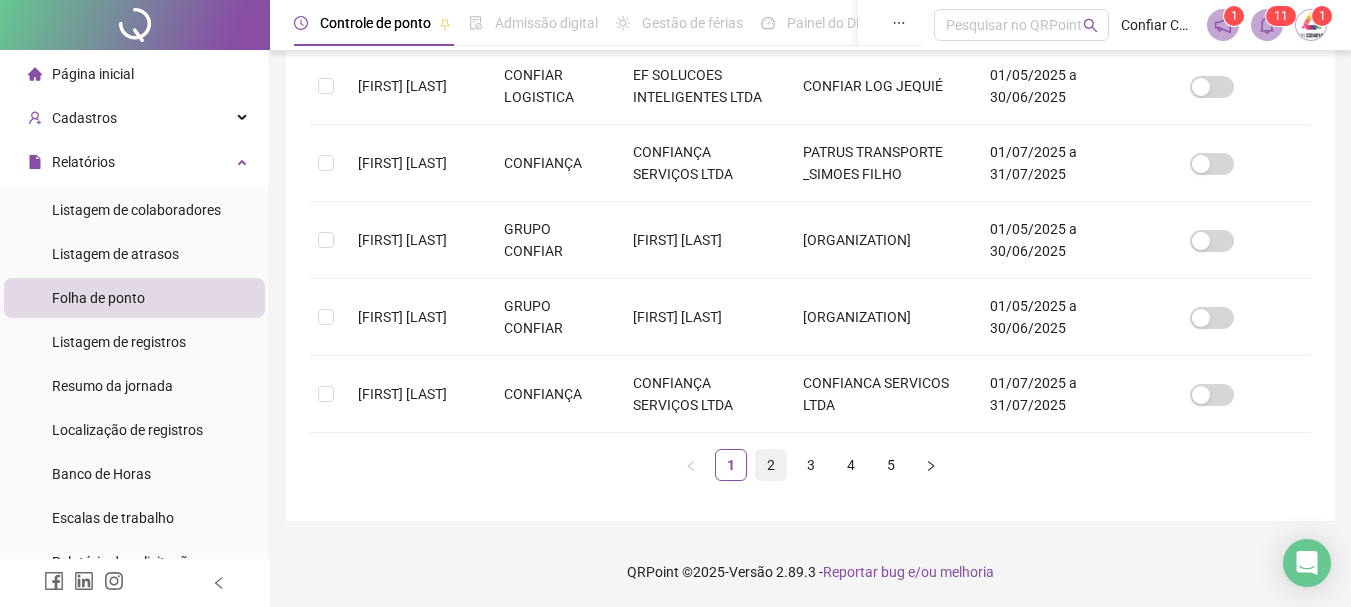 click on "2" at bounding box center (771, 465) 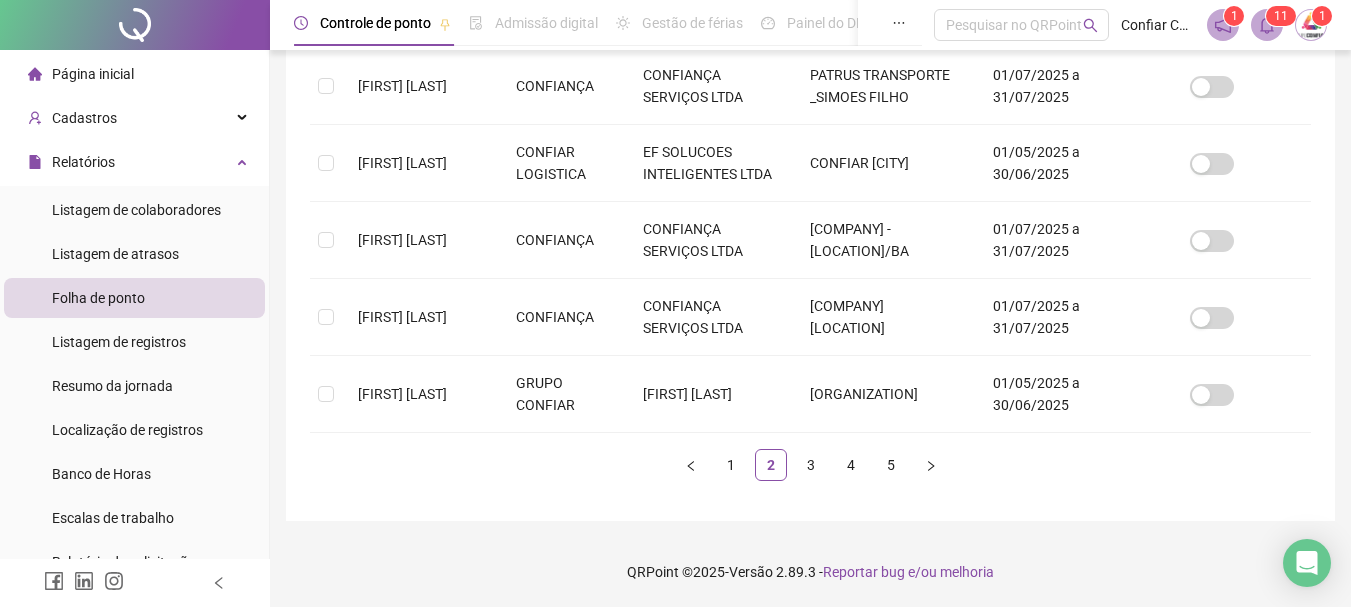 scroll, scrollTop: 895, scrollLeft: 0, axis: vertical 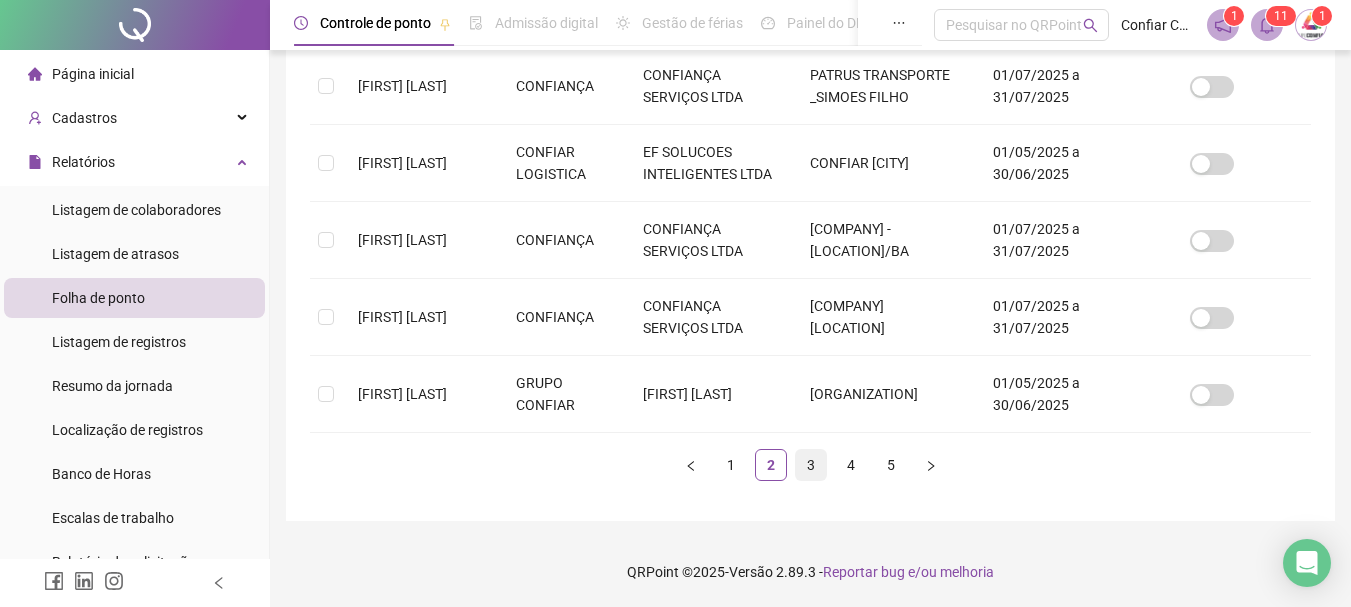 click on "3" at bounding box center [811, 465] 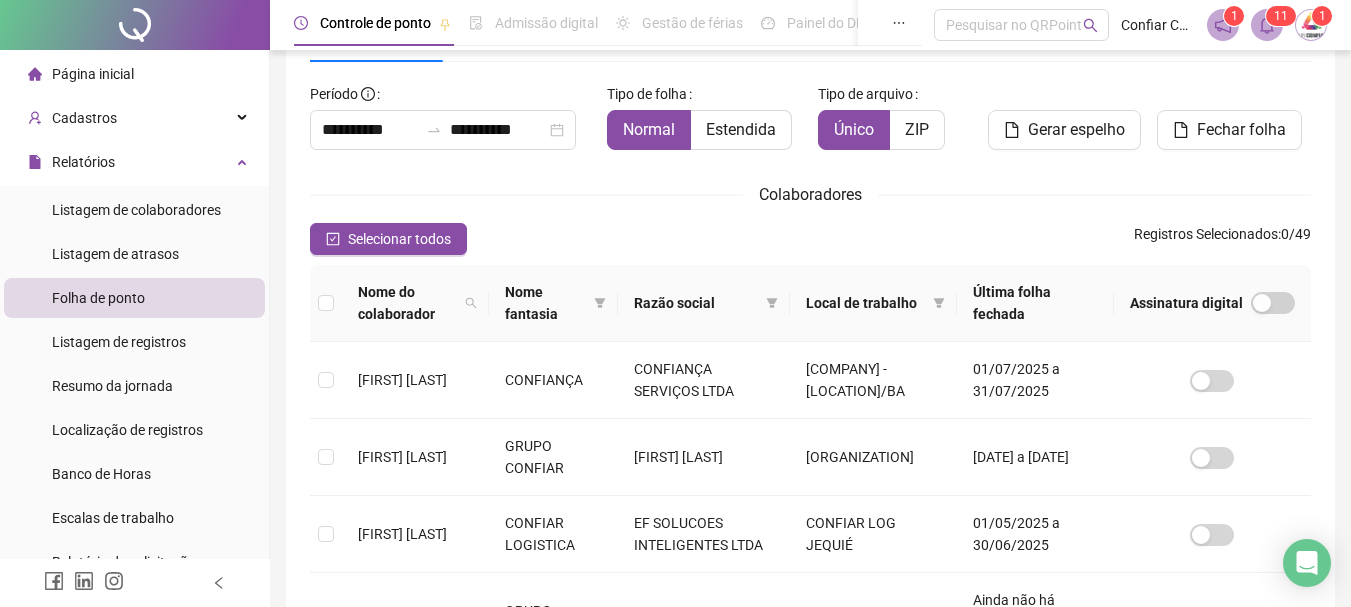 scroll, scrollTop: 306, scrollLeft: 0, axis: vertical 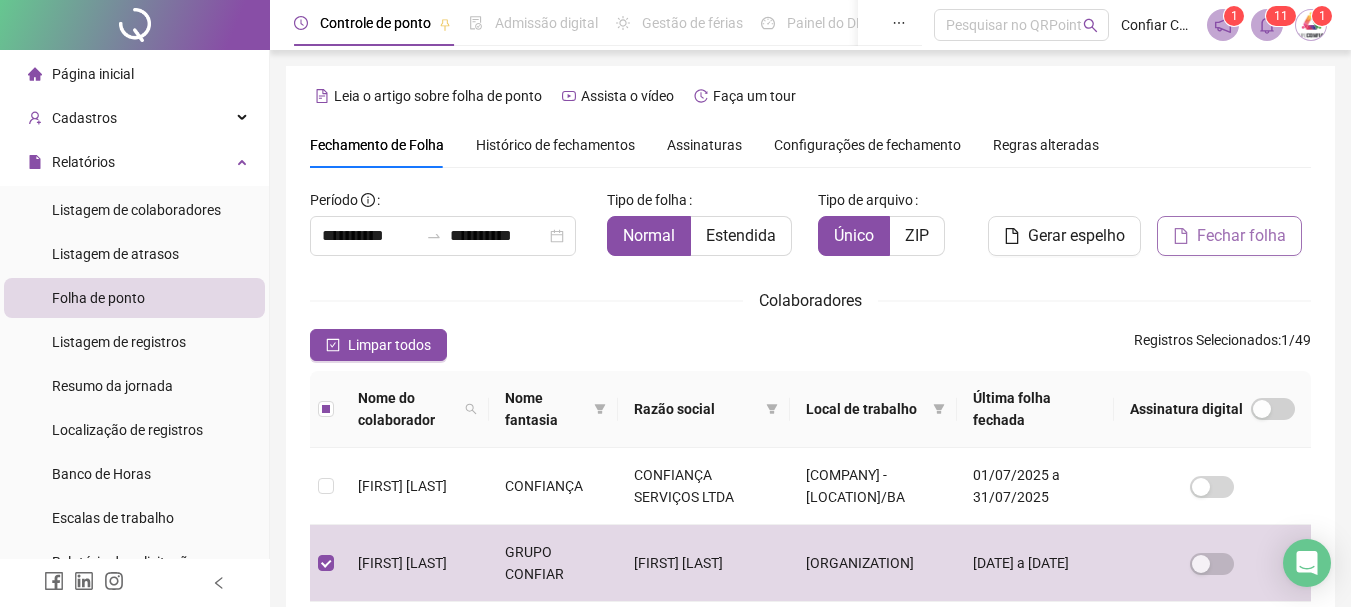 click on "Fechar folha" at bounding box center (1229, 236) 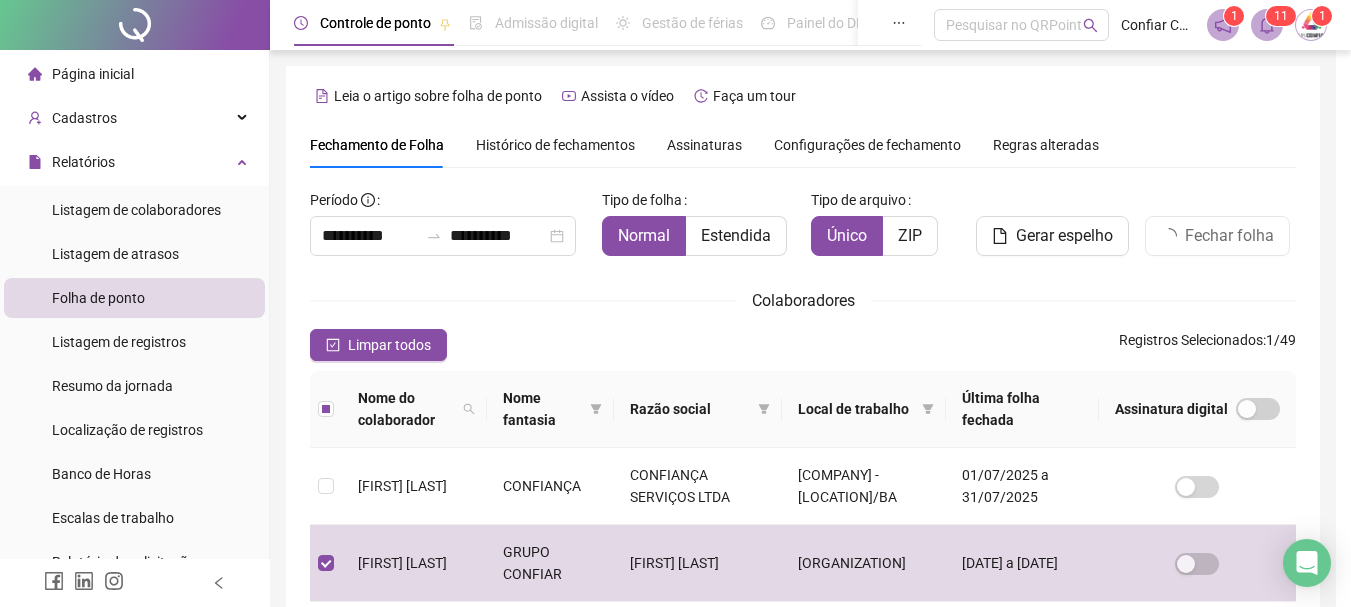 scroll, scrollTop: 106, scrollLeft: 0, axis: vertical 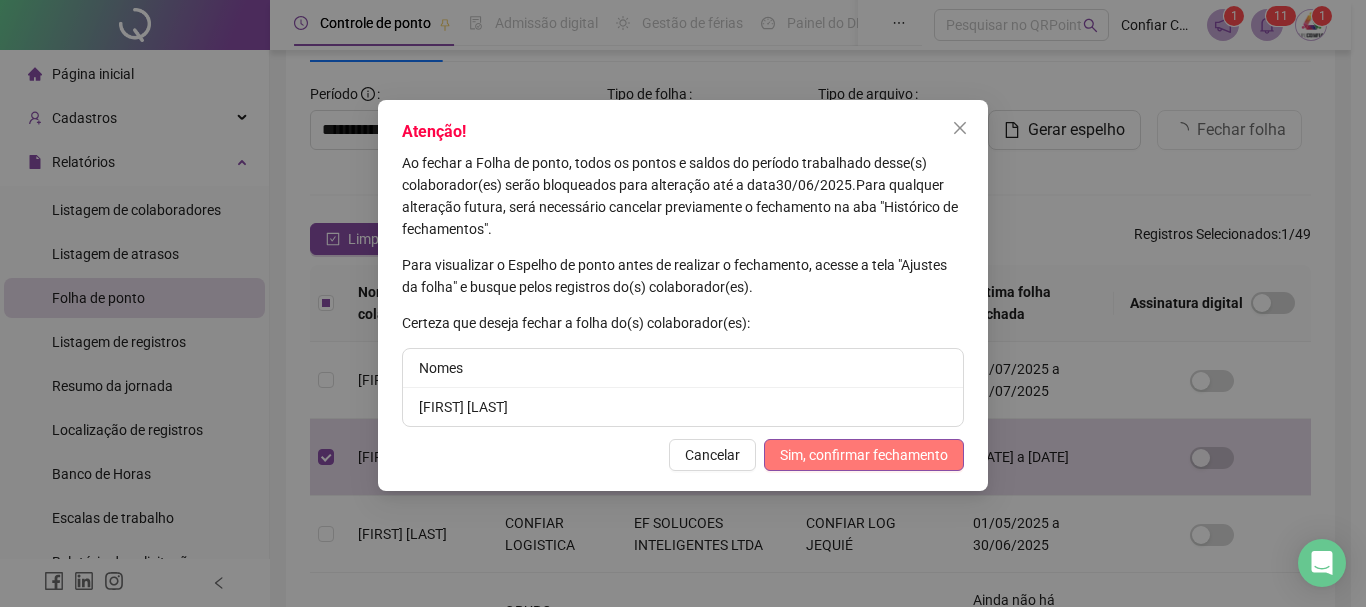 click on "Sim, confirmar fechamento" at bounding box center [864, 455] 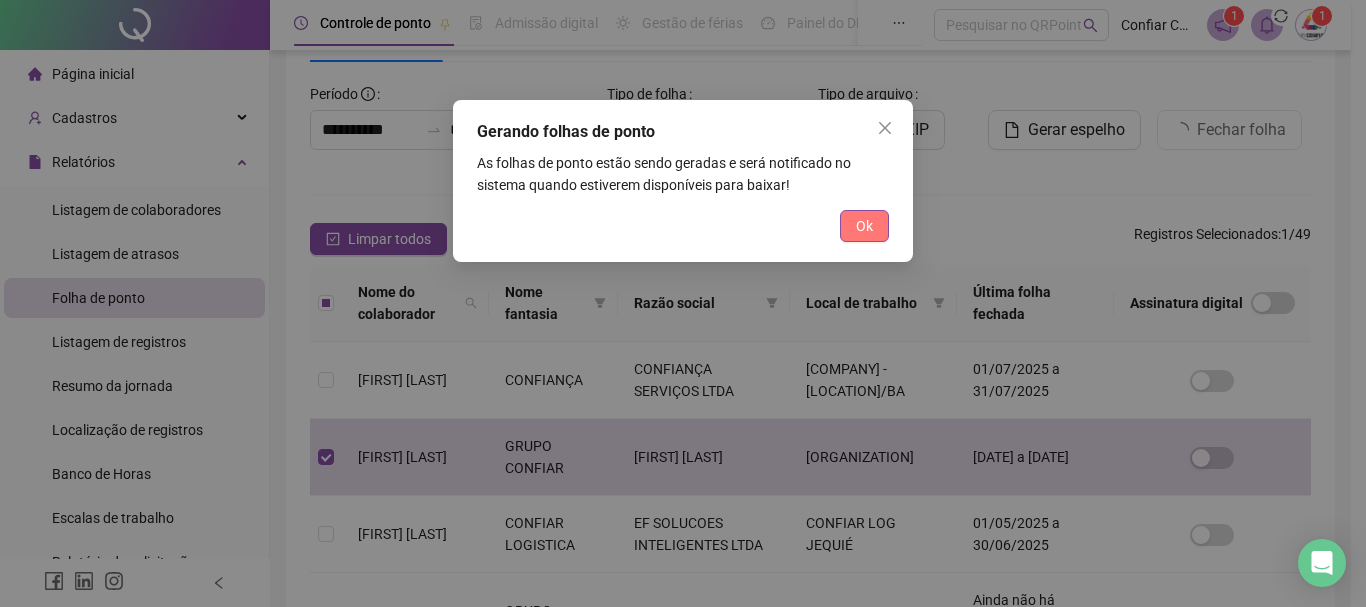 click on "Ok" at bounding box center [864, 226] 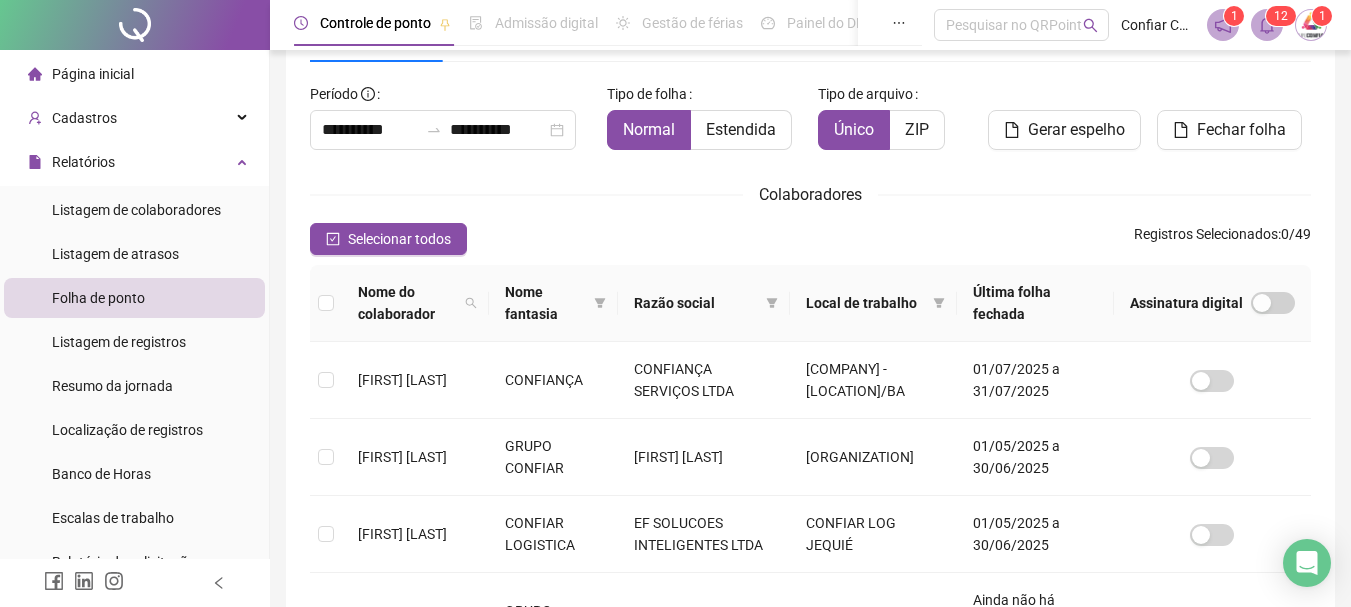 click 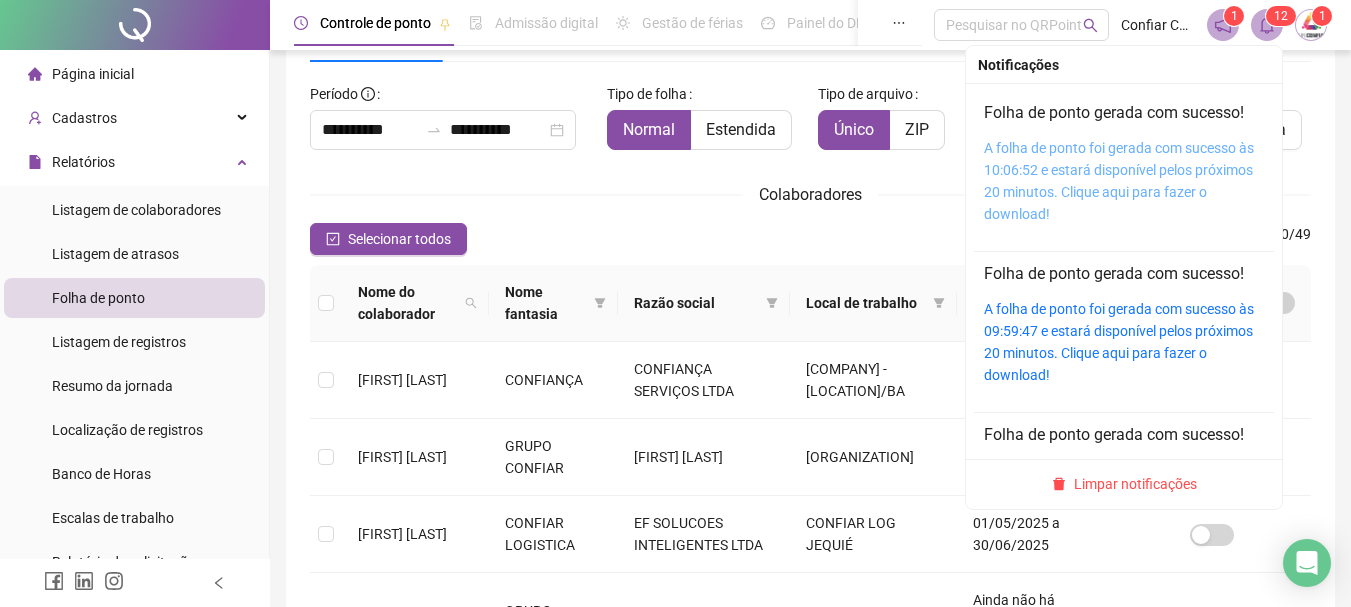 click on "A folha de ponto foi gerada com sucesso às 10:06:52 e estará disponível pelos próximos 20 minutos.
Clique aqui para fazer o download!" at bounding box center (1119, 181) 